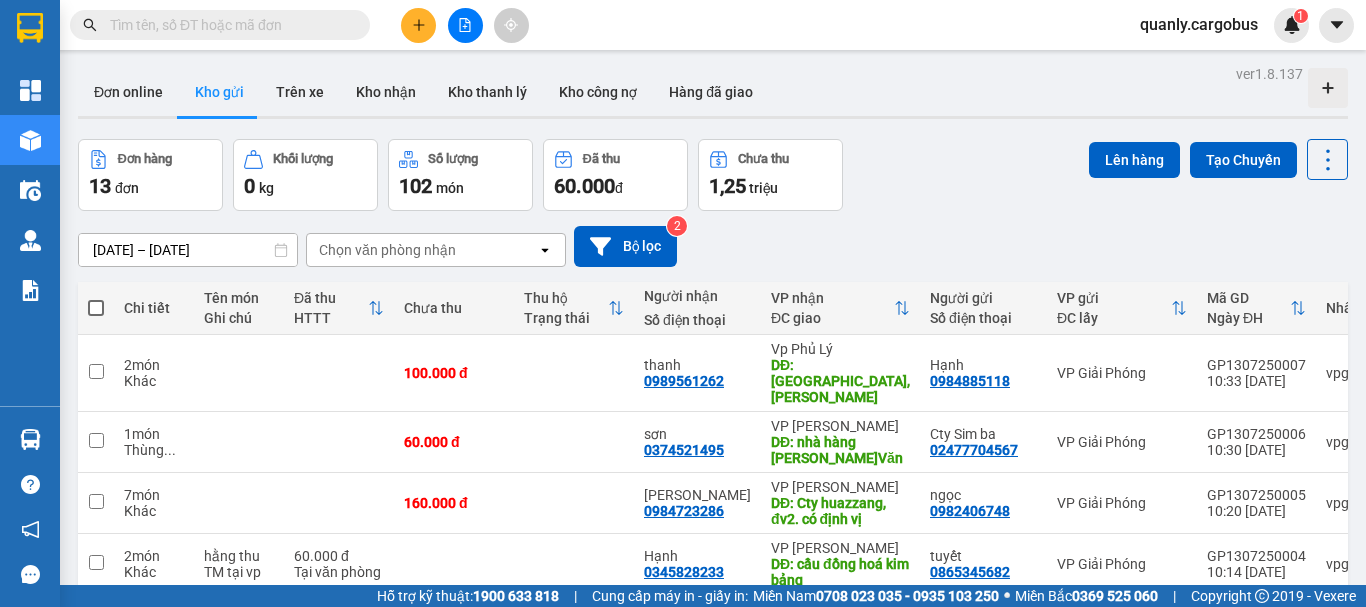 scroll, scrollTop: 0, scrollLeft: 0, axis: both 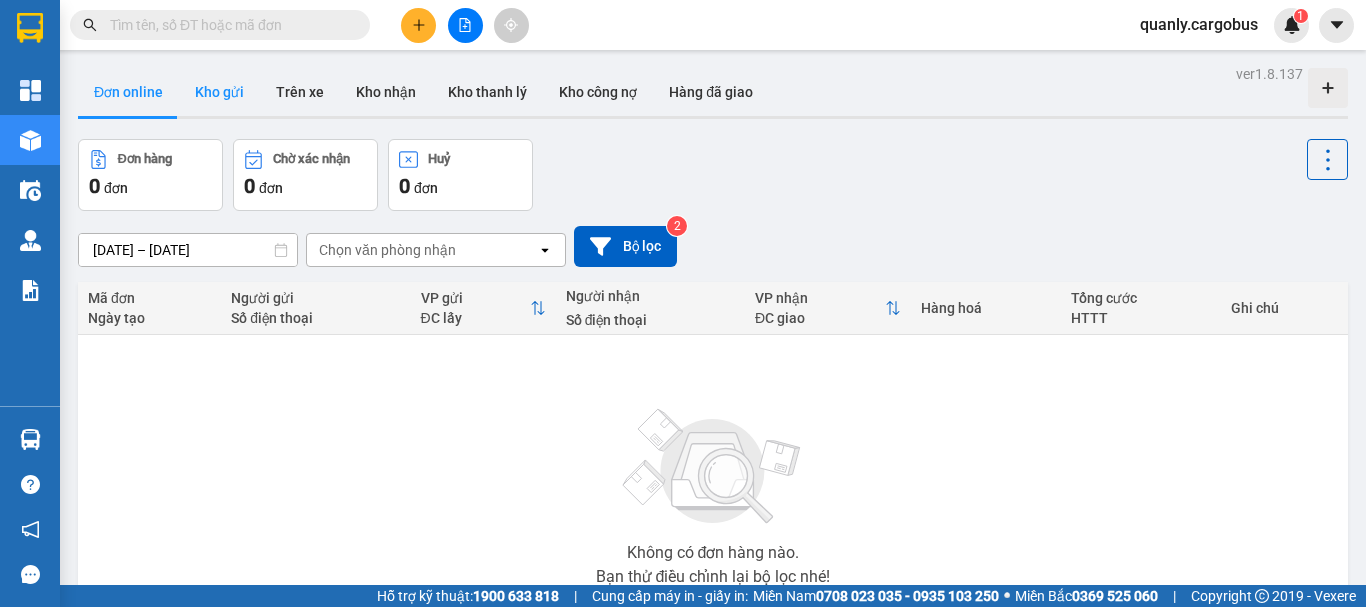 click on "Kho gửi" at bounding box center (219, 92) 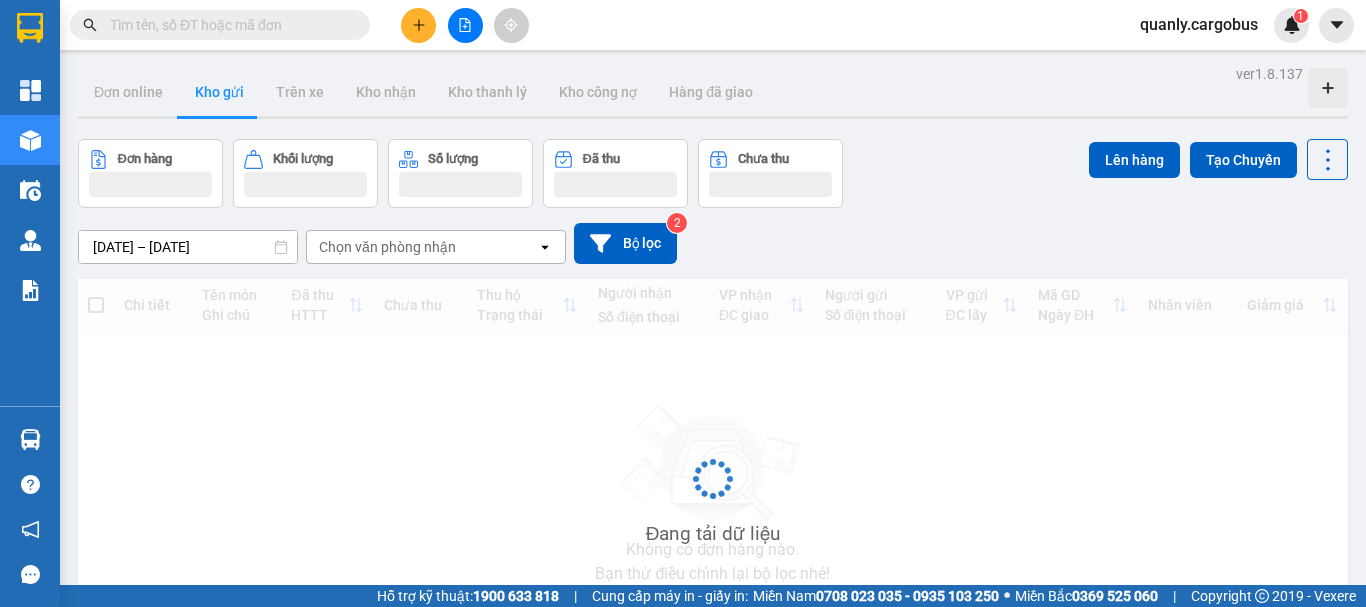 type on "[DATE] – [DATE]" 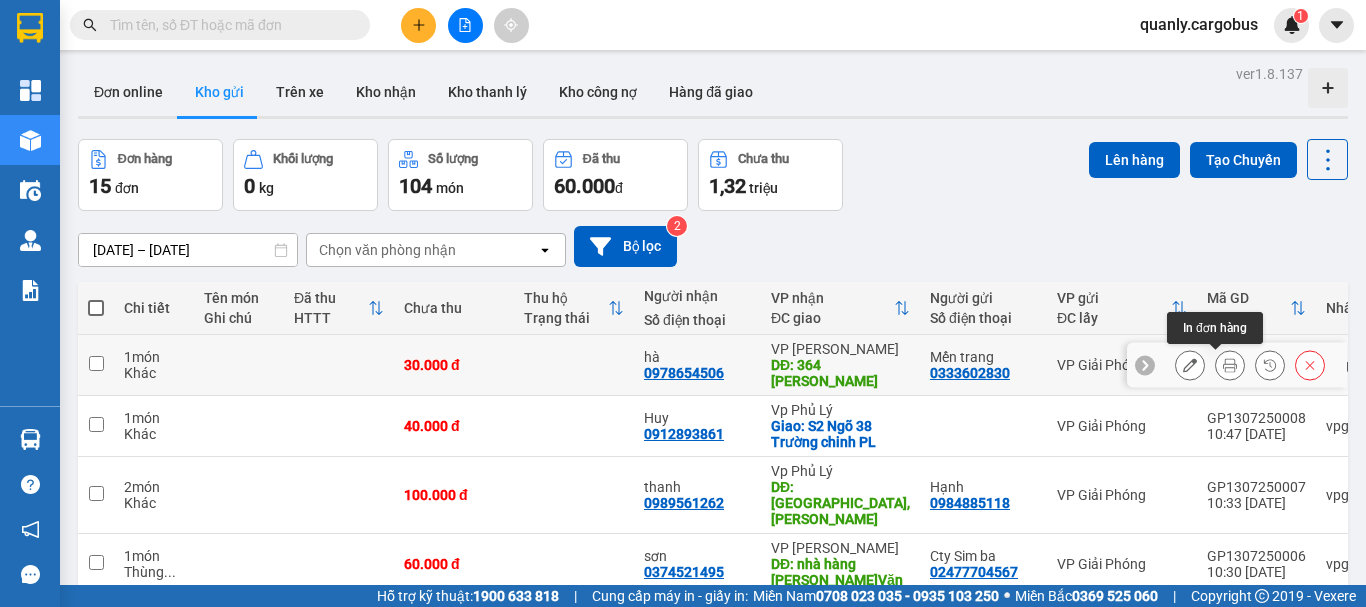 click 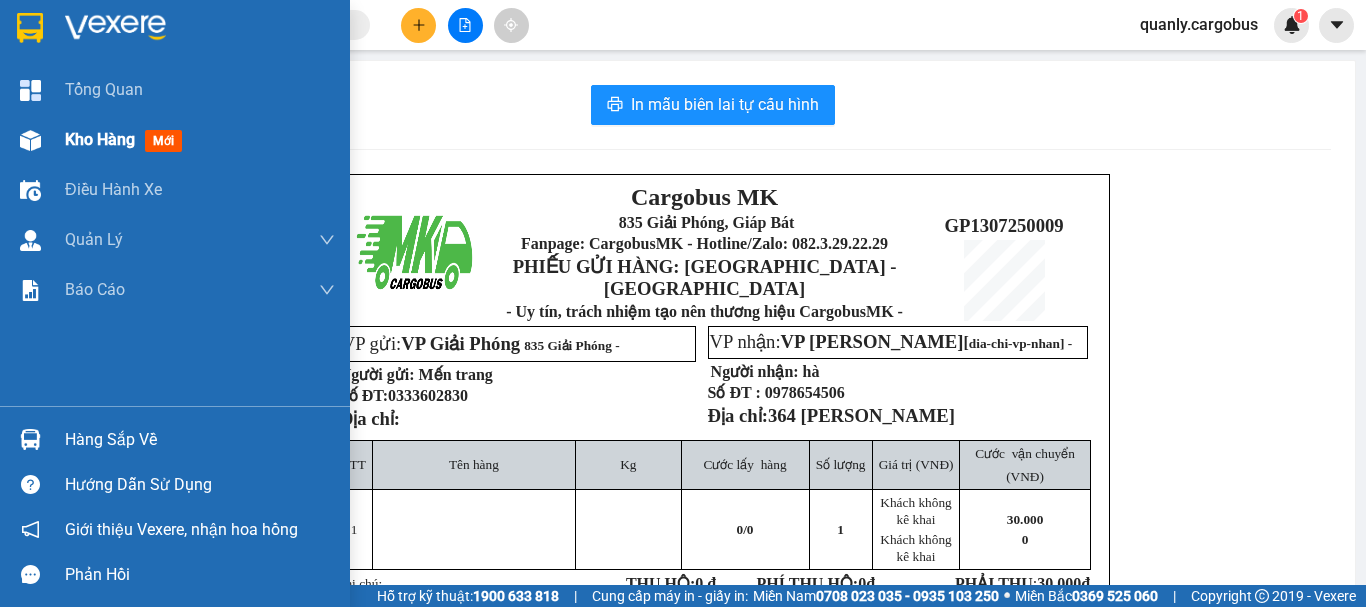 click on "Kho hàng" at bounding box center [100, 139] 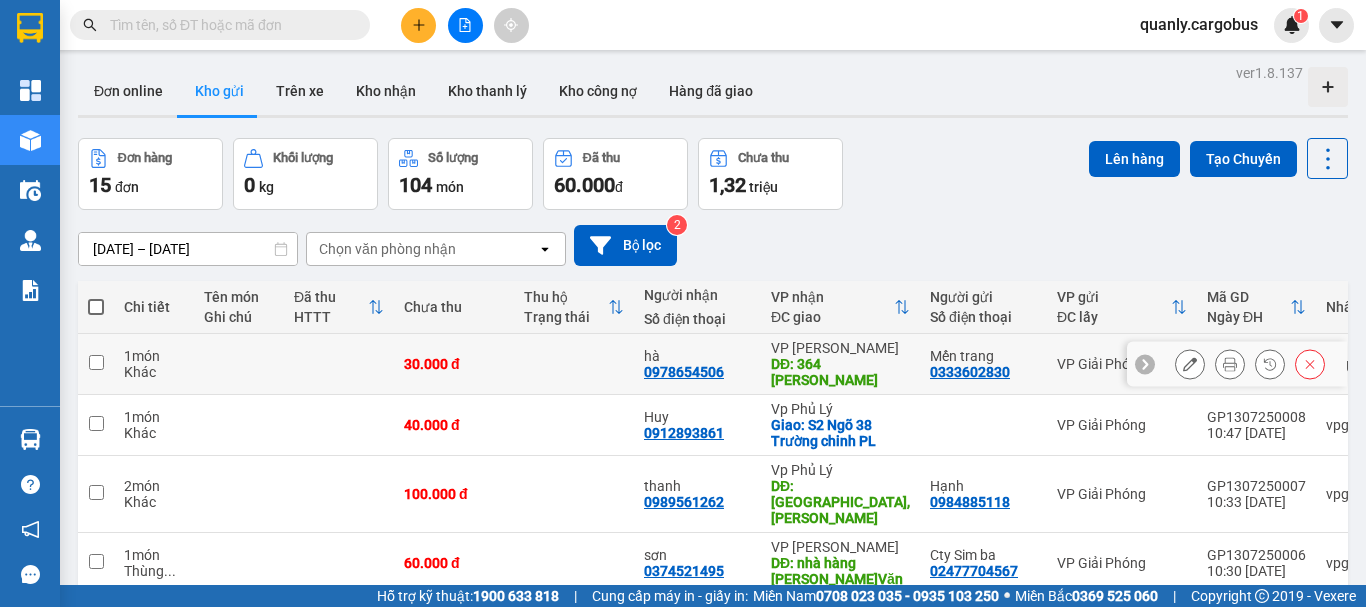 scroll, scrollTop: 0, scrollLeft: 0, axis: both 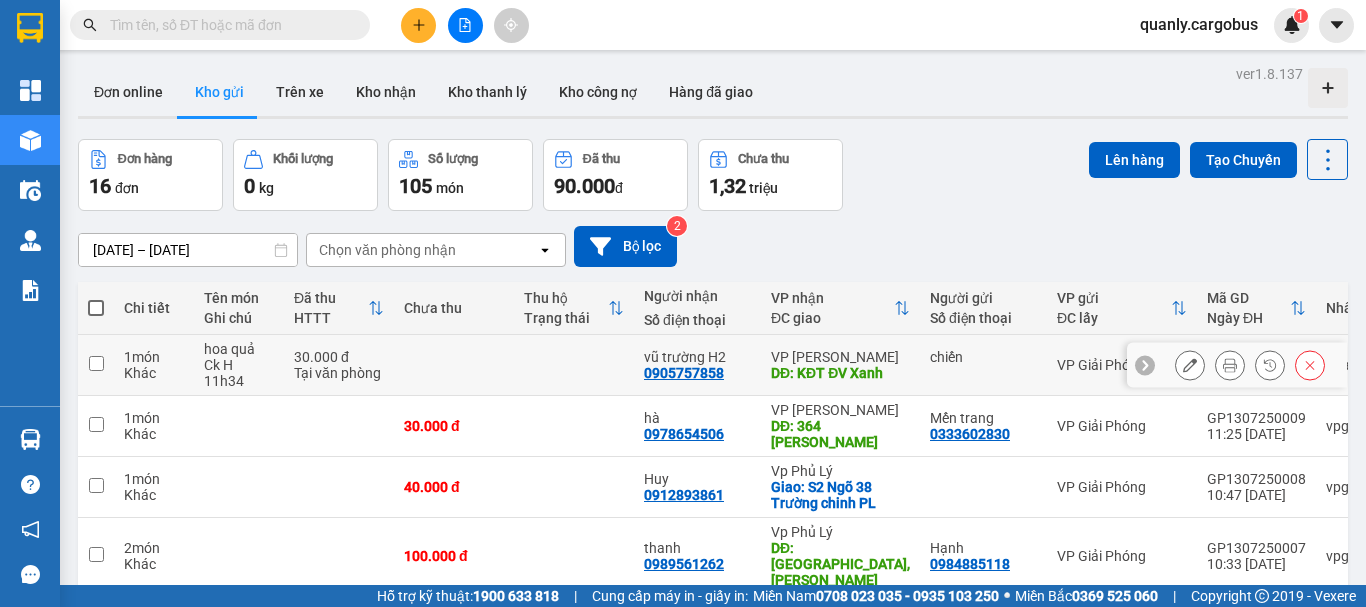 click on "chiến" at bounding box center [983, 357] 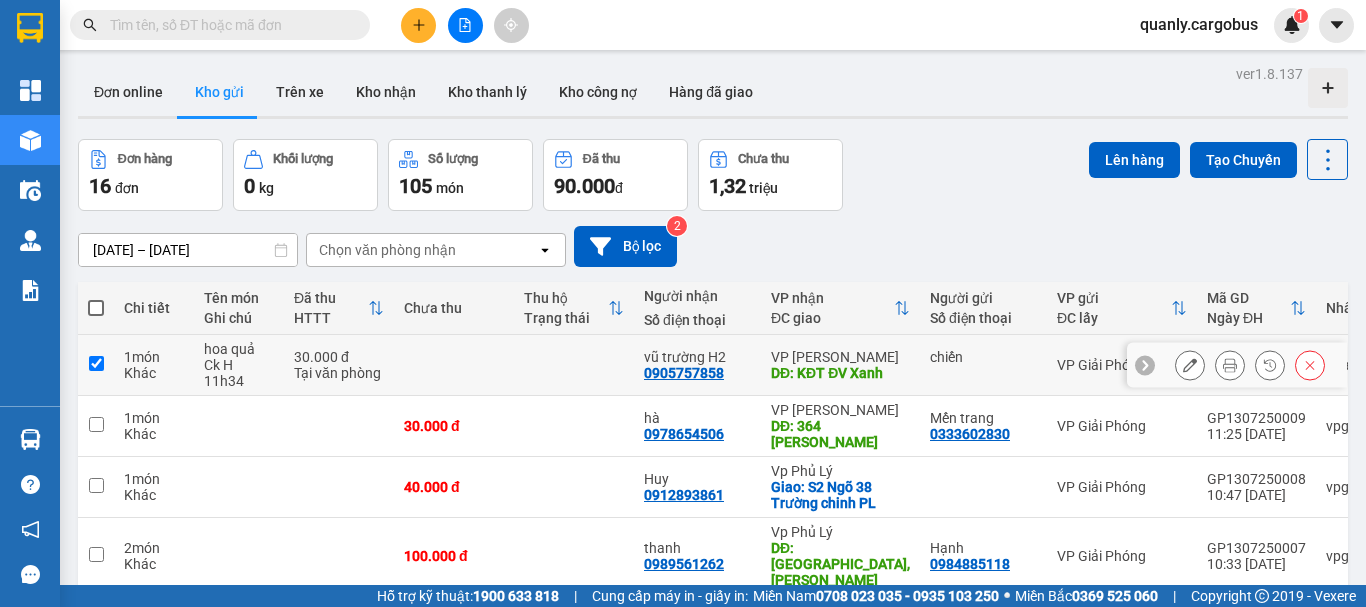 checkbox on "true" 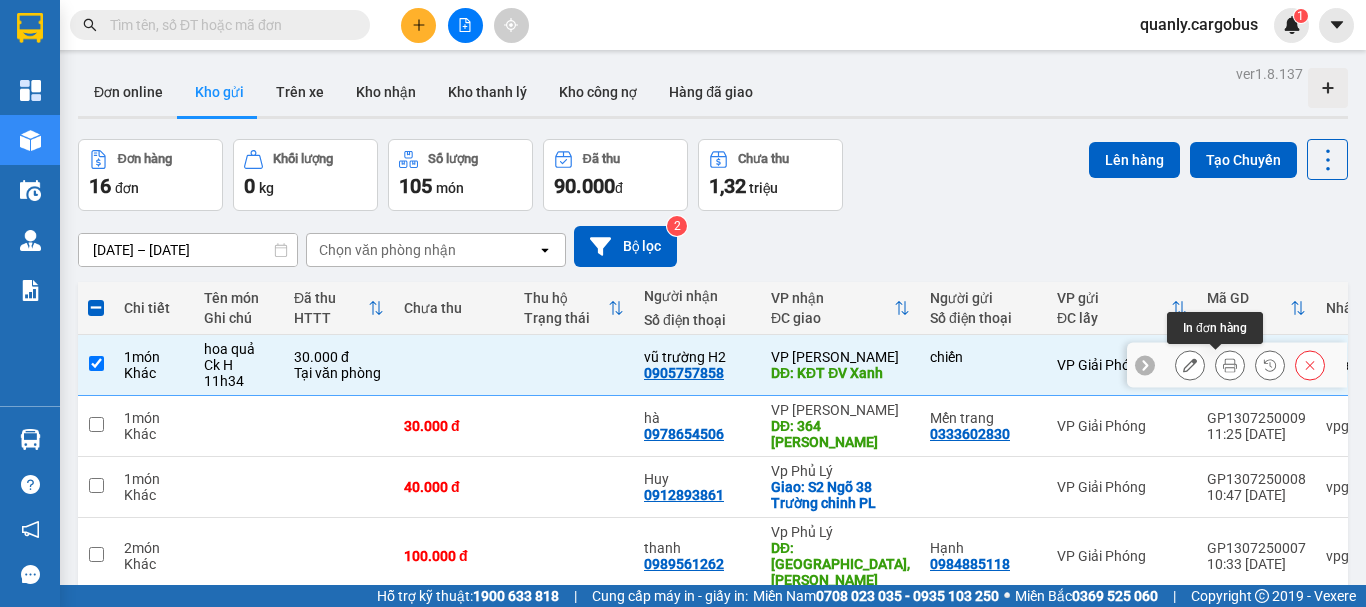 click 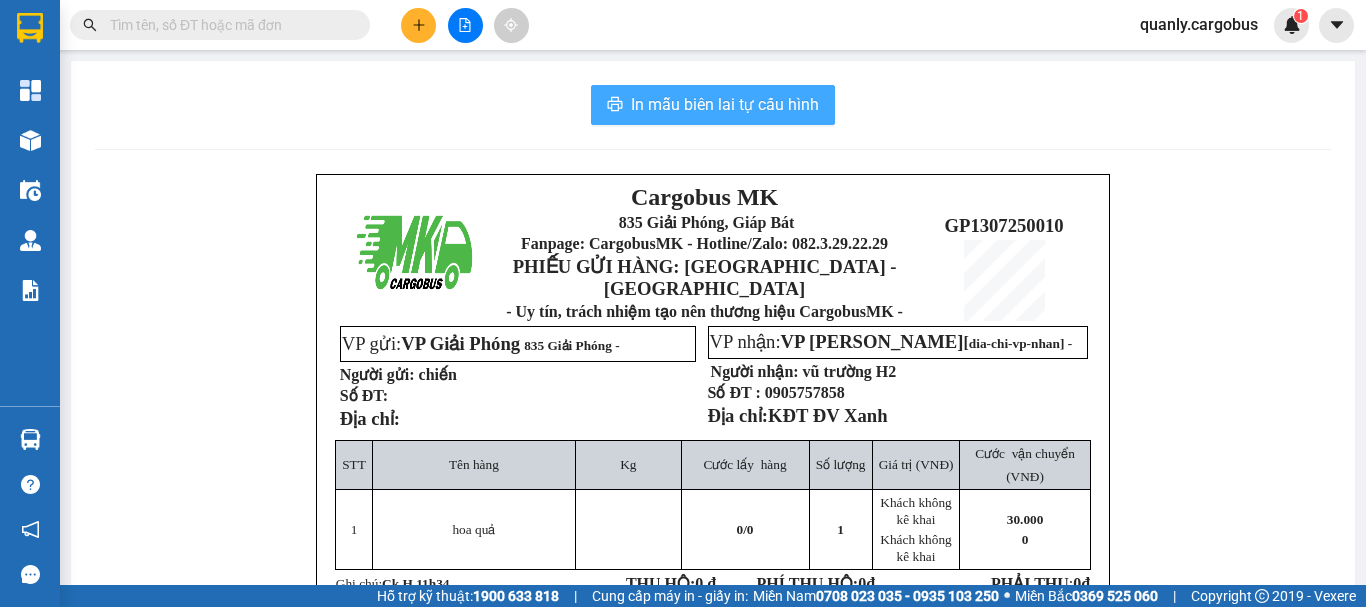 click on "In mẫu biên lai tự cấu hình" at bounding box center (725, 104) 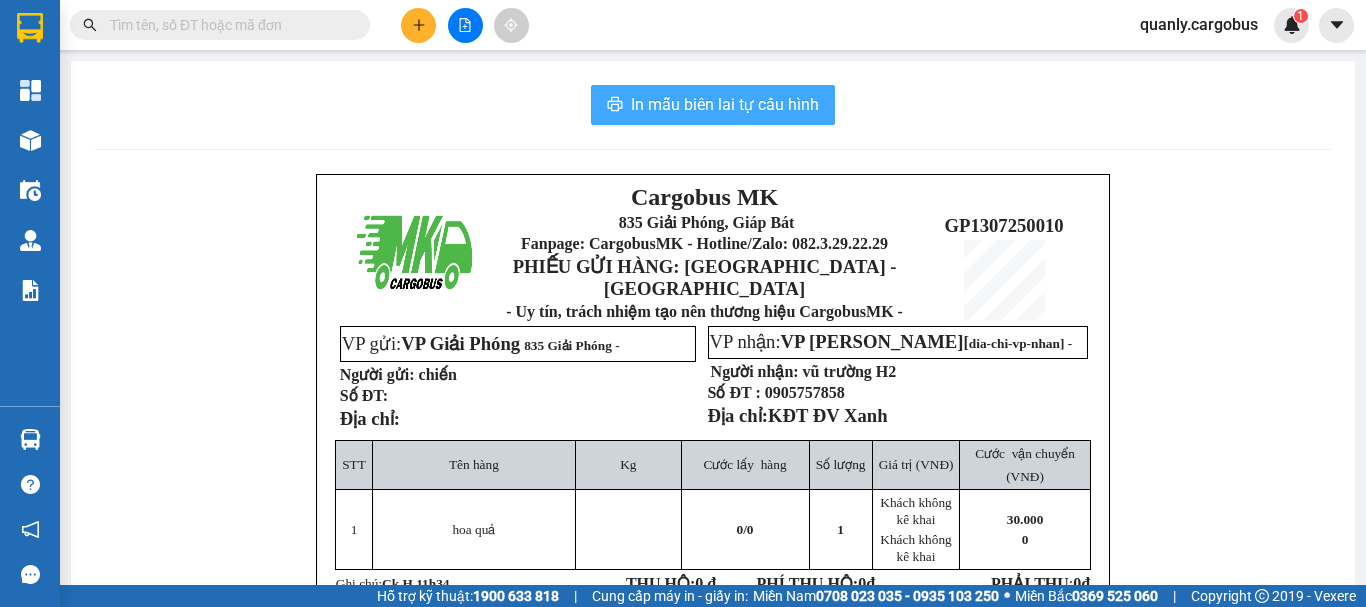 scroll, scrollTop: 0, scrollLeft: 0, axis: both 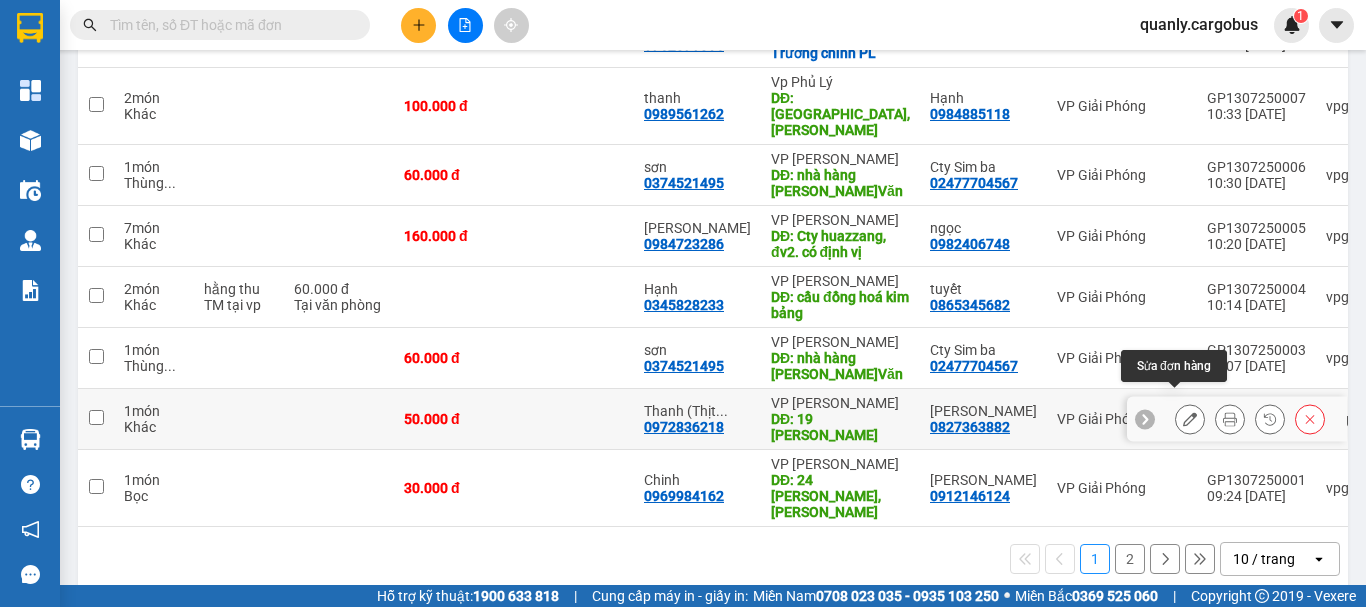 click 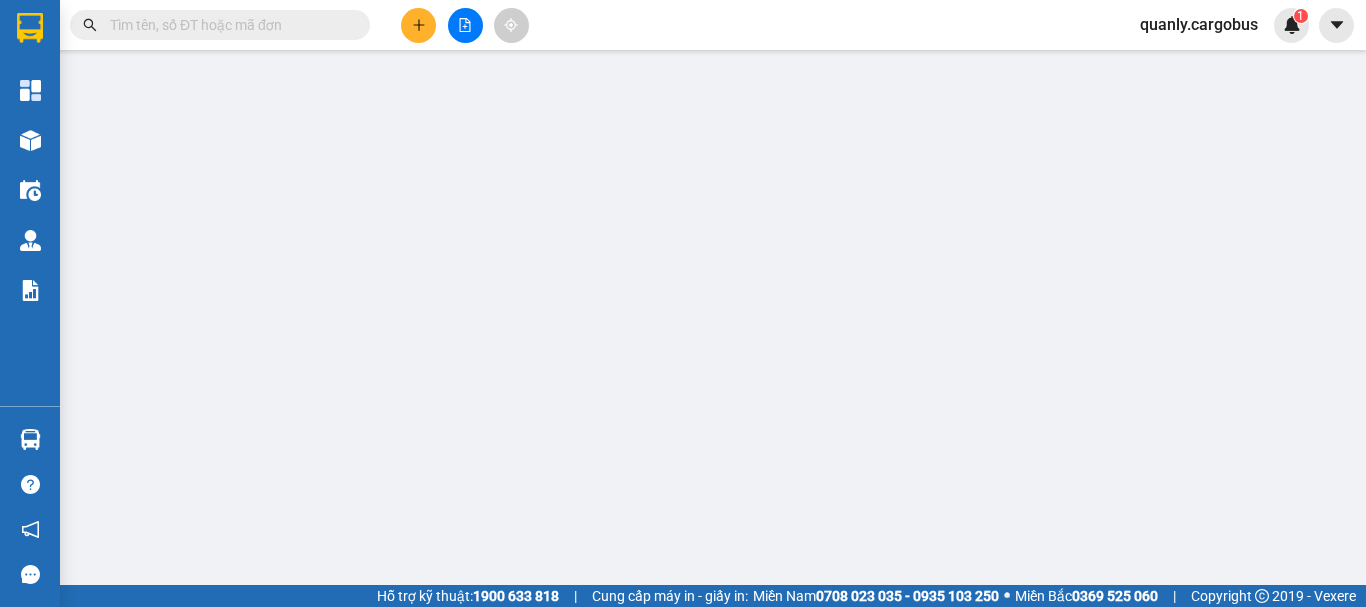 scroll, scrollTop: 0, scrollLeft: 0, axis: both 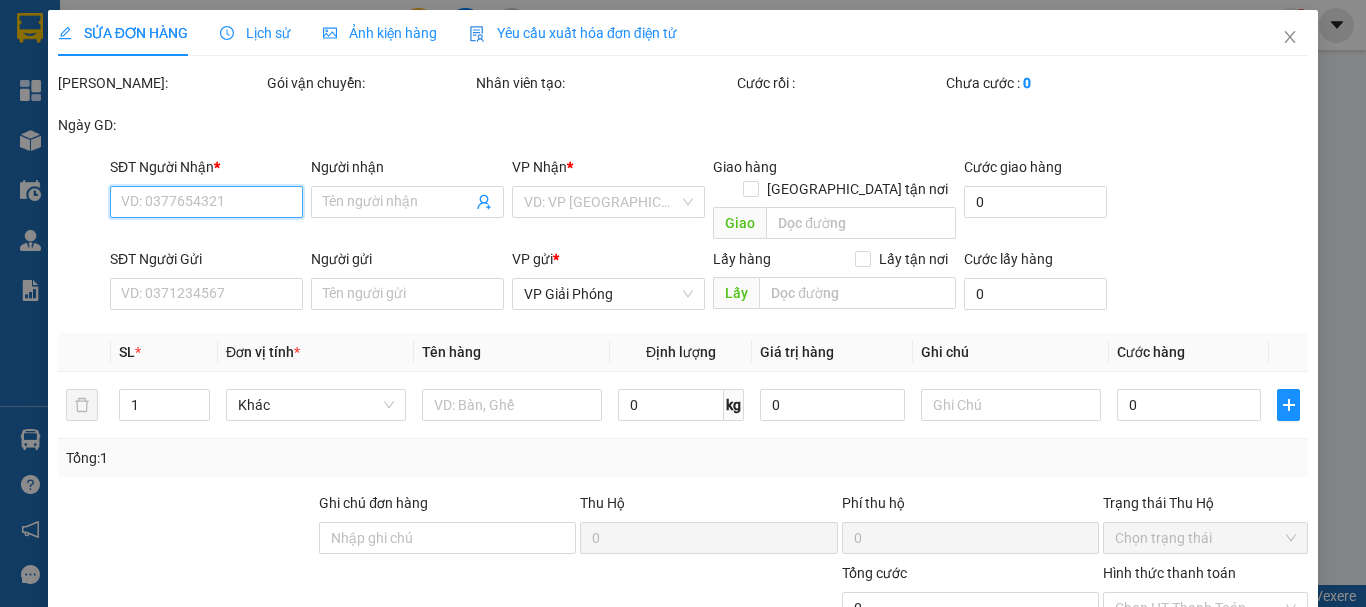 type on "0972836218" 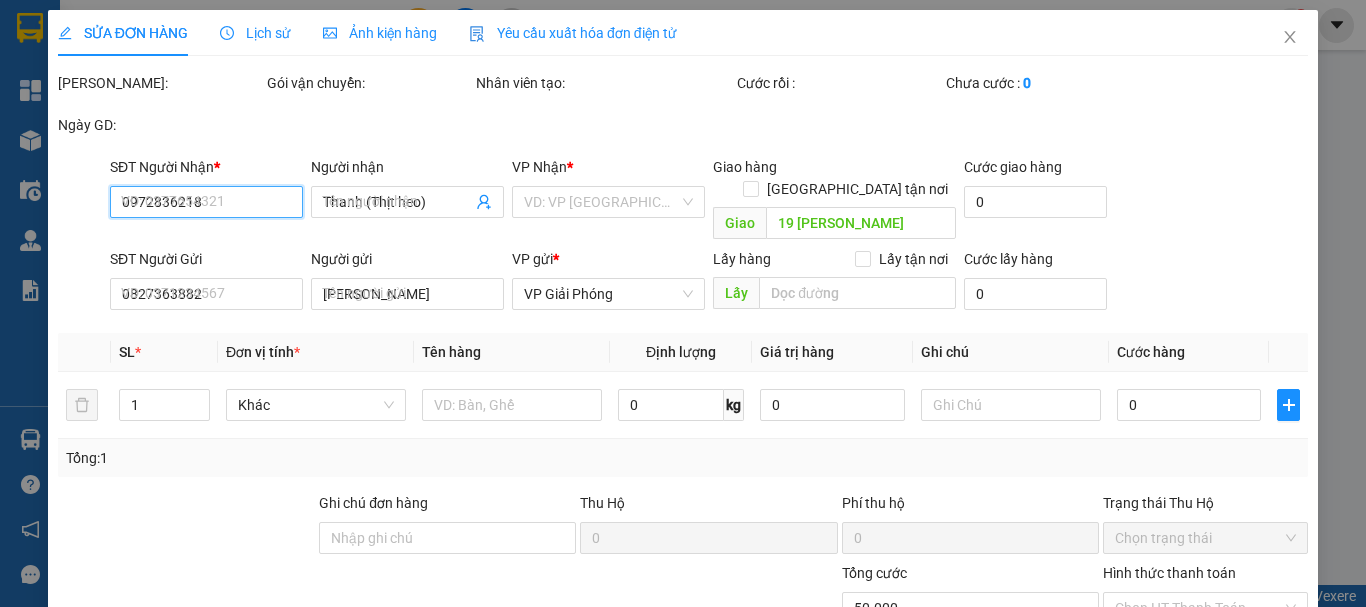 type on "50.000" 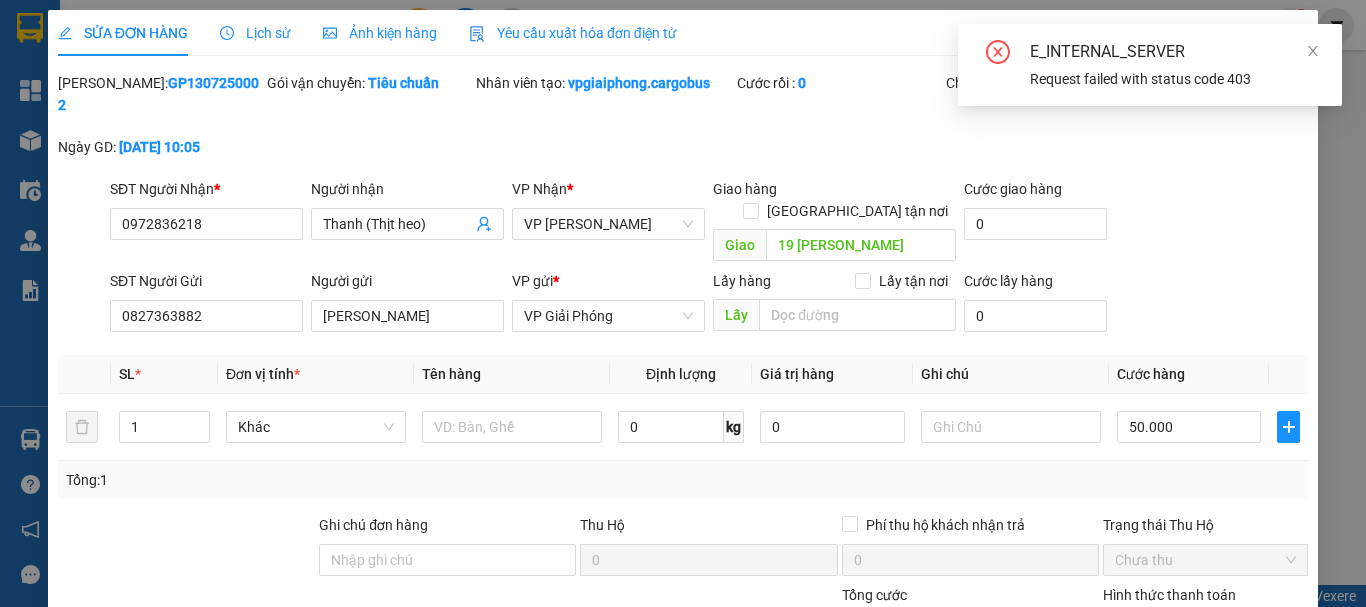 click on "50.000" at bounding box center (970, 630) 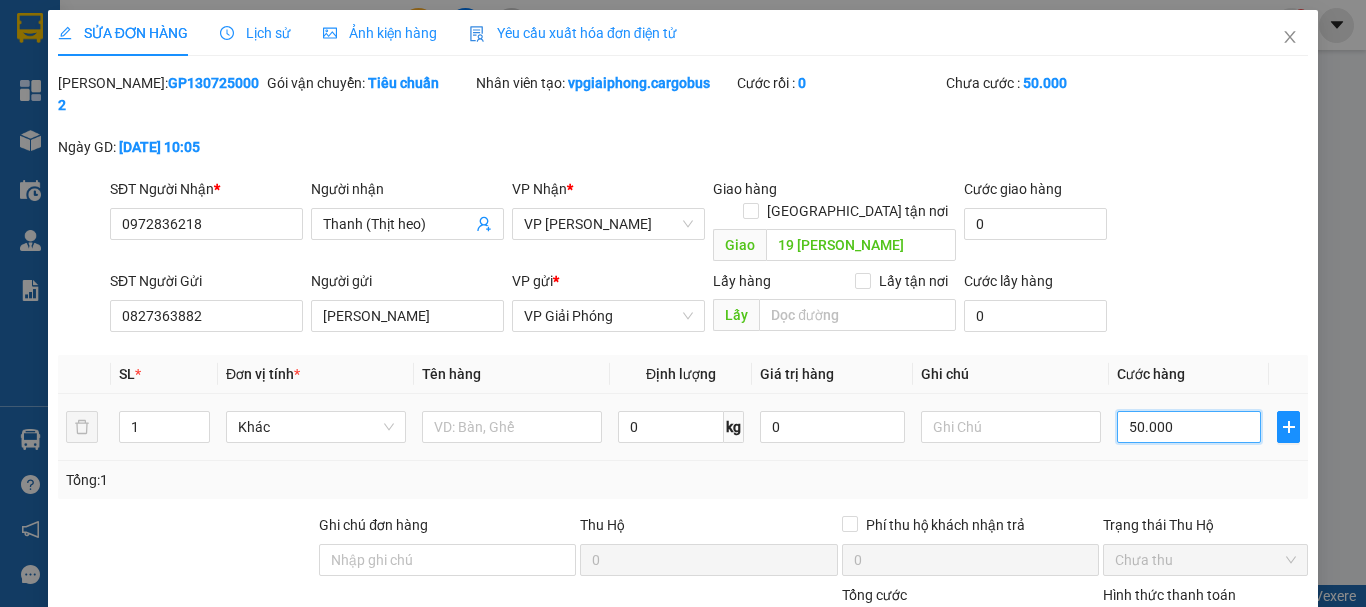 click on "50.000" at bounding box center [1189, 427] 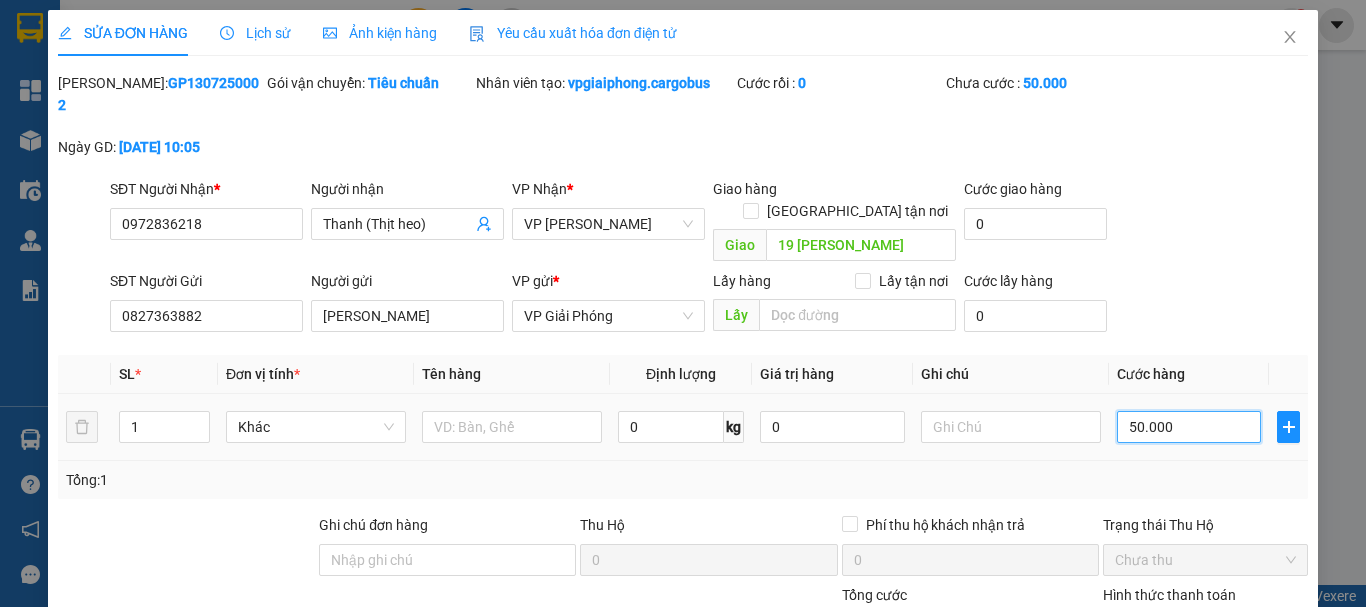 type on "4" 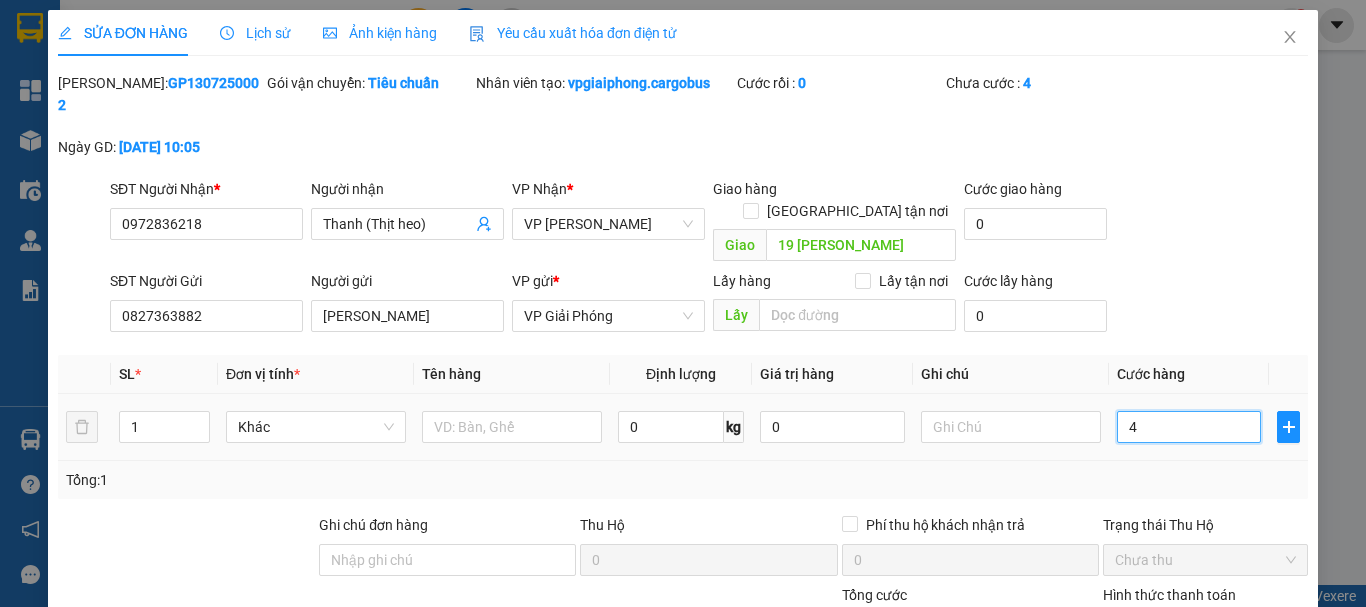 type on "40" 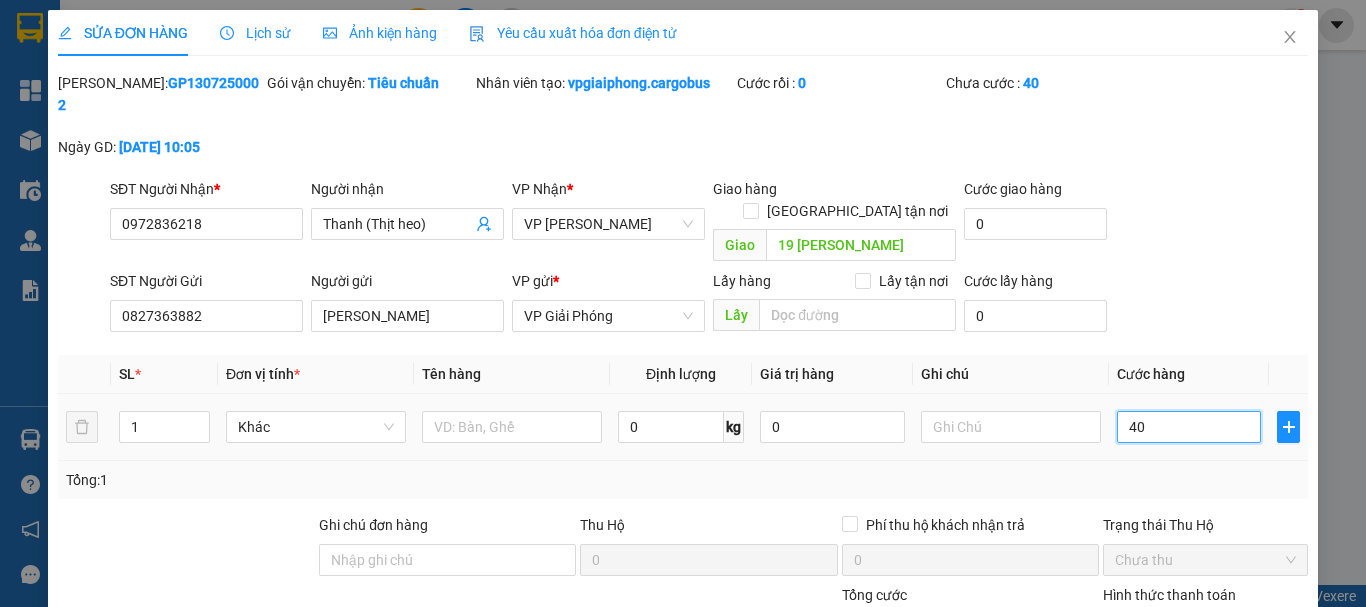 type on "400" 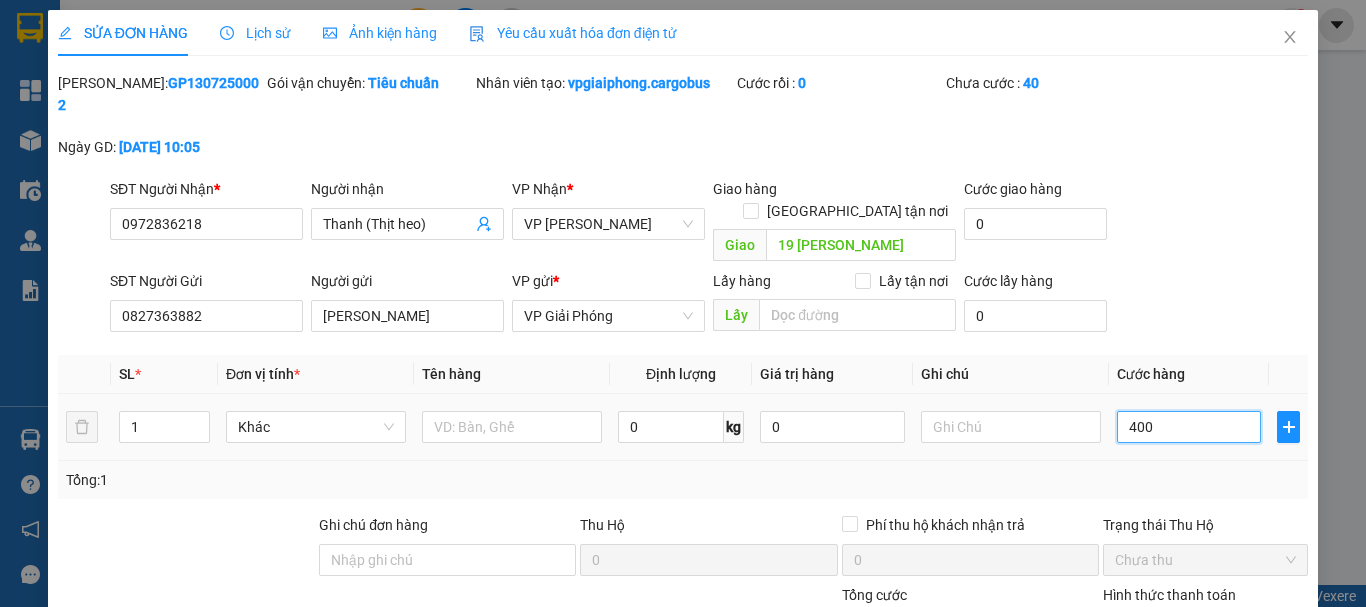 type on "400" 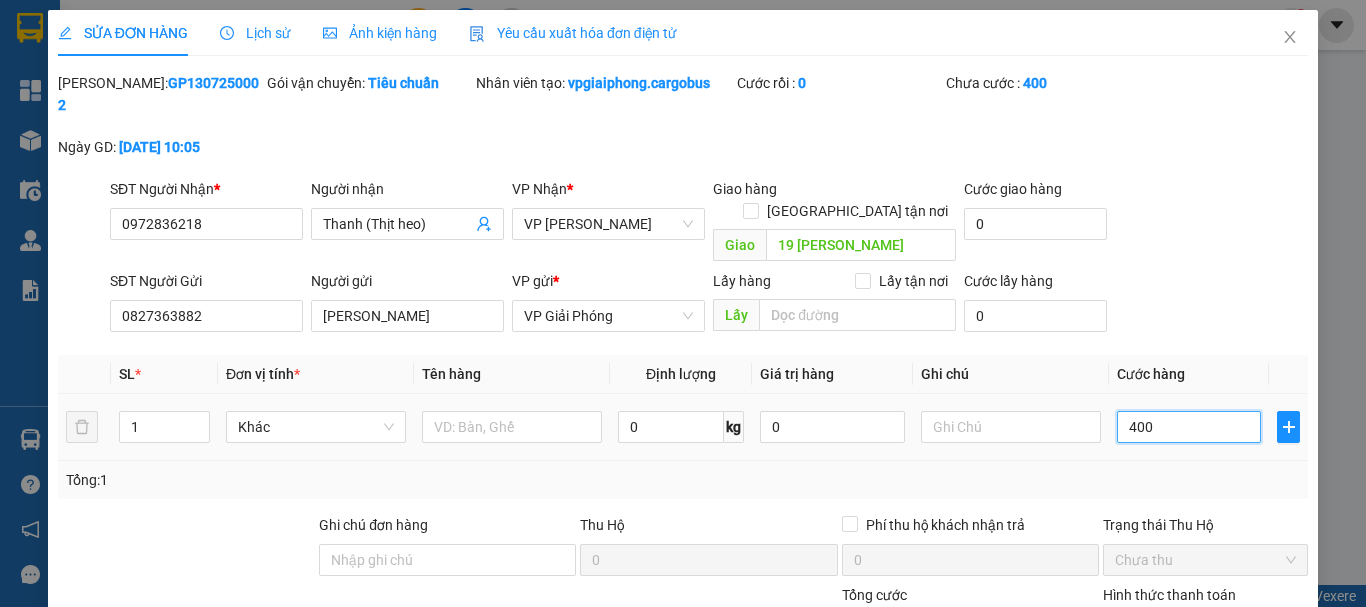 type on "4.000" 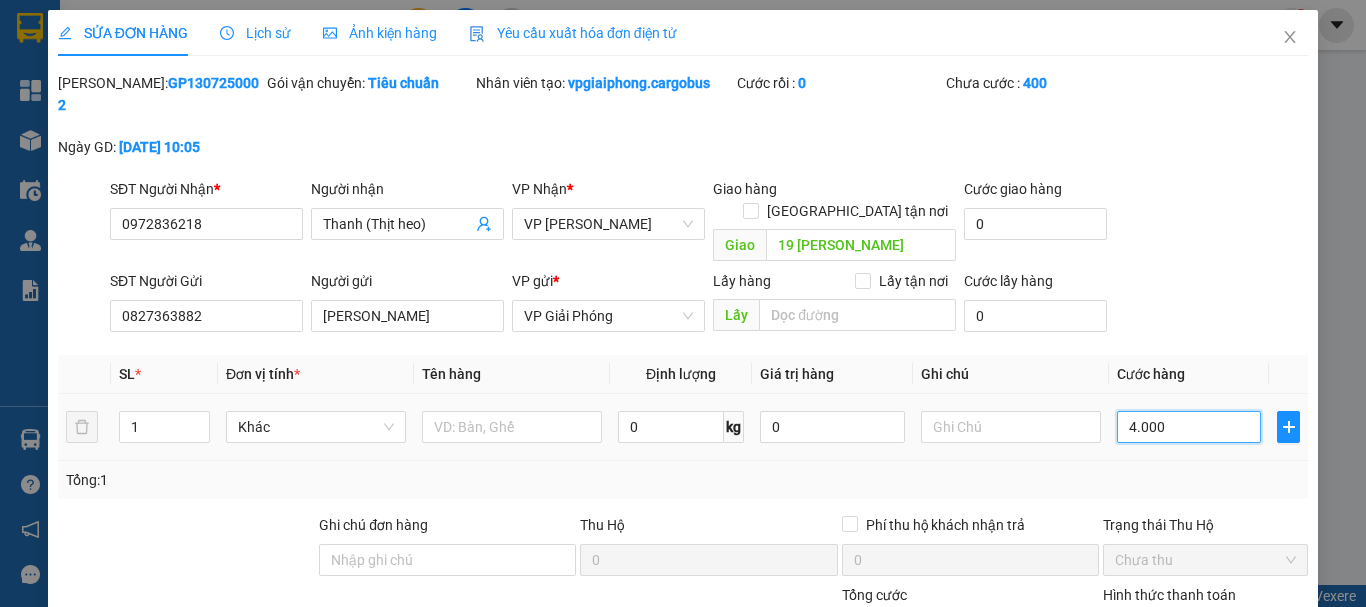 type on "4.000" 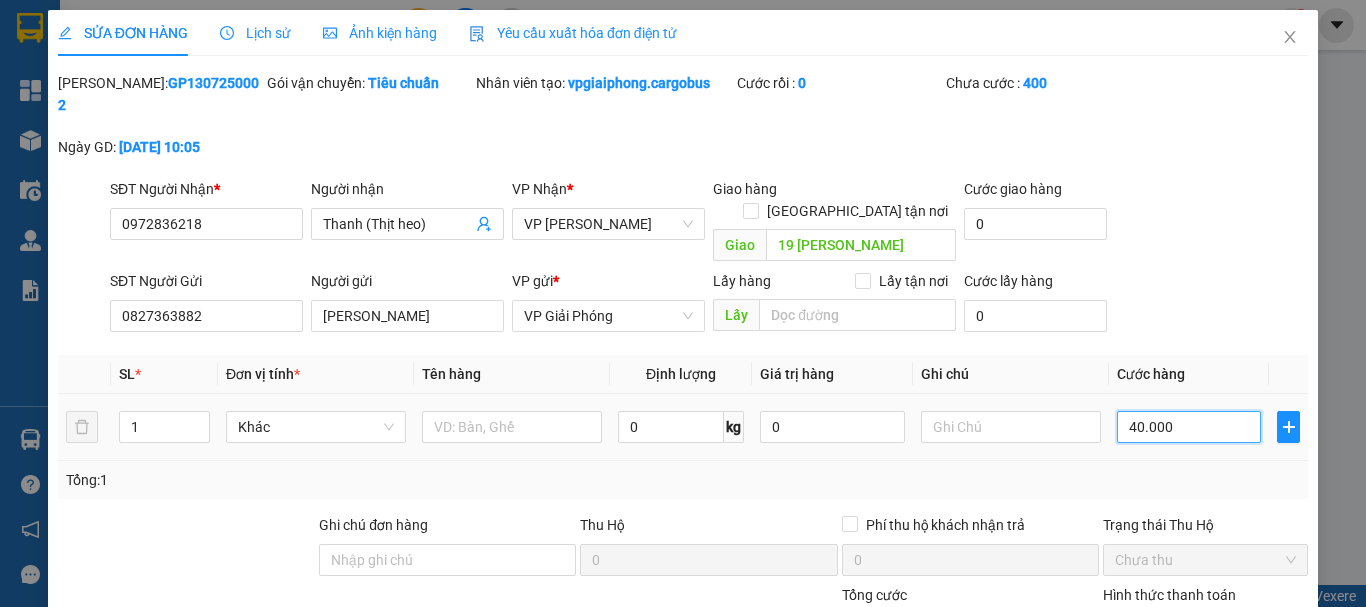 type on "40.000" 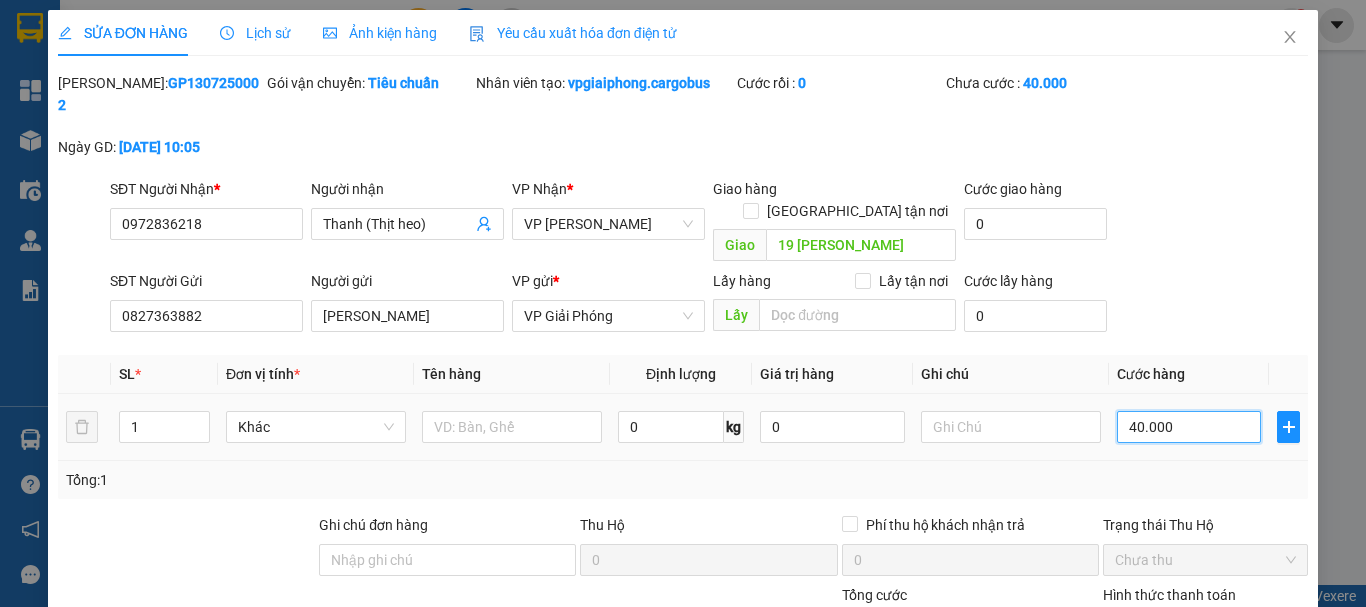 type on "400.000" 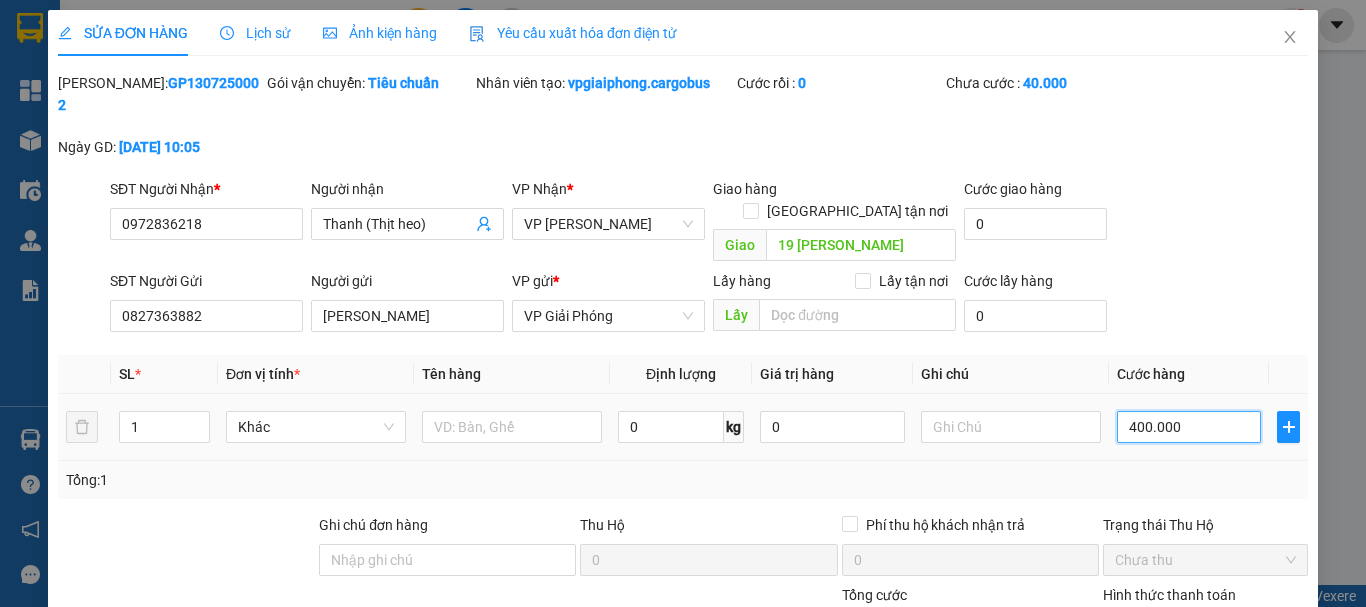 type on "400.000" 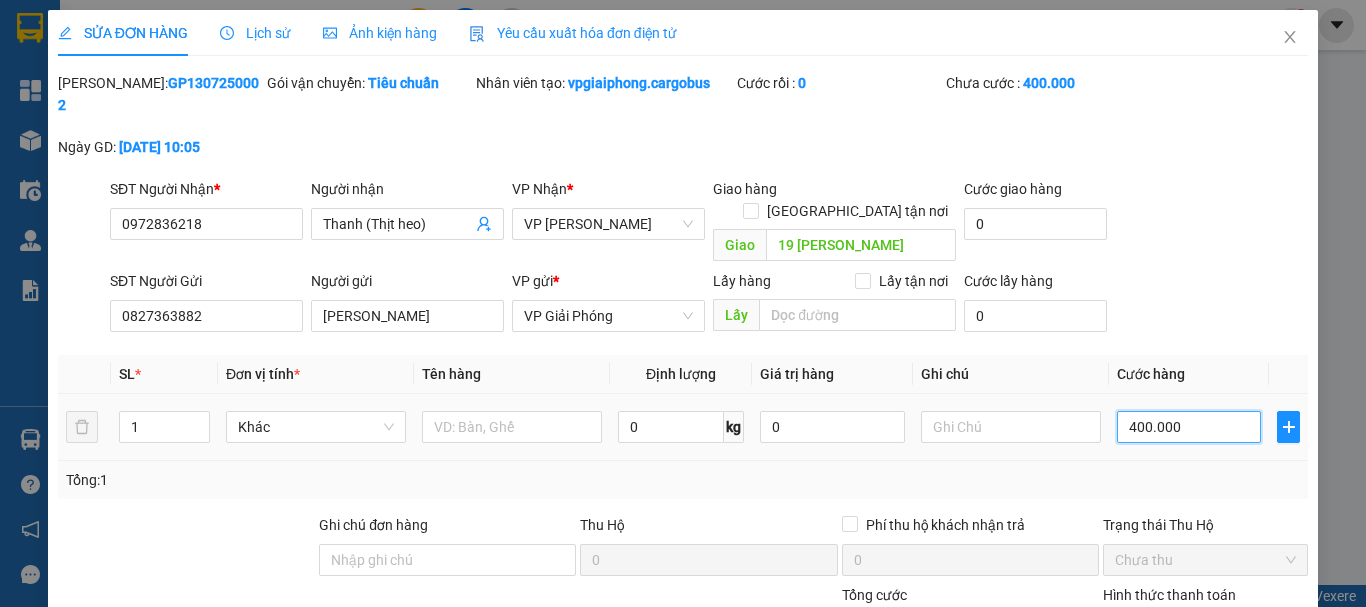 type on "40.000" 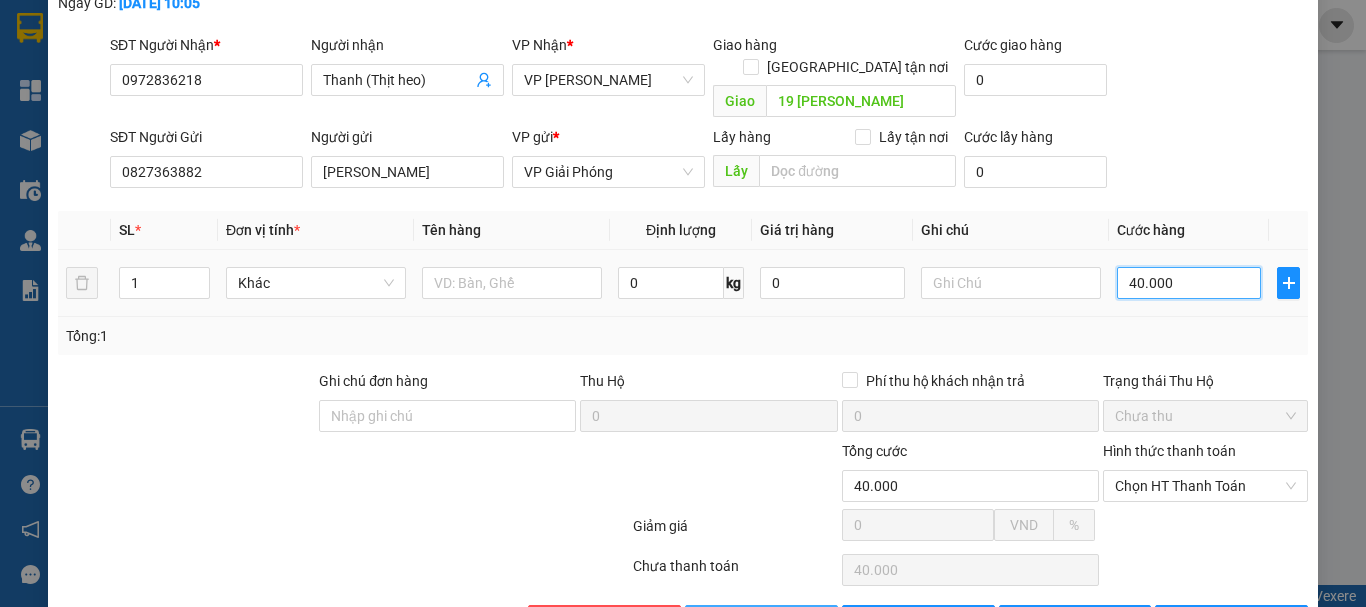 scroll, scrollTop: 169, scrollLeft: 0, axis: vertical 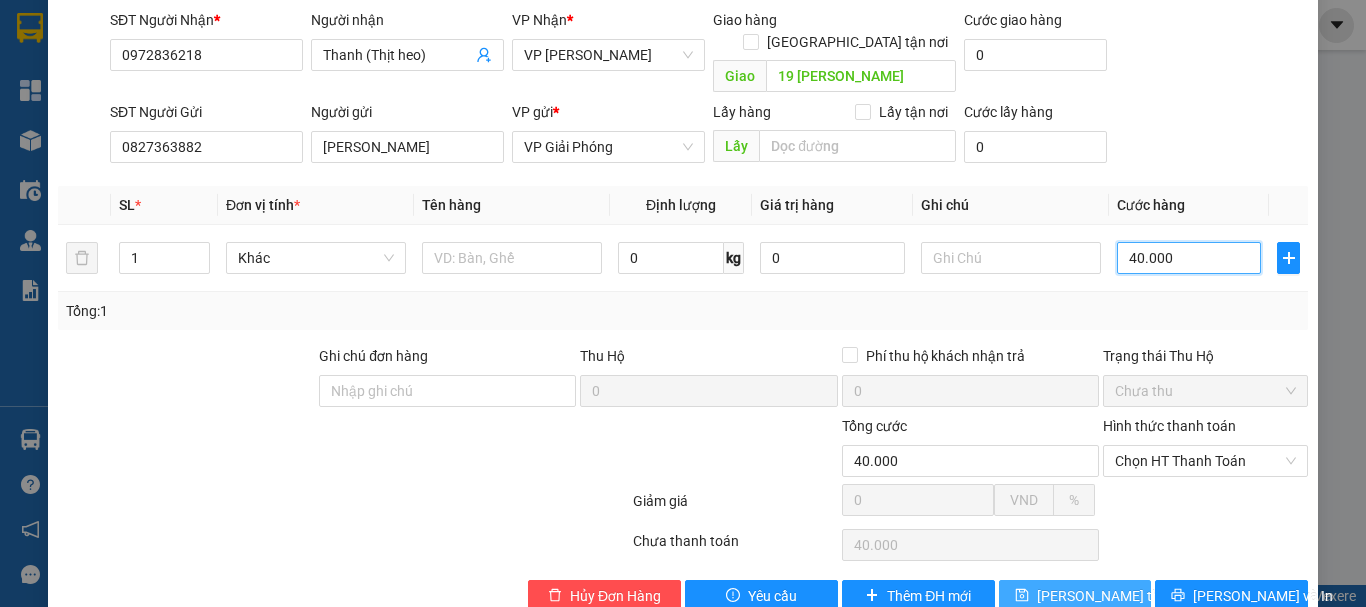 type on "40.000" 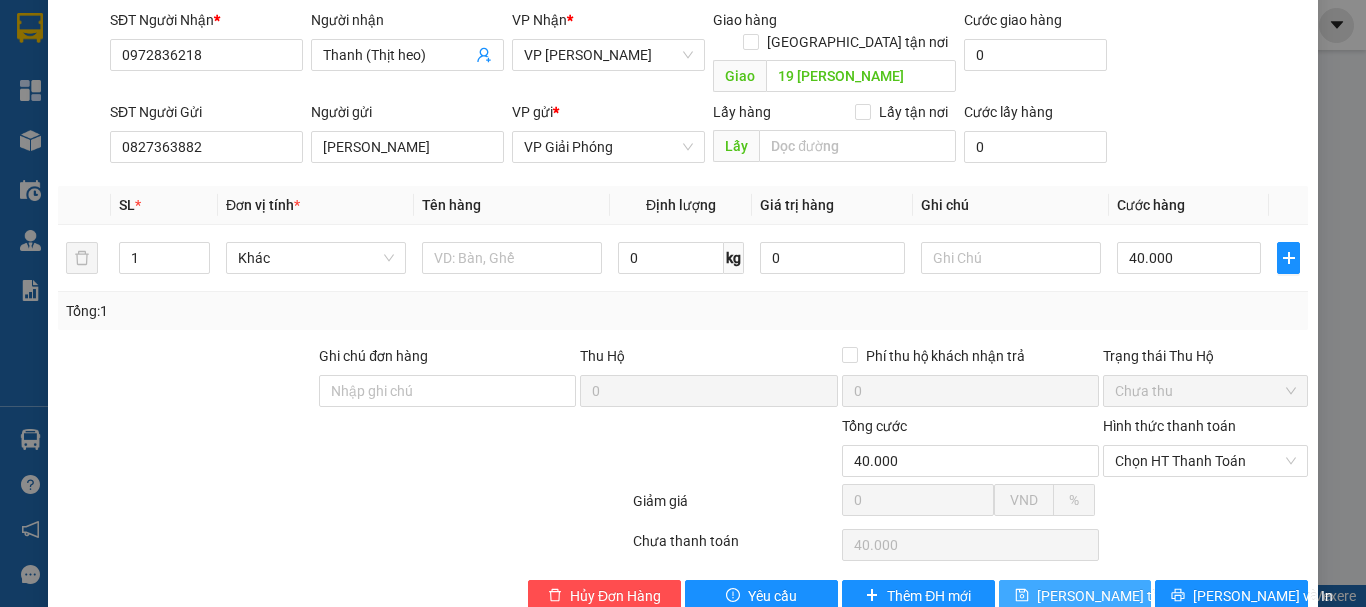click on "[PERSON_NAME] thay đổi" at bounding box center [1117, 596] 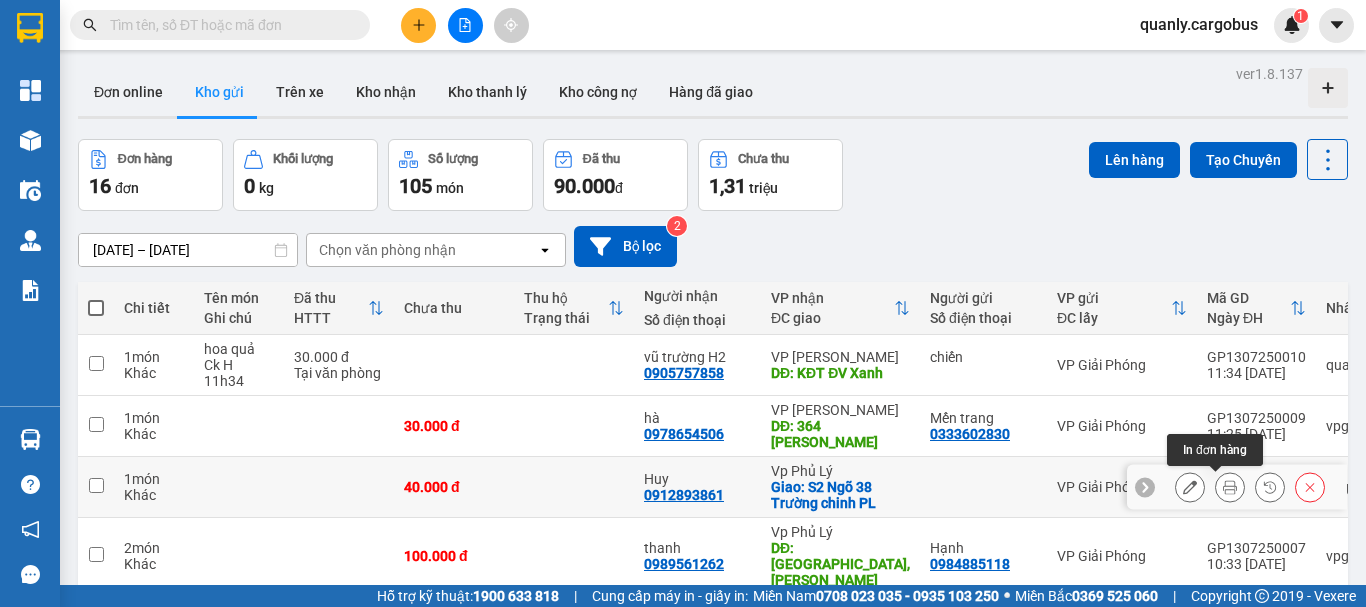 click 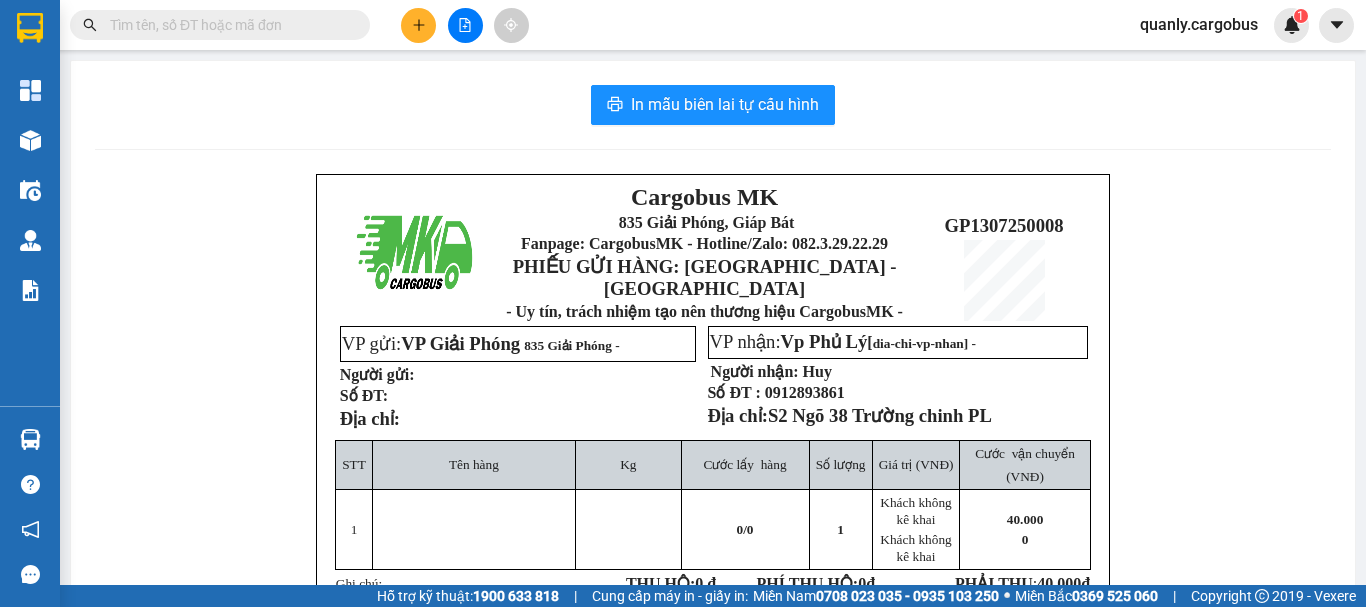 click at bounding box center [700, 382] 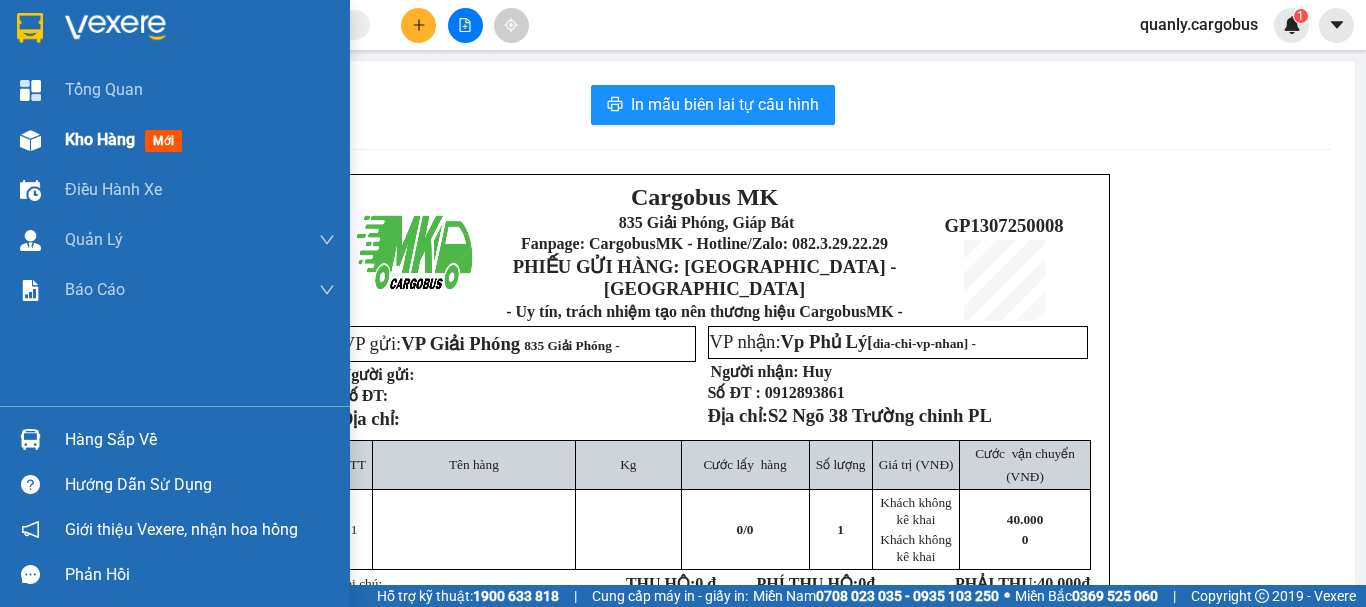 click on "Kho hàng" at bounding box center [100, 139] 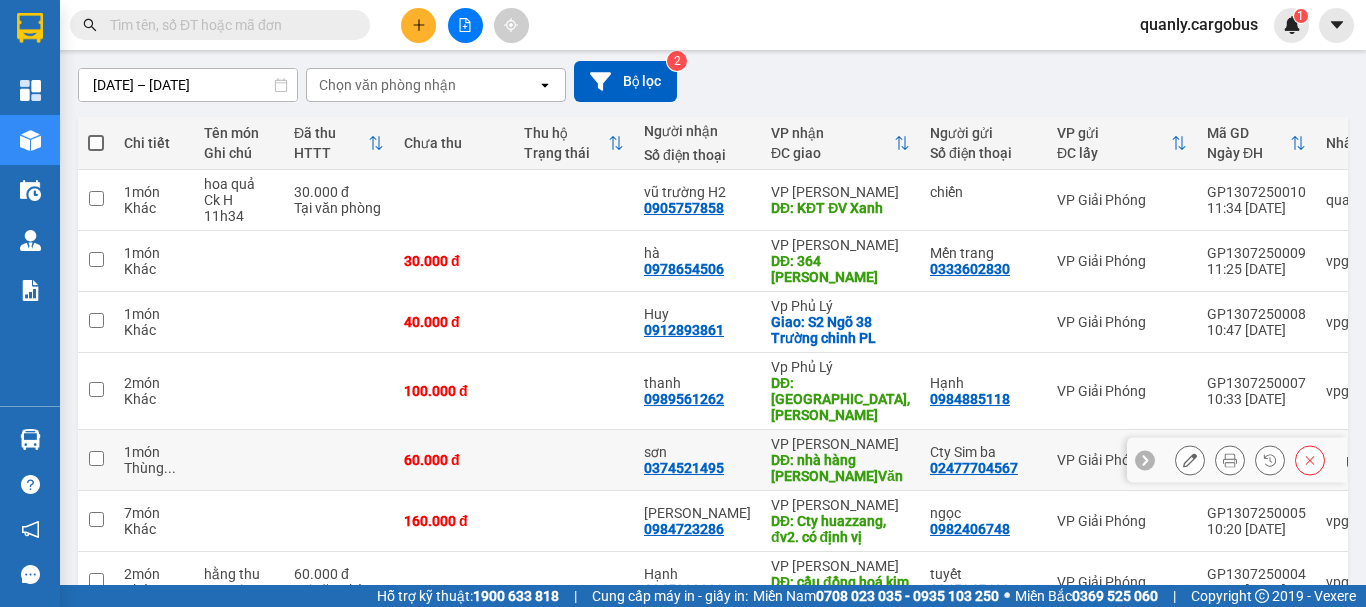 scroll, scrollTop: 200, scrollLeft: 0, axis: vertical 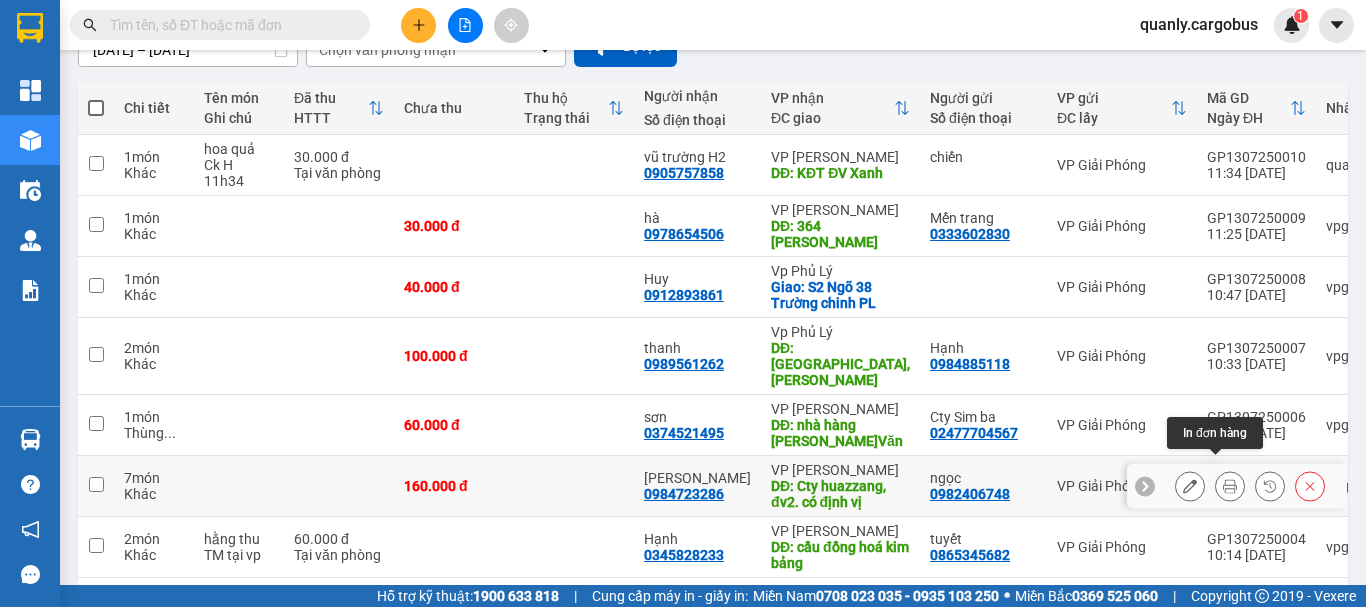click 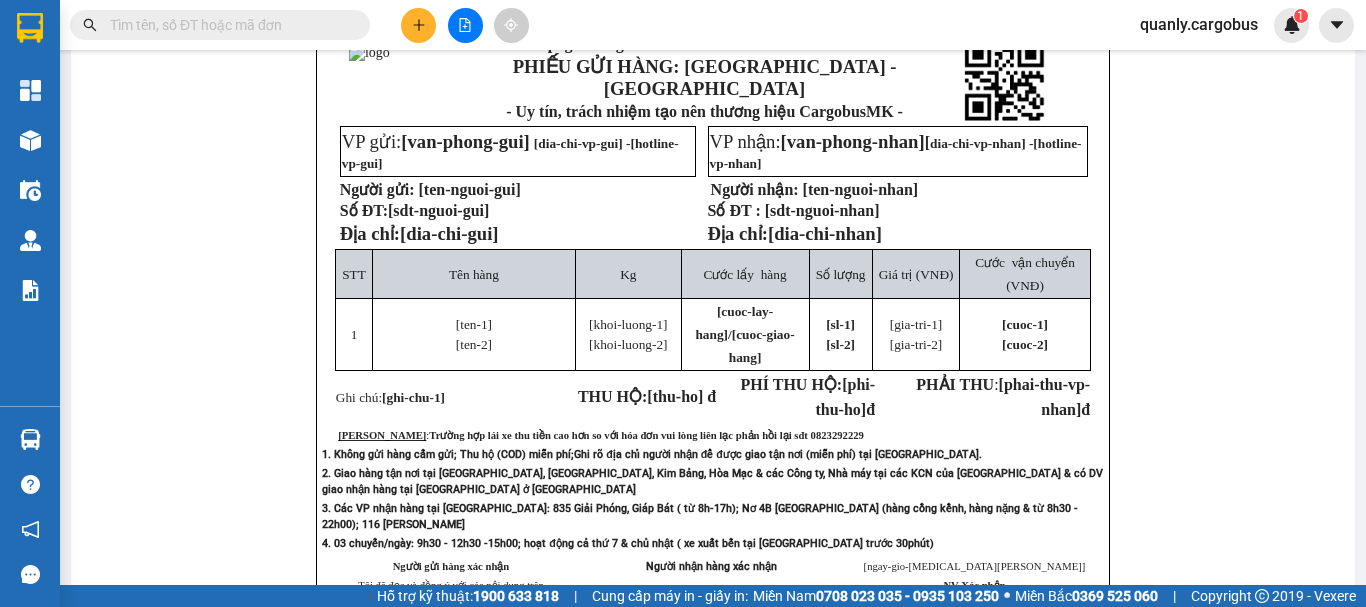 scroll, scrollTop: 202, scrollLeft: 0, axis: vertical 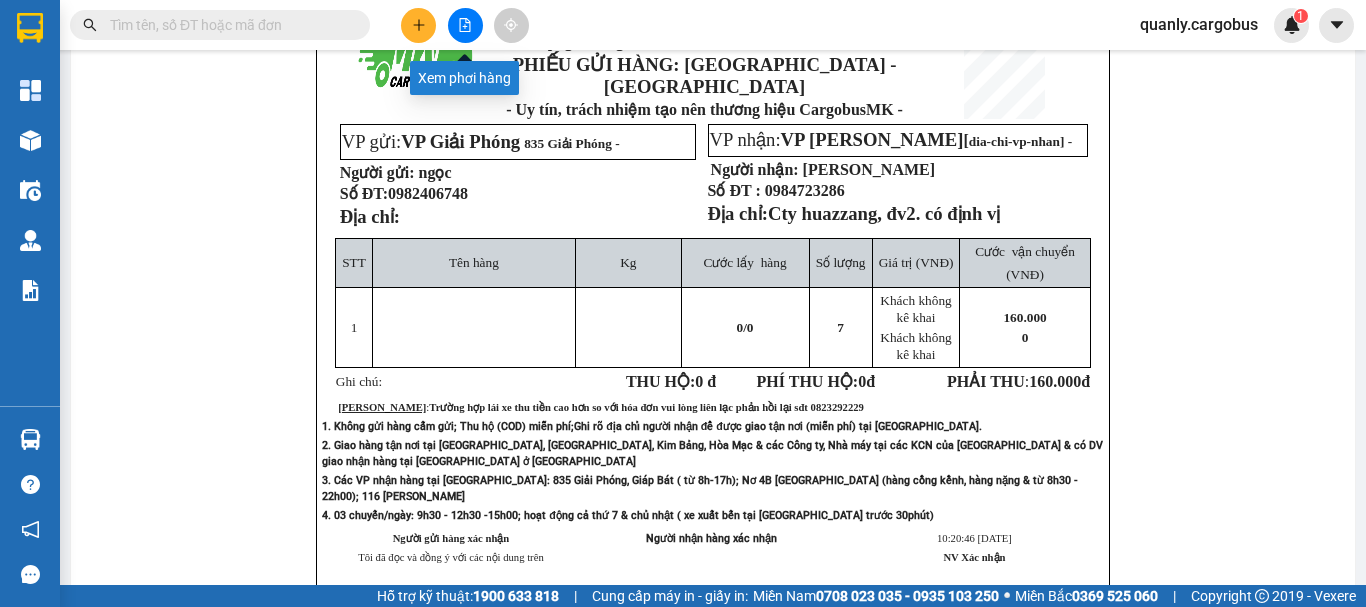click at bounding box center (465, 25) 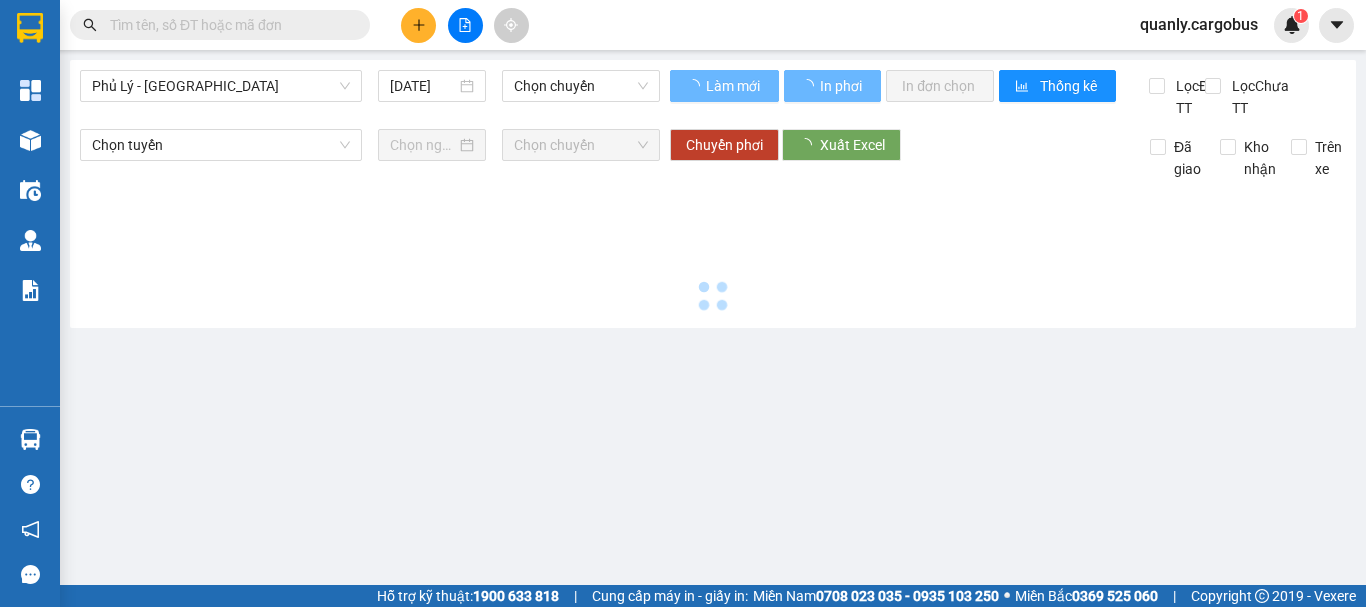 scroll, scrollTop: 0, scrollLeft: 0, axis: both 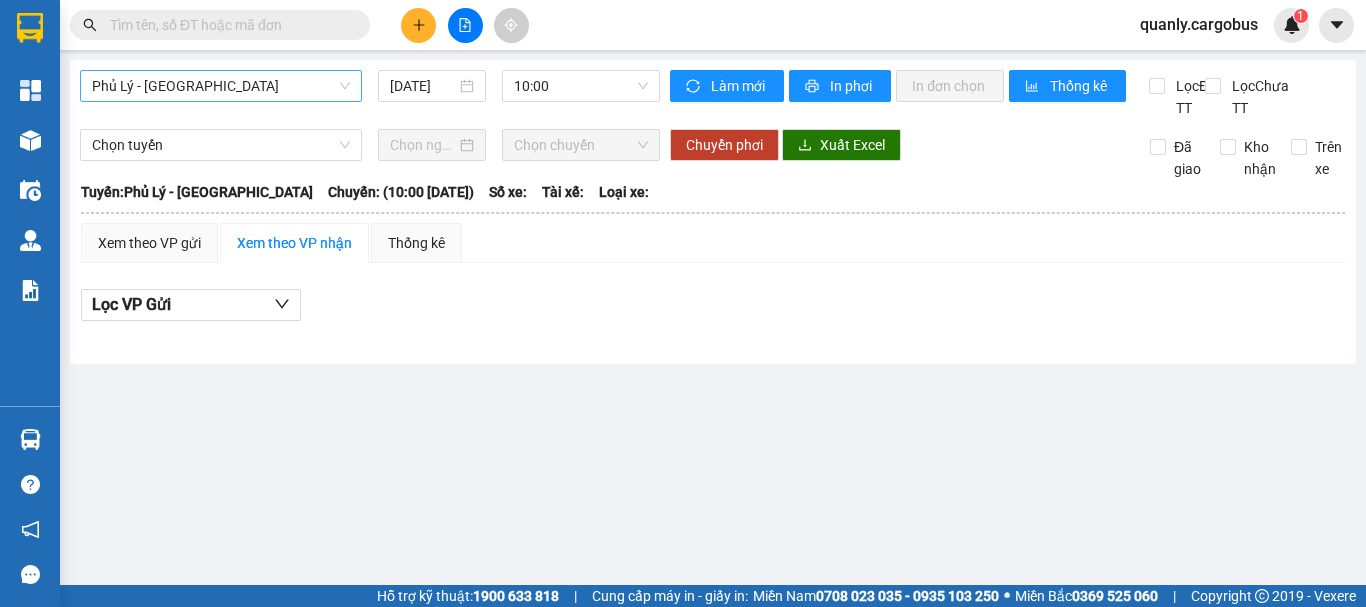 click on "Phủ Lý - [GEOGRAPHIC_DATA]" at bounding box center [221, 86] 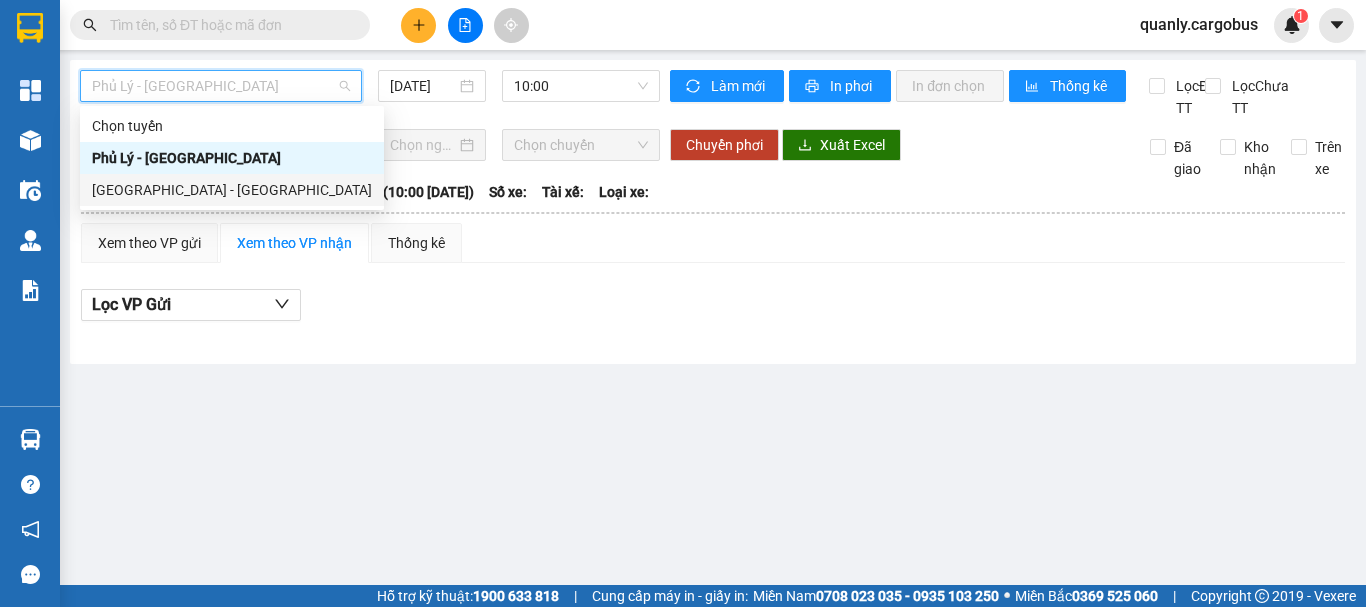 click on "[GEOGRAPHIC_DATA] - [GEOGRAPHIC_DATA]" at bounding box center (232, 190) 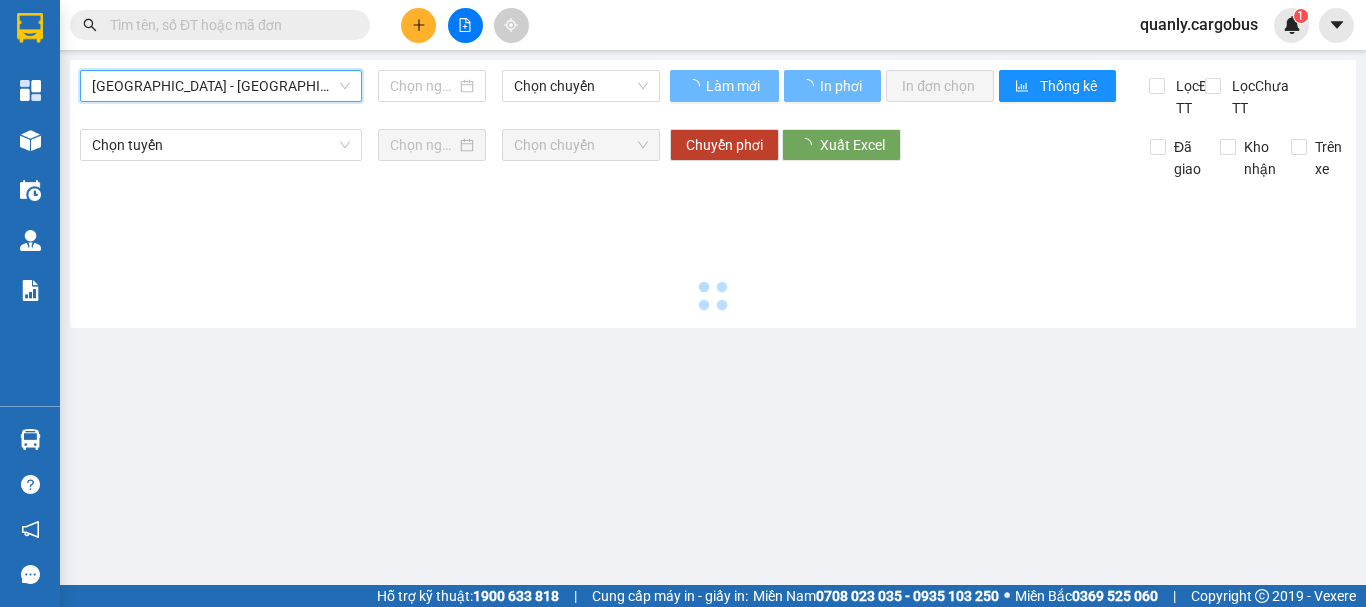 type on "[DATE]" 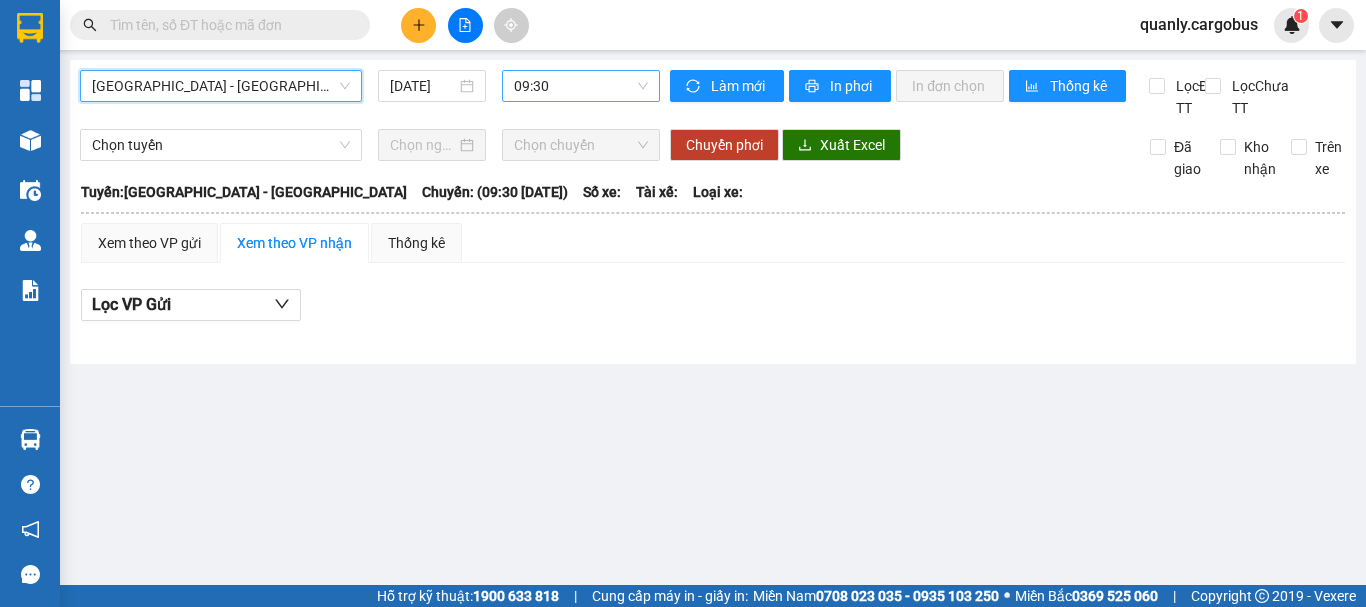 click on "09:30" at bounding box center (581, 86) 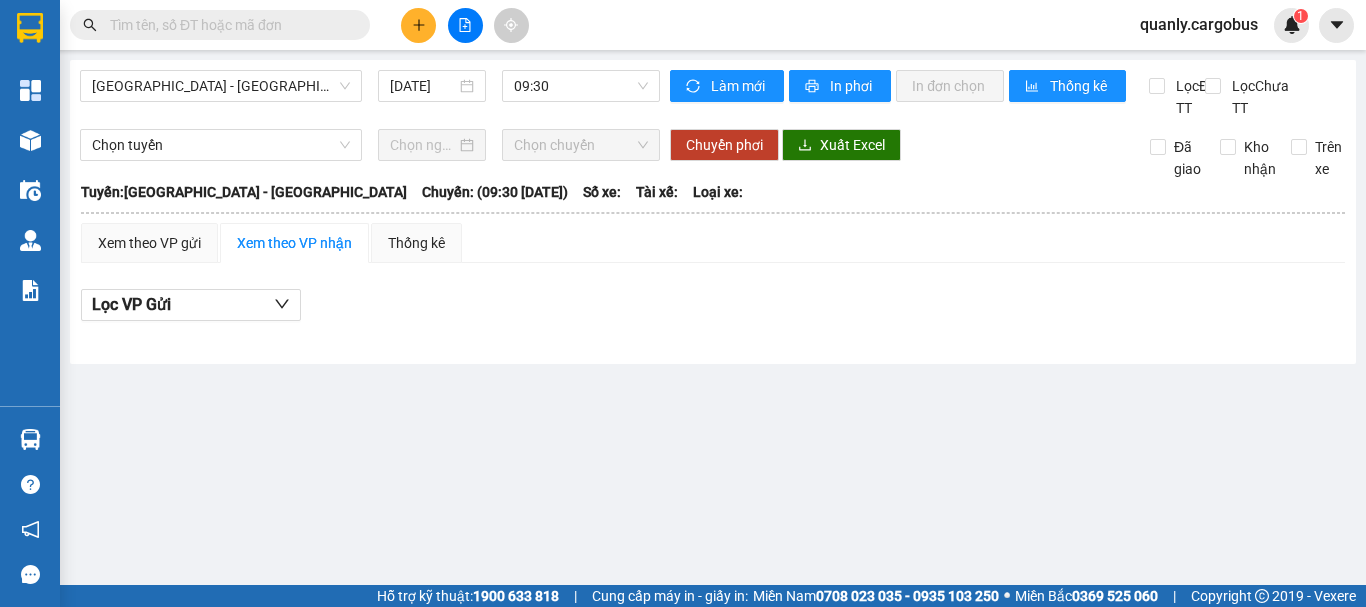 drag, startPoint x: 577, startPoint y: 307, endPoint x: 550, endPoint y: 286, distance: 34.20526 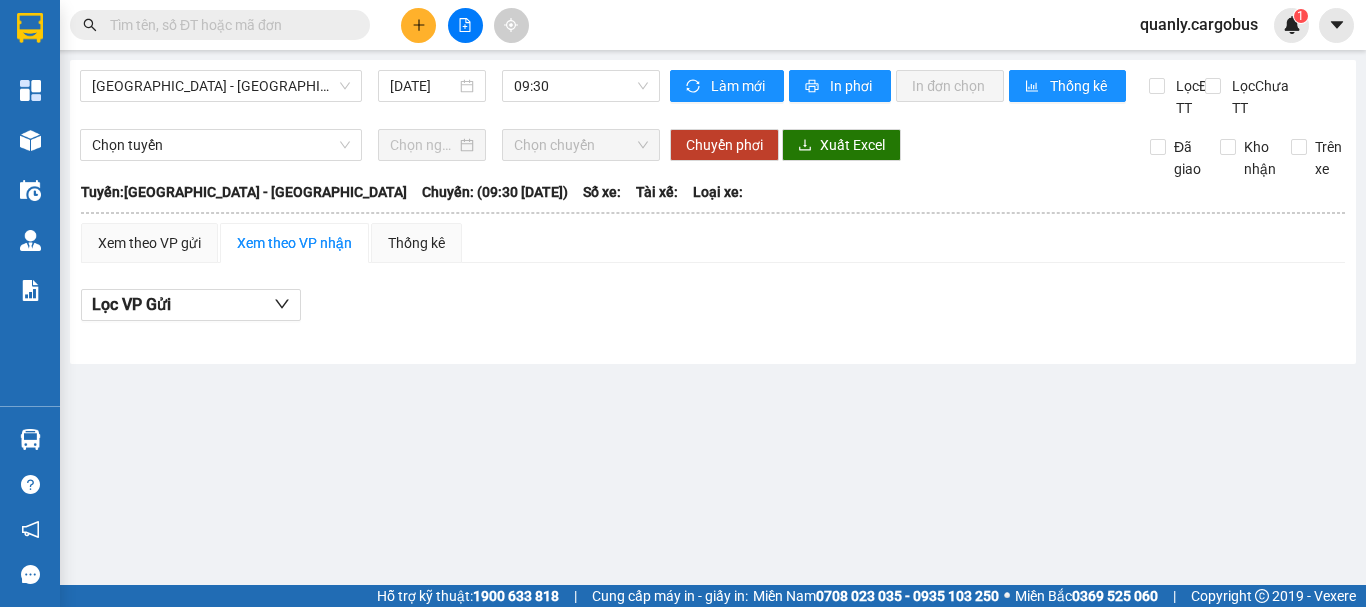 click on "Lọc VP Gửi" at bounding box center [713, 311] 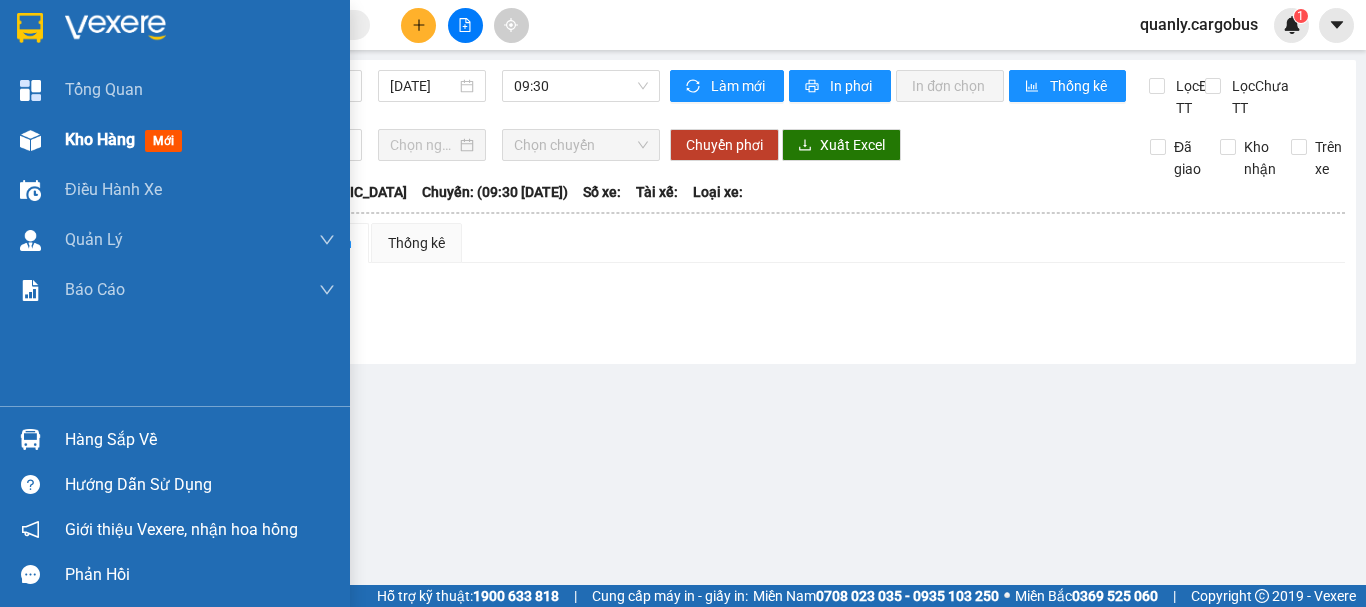 click at bounding box center (30, 140) 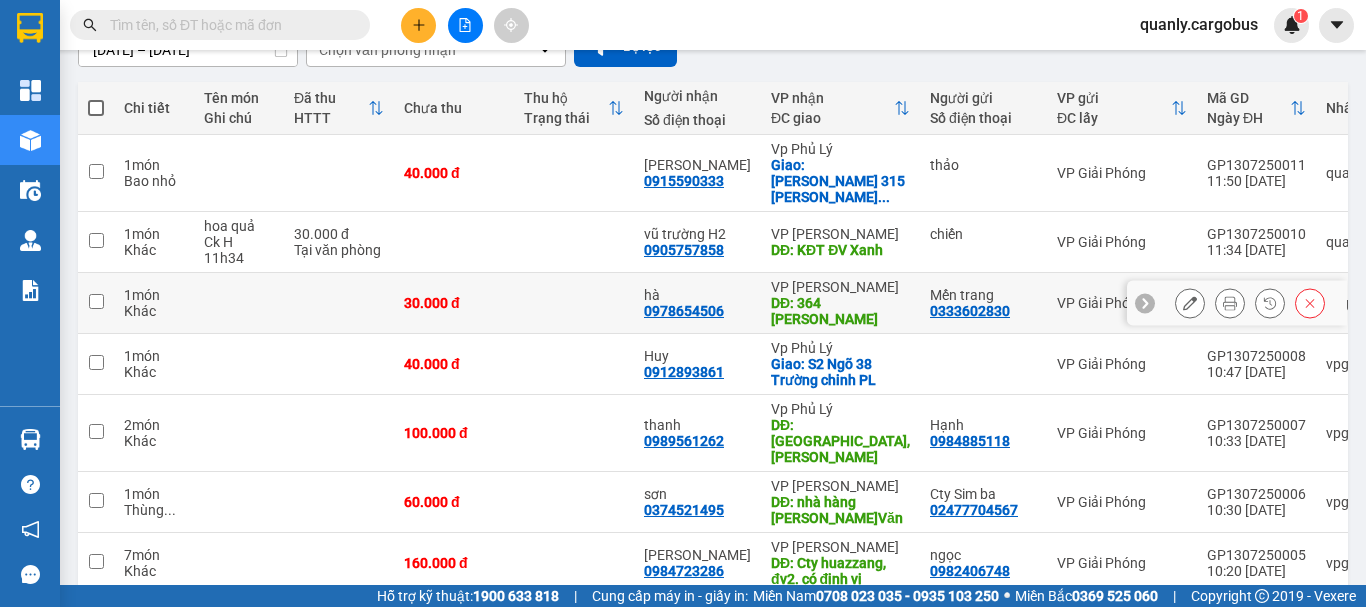 scroll, scrollTop: 300, scrollLeft: 0, axis: vertical 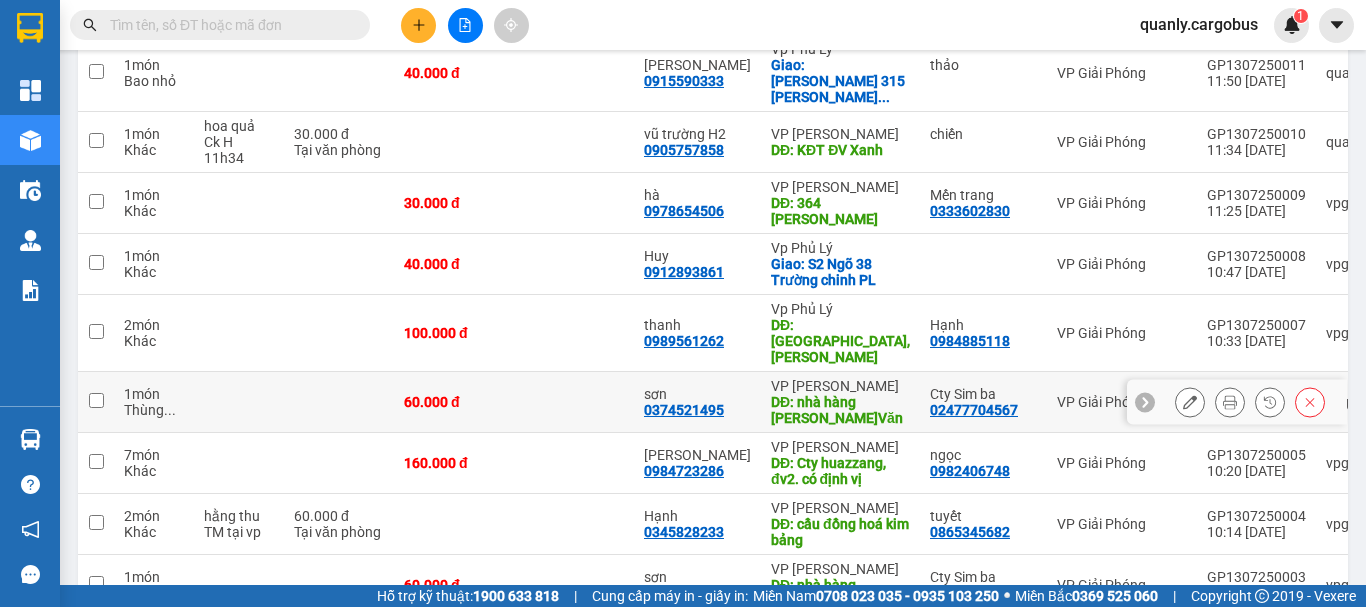 click 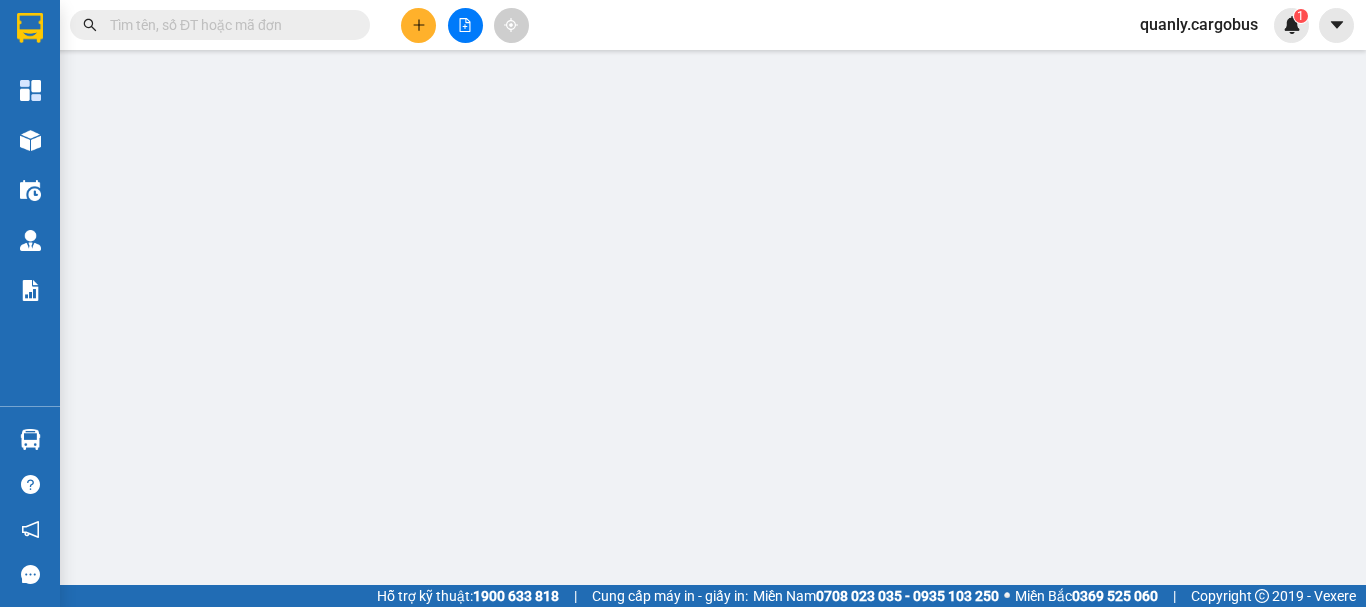 scroll, scrollTop: 0, scrollLeft: 0, axis: both 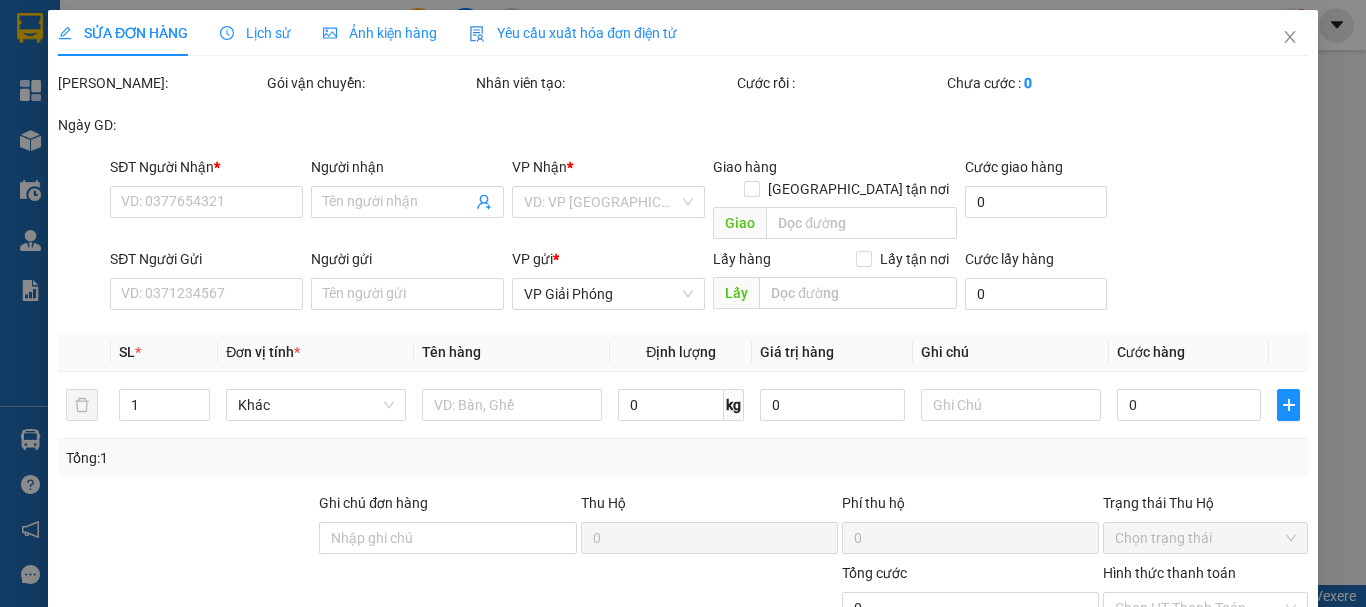 type on "0374521495" 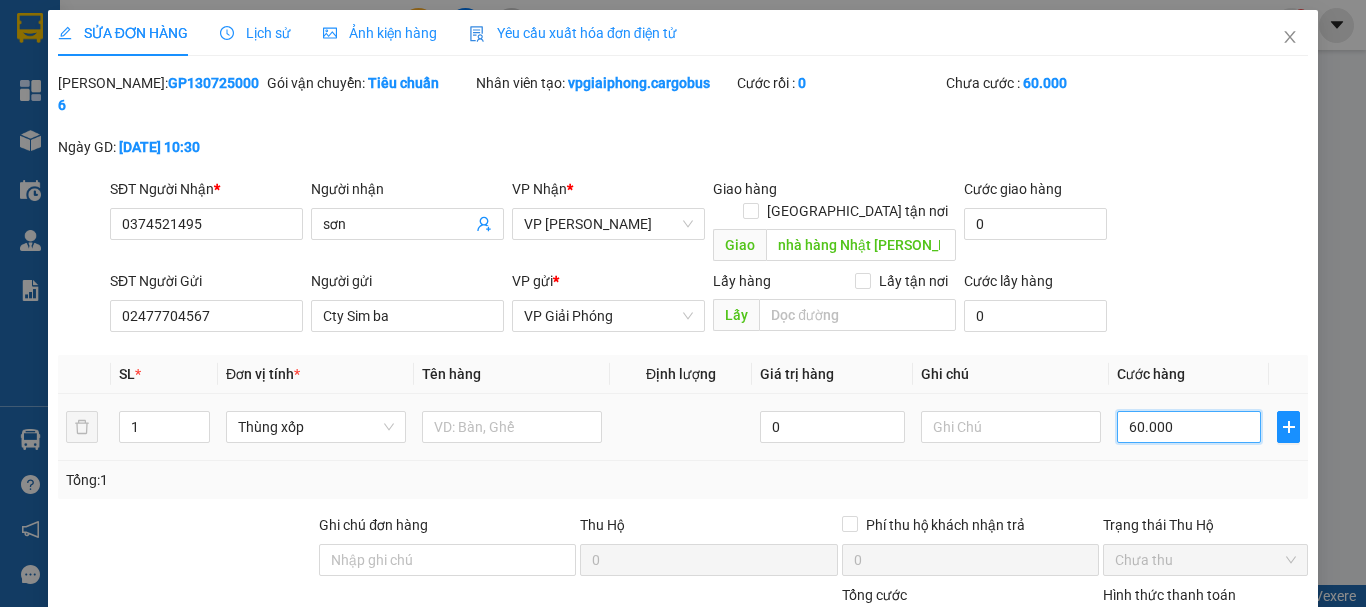 click on "60.000" at bounding box center [1189, 427] 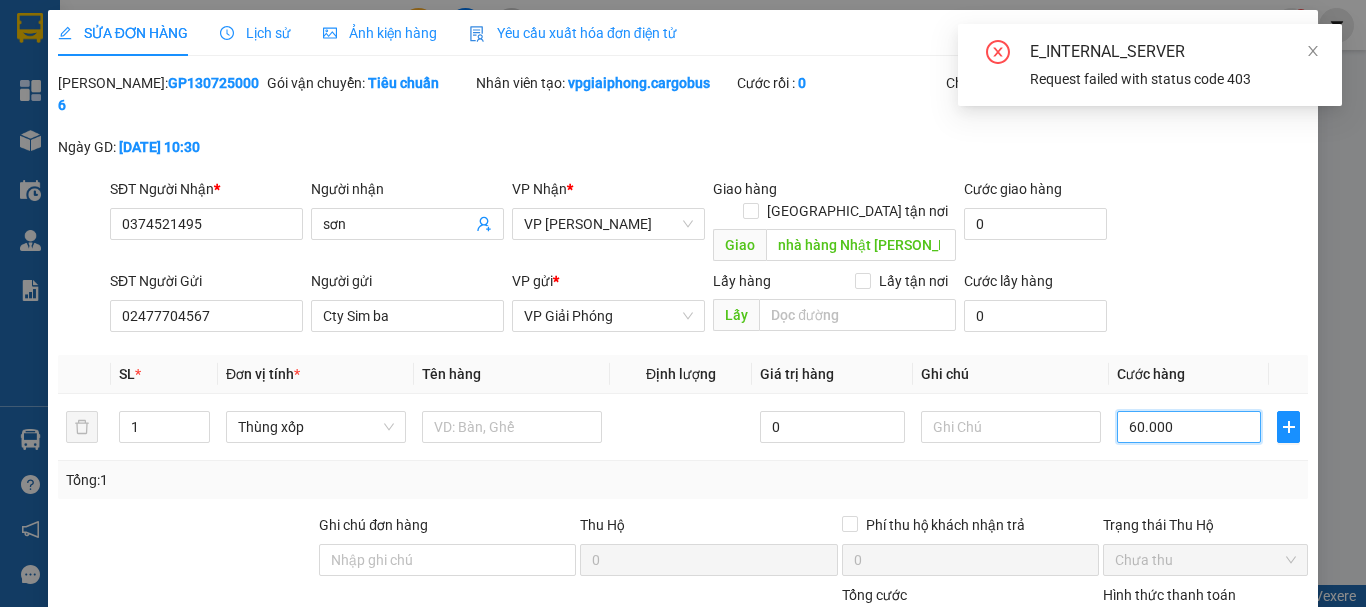 type on "5" 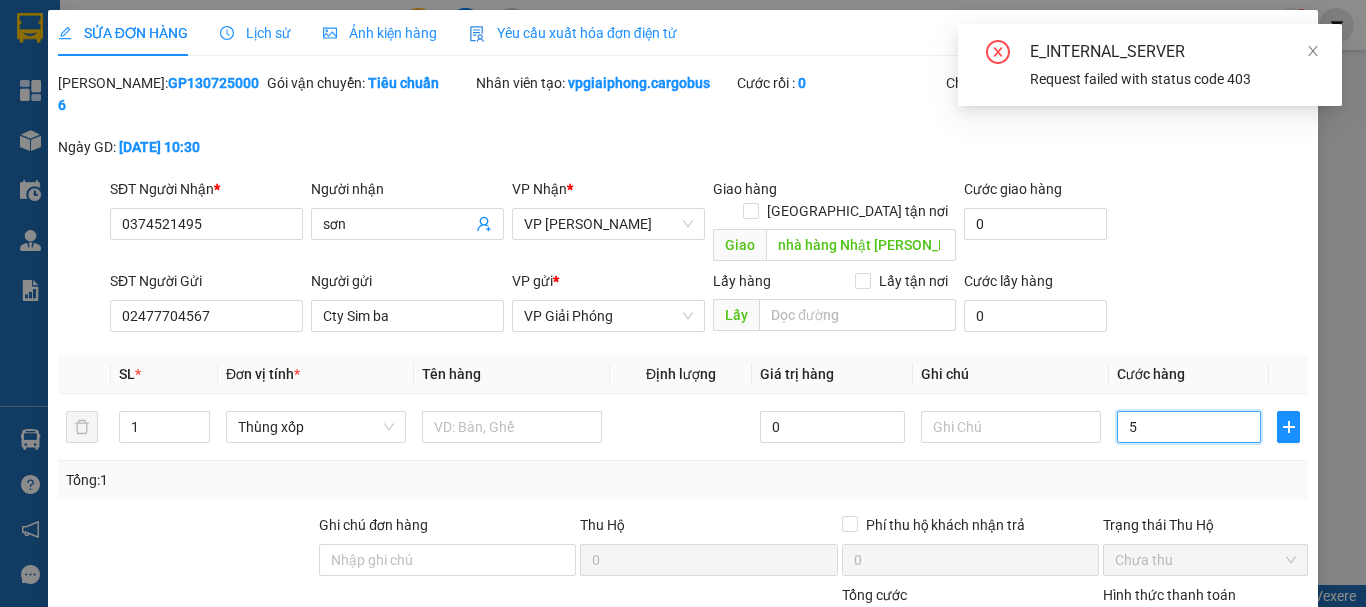 type on "5" 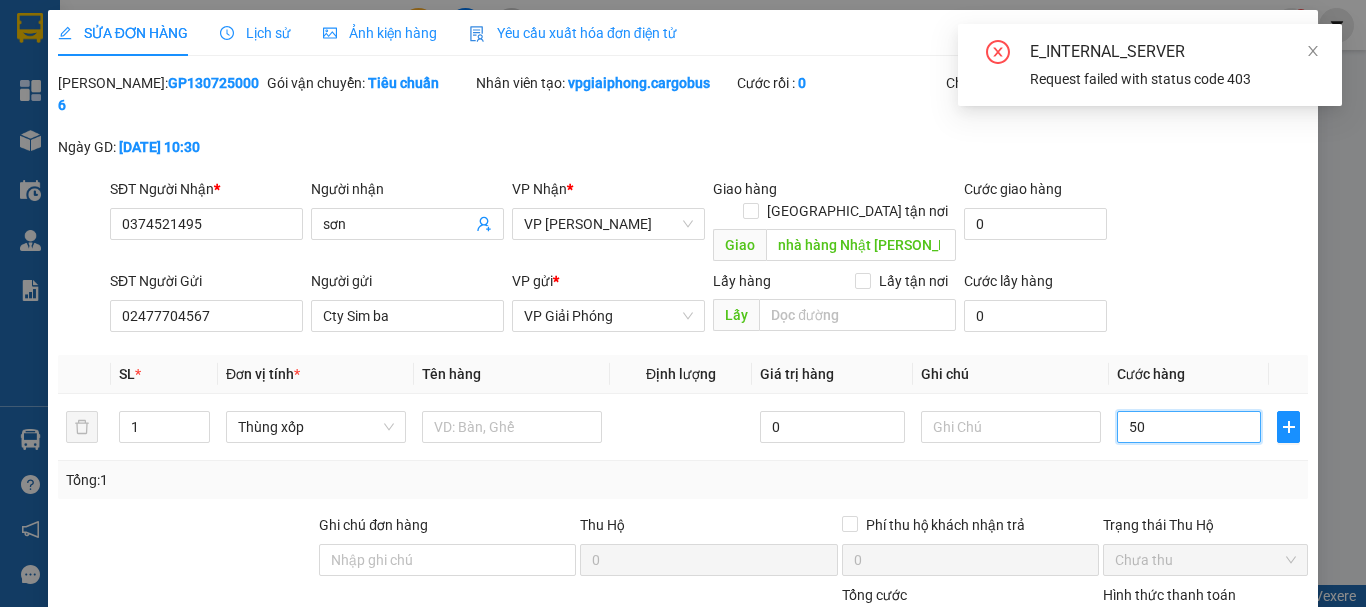 type on "500" 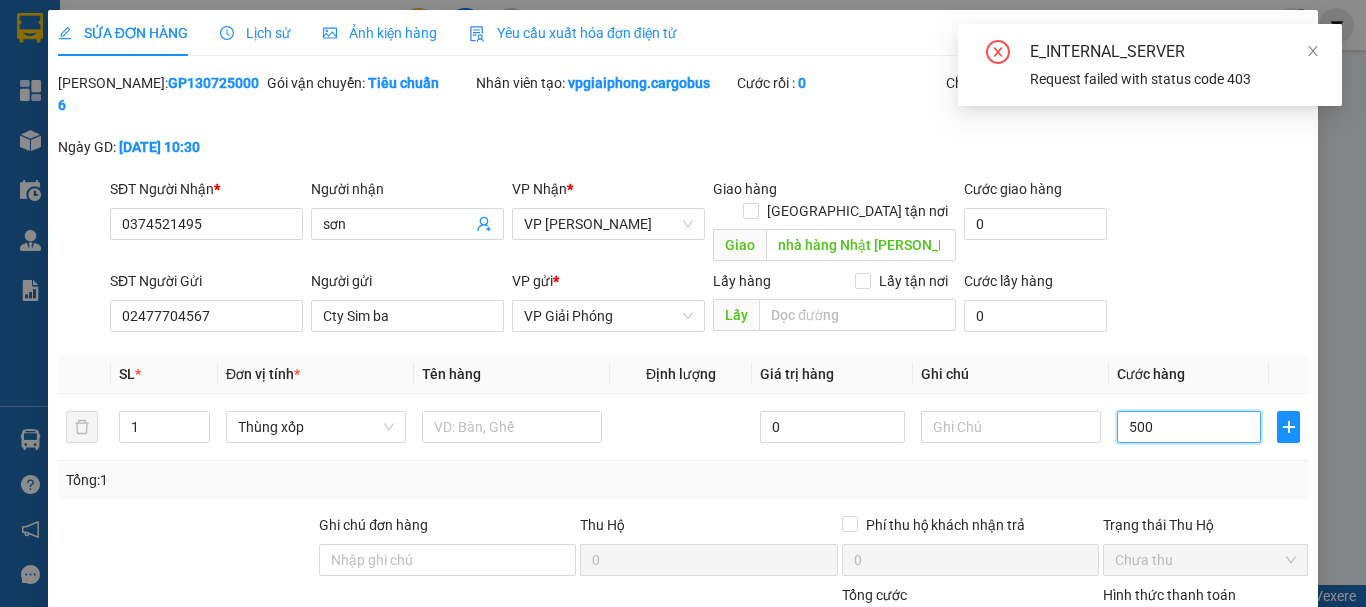 type on "5.000" 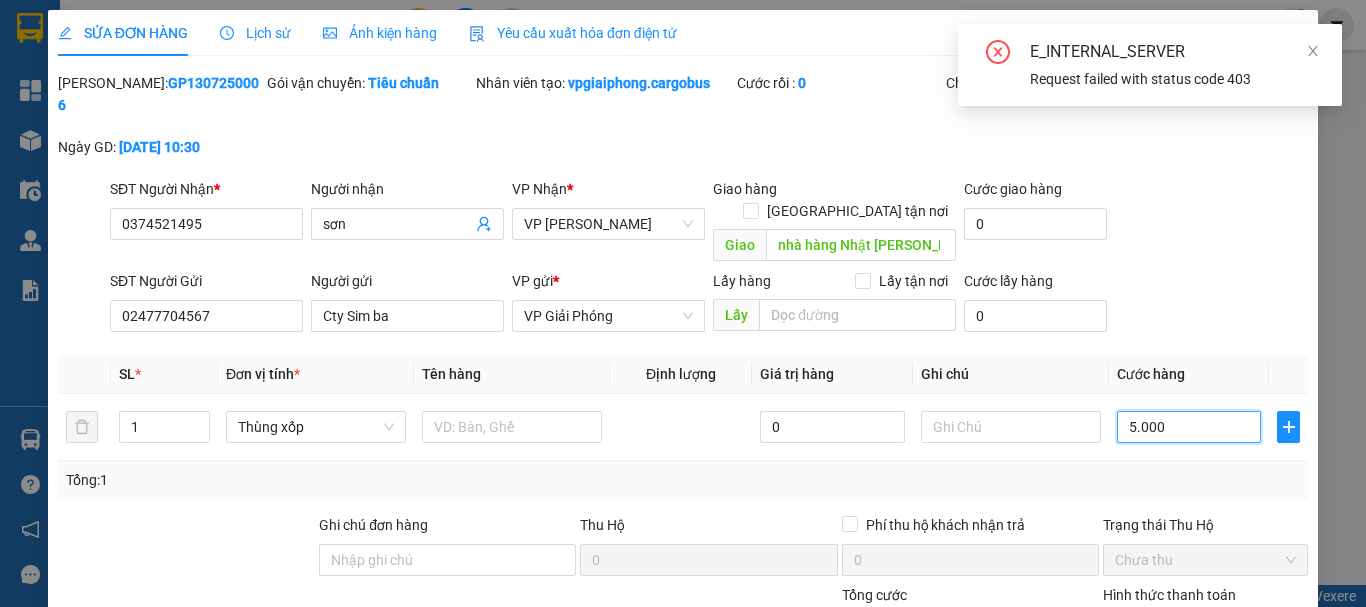 type on "50.000" 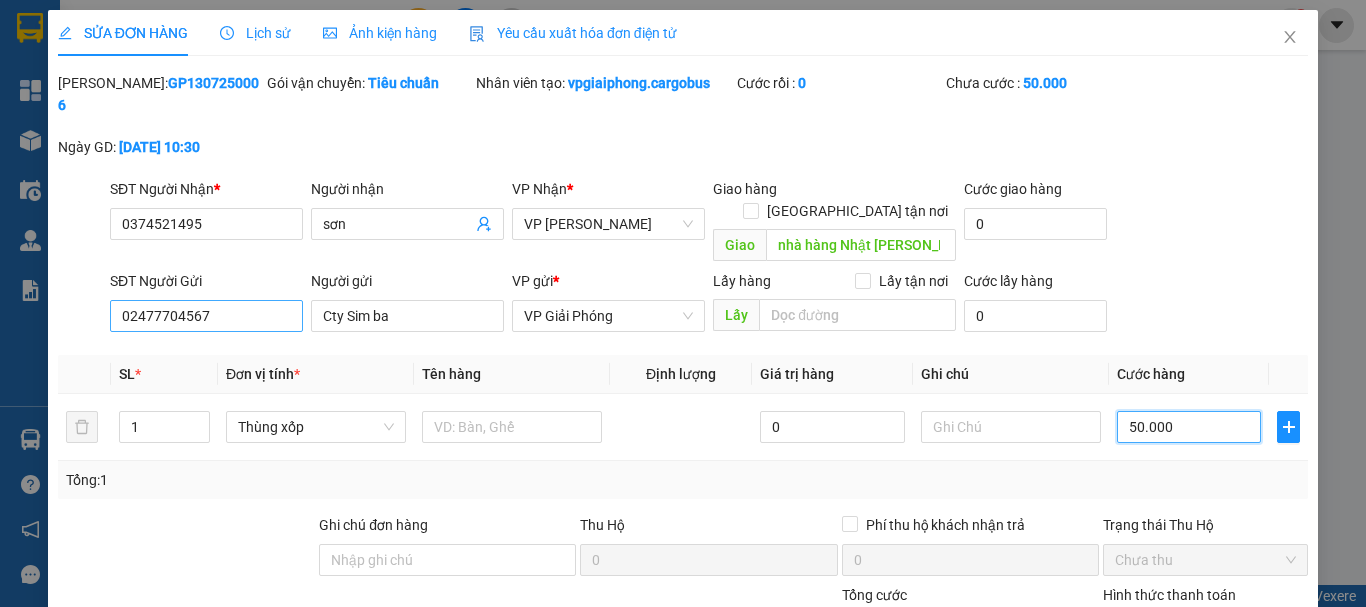 type on "50.000" 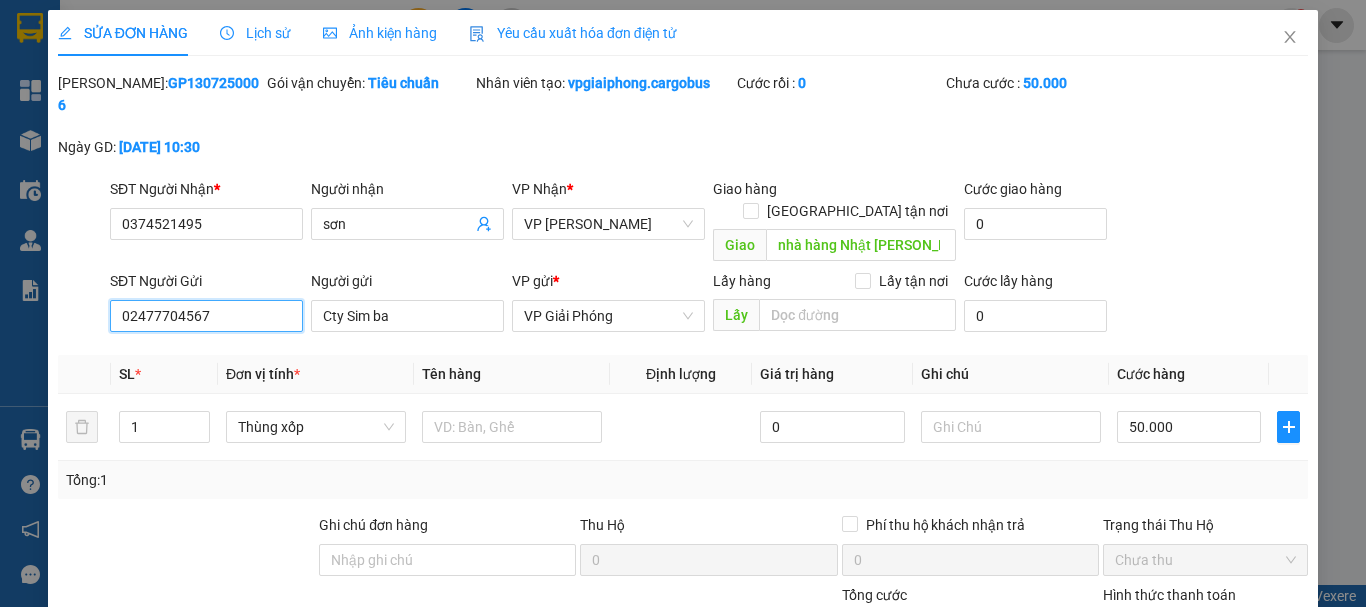 drag, startPoint x: 231, startPoint y: 271, endPoint x: 43, endPoint y: 265, distance: 188.09572 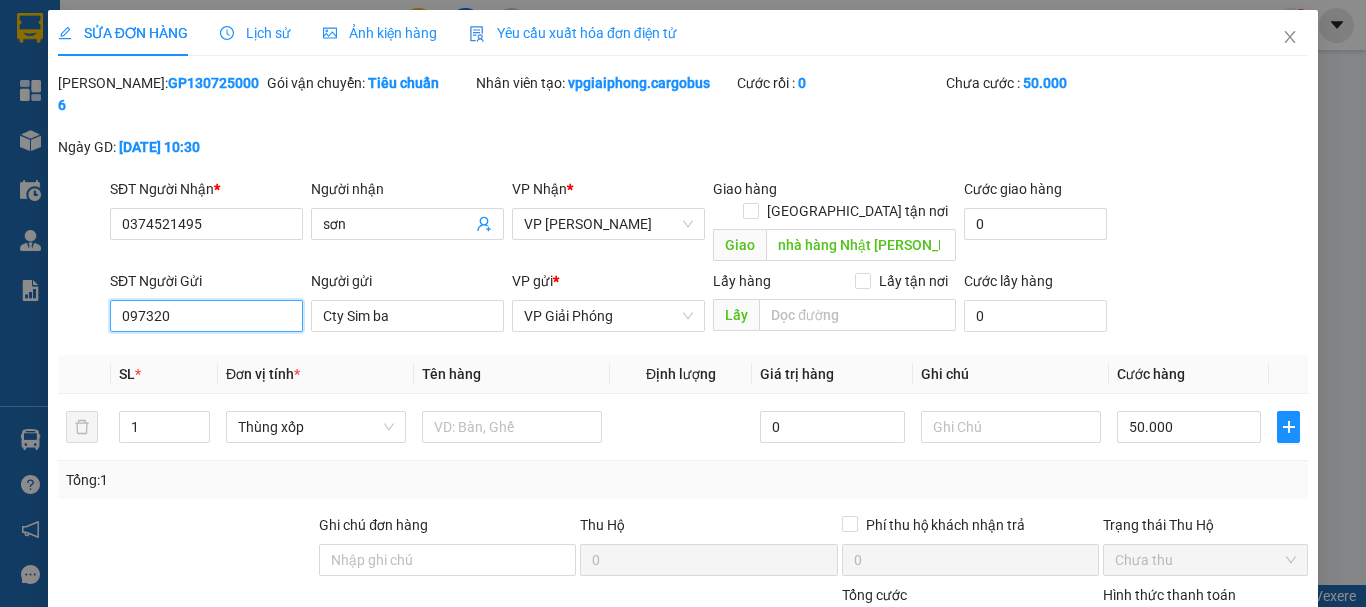 click on "097320" at bounding box center [206, 316] 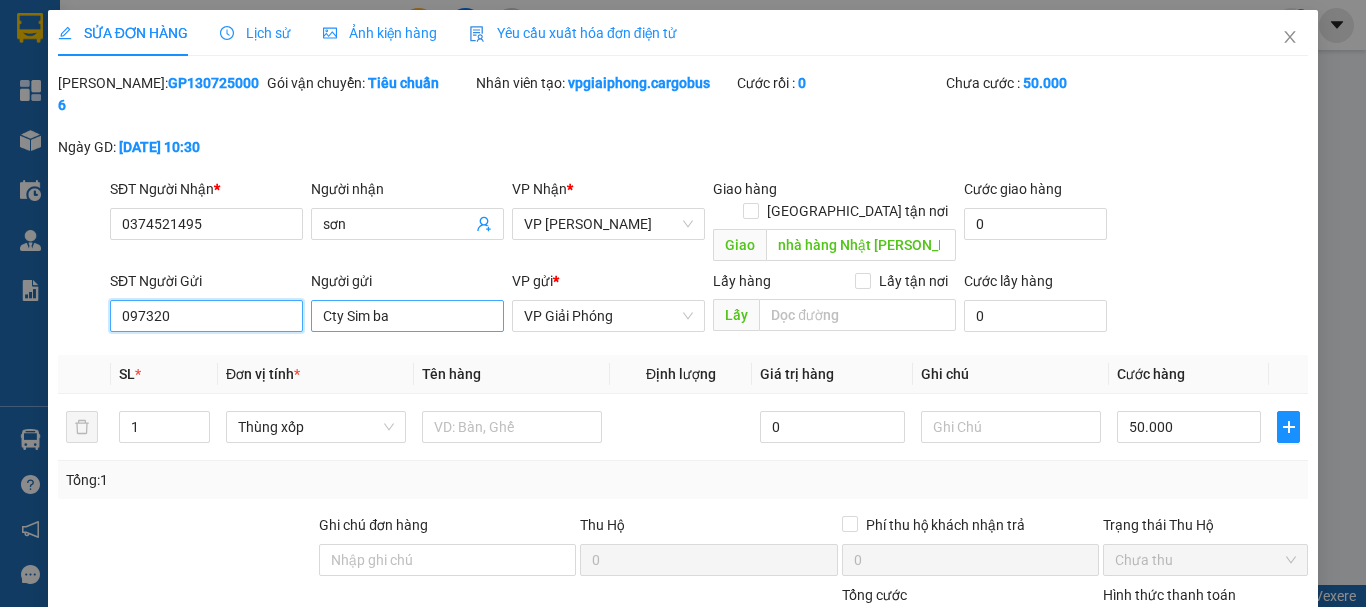 type on "097320" 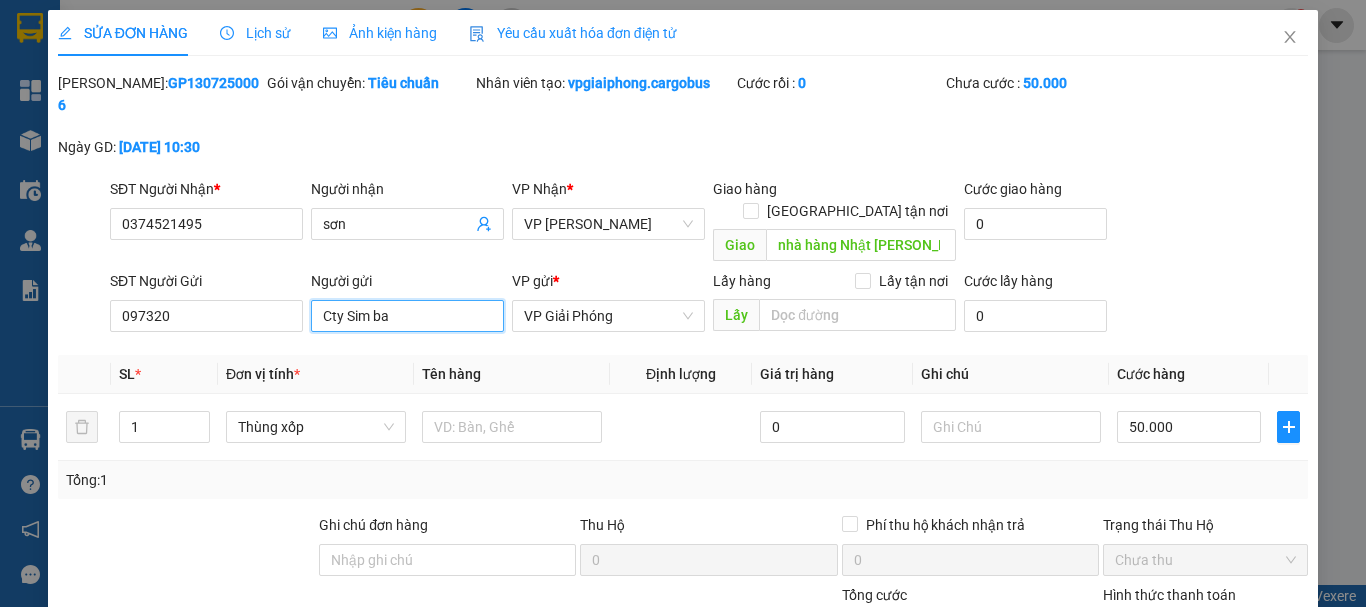 drag, startPoint x: 419, startPoint y: 272, endPoint x: 45, endPoint y: 337, distance: 379.60638 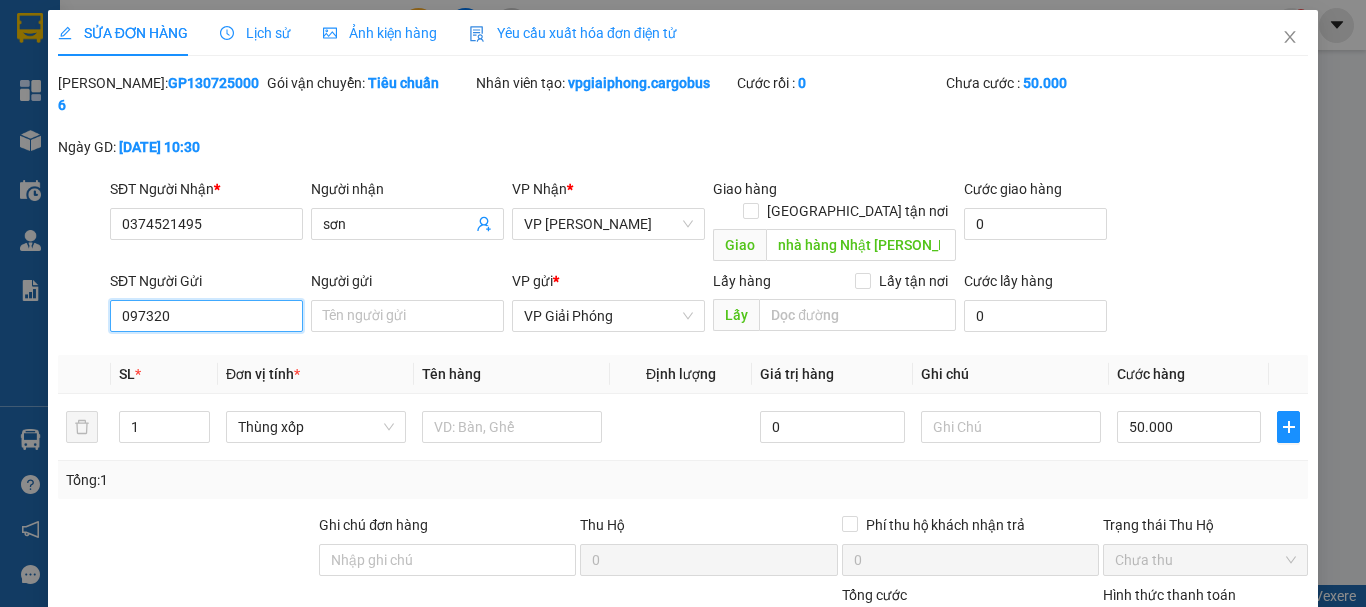click on "097320" at bounding box center (206, 316) 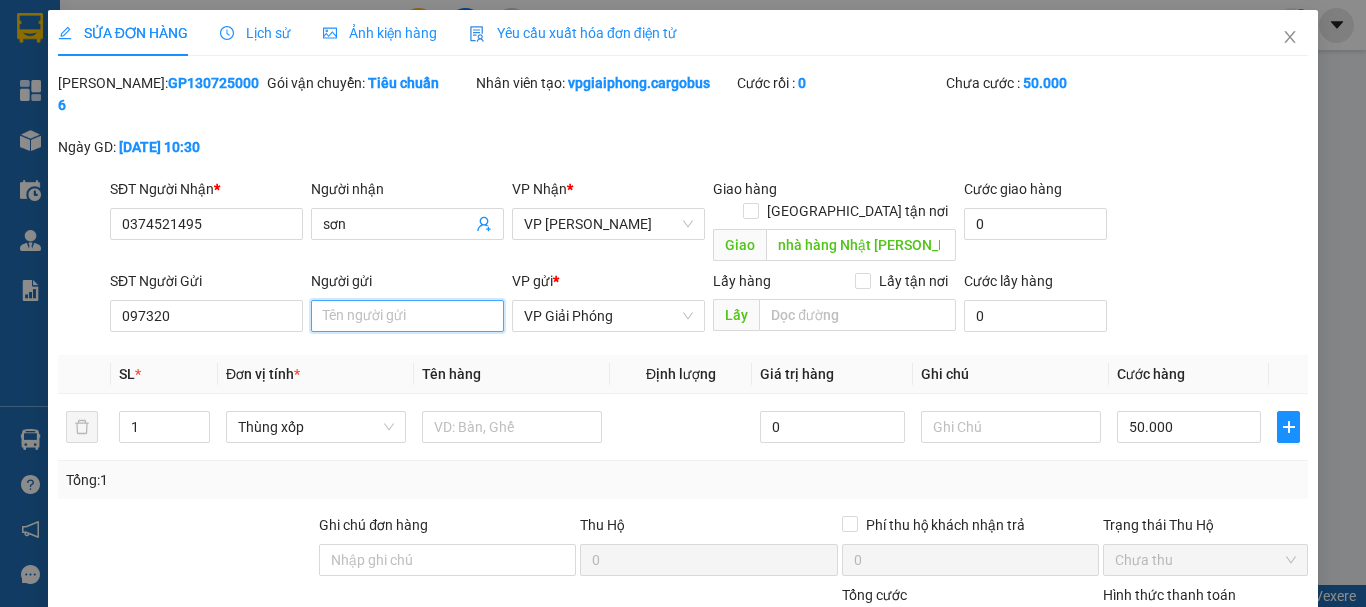 click on "Người gửi" at bounding box center [407, 316] 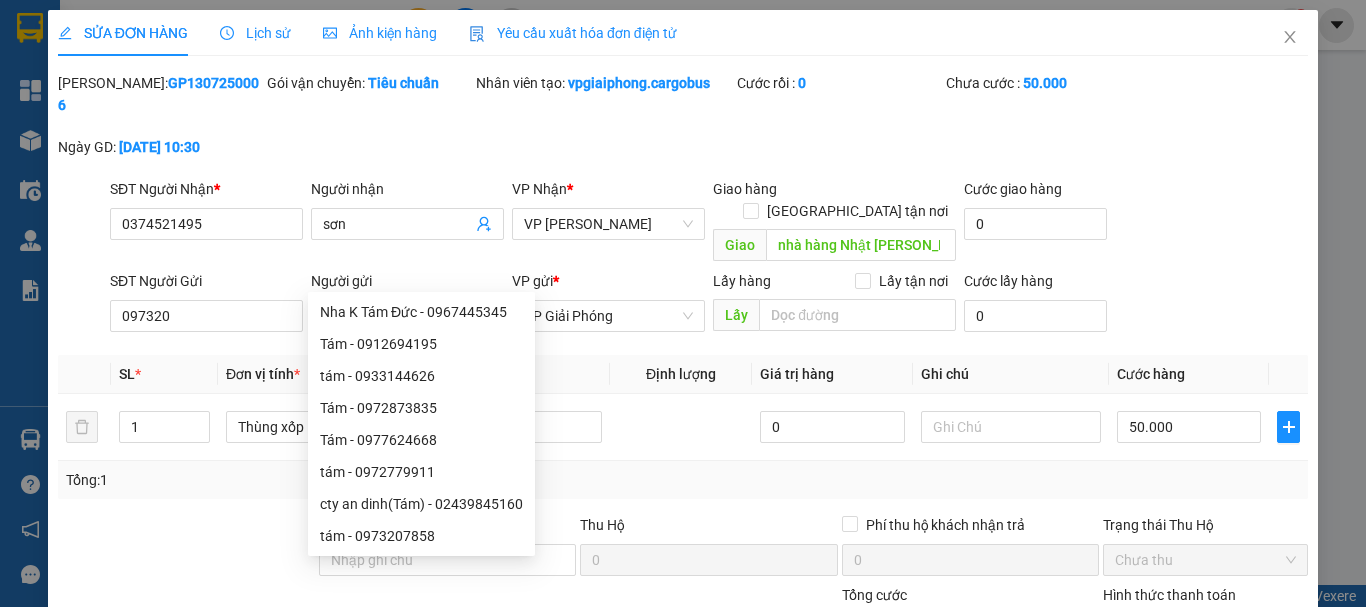 click on "Tám" at bounding box center (407, 316) 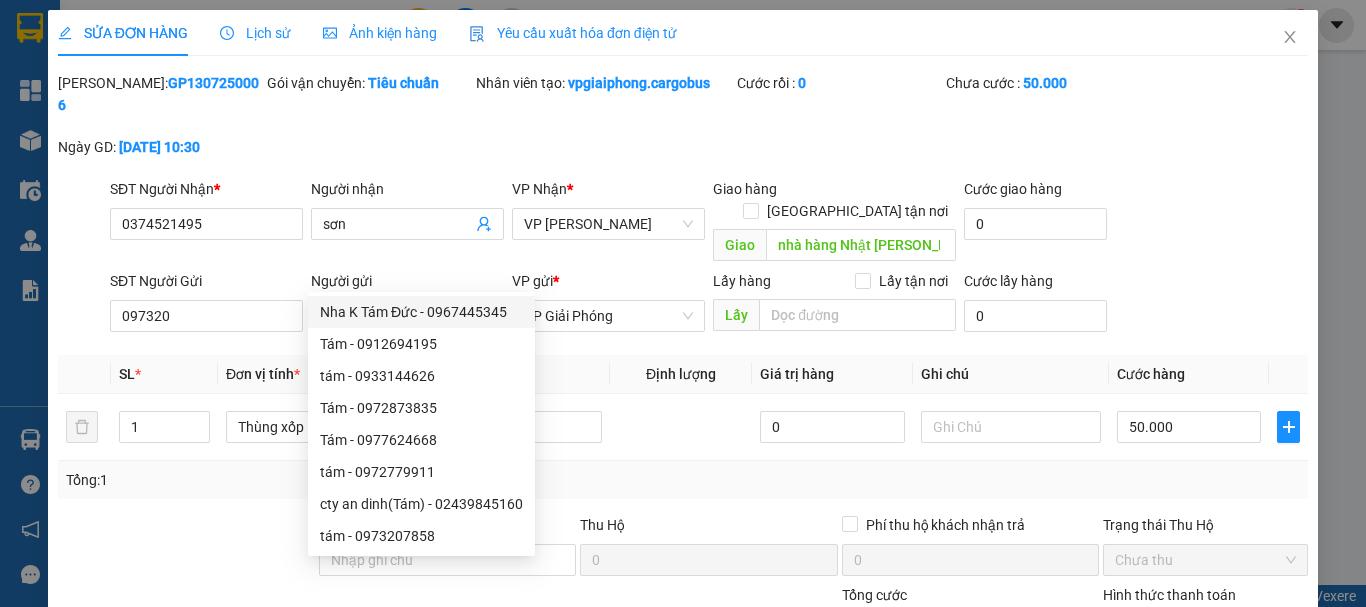 click on "Tám" at bounding box center (407, 316) 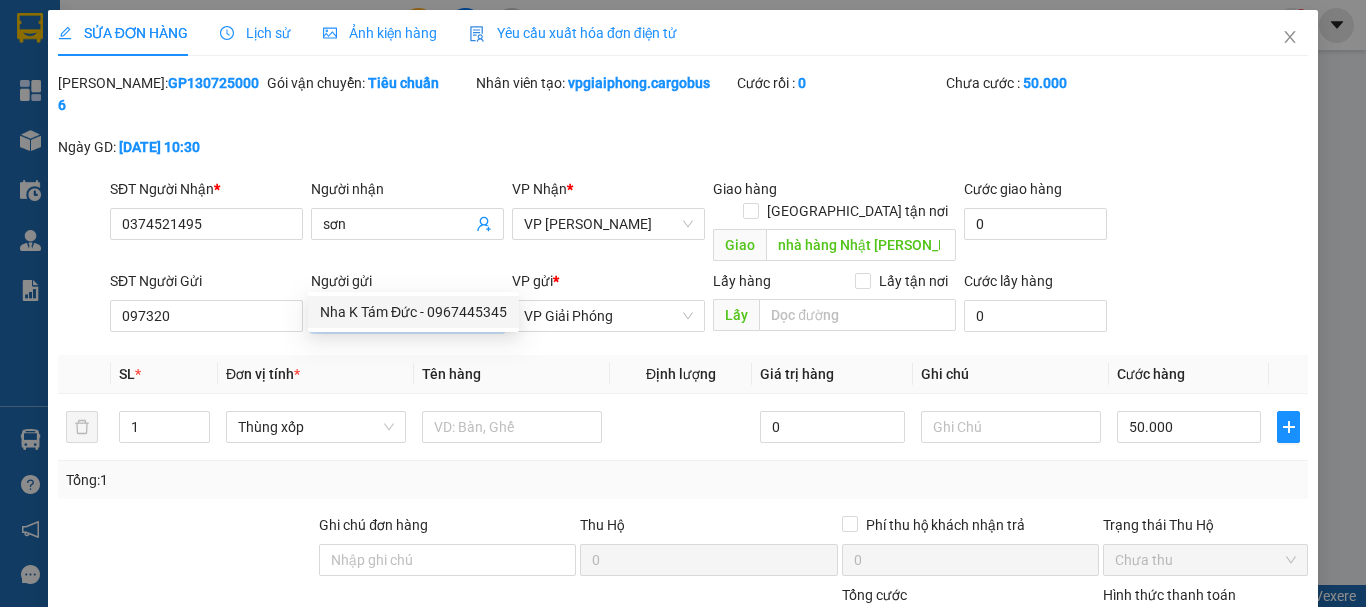 click on "tám" at bounding box center [407, 316] 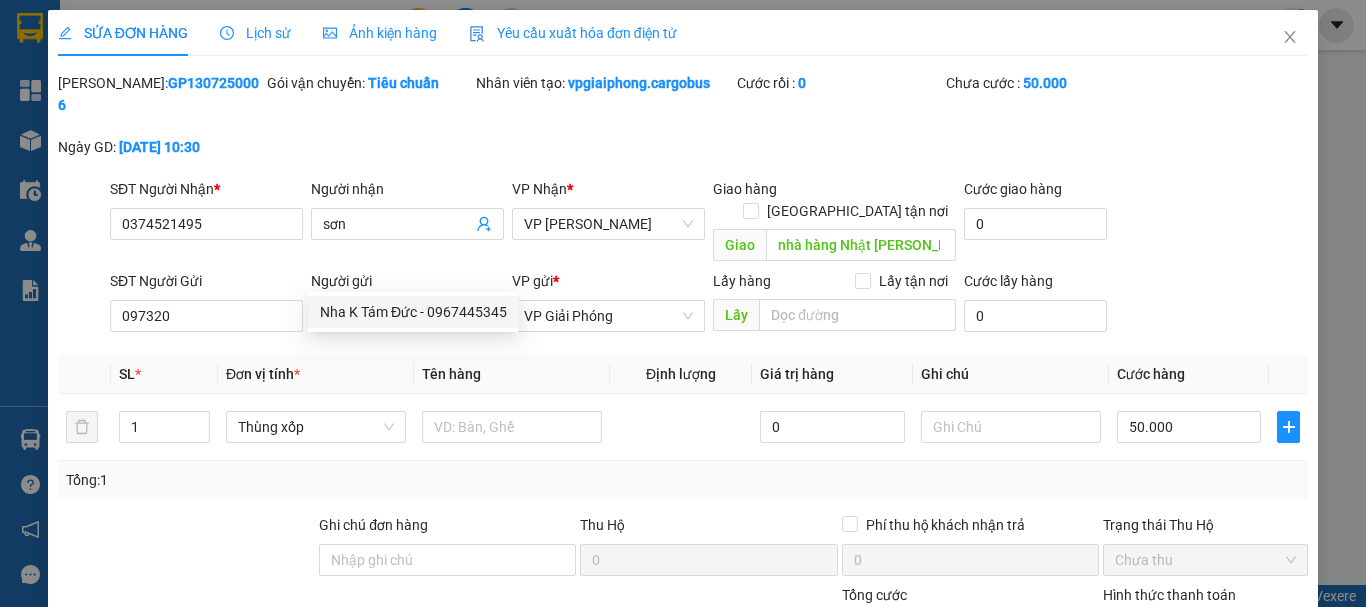click on "SĐT Người Gửi 097320 Người gửi tám VP gửi  * VP Giải Phóng Lấy hàng Lấy tận nơi Lấy Cước lấy hàng 0" at bounding box center [709, 305] 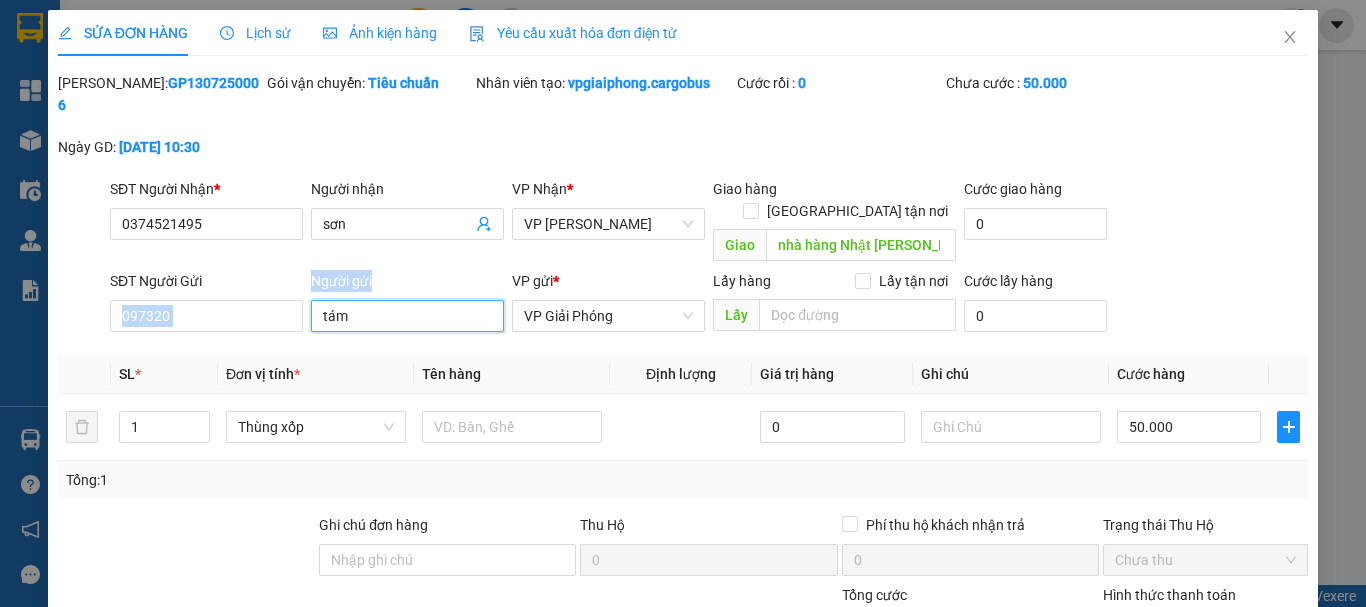 click on "tám" at bounding box center [407, 316] 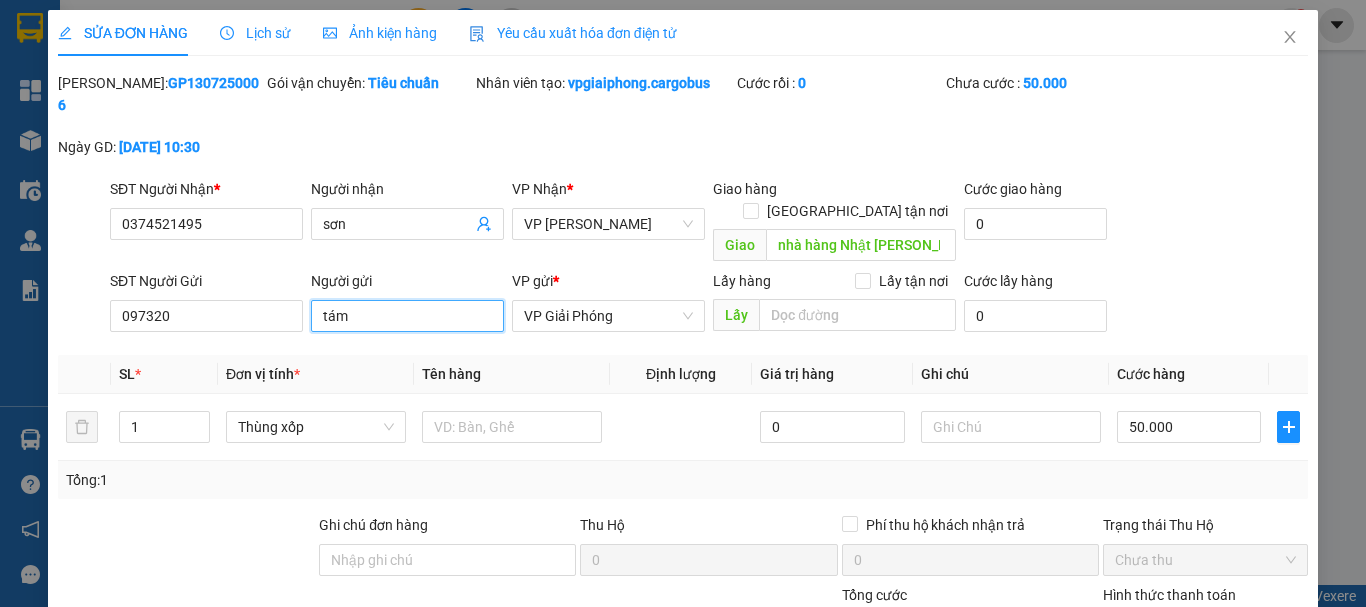 click on "tám" at bounding box center (407, 316) 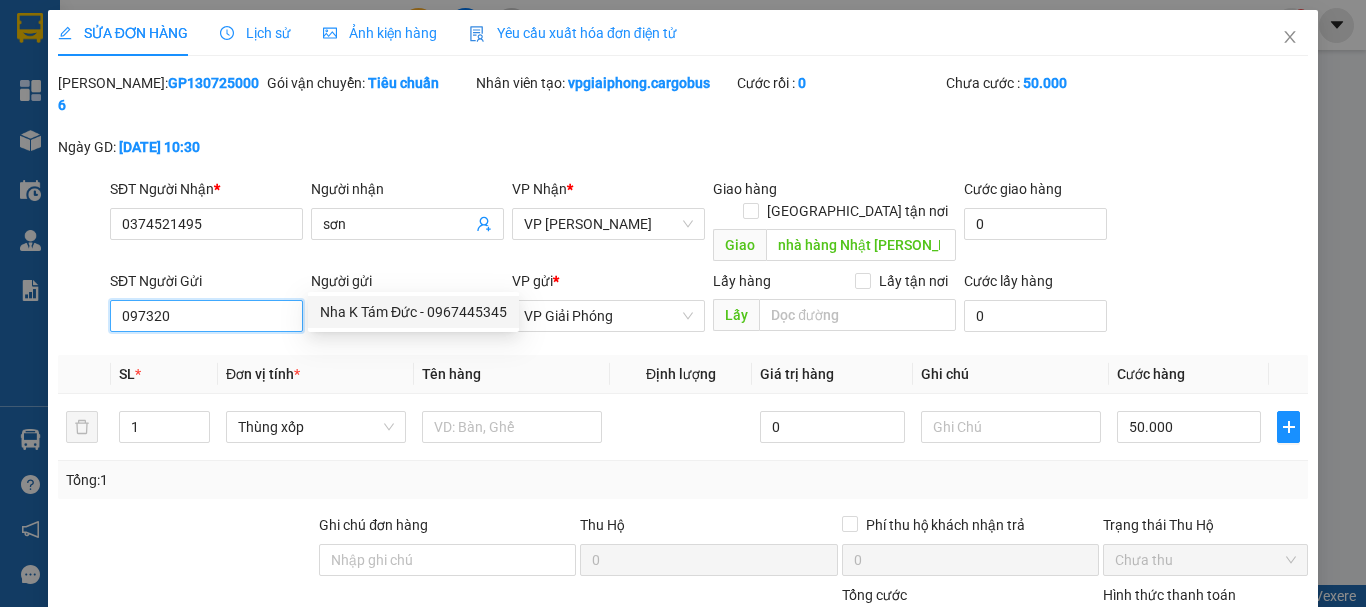 click on "097320" at bounding box center [206, 316] 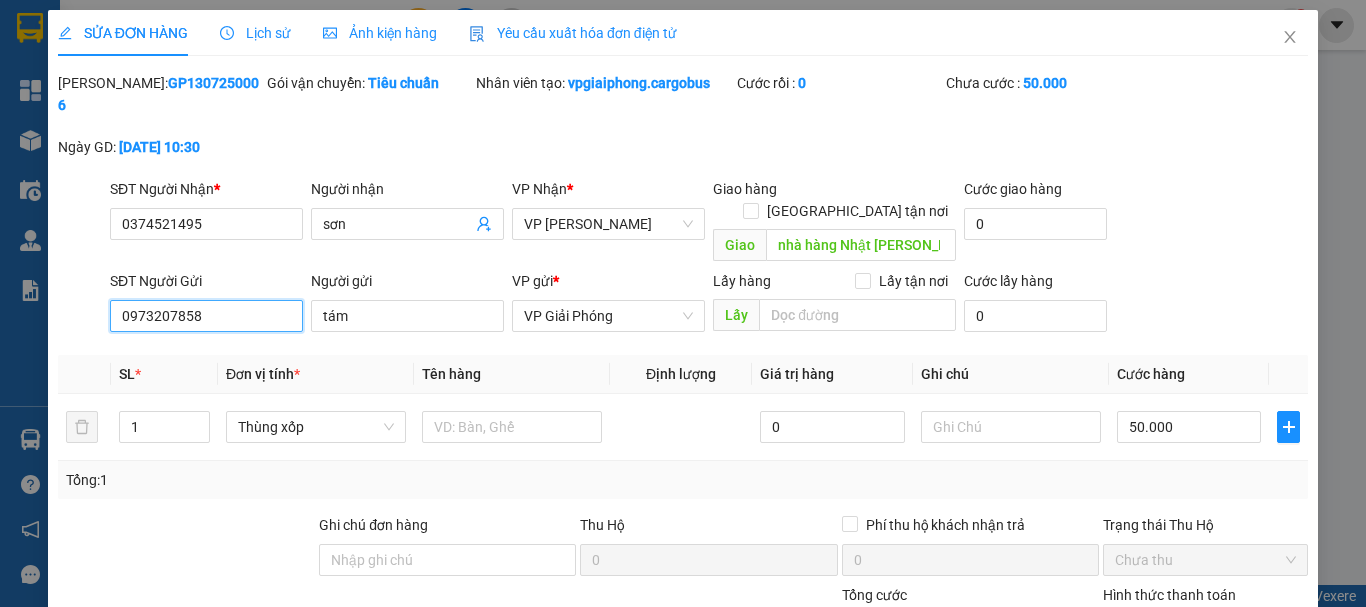 click on "0973207858" at bounding box center (206, 316) 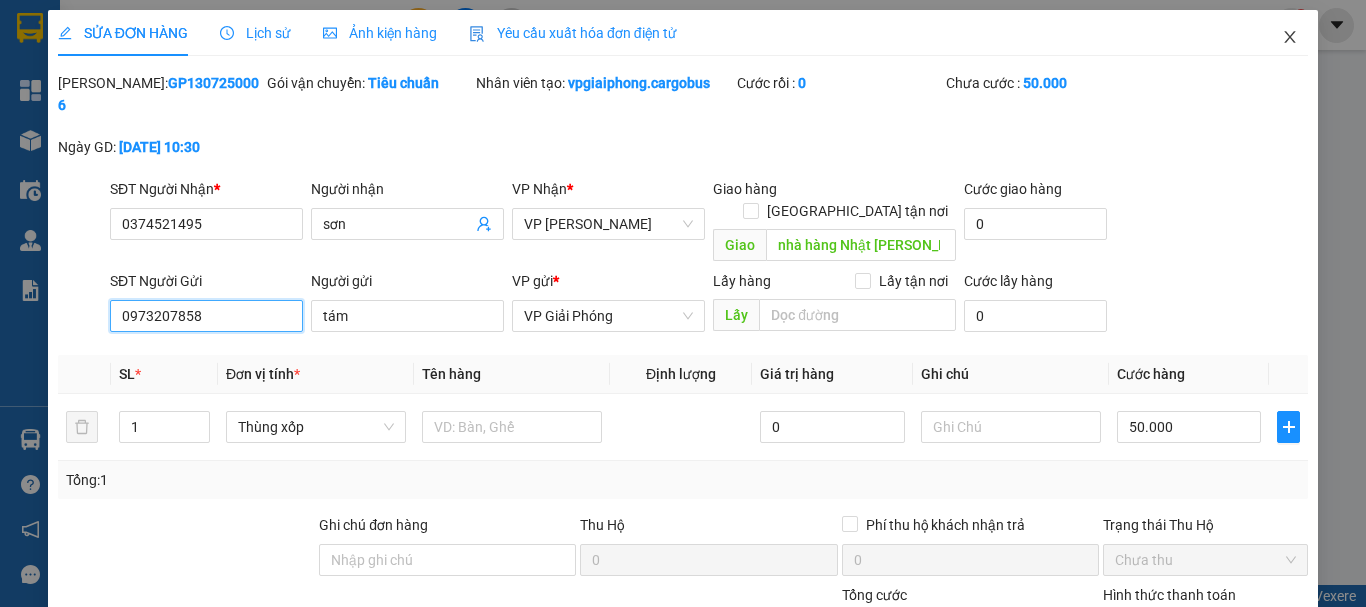 type on "0973207858" 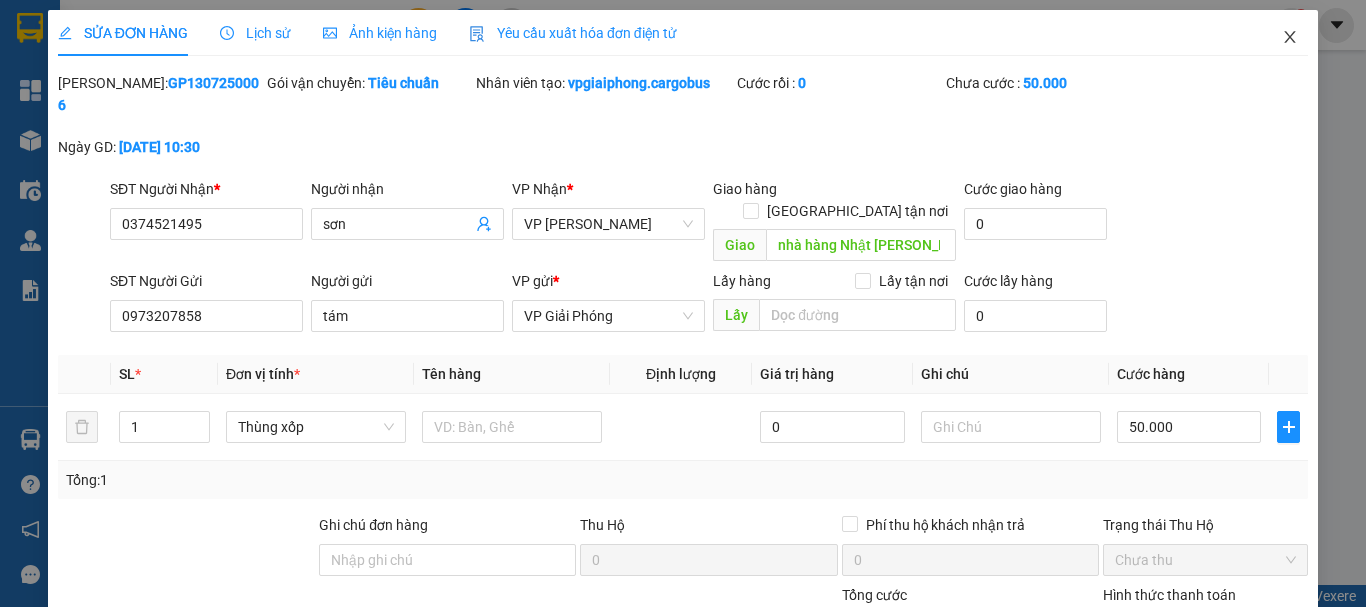 click 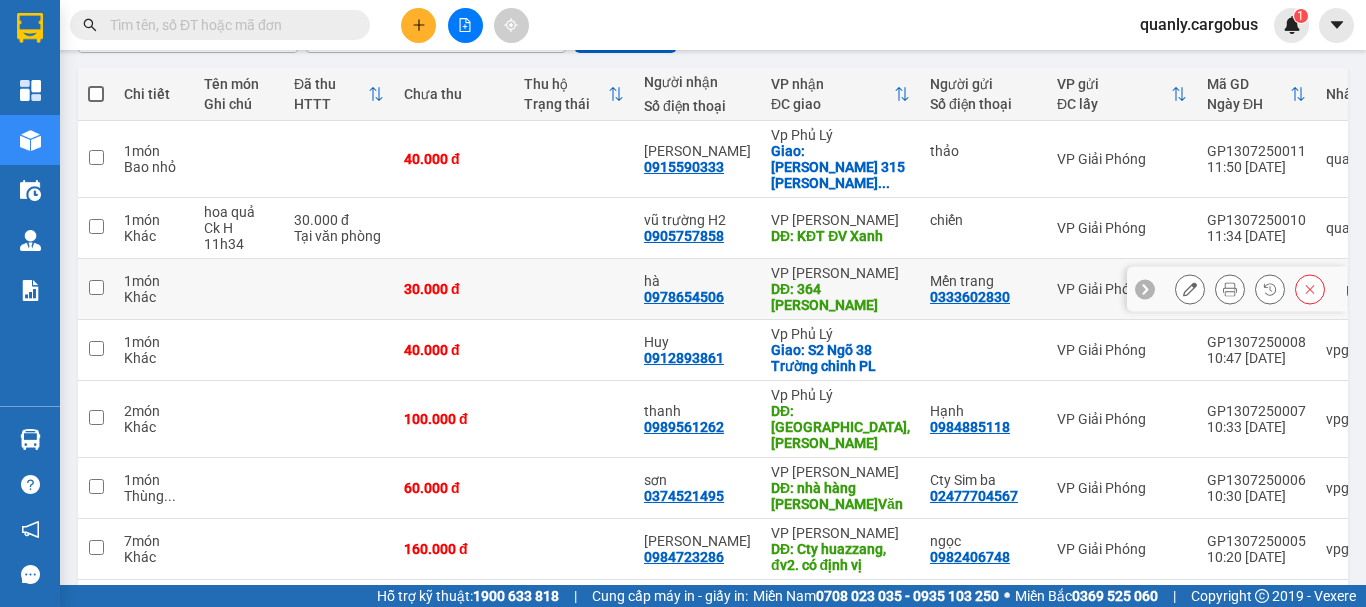scroll, scrollTop: 300, scrollLeft: 0, axis: vertical 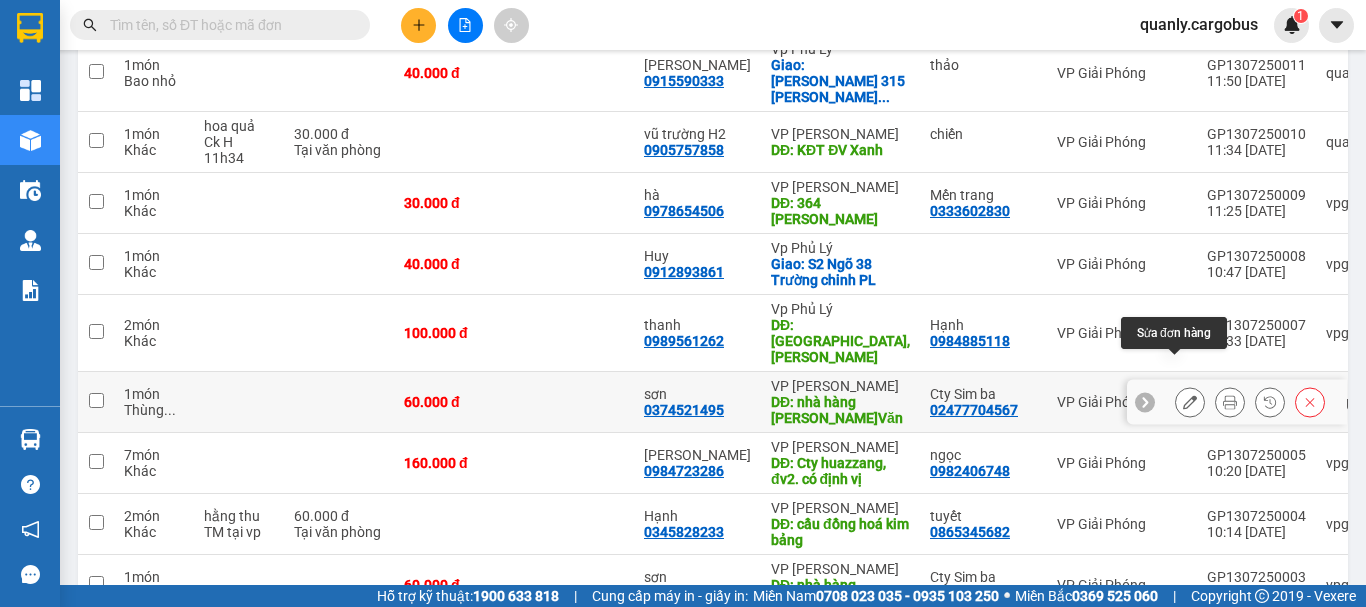 click at bounding box center [1190, 402] 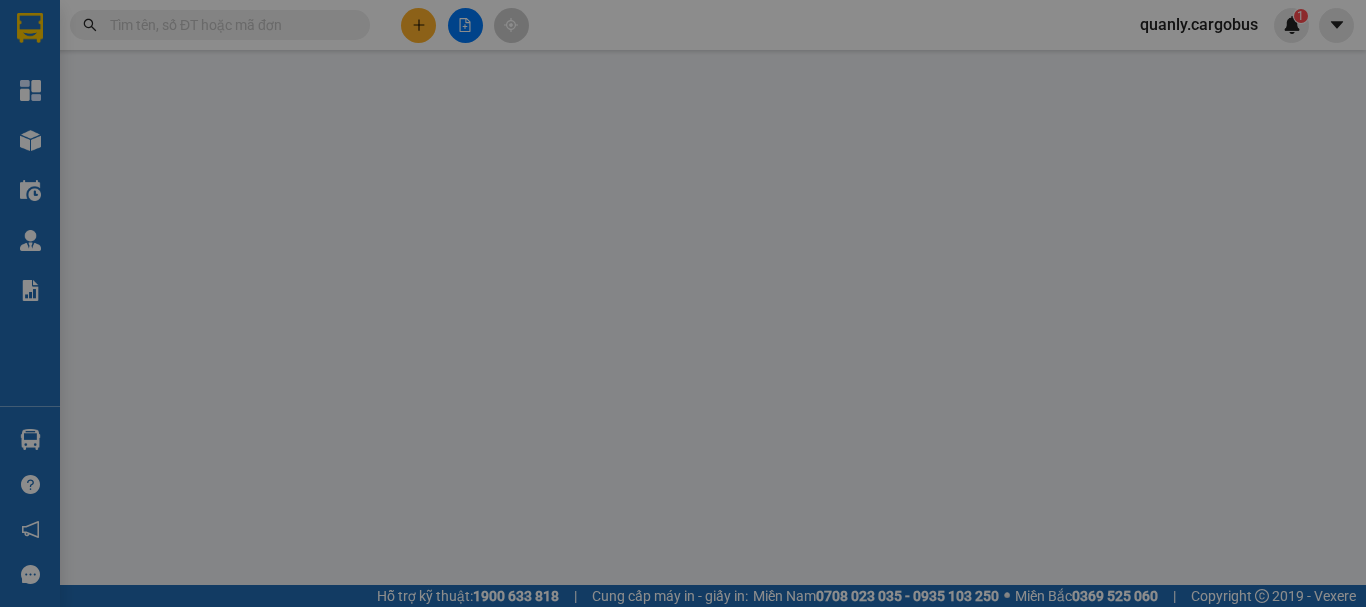 scroll, scrollTop: 0, scrollLeft: 0, axis: both 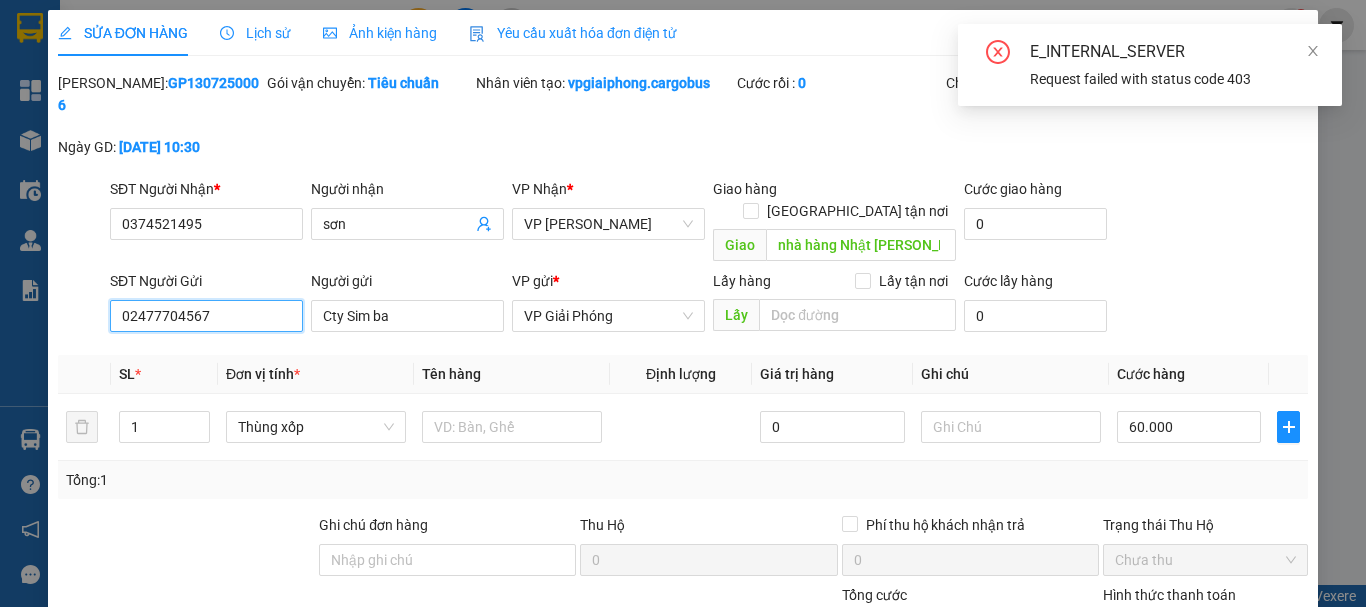 drag, startPoint x: 239, startPoint y: 279, endPoint x: 56, endPoint y: 307, distance: 185.12968 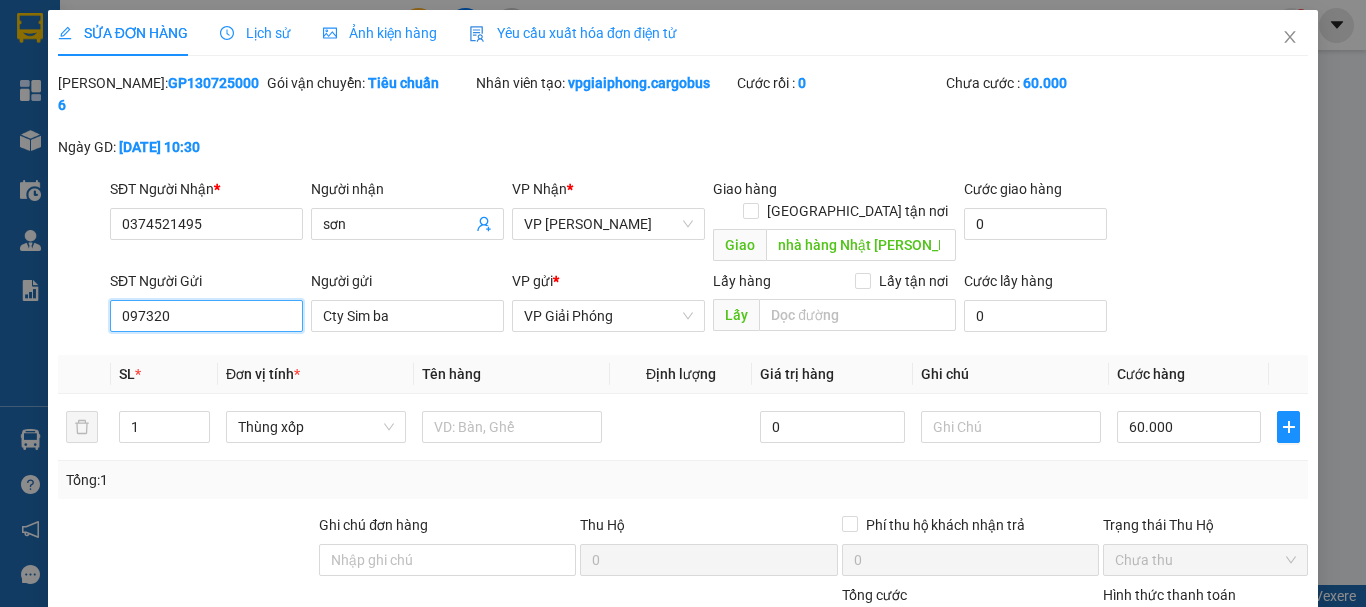 click on "097320" at bounding box center [206, 316] 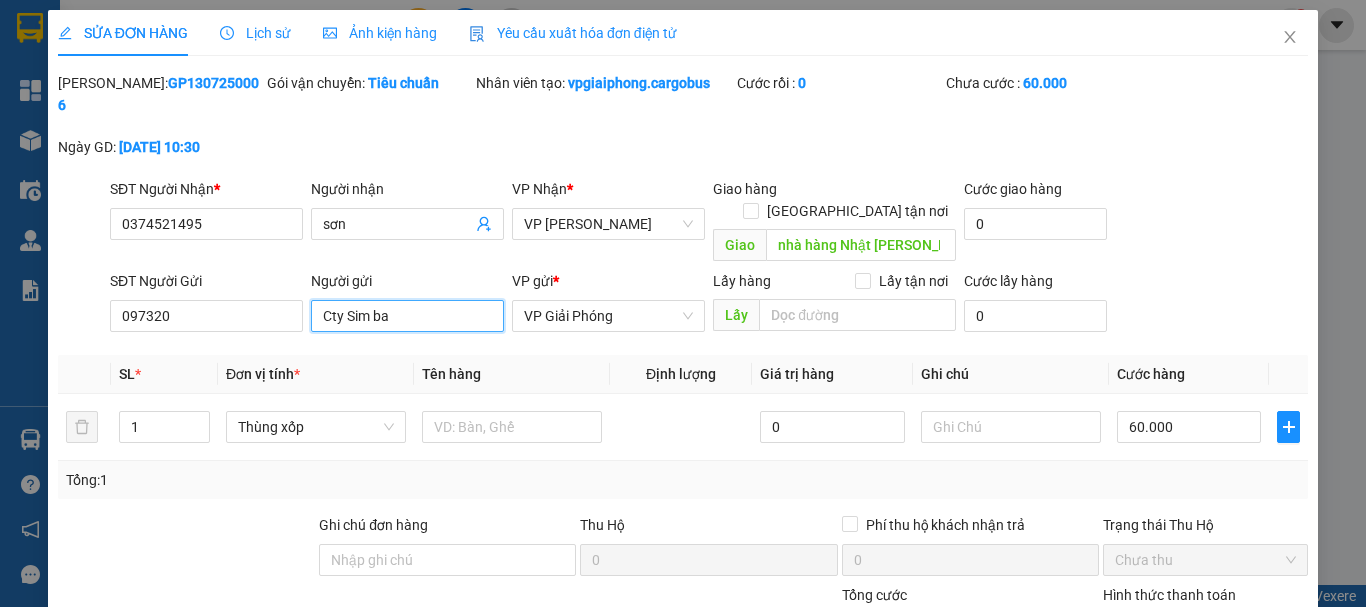 click on "Cty Sim ba" at bounding box center (407, 316) 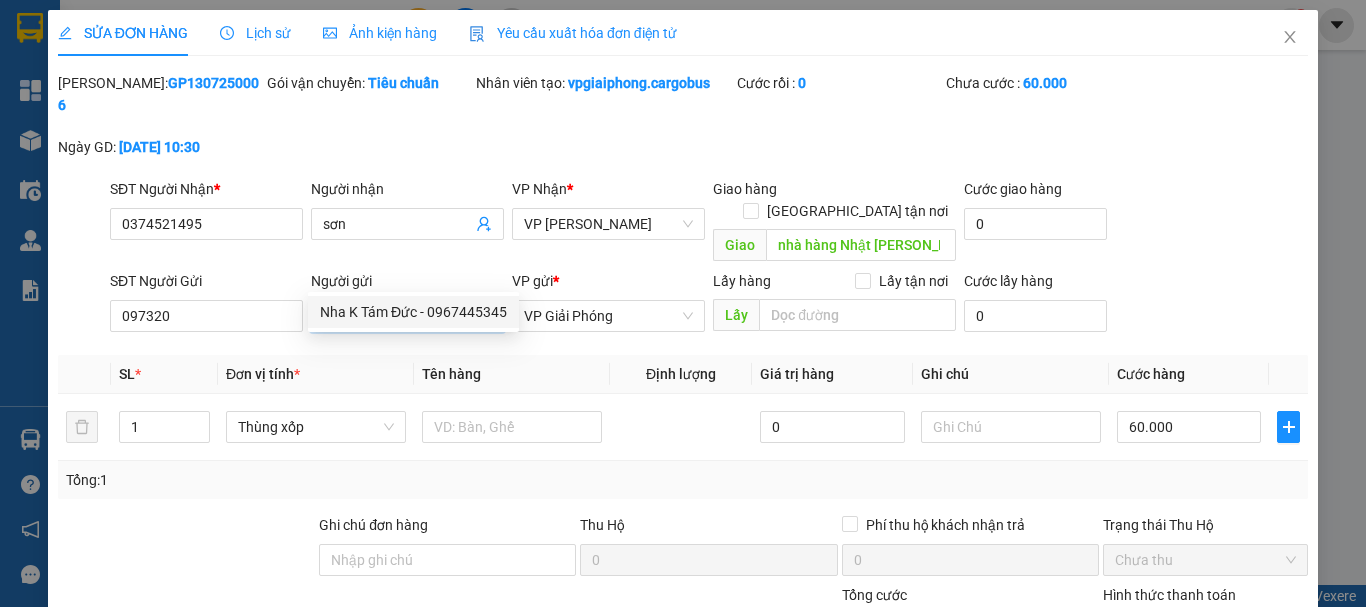 click on "Cty Sim ba" at bounding box center [407, 316] 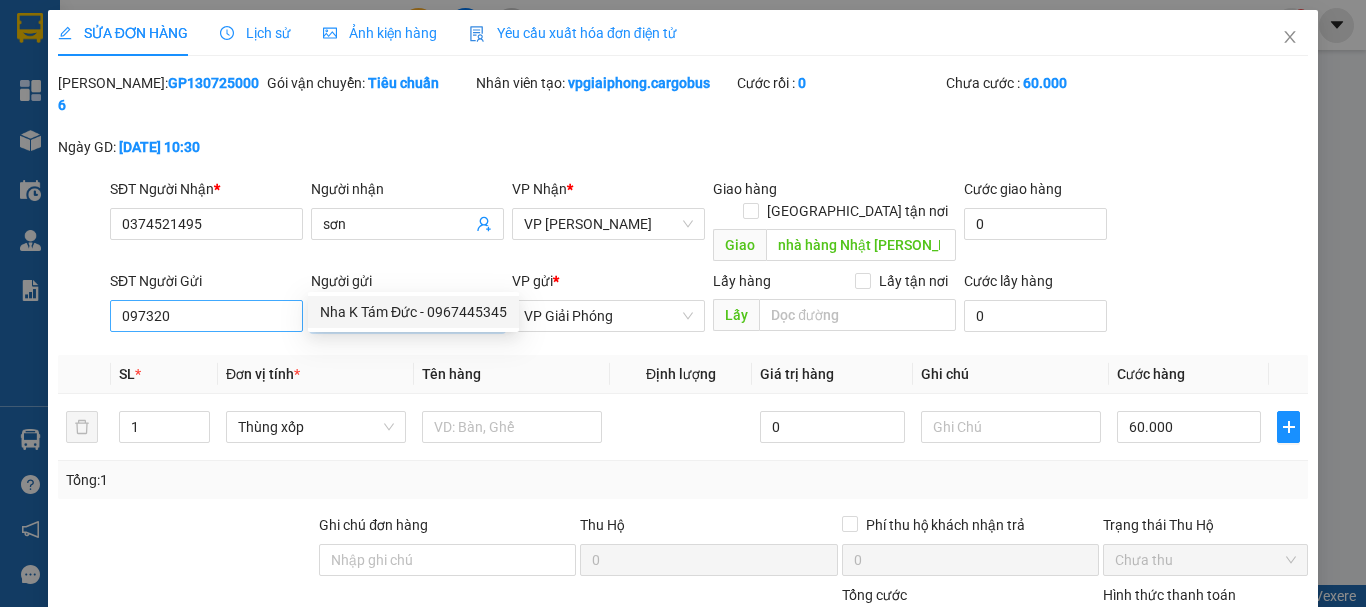 click on "SĐT Người Gửi 097320 Người gửi [PERSON_NAME] ba VP gửi  * VP Giải Phóng Lấy hàng Lấy tận nơi Lấy Cước lấy hàng 0" at bounding box center [709, 305] 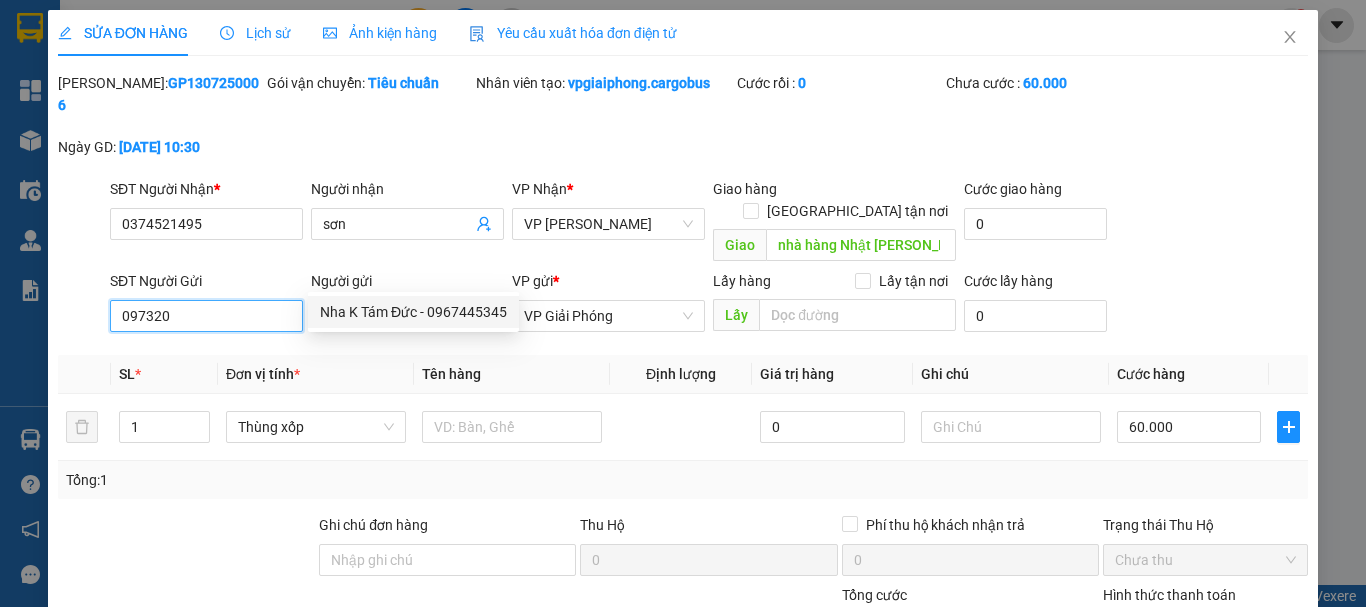 click on "097320" at bounding box center [206, 316] 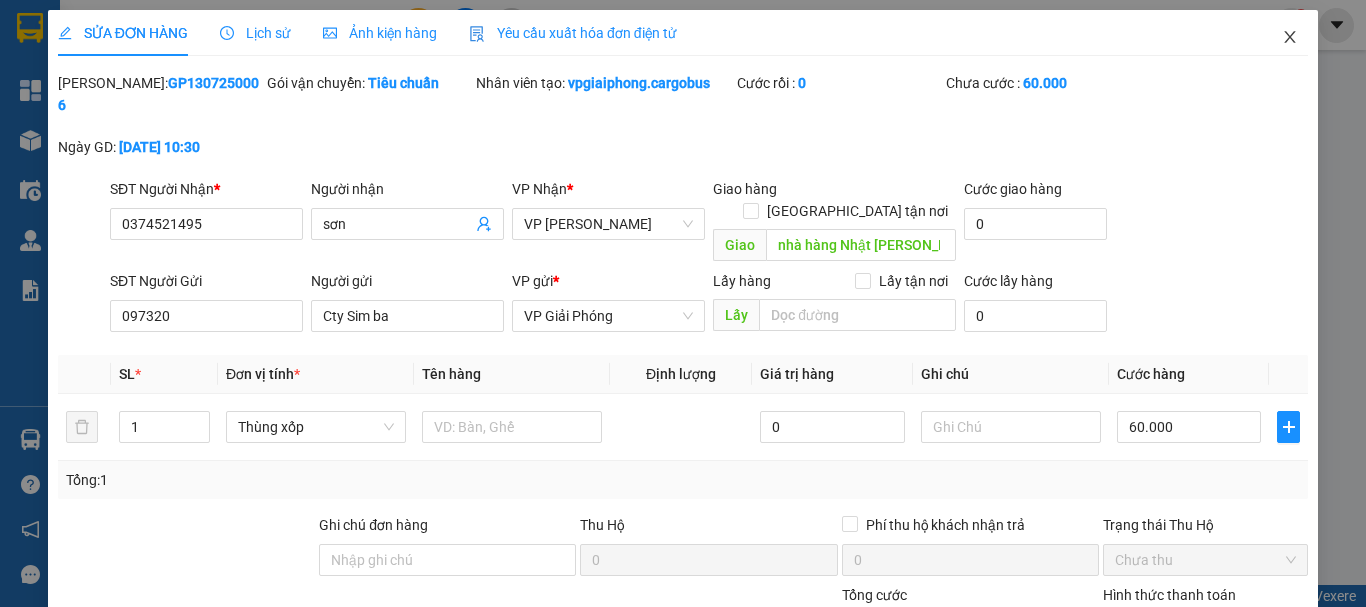 click 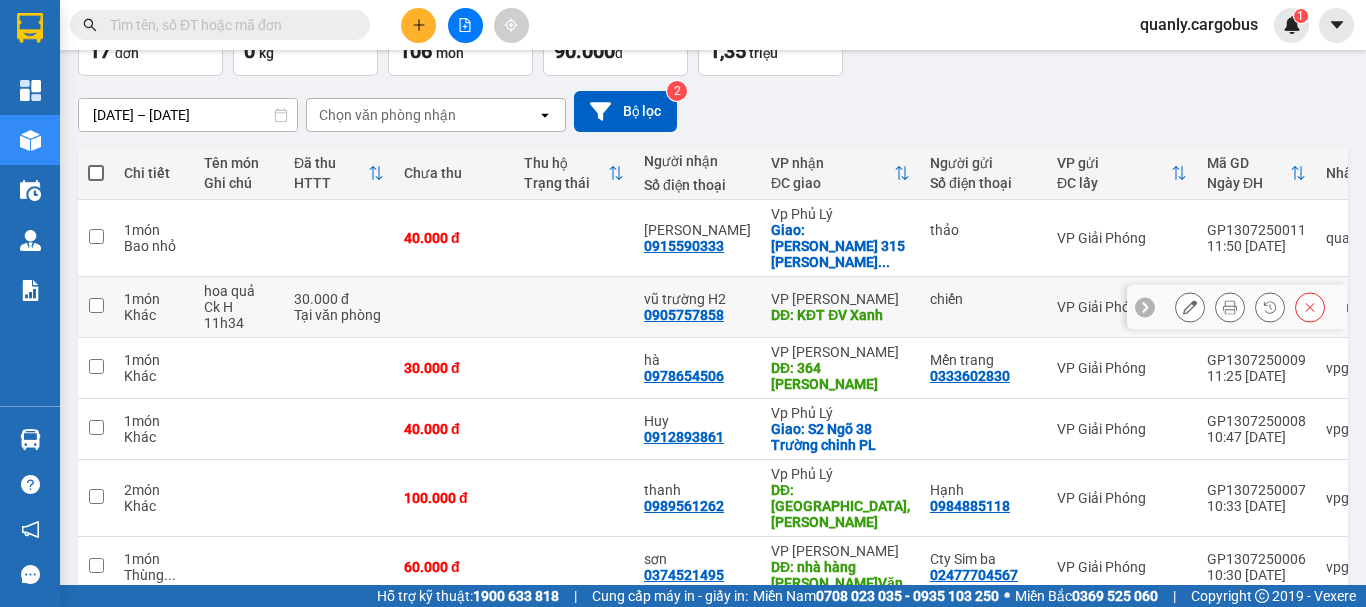 scroll, scrollTop: 200, scrollLeft: 0, axis: vertical 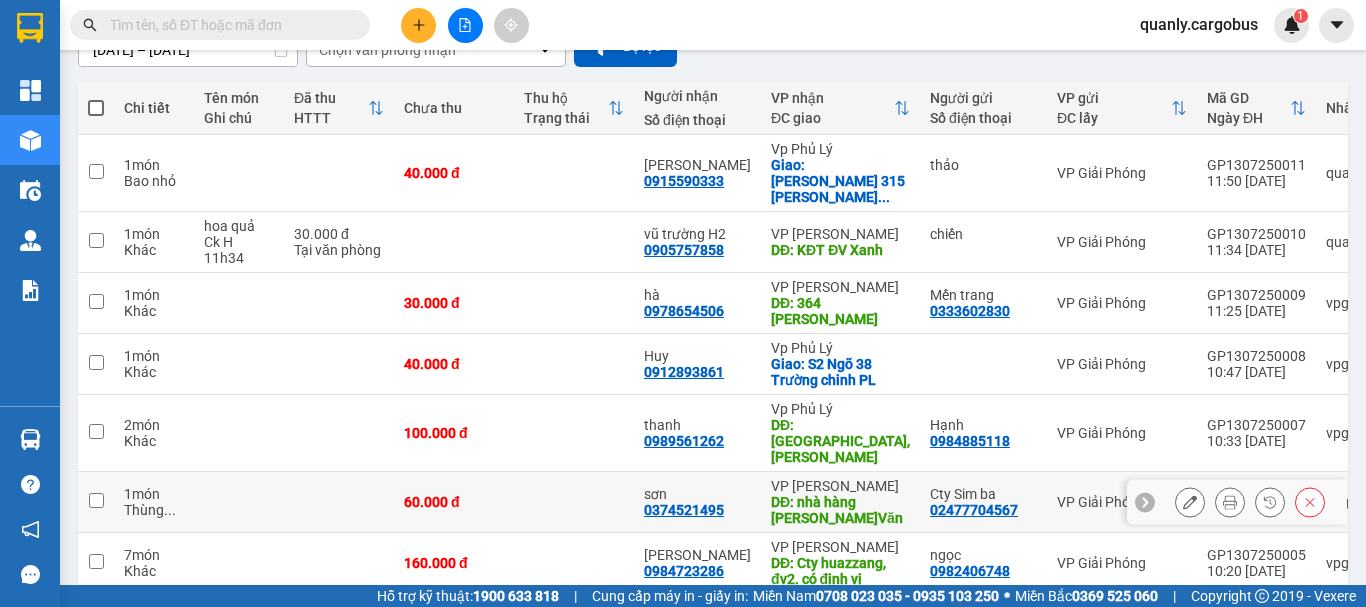 click at bounding box center (1190, 502) 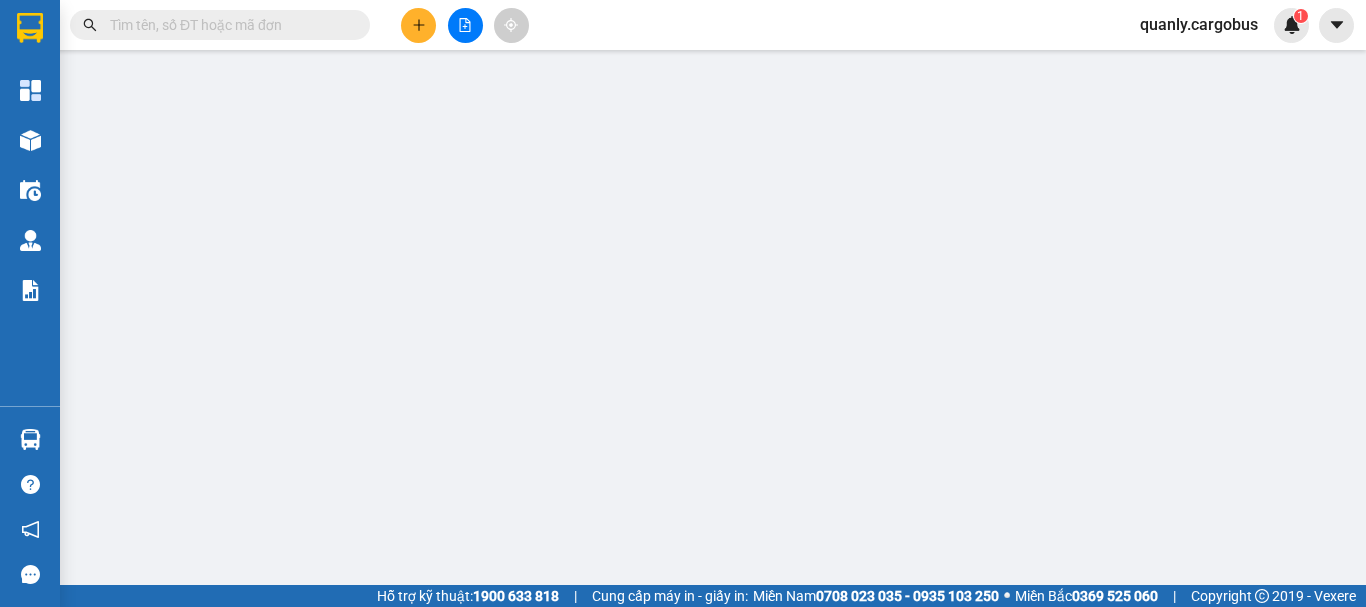 scroll, scrollTop: 0, scrollLeft: 0, axis: both 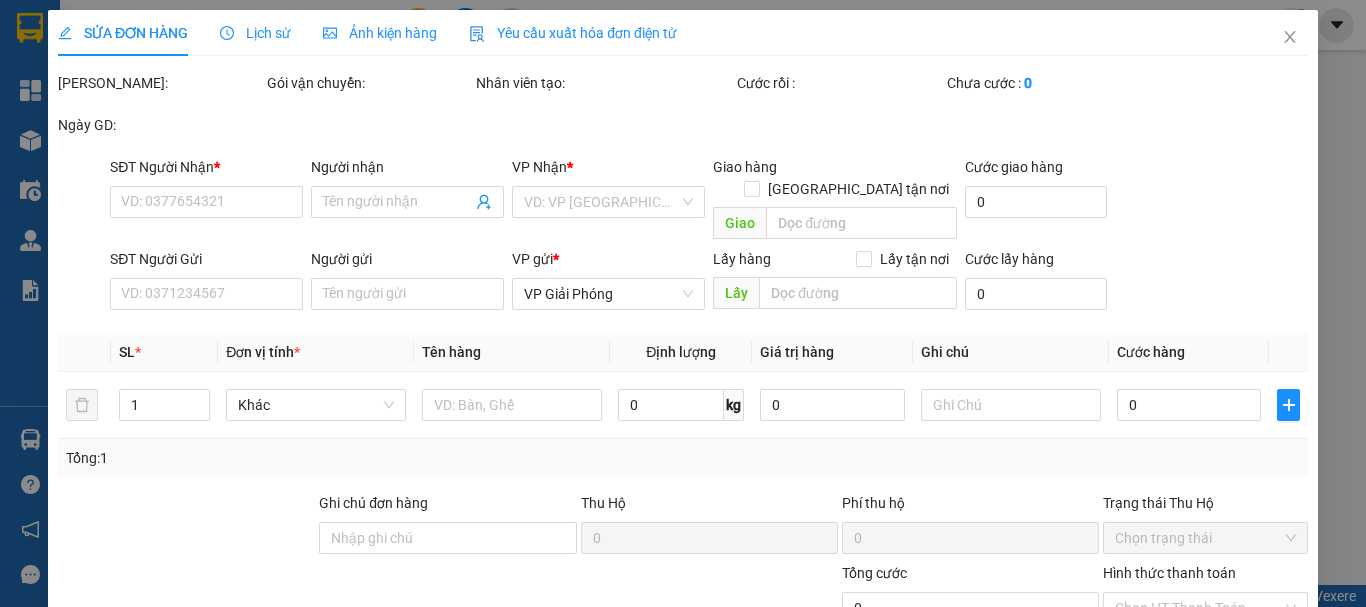 type on "0374521495" 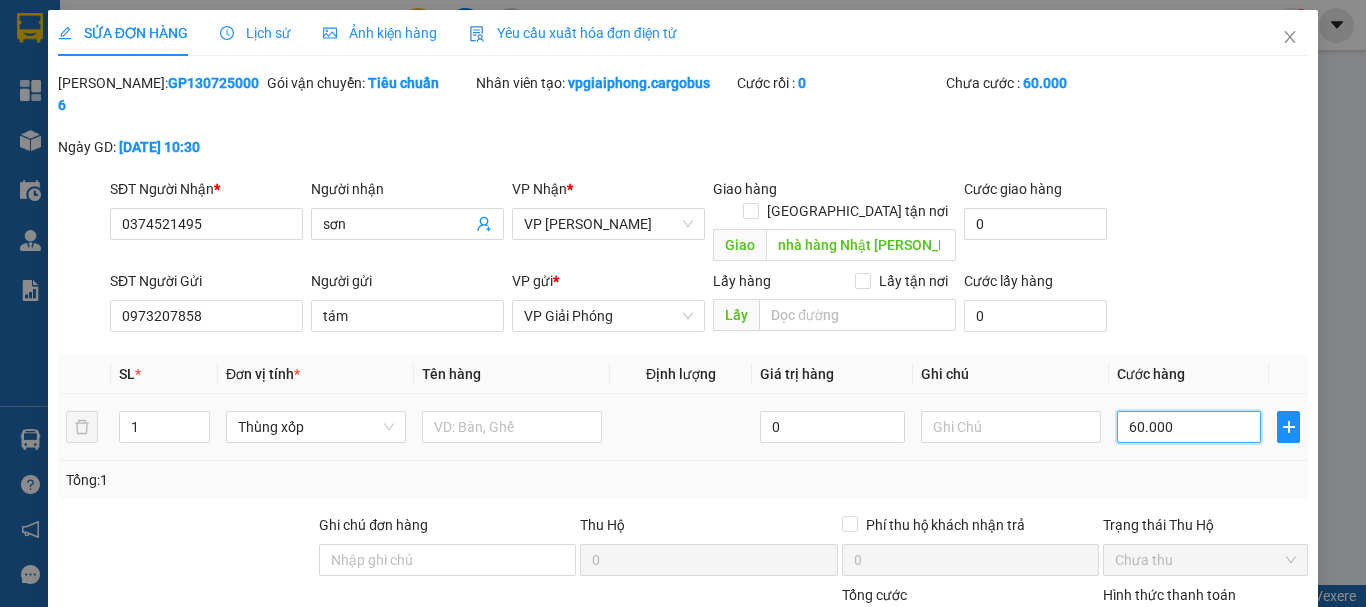 click on "60.000" at bounding box center [1189, 427] 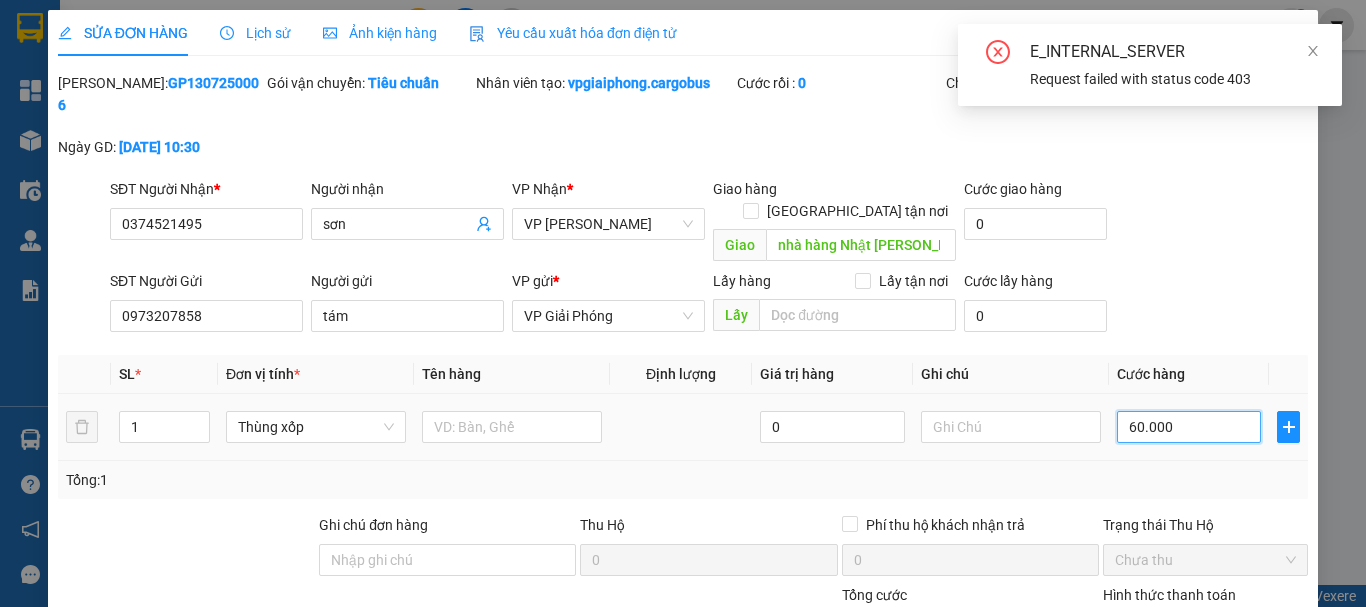 type on "5" 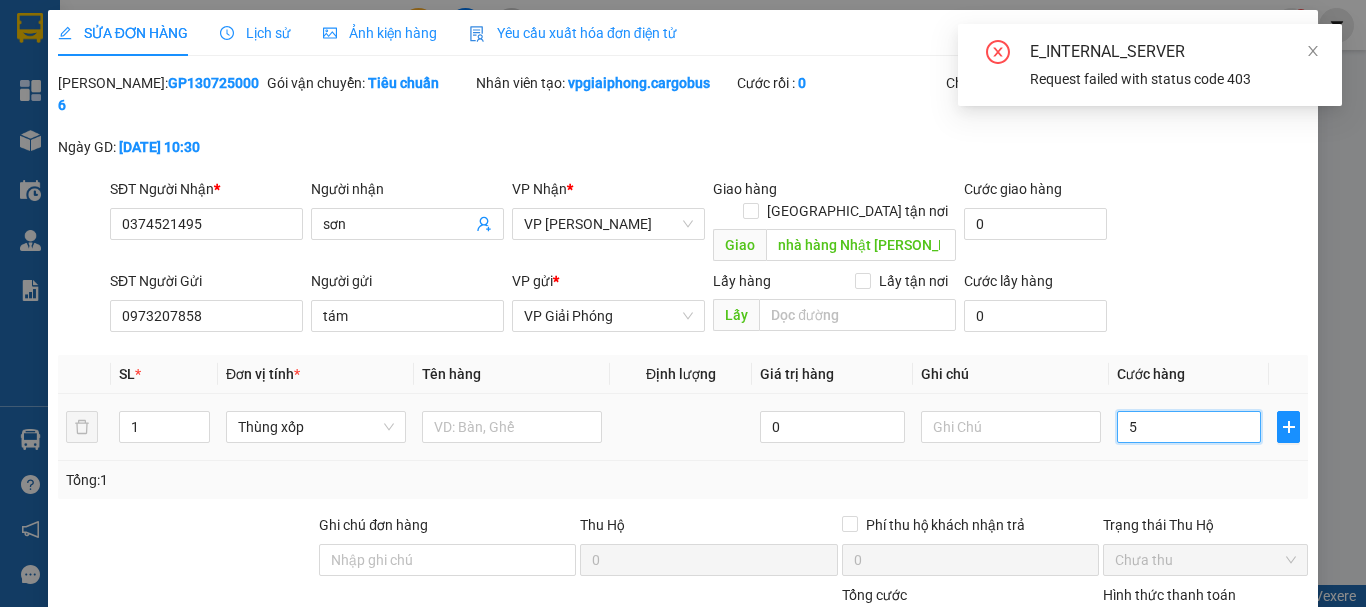type on "50" 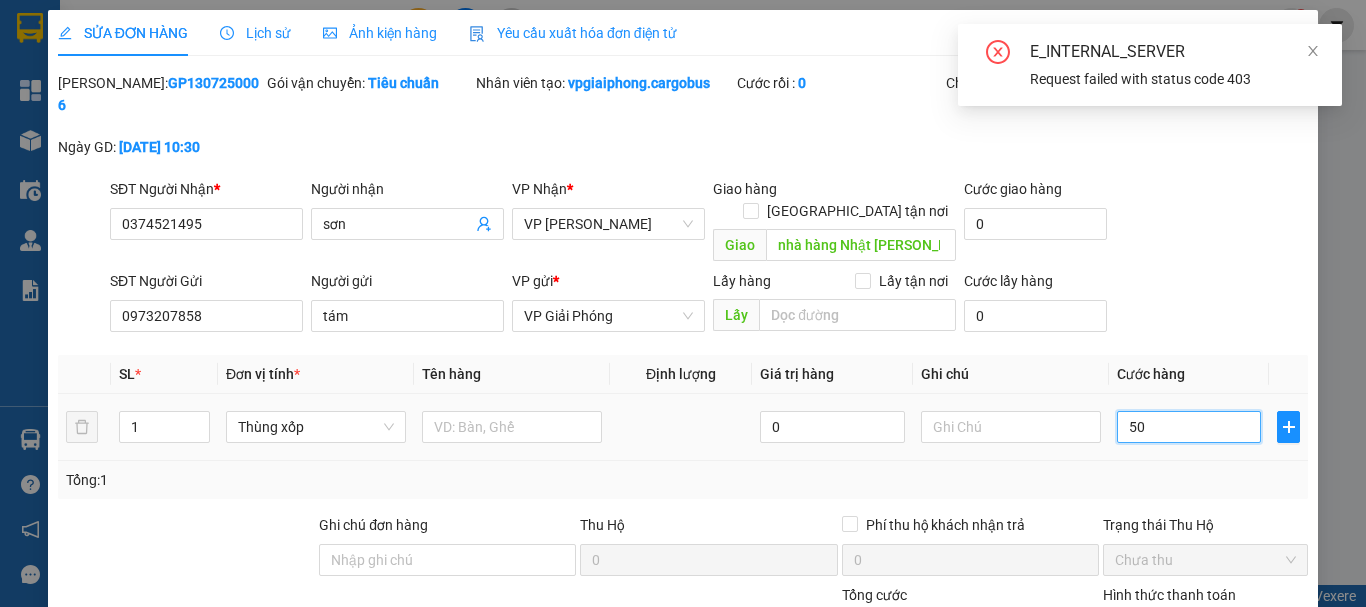 type on "500" 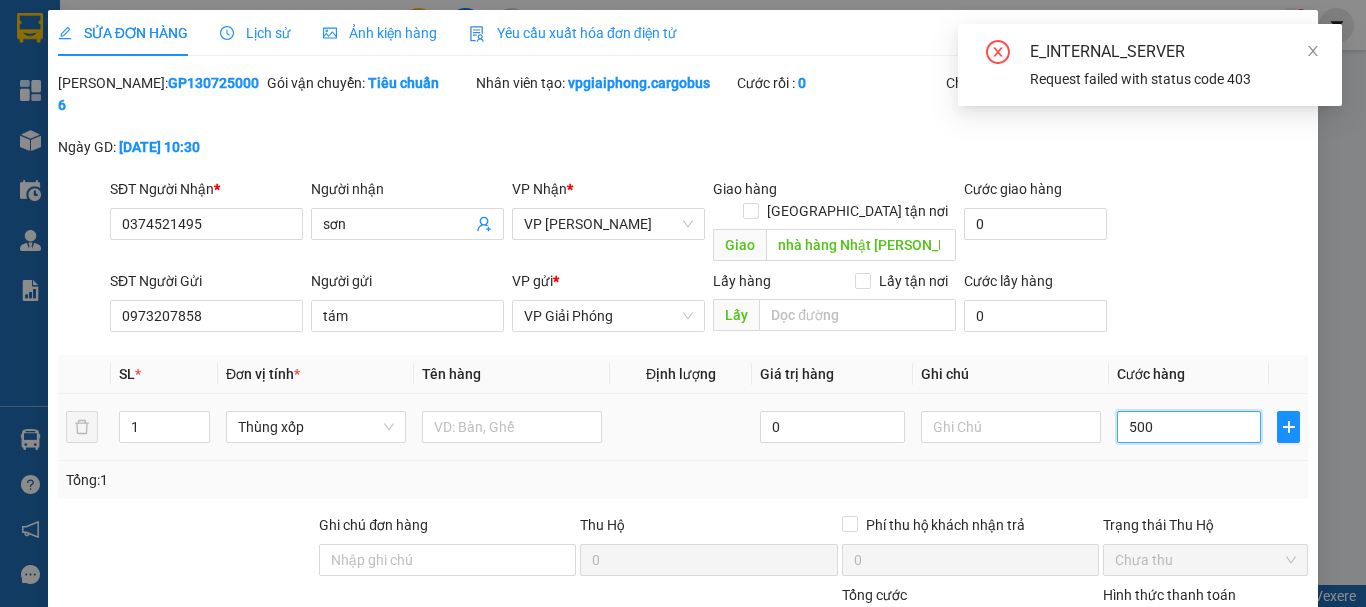 type on "5.000" 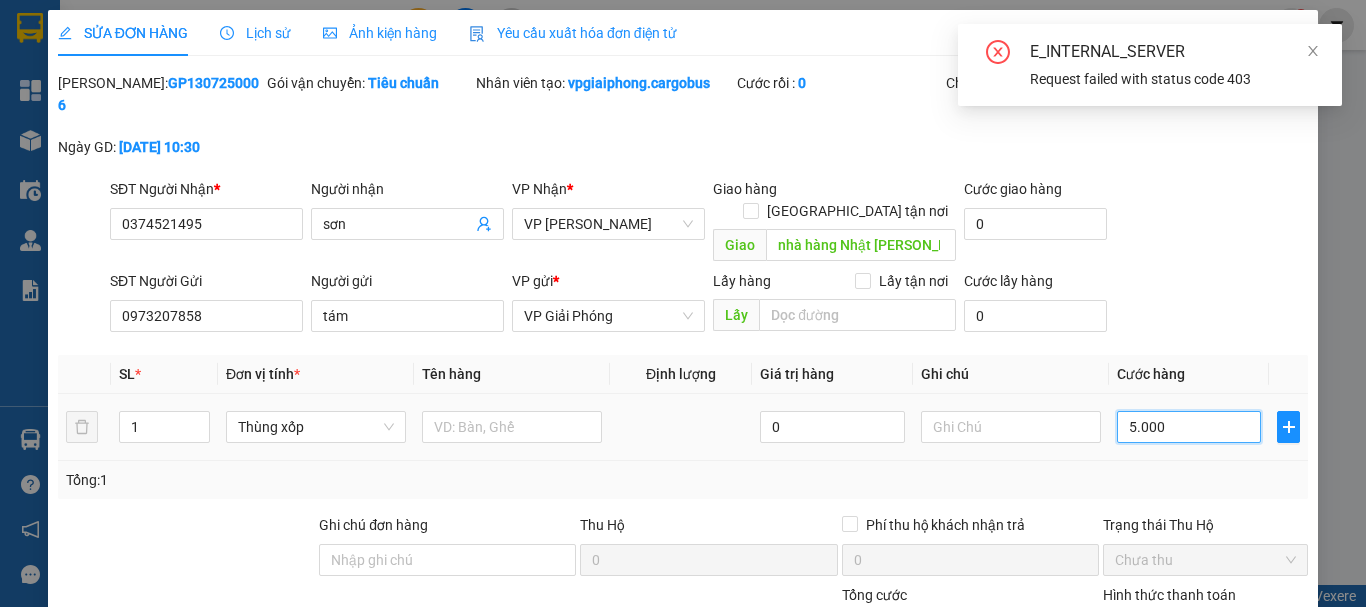 type on "5.000" 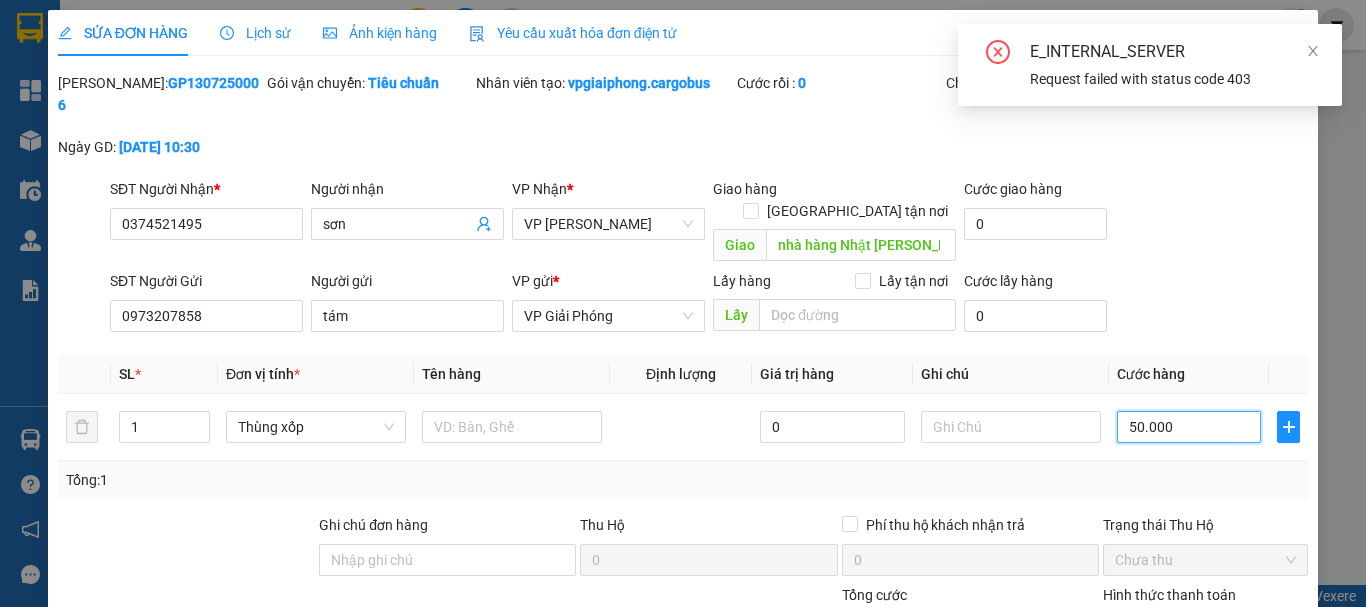 type on "50.000" 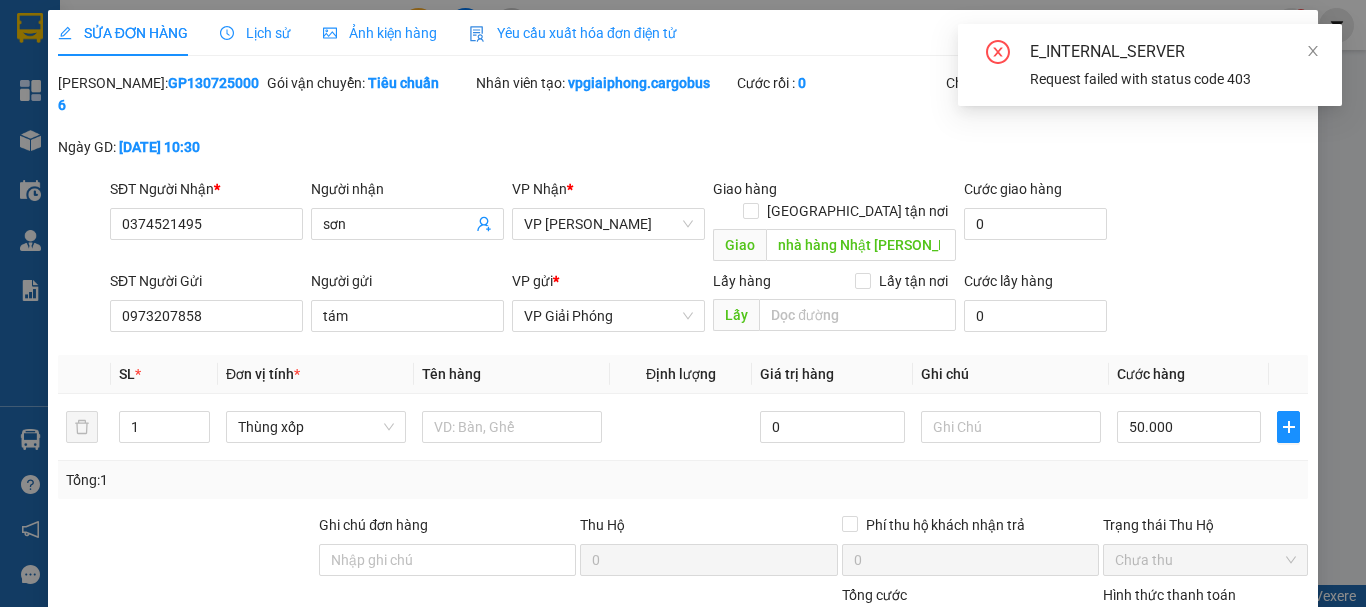 click on "SĐT Người Gửi 0973207858 Người gửi tám VP gửi  * VP Giải Phóng Lấy hàng Lấy tận nơi Lấy Cước lấy hàng 0" at bounding box center [709, 305] 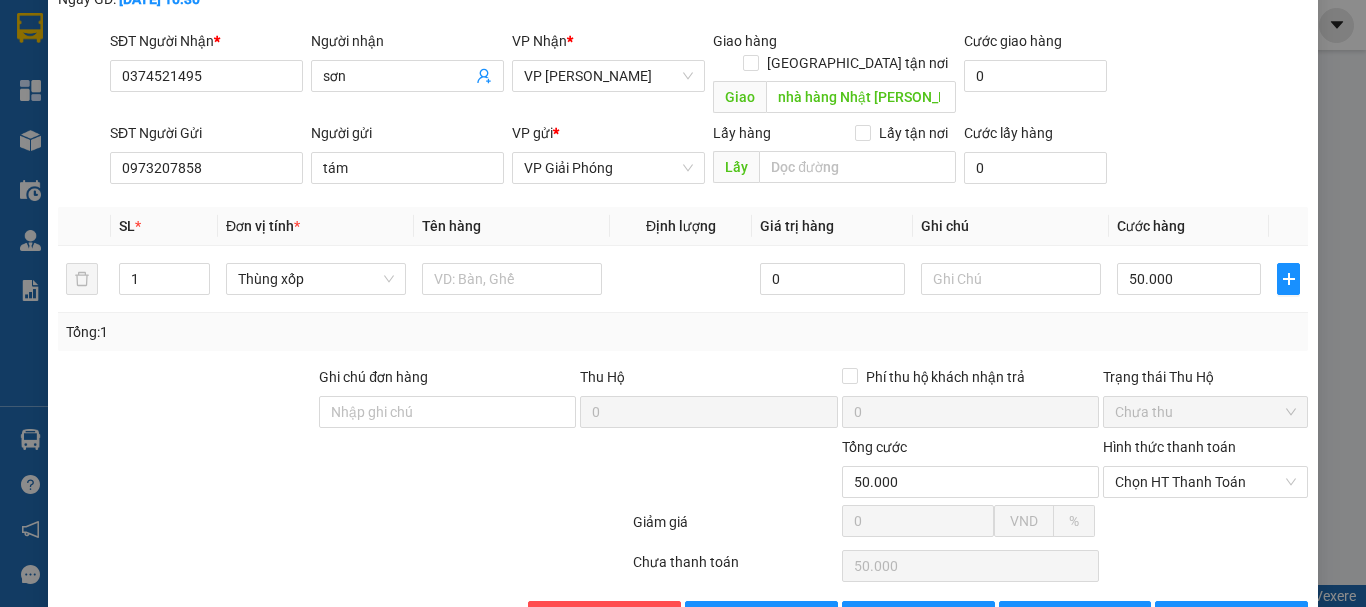 scroll, scrollTop: 169, scrollLeft: 0, axis: vertical 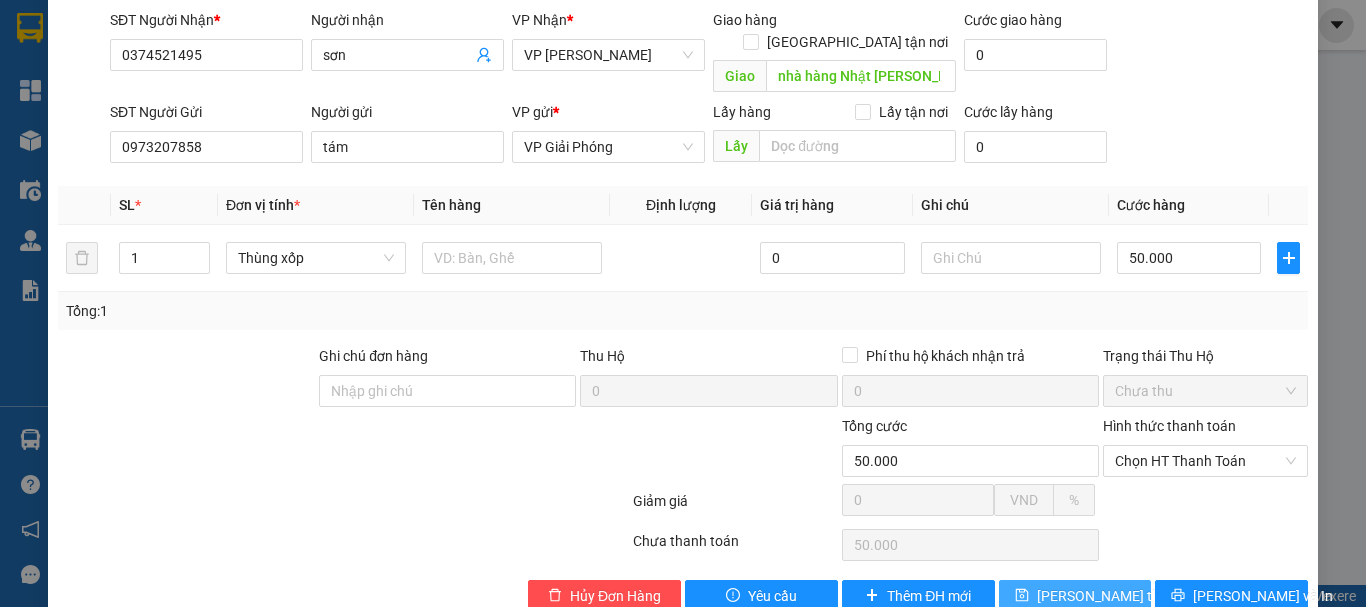 click on "[PERSON_NAME] thay đổi" at bounding box center [1117, 596] 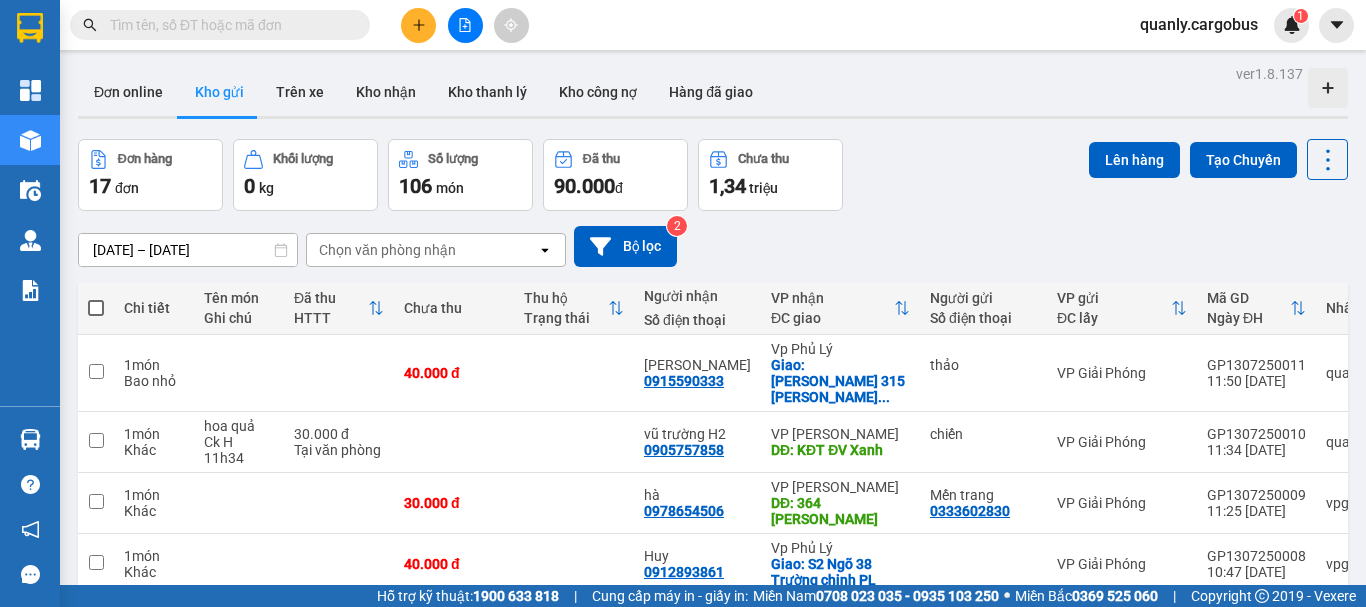 click at bounding box center (96, 308) 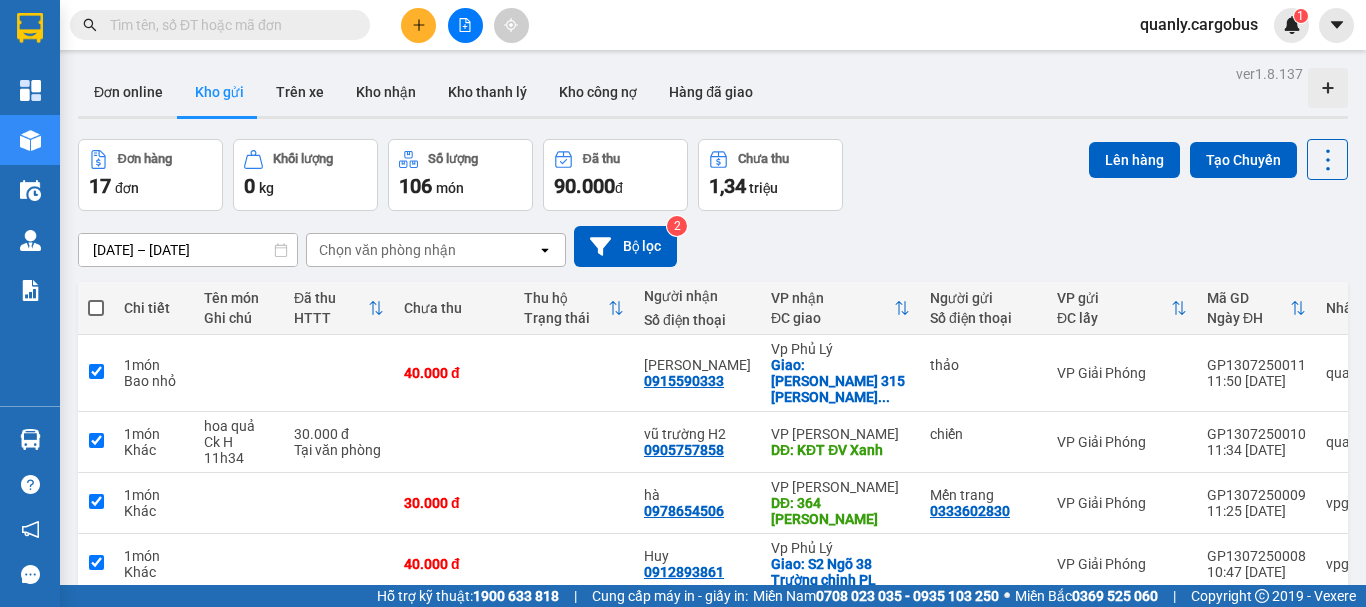 checkbox on "true" 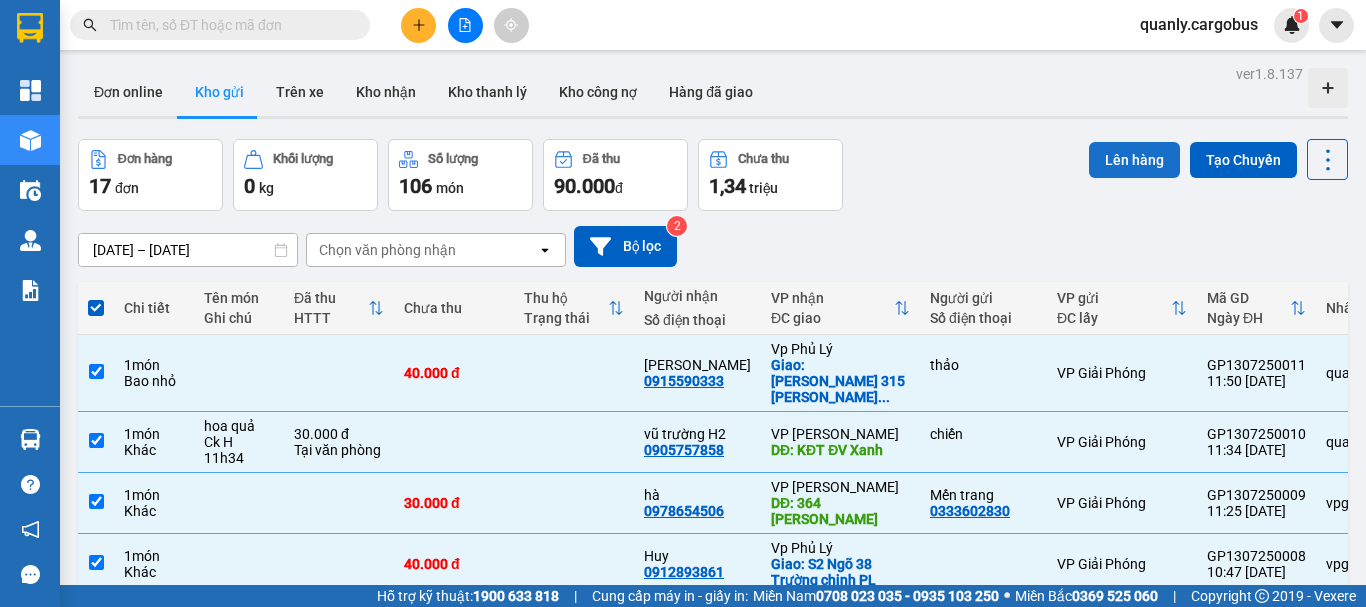 click on "Lên hàng" at bounding box center [1134, 160] 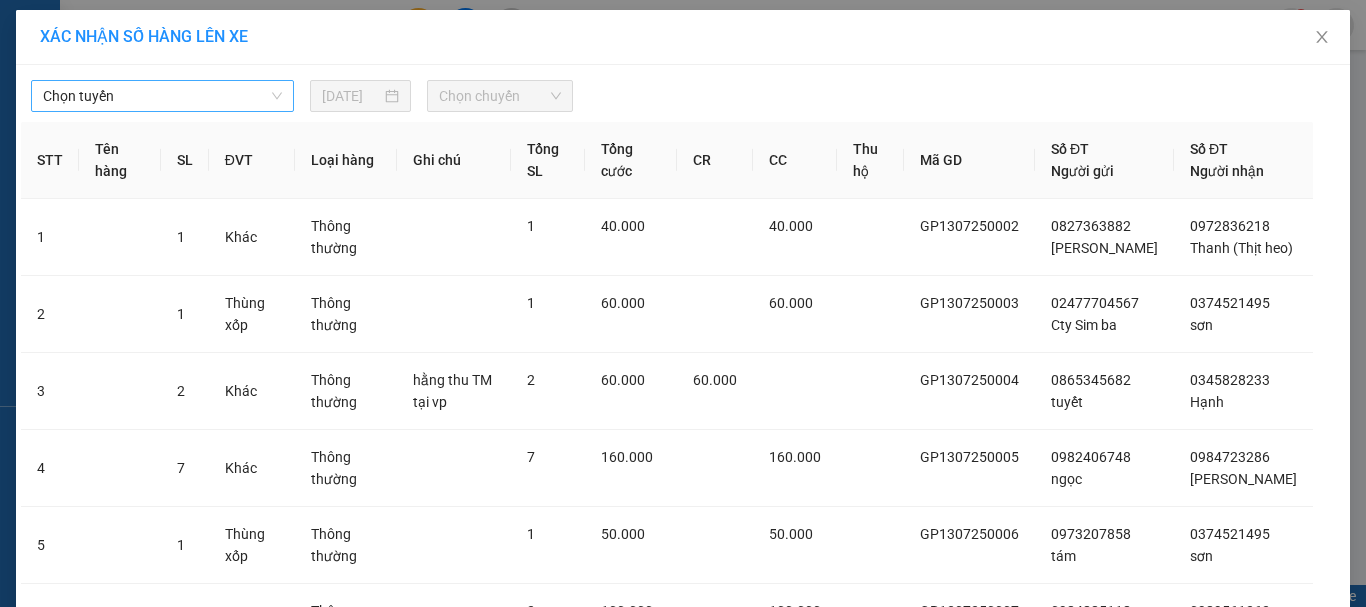 click on "Chọn tuyến" at bounding box center [162, 96] 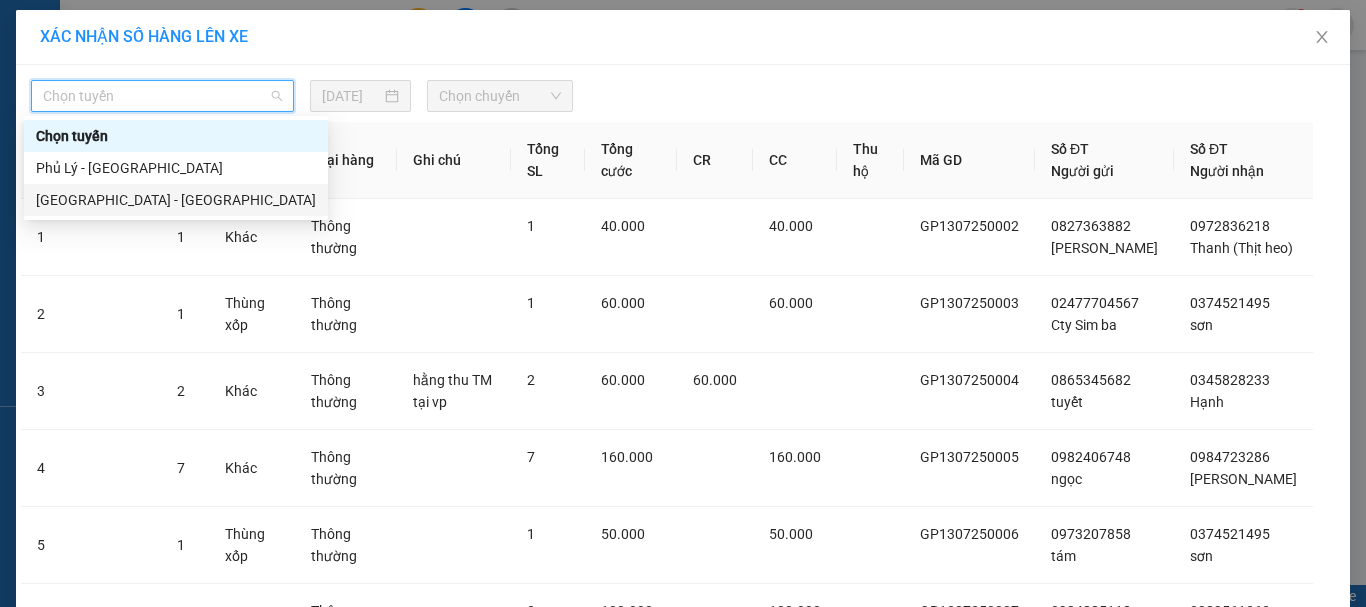 click on "[GEOGRAPHIC_DATA] - [GEOGRAPHIC_DATA]" at bounding box center [176, 200] 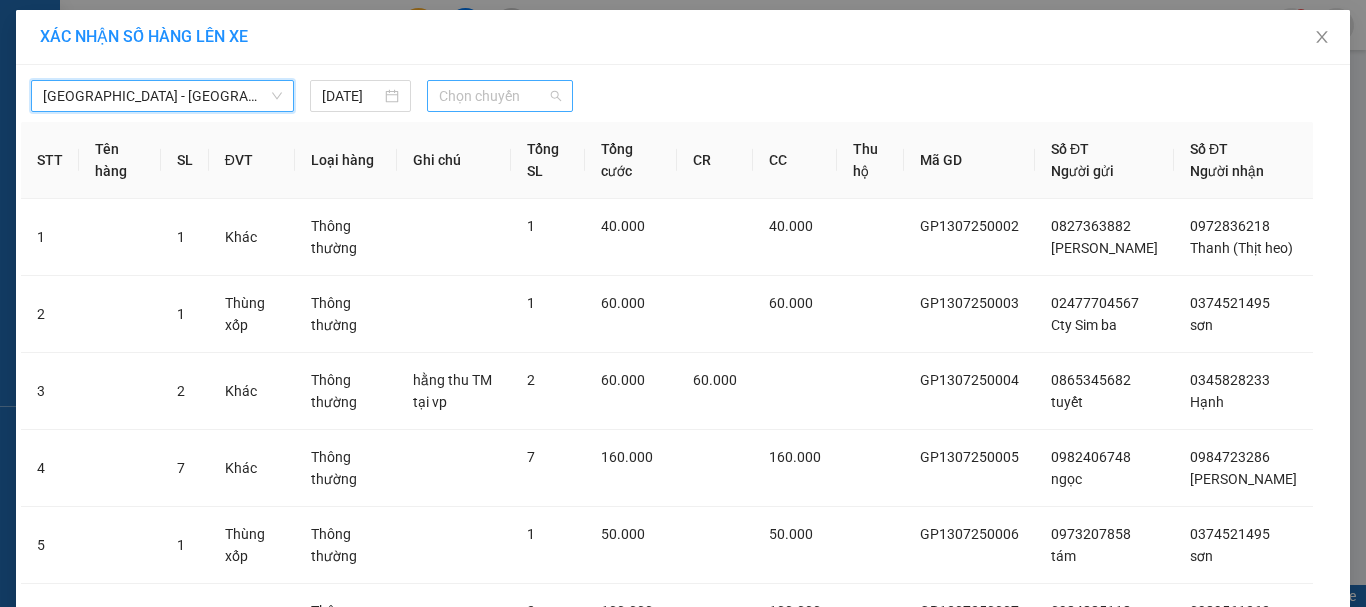 click on "Chọn chuyến" at bounding box center (500, 96) 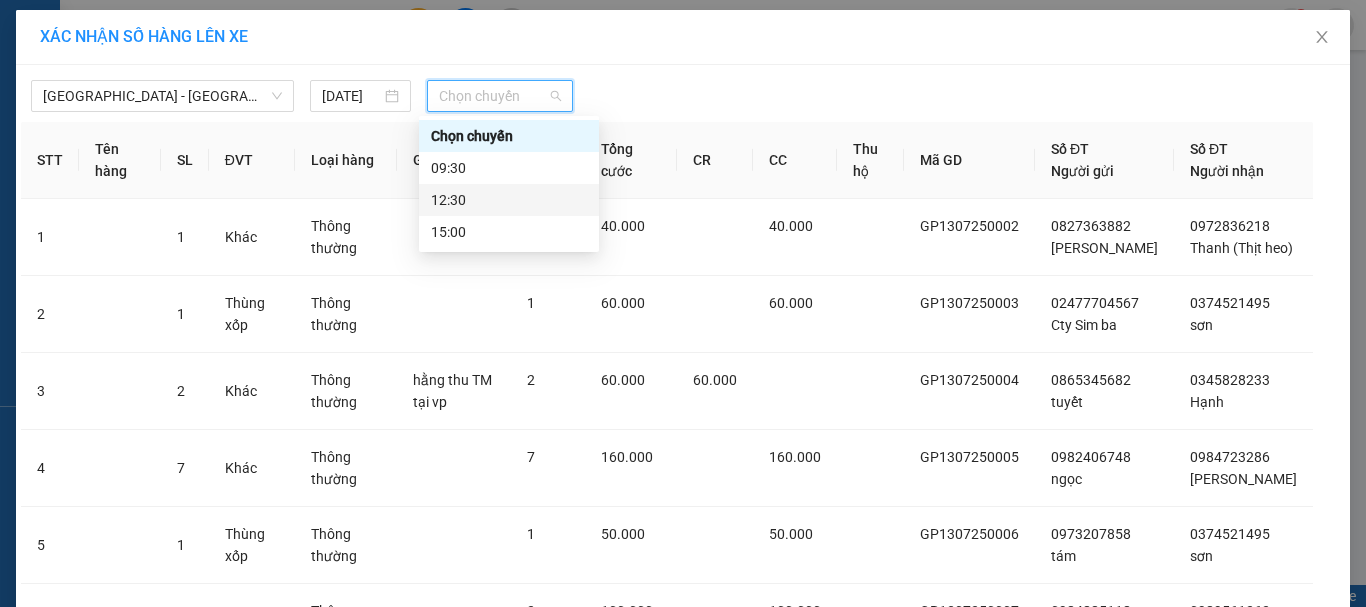 click on "12:30" at bounding box center (509, 200) 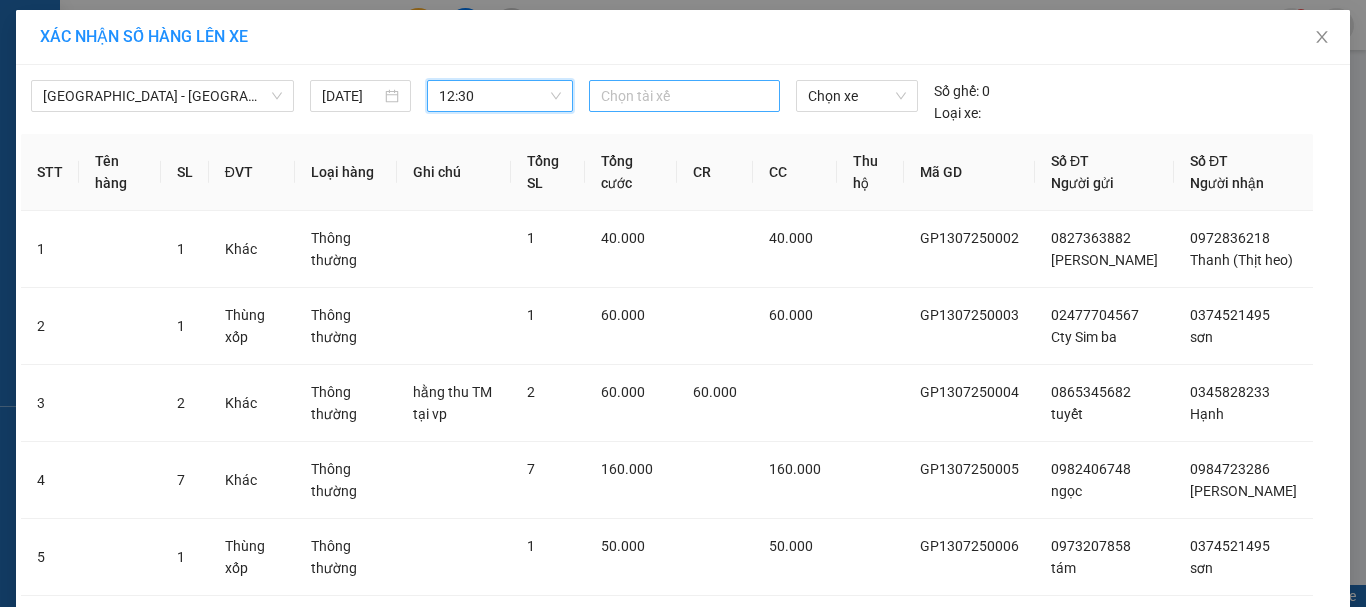 click at bounding box center (685, 96) 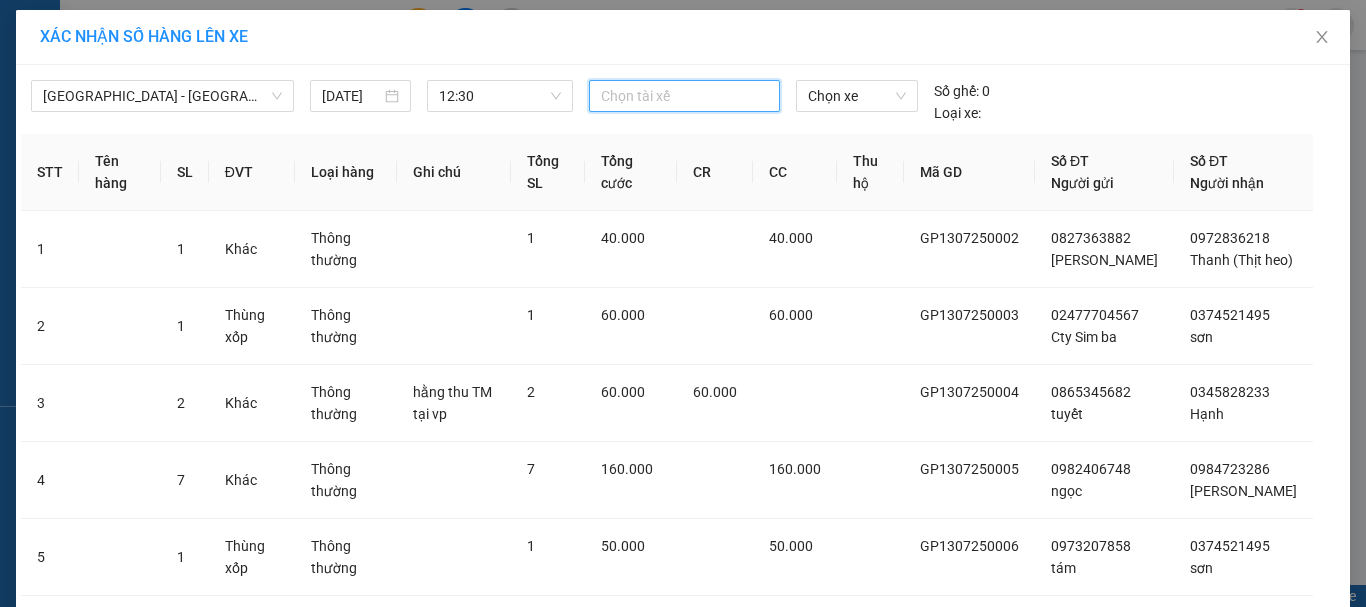 click at bounding box center [685, 96] 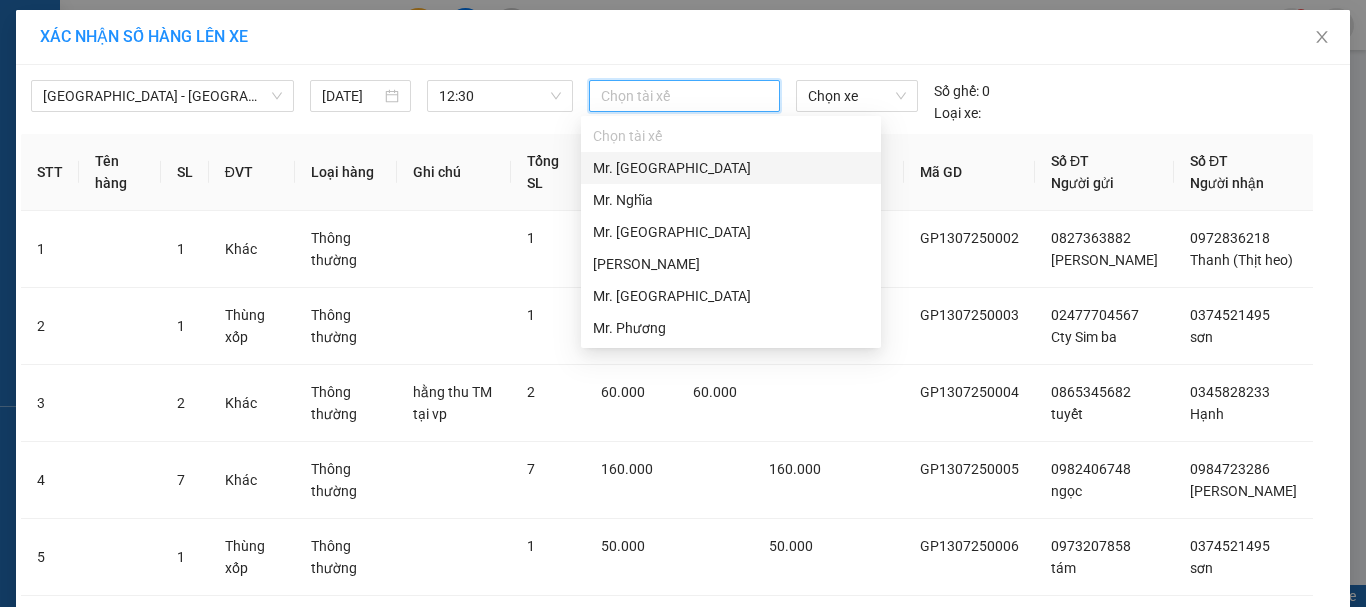 click on "Mr. [GEOGRAPHIC_DATA]" at bounding box center [731, 168] 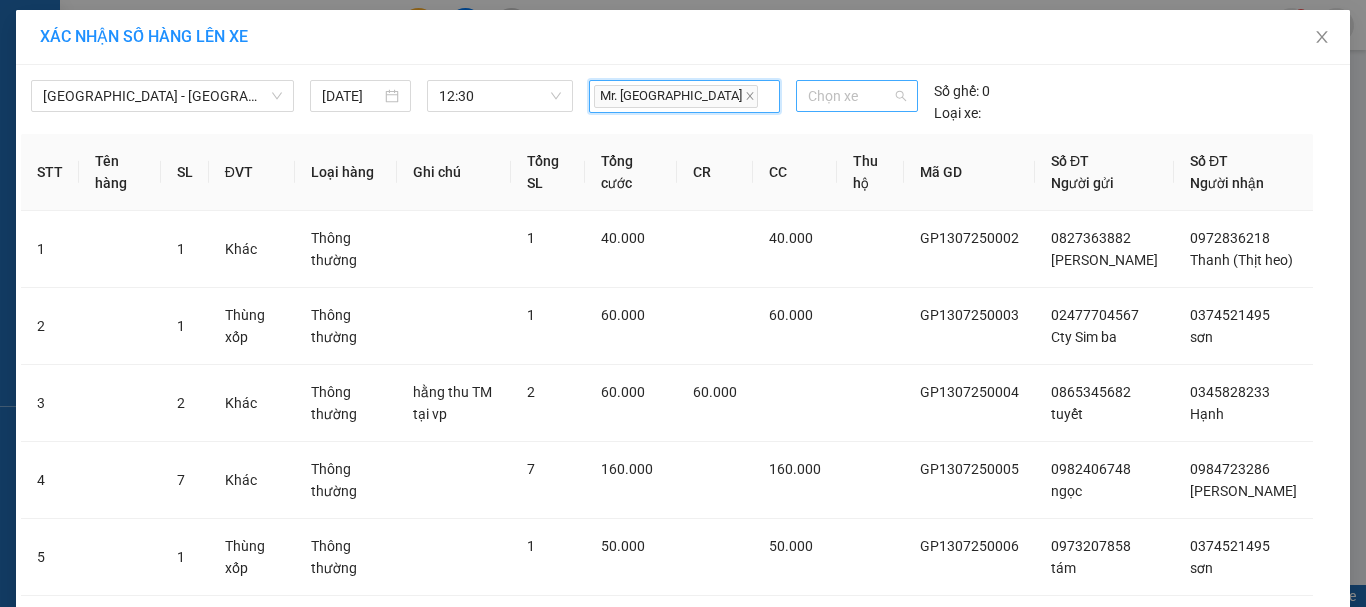 click on "Chọn xe" at bounding box center [857, 96] 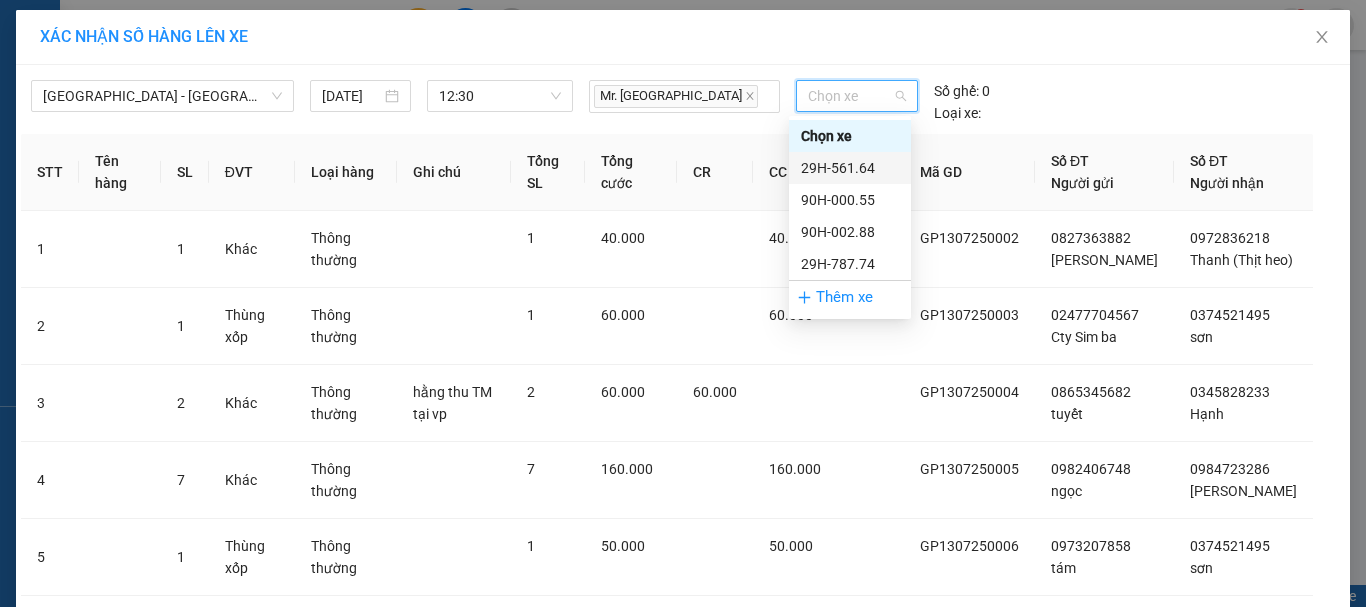 click on "29H-561.64" at bounding box center [850, 168] 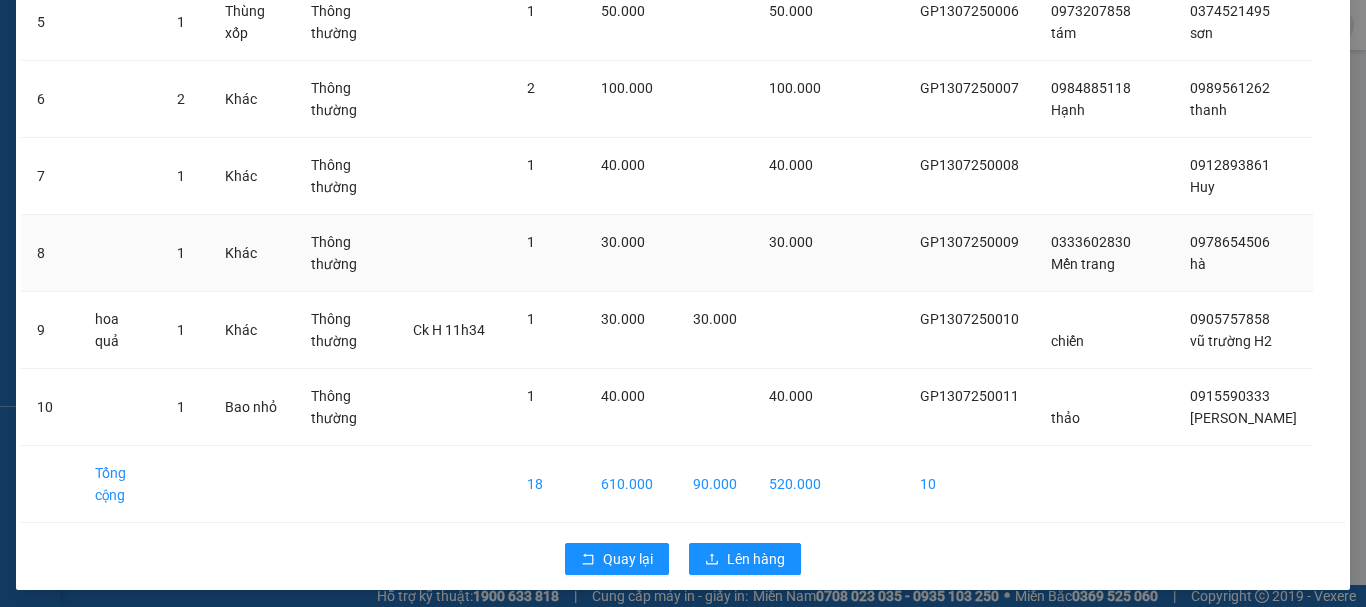 scroll, scrollTop: 553, scrollLeft: 0, axis: vertical 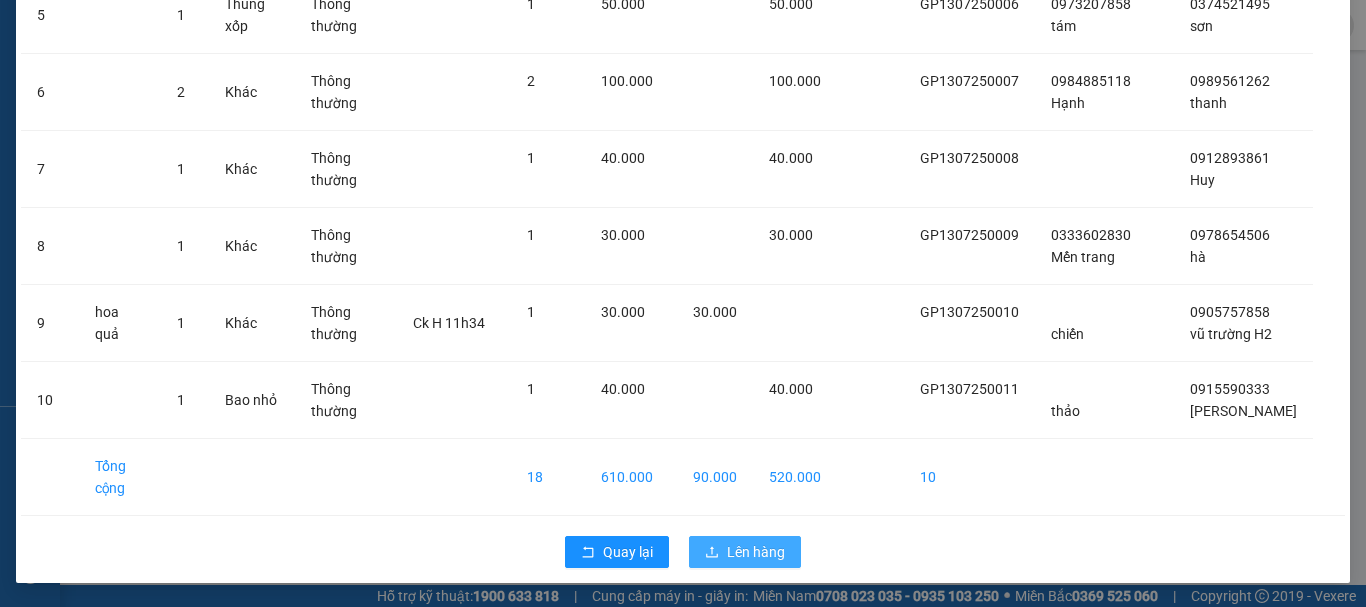 click on "Lên hàng" at bounding box center (756, 552) 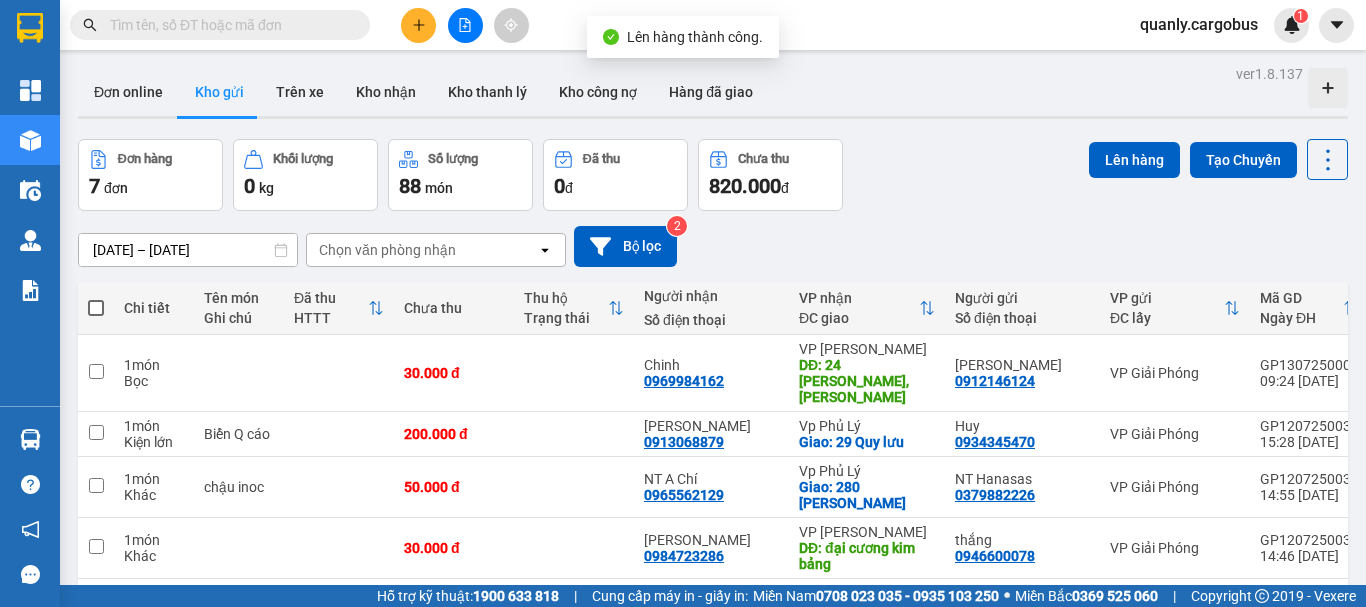 click at bounding box center (96, 308) 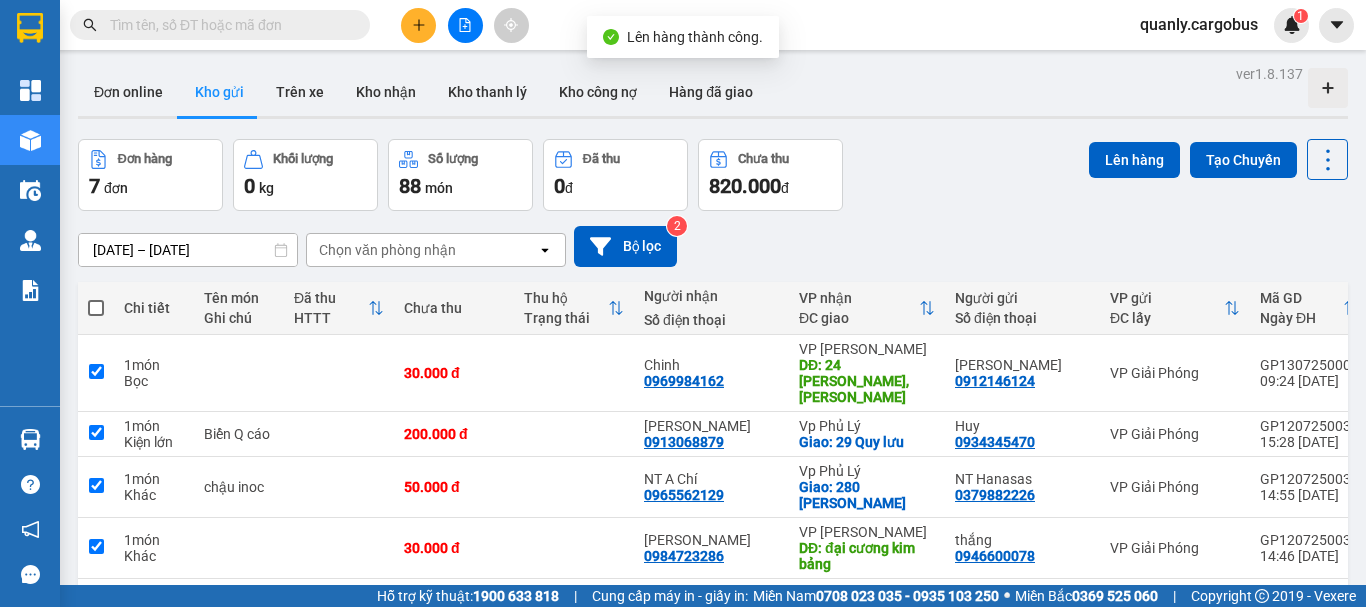 checkbox on "true" 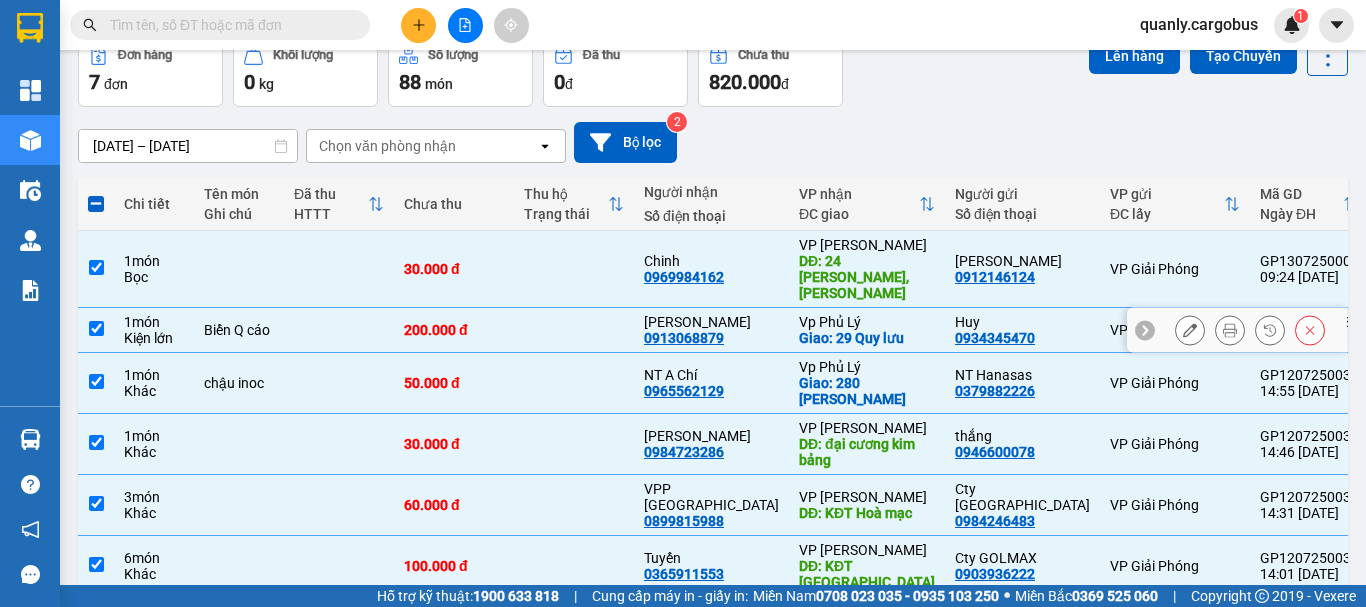 scroll, scrollTop: 251, scrollLeft: 0, axis: vertical 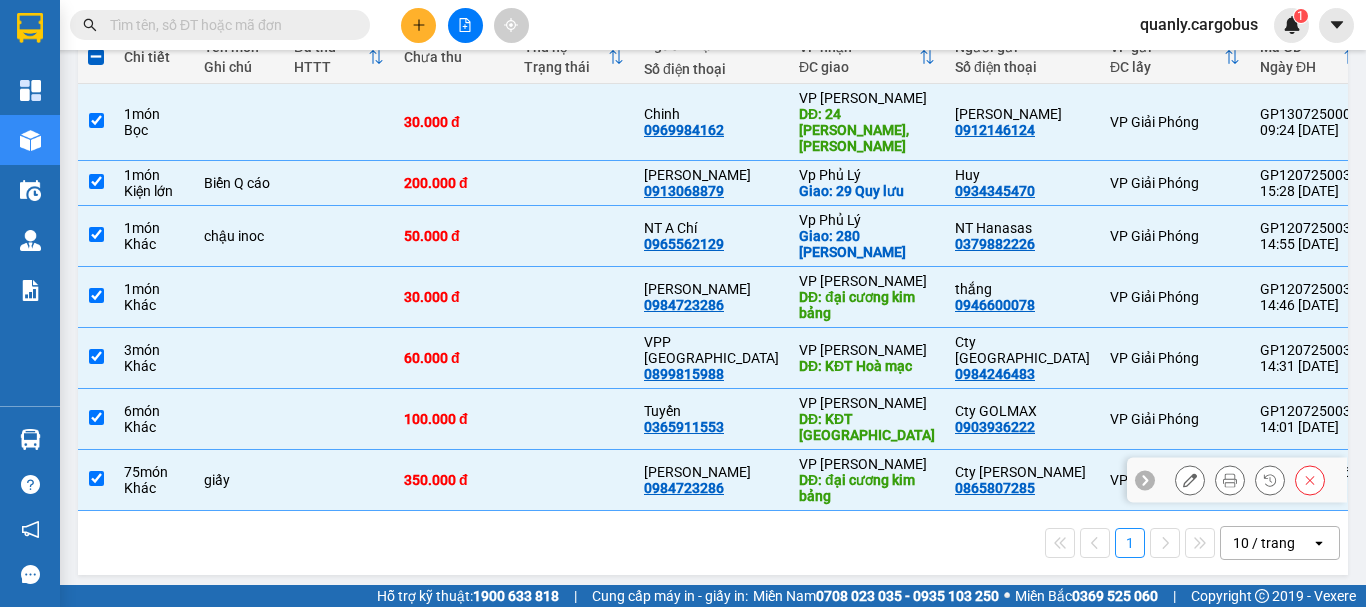 click at bounding box center (96, 480) 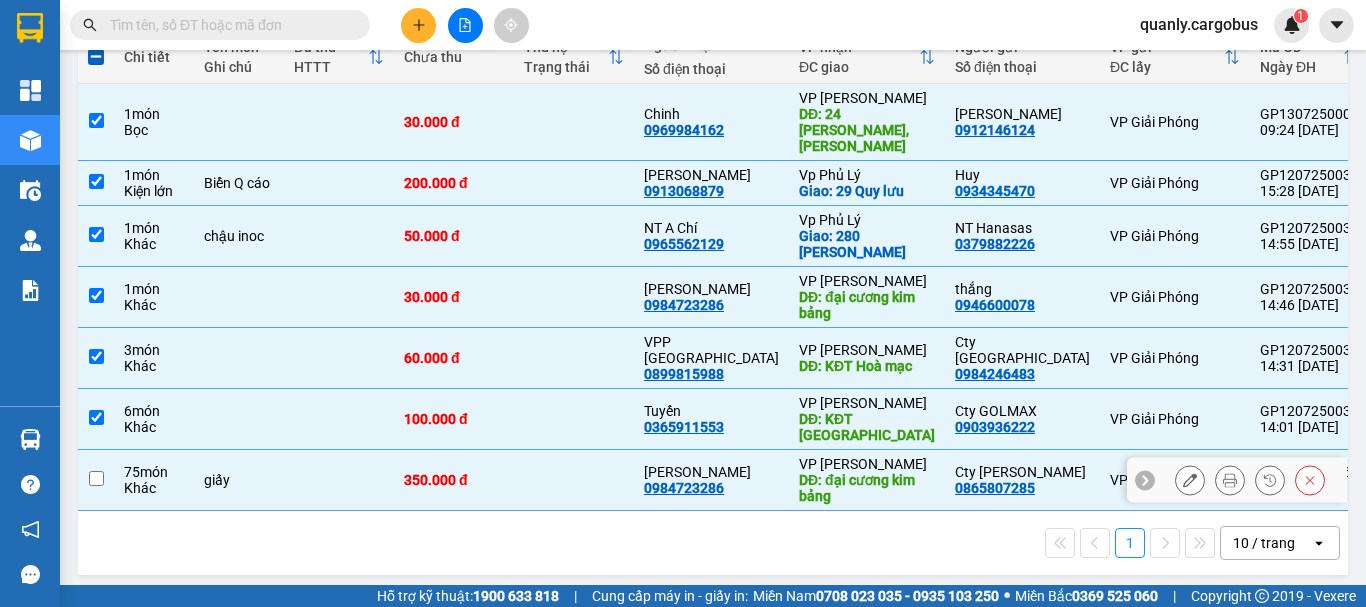 checkbox on "false" 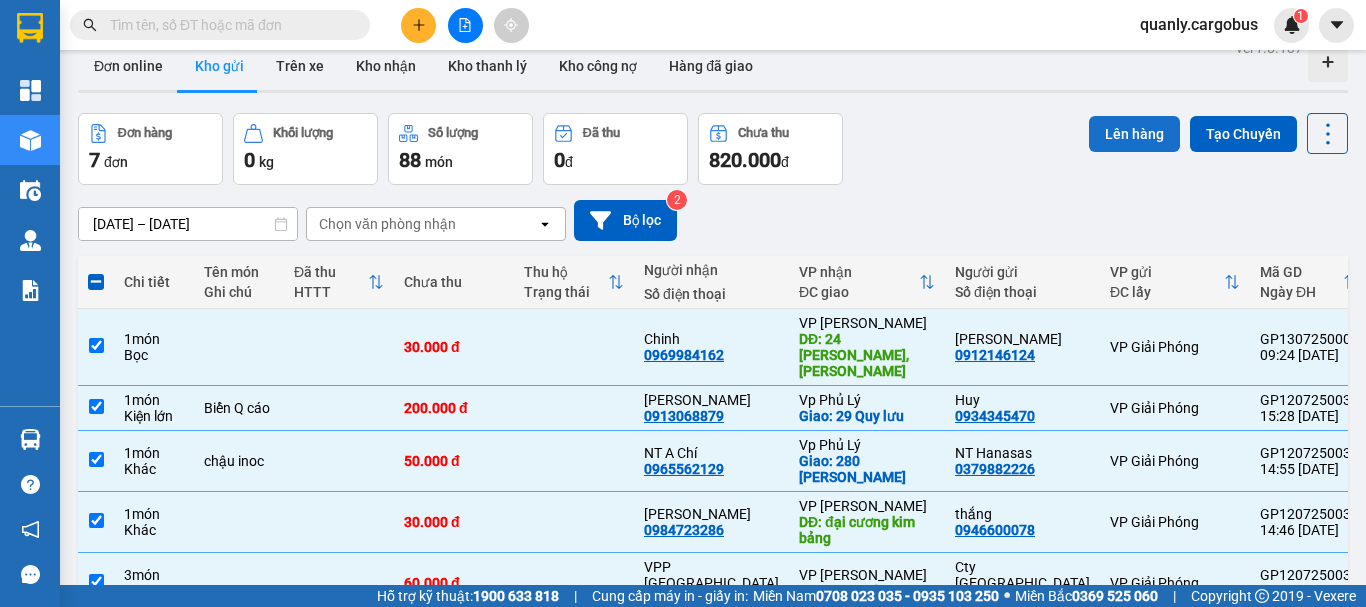 scroll, scrollTop: 0, scrollLeft: 0, axis: both 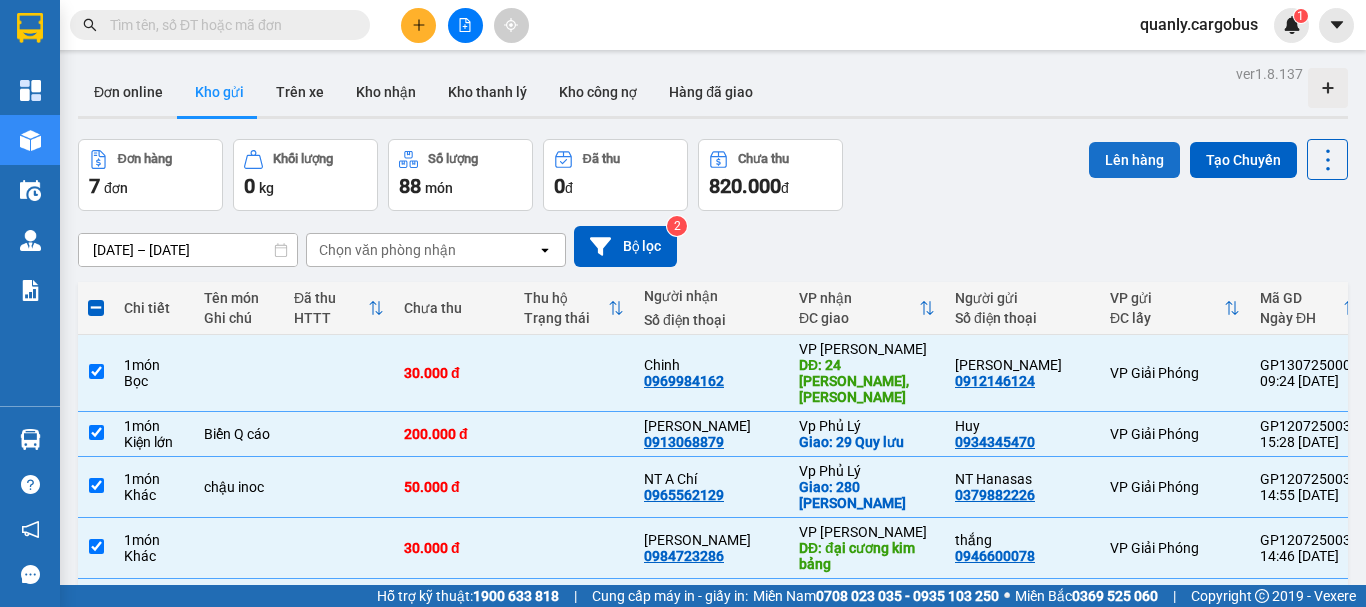 click on "Lên hàng" at bounding box center (1134, 160) 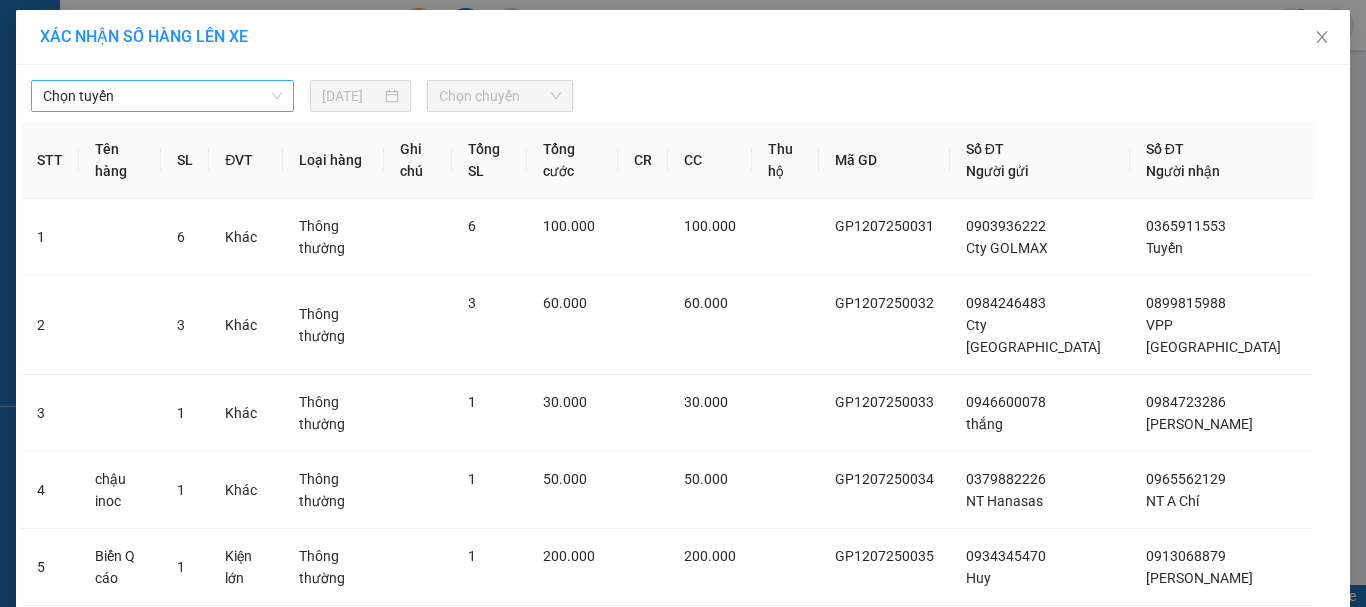 click on "Chọn tuyến" at bounding box center [162, 96] 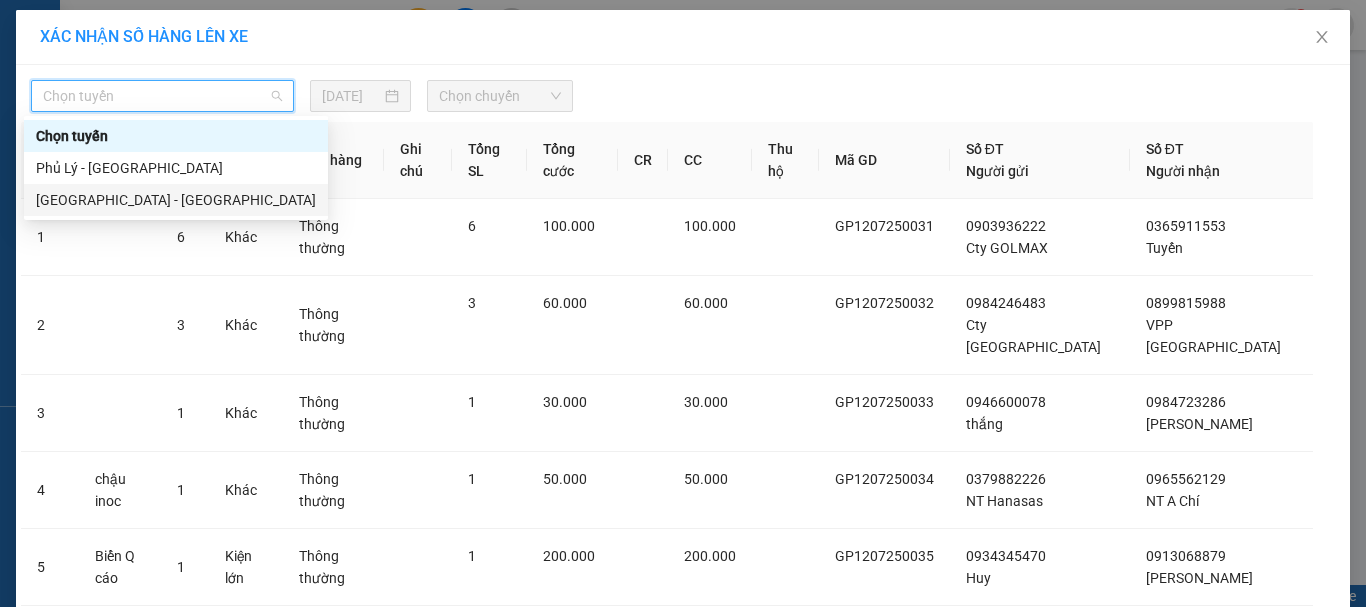 click on "[GEOGRAPHIC_DATA] - [GEOGRAPHIC_DATA]" at bounding box center (176, 200) 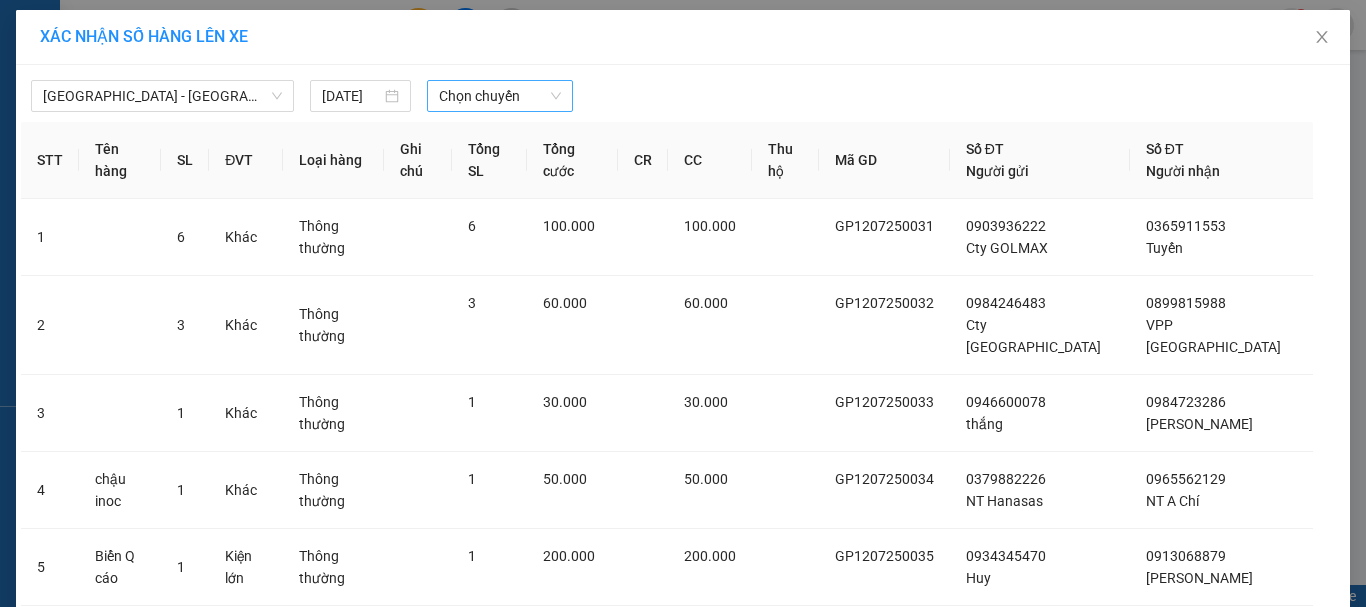 click on "Chọn chuyến" at bounding box center (500, 96) 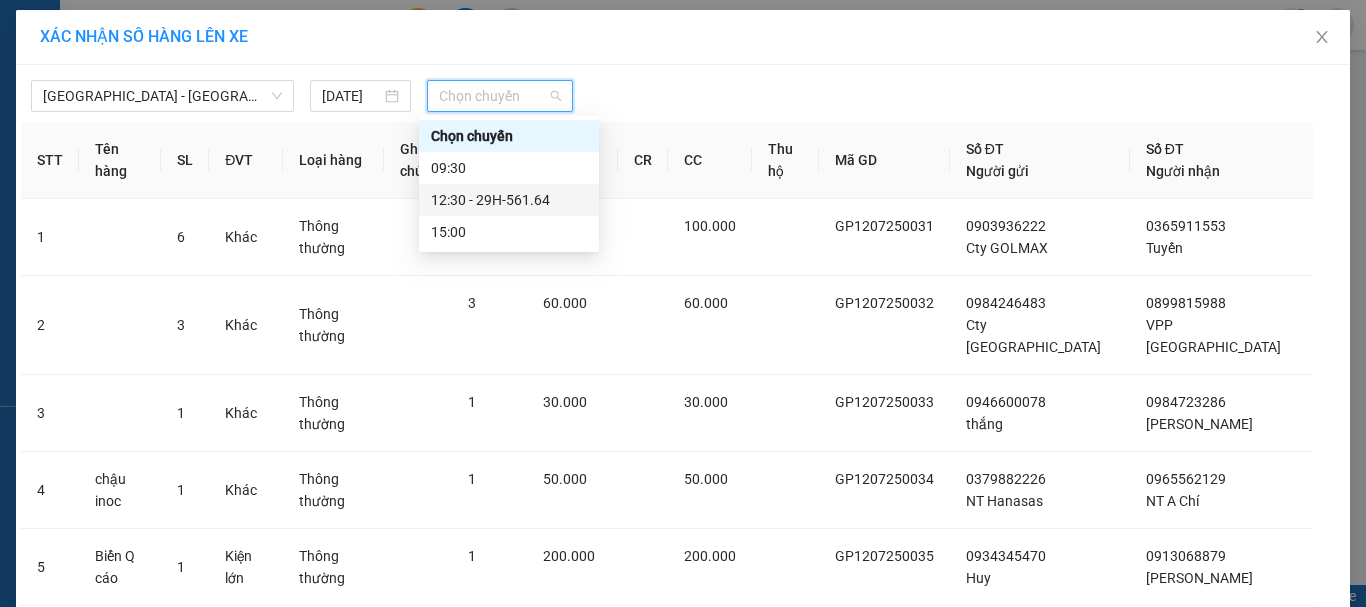 click on "12:30     - 29H-561.64" at bounding box center [509, 200] 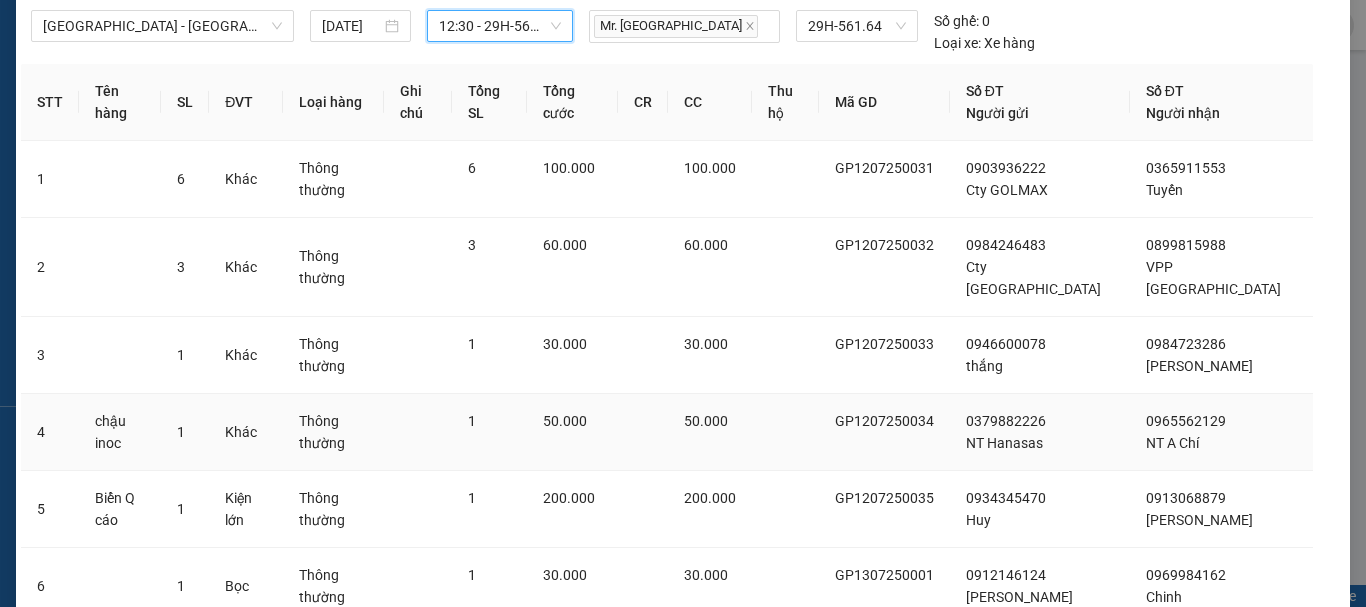 scroll, scrollTop: 212, scrollLeft: 0, axis: vertical 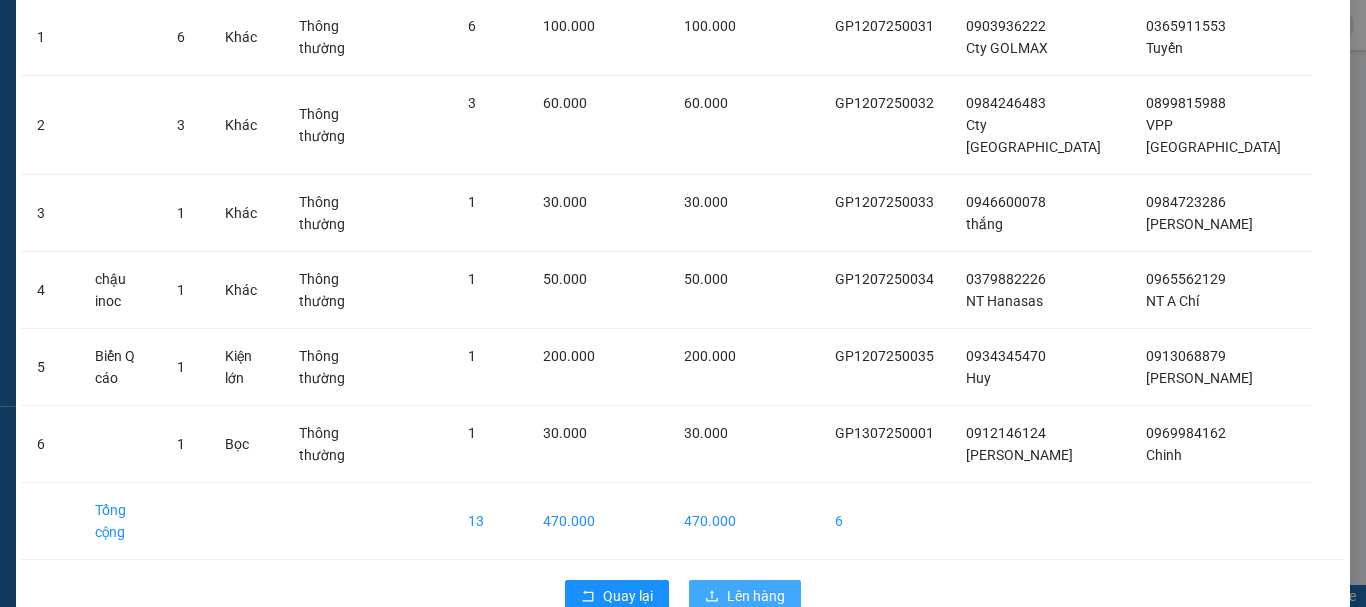 click on "Lên hàng" at bounding box center [756, 596] 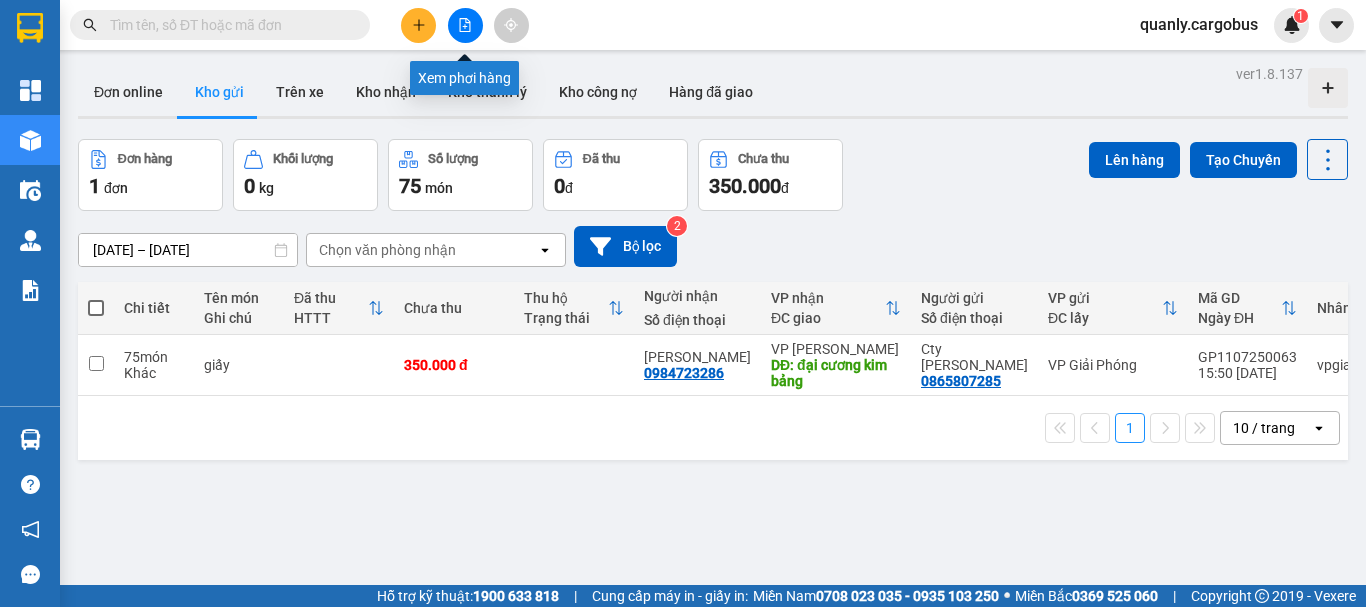 click 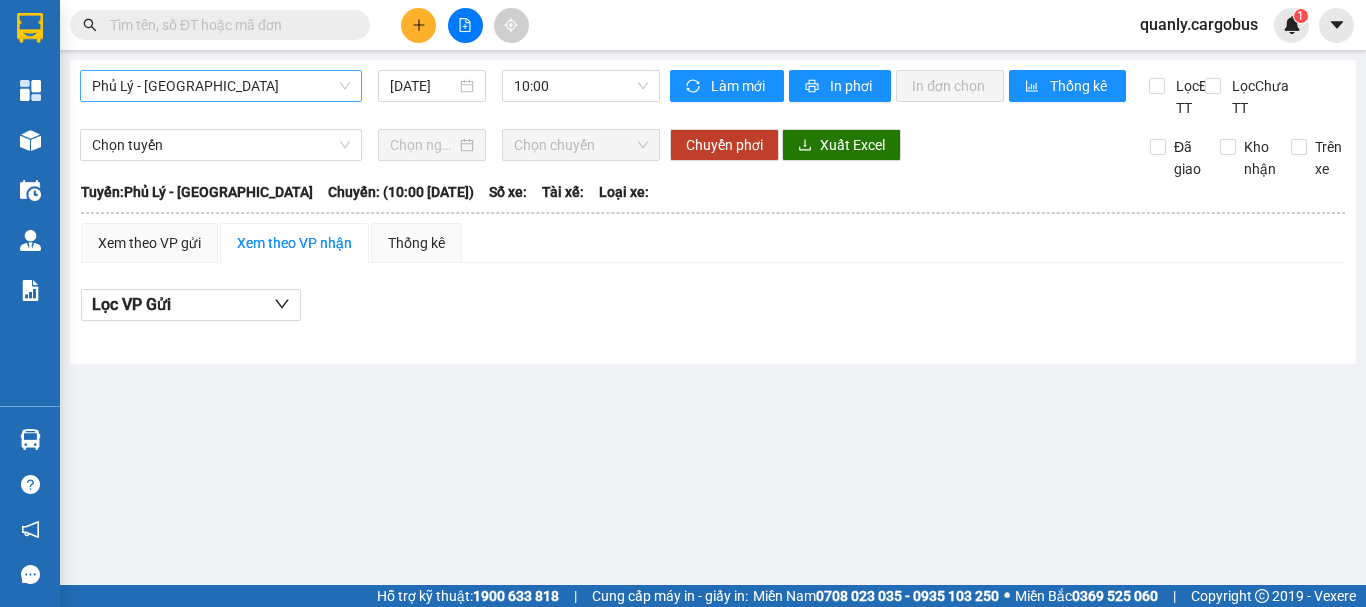 click on "Phủ Lý - [GEOGRAPHIC_DATA]" at bounding box center (221, 86) 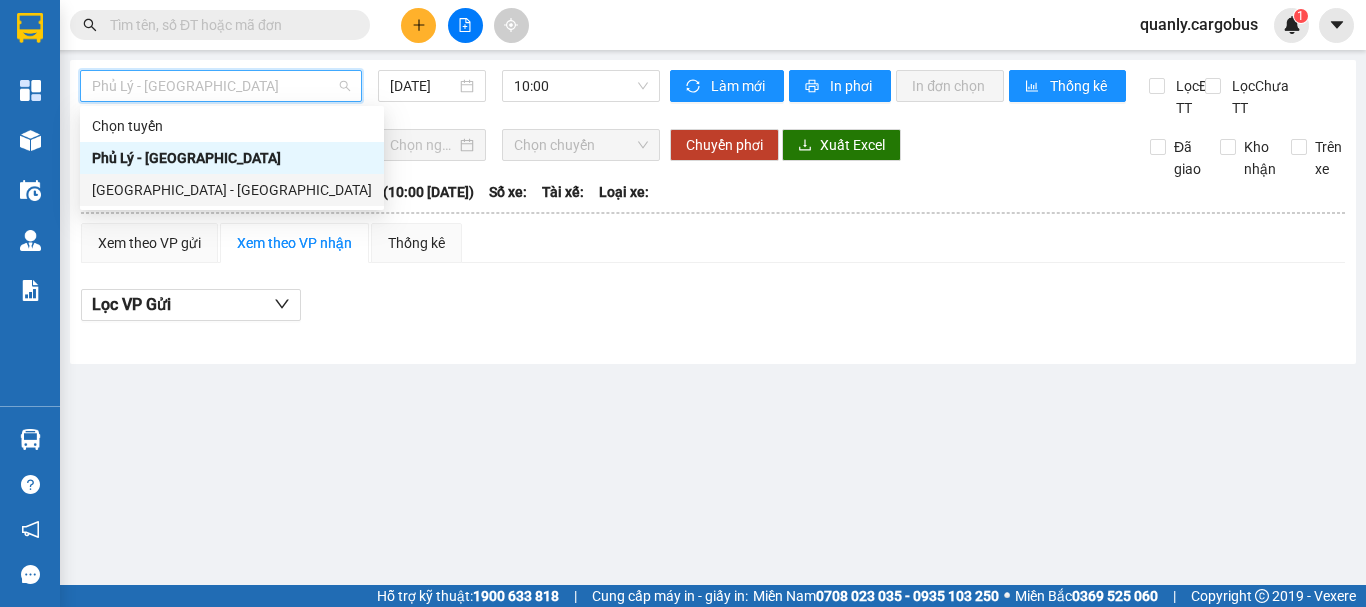 click on "[GEOGRAPHIC_DATA] - [GEOGRAPHIC_DATA]" at bounding box center (232, 190) 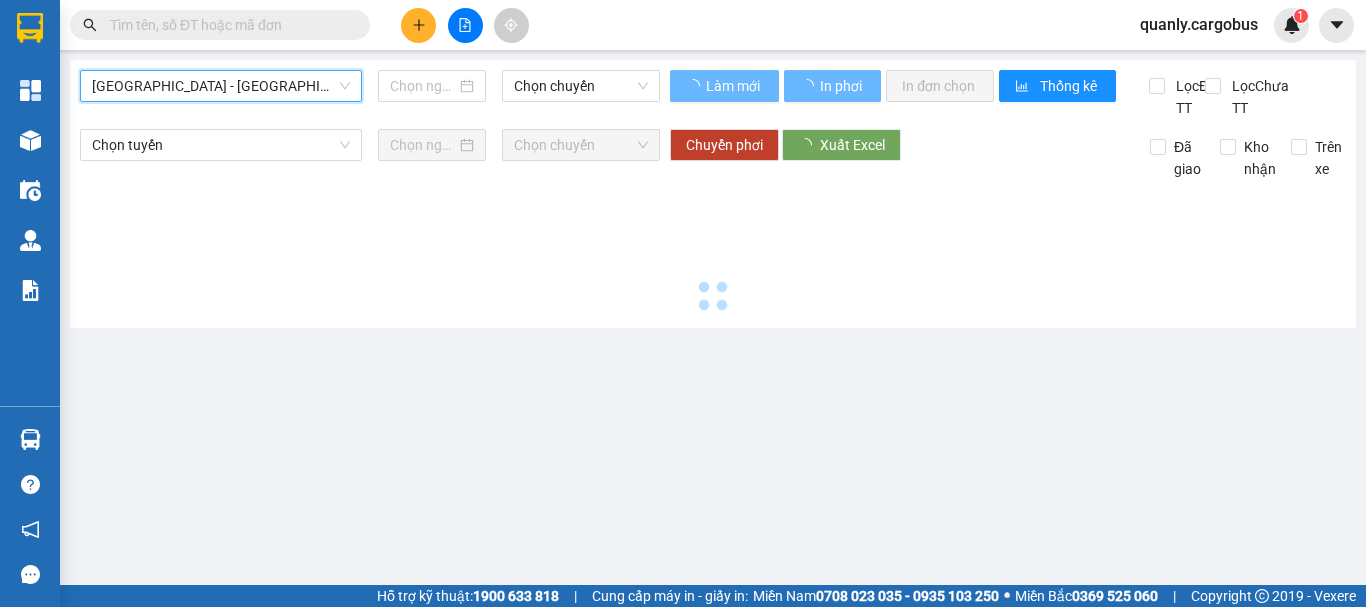 type on "[DATE]" 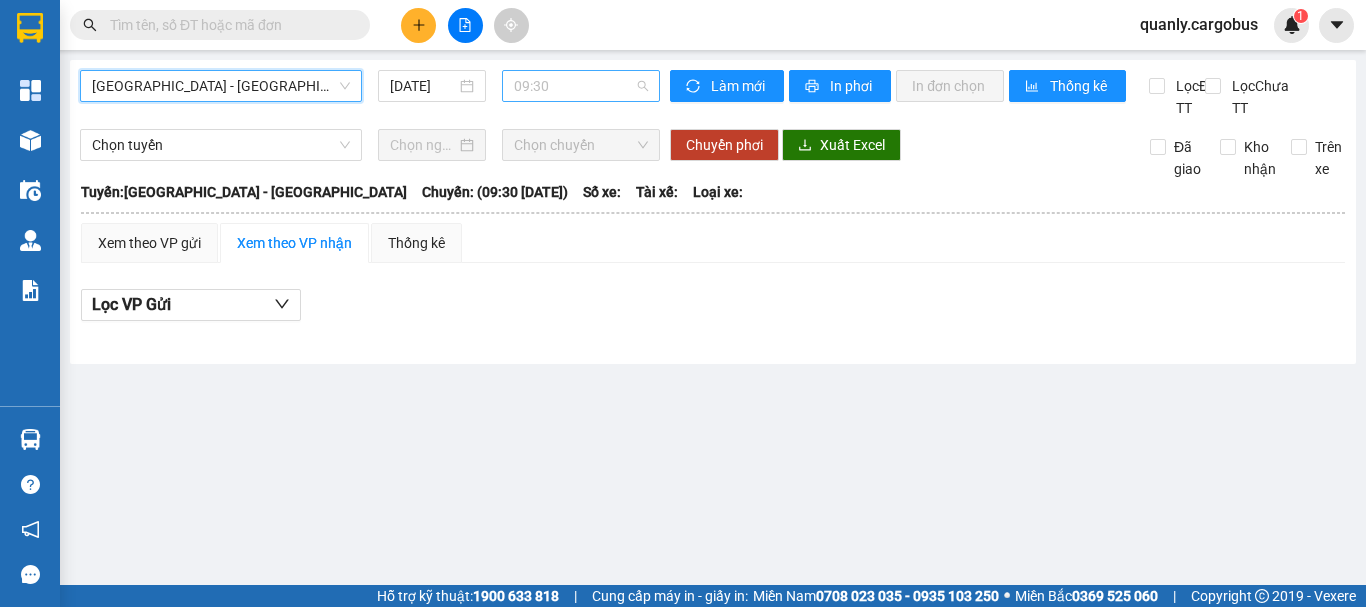 click on "09:30" at bounding box center [581, 86] 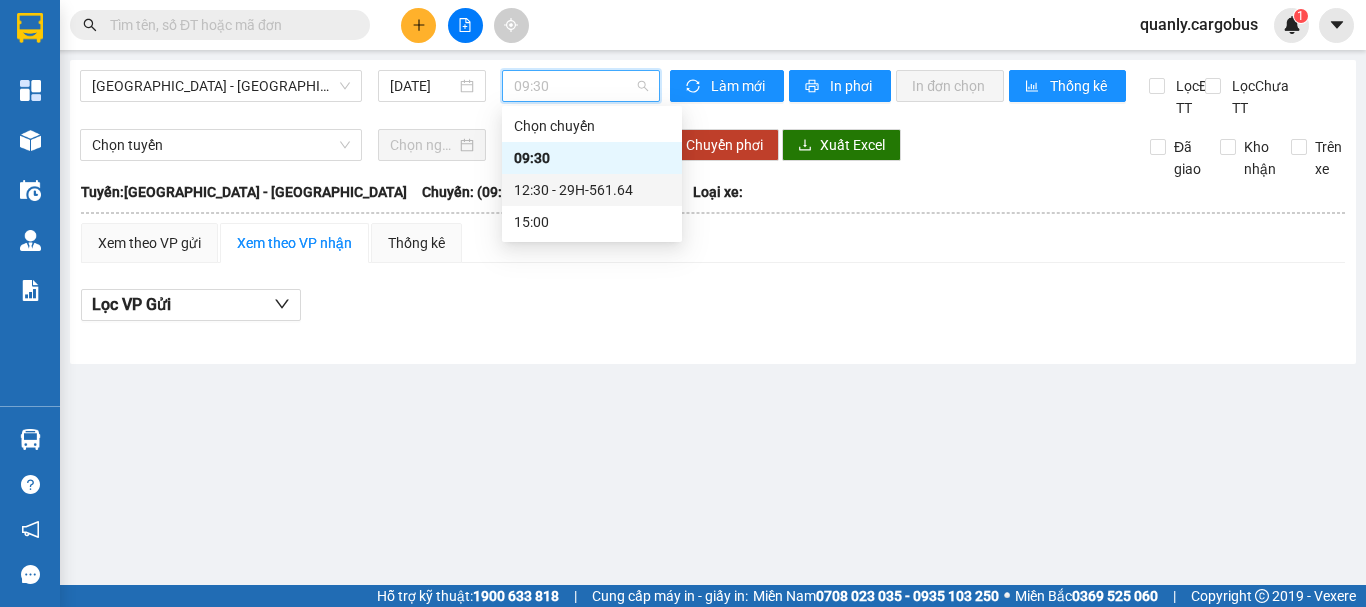 click on "12:30     - 29H-561.64" at bounding box center (592, 190) 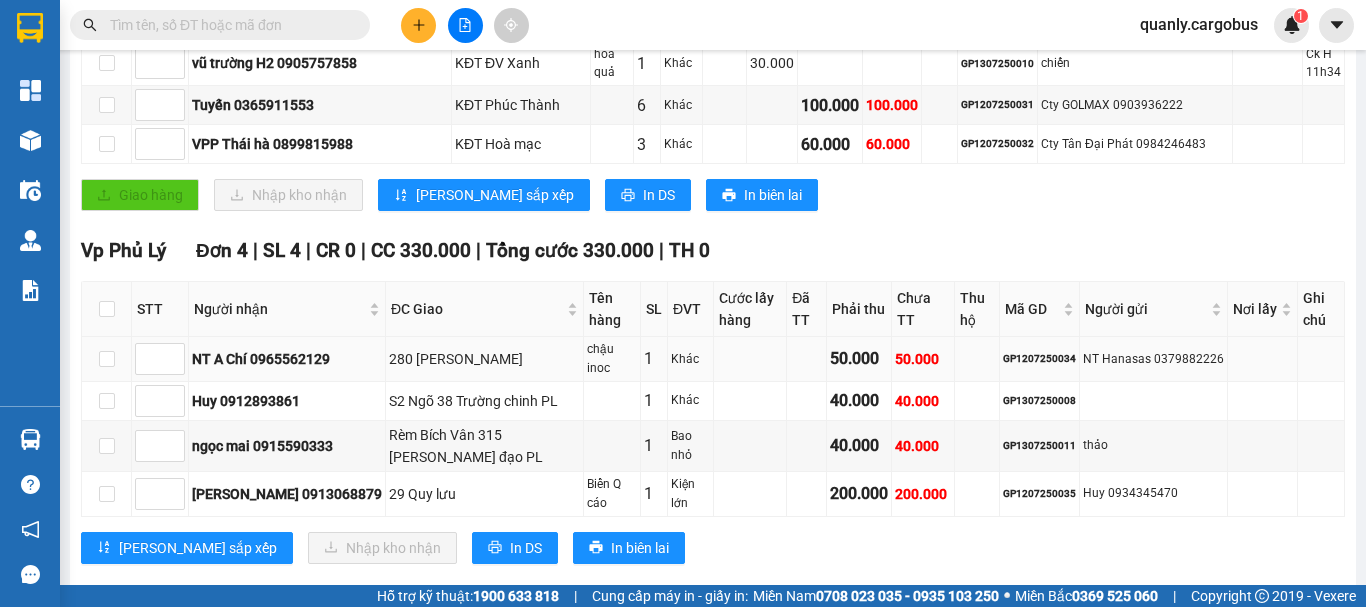 scroll, scrollTop: 913, scrollLeft: 0, axis: vertical 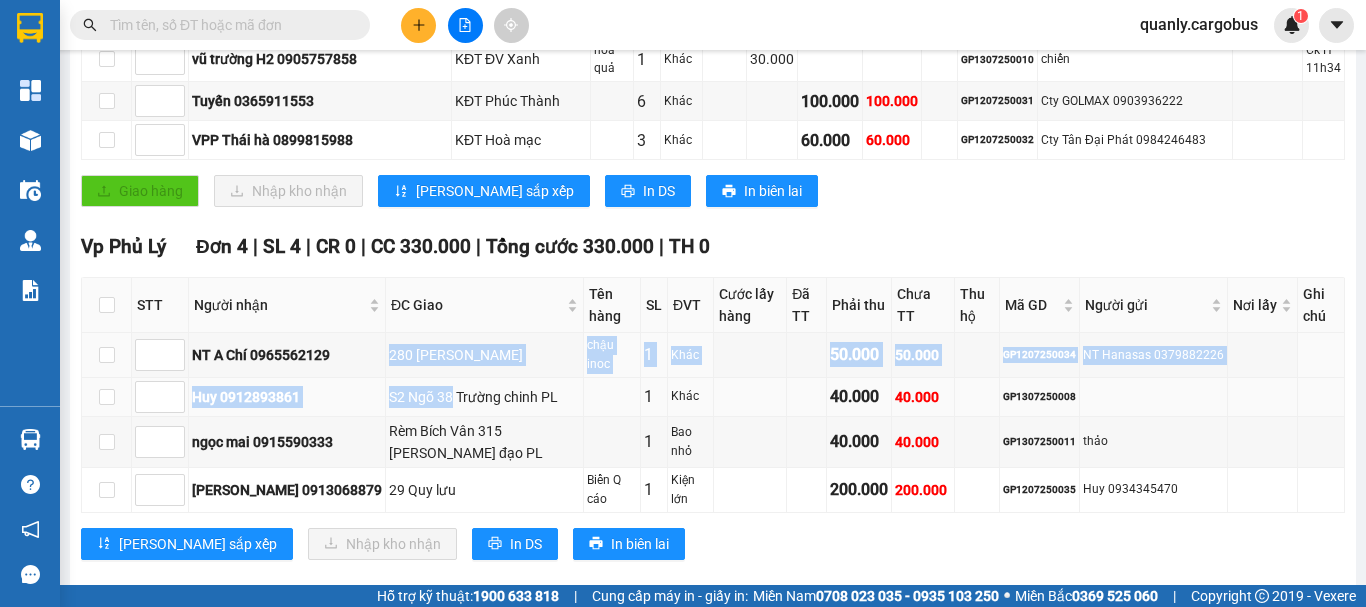 drag, startPoint x: 383, startPoint y: 333, endPoint x: 474, endPoint y: 371, distance: 98.61542 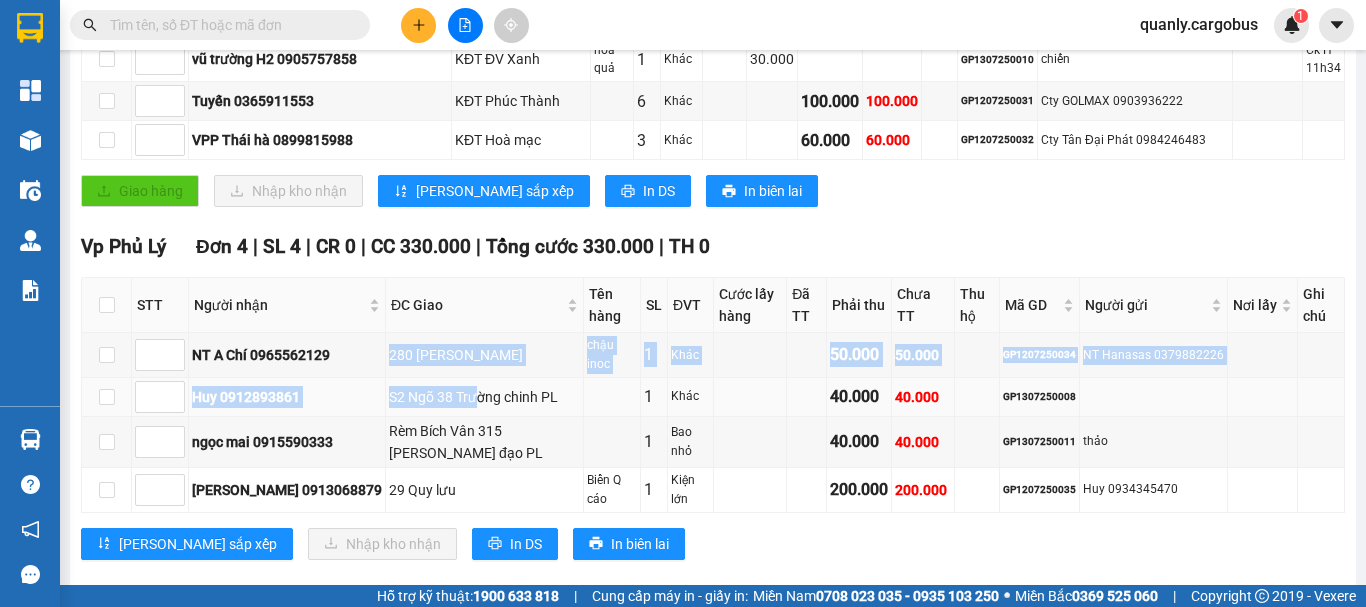 click on "S2 Ngõ 38 Trường chinh PL" at bounding box center (484, 397) 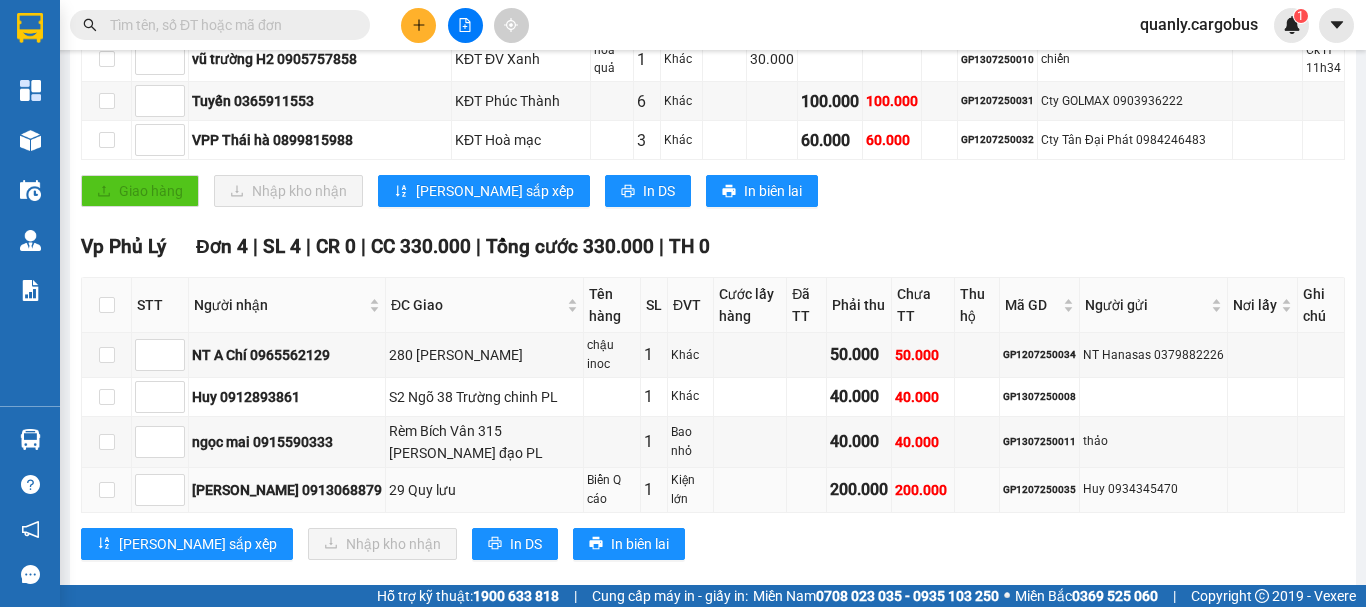 drag, startPoint x: 611, startPoint y: 439, endPoint x: 668, endPoint y: 446, distance: 57.428215 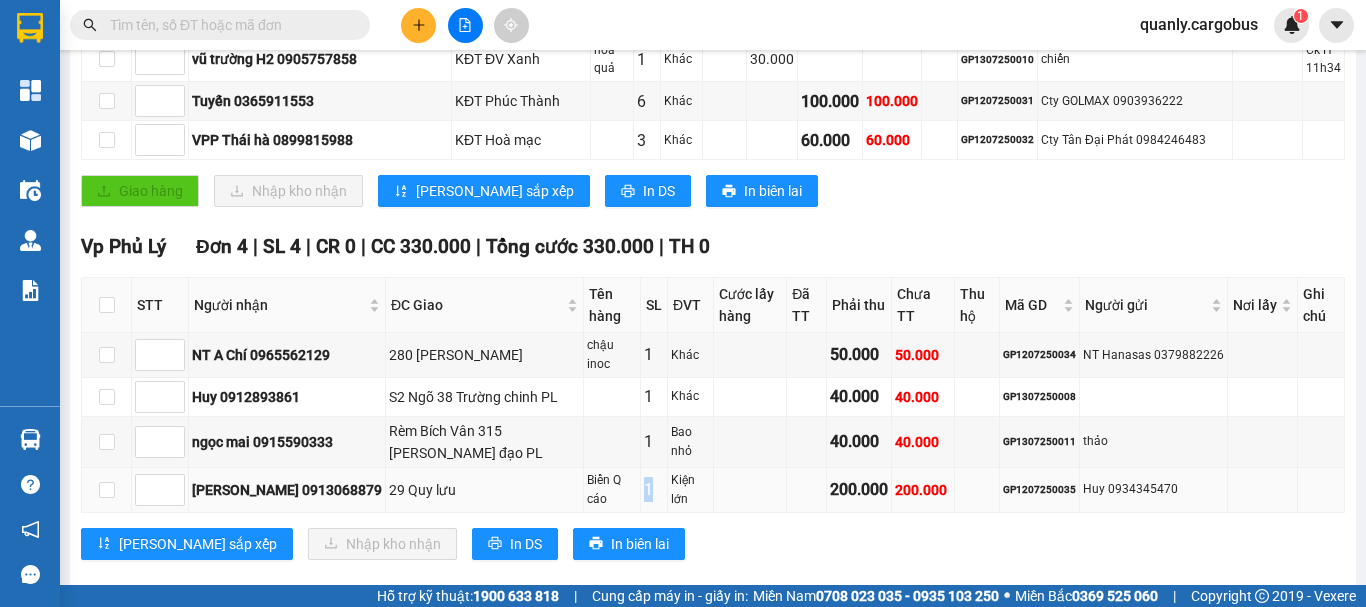 click on "Kiện lớn" at bounding box center (690, 490) 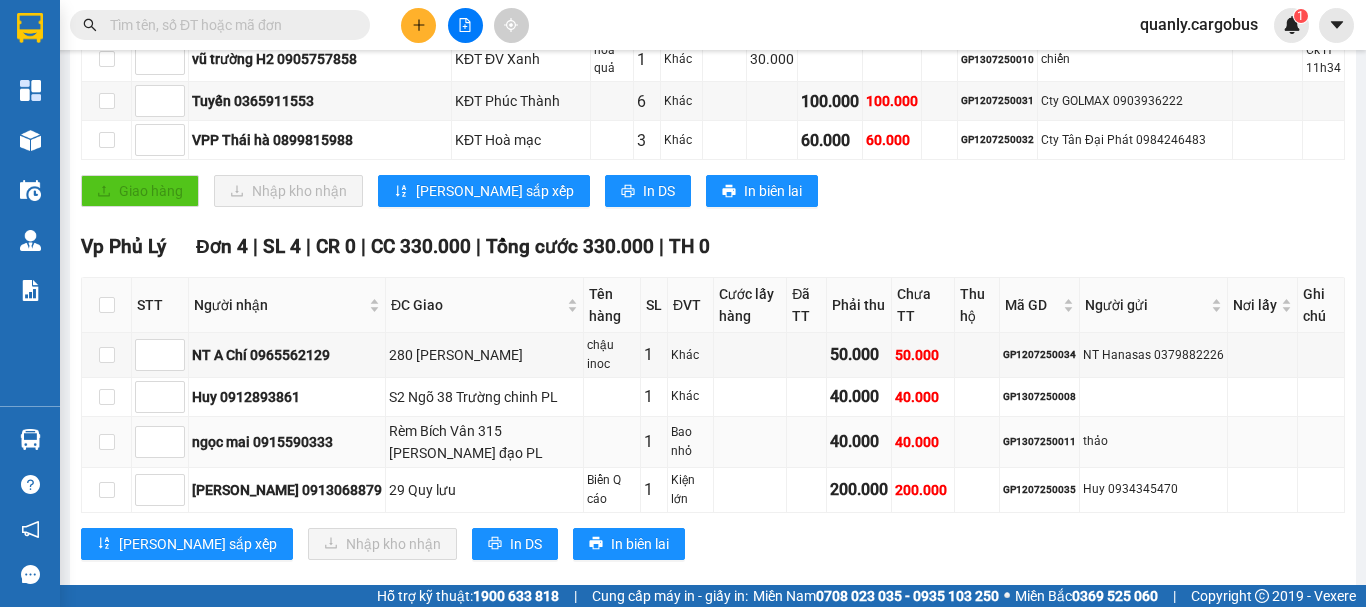 drag, startPoint x: 414, startPoint y: 396, endPoint x: 446, endPoint y: 419, distance: 39.40812 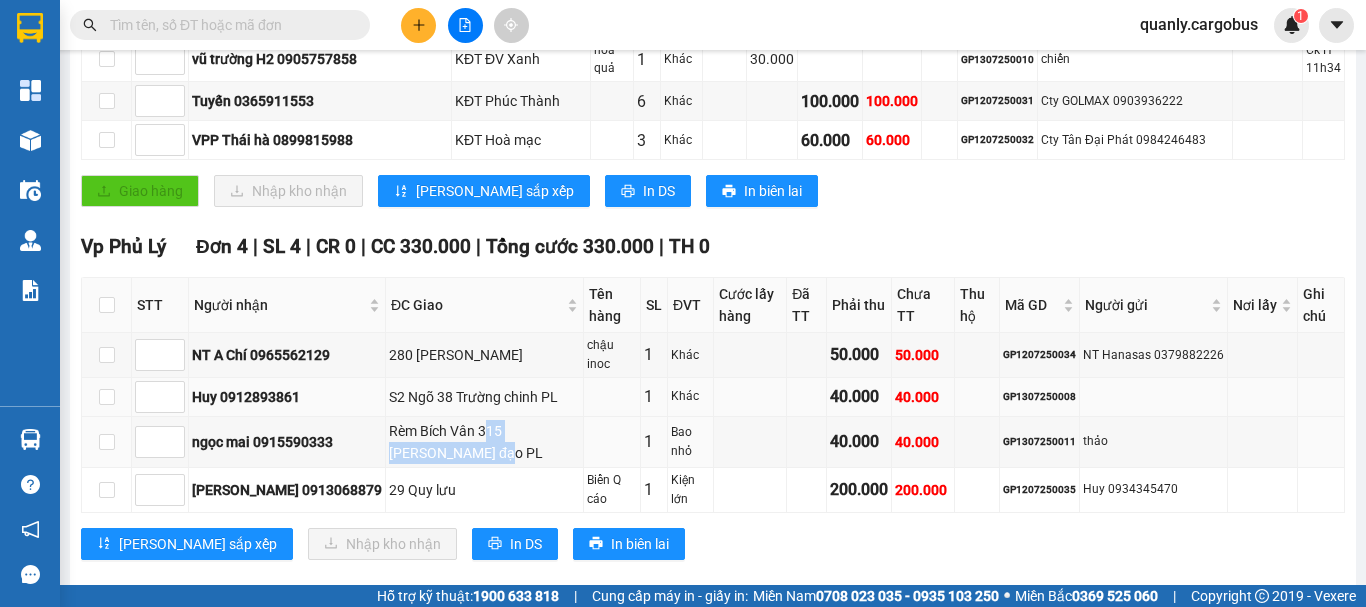drag, startPoint x: 467, startPoint y: 412, endPoint x: 444, endPoint y: 373, distance: 45.276924 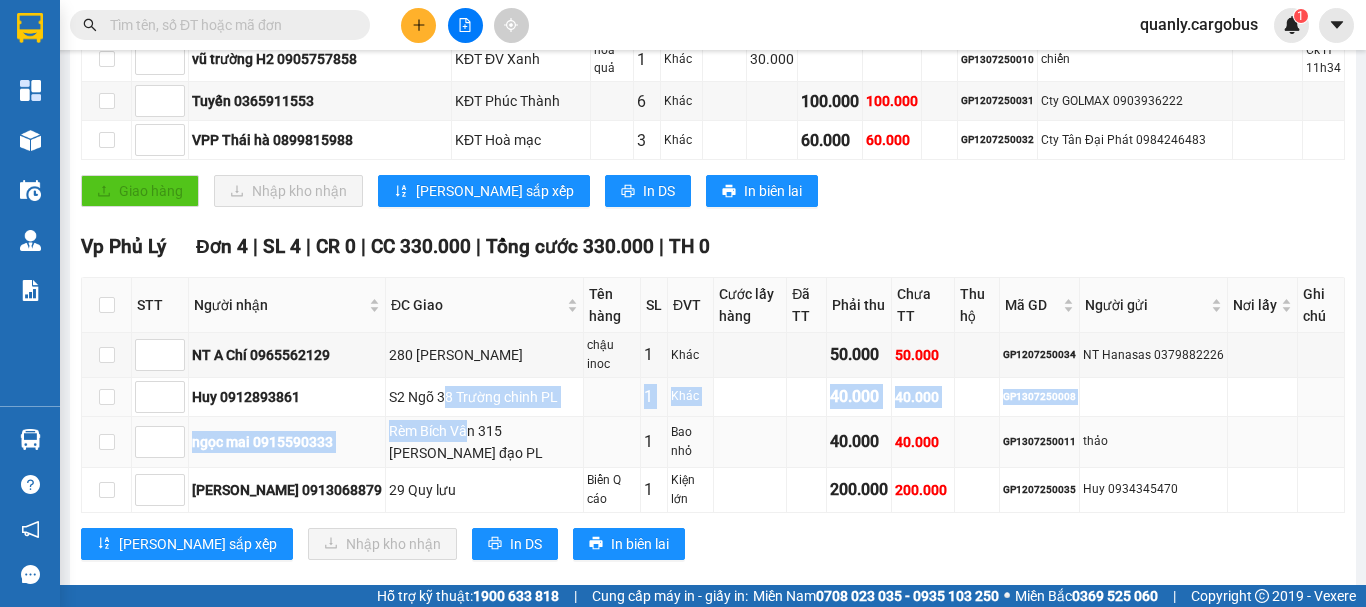 drag, startPoint x: 428, startPoint y: 362, endPoint x: 451, endPoint y: 398, distance: 42.72002 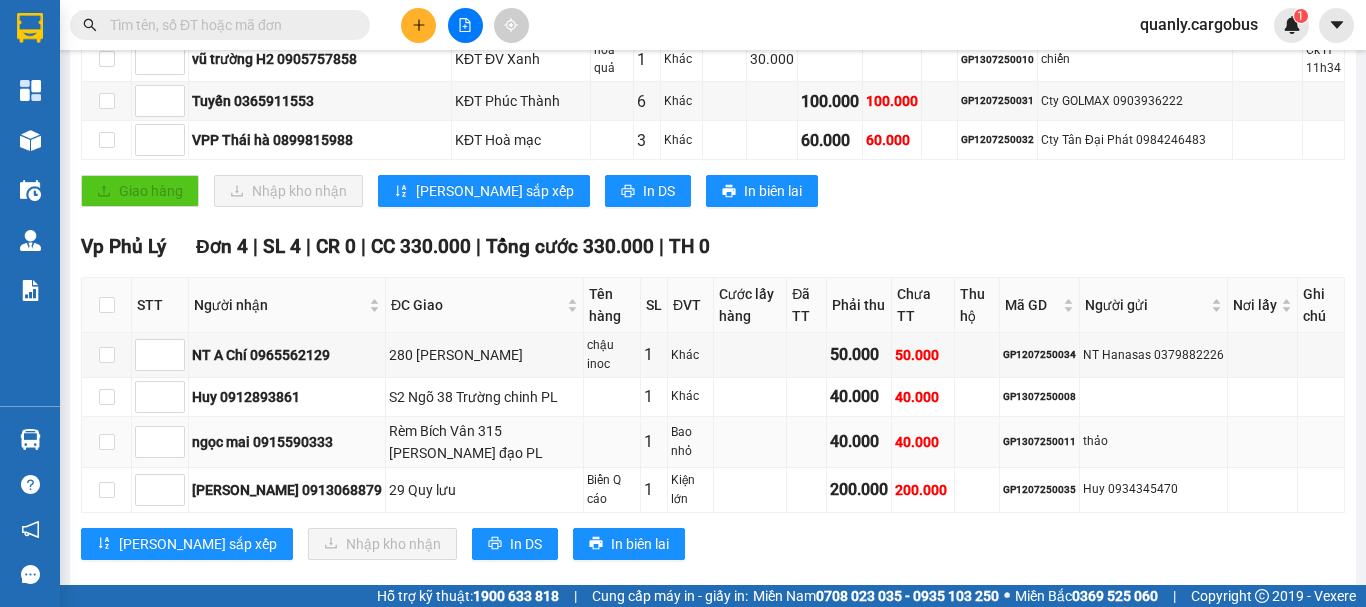 click on "Rèm Bích Vân 315 [PERSON_NAME] đạo PL" at bounding box center [484, 442] 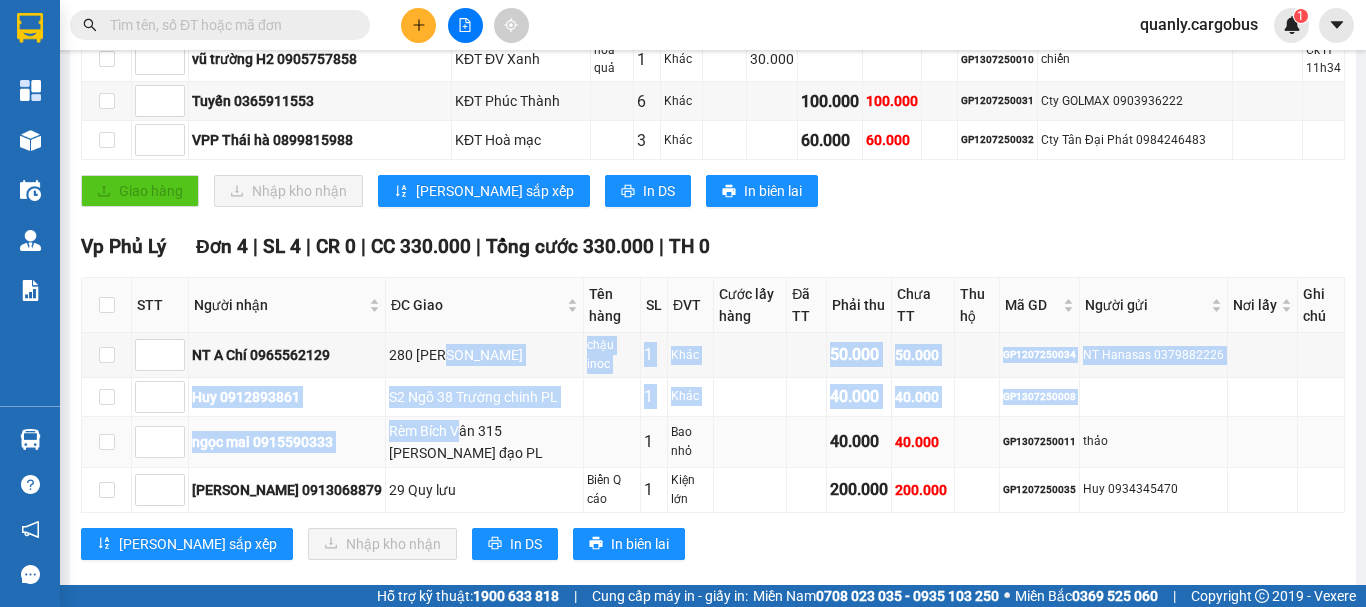 drag, startPoint x: 418, startPoint y: 321, endPoint x: 442, endPoint y: 397, distance: 79.69943 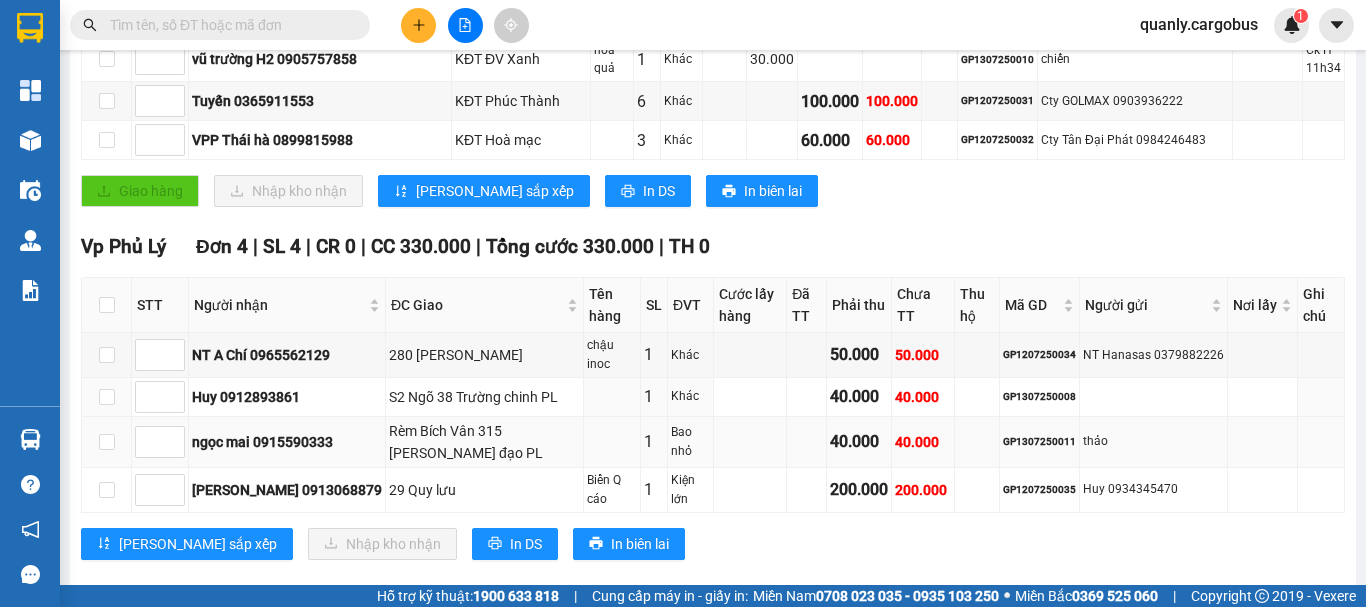 drag, startPoint x: 411, startPoint y: 348, endPoint x: 429, endPoint y: 387, distance: 42.953465 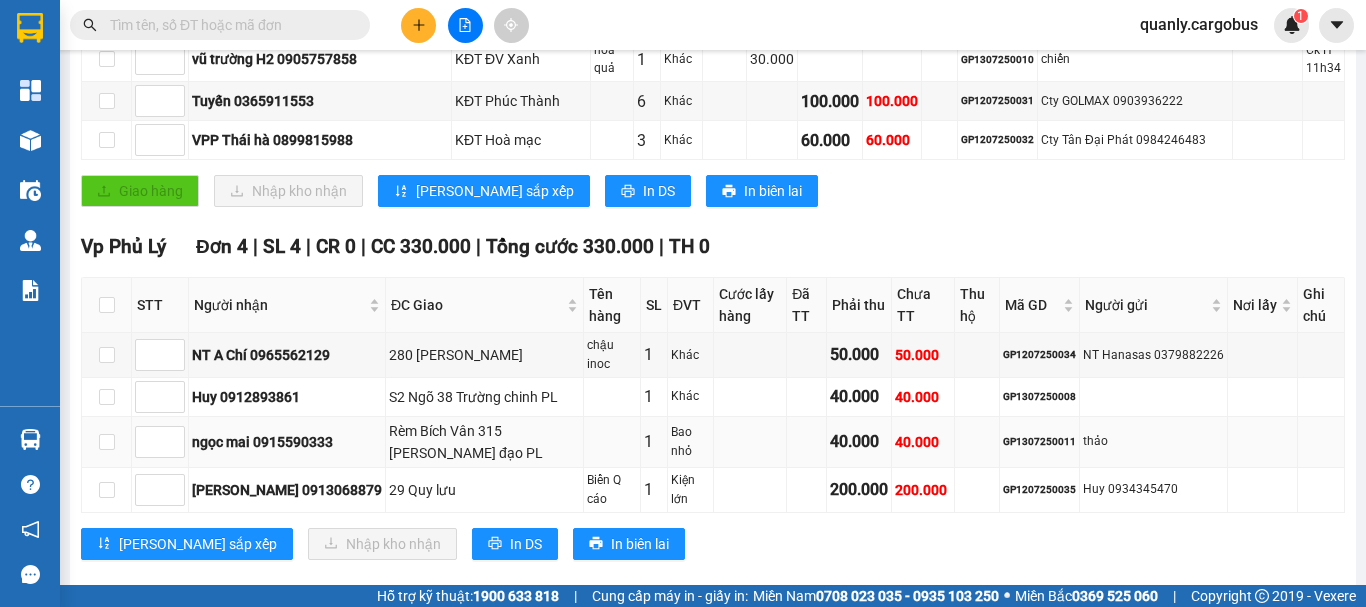 click on "Rèm Bích Vân 315 [PERSON_NAME] đạo PL" at bounding box center (485, 442) 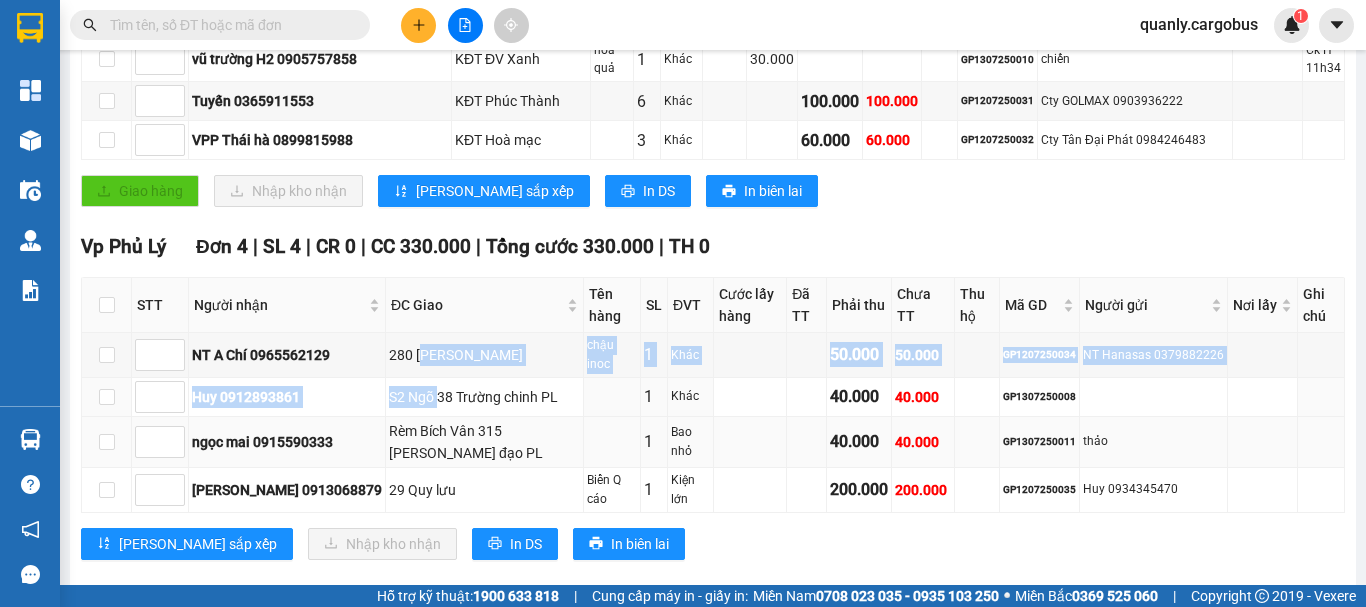 drag, startPoint x: 406, startPoint y: 321, endPoint x: 434, endPoint y: 390, distance: 74.46476 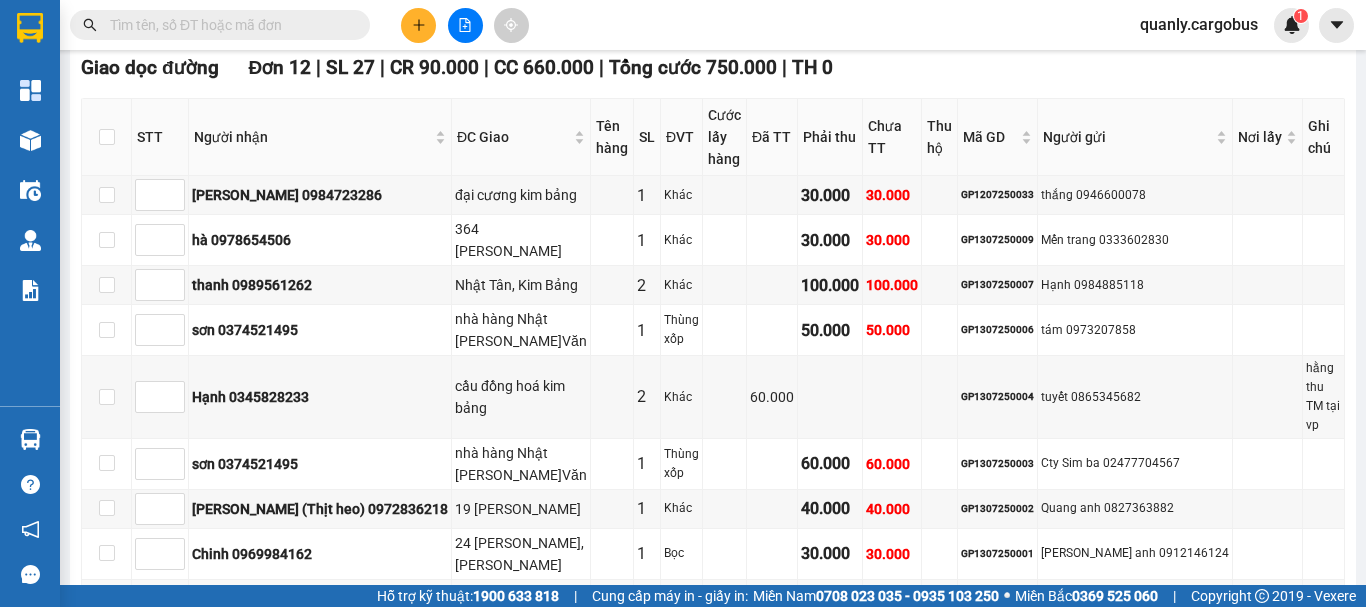 scroll, scrollTop: 313, scrollLeft: 0, axis: vertical 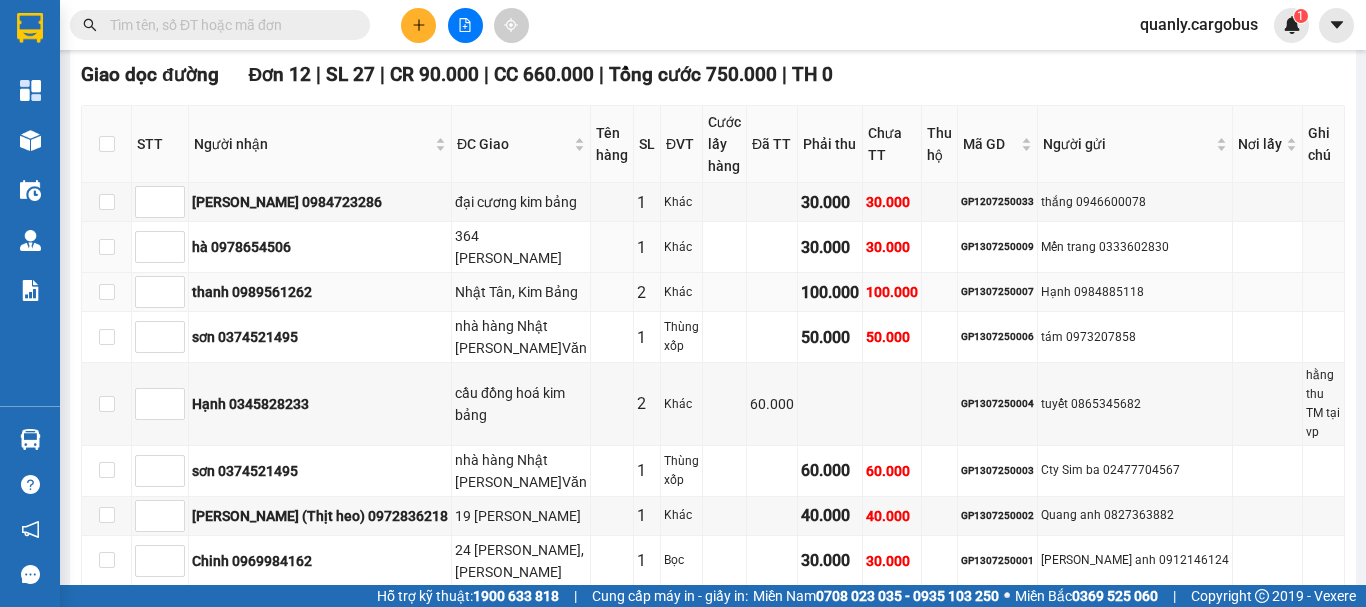 drag, startPoint x: 419, startPoint y: 204, endPoint x: 446, endPoint y: 278, distance: 78.77182 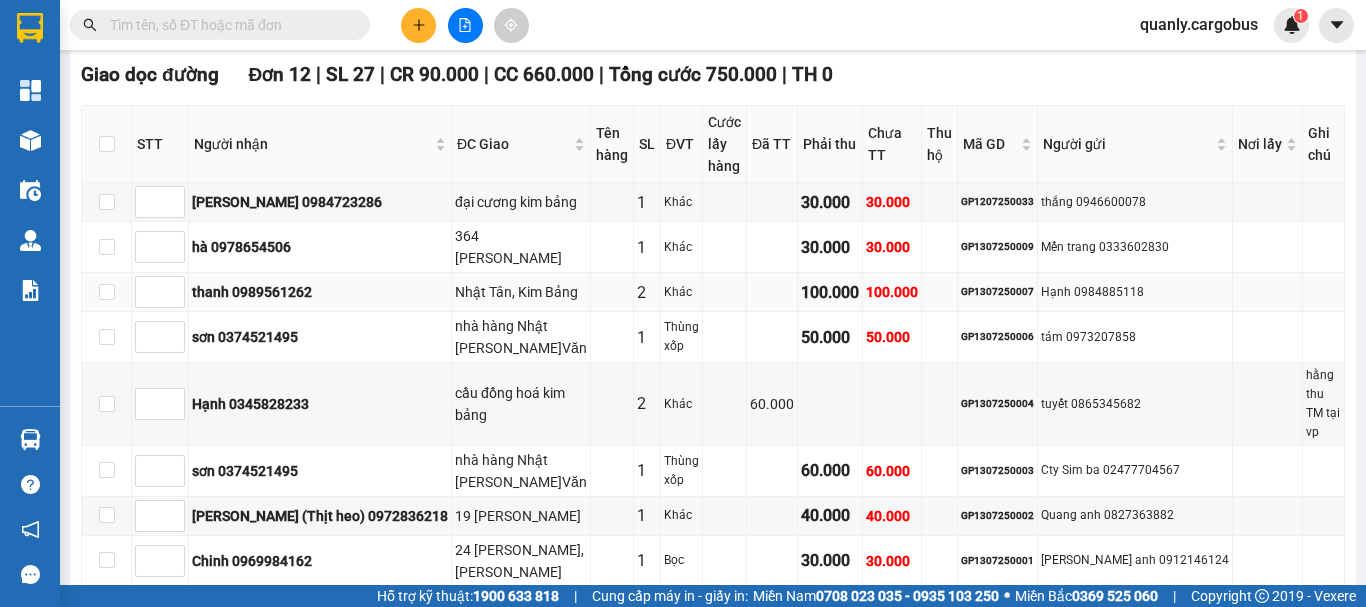 click on "Nhật Tân, Kim Bảng" at bounding box center (521, 292) 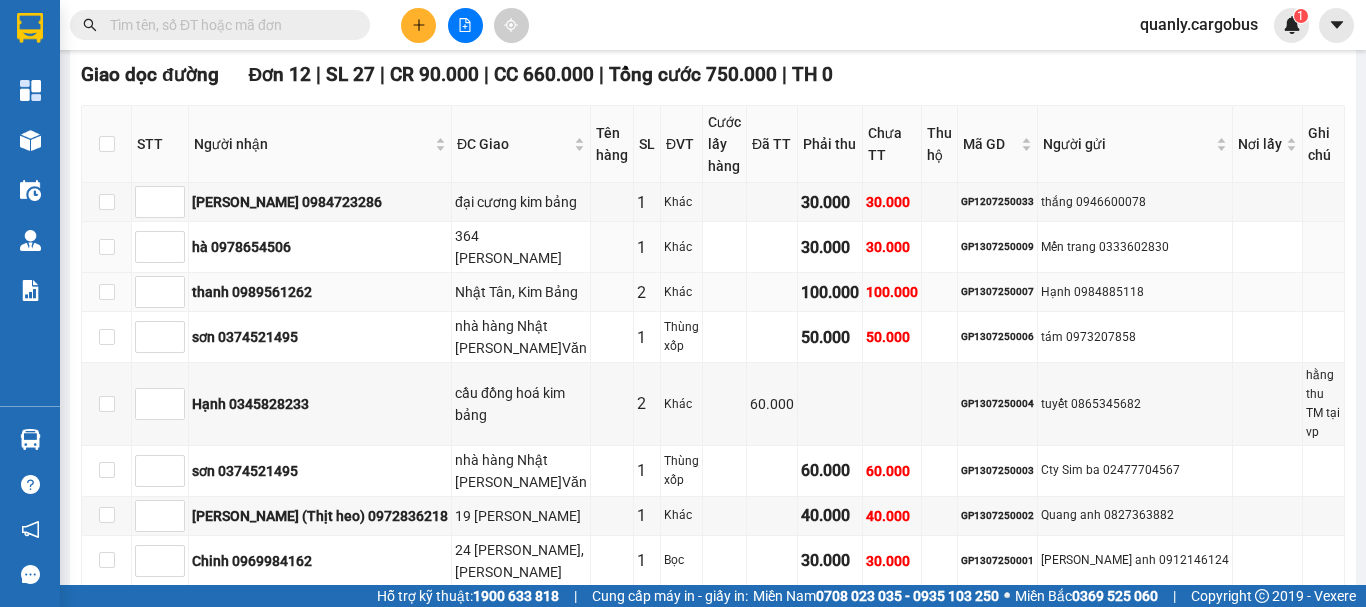 drag, startPoint x: 400, startPoint y: 202, endPoint x: 430, endPoint y: 277, distance: 80.77747 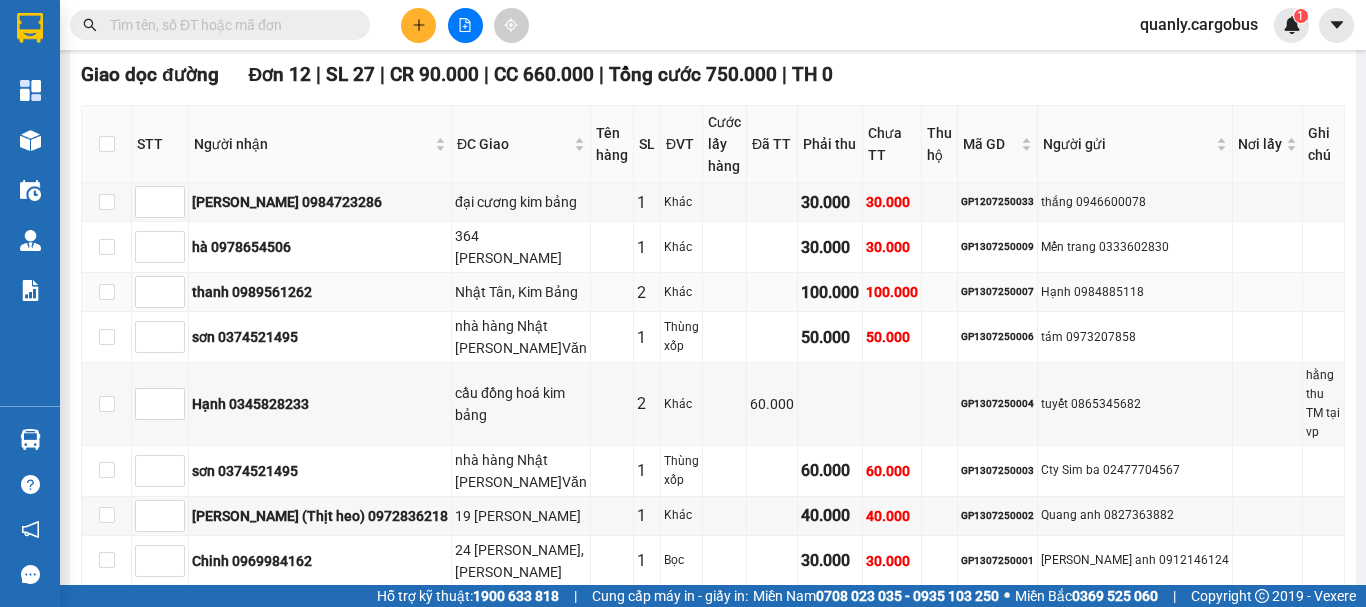 click on "Nhật Tân, Kim Bảng" at bounding box center (521, 292) 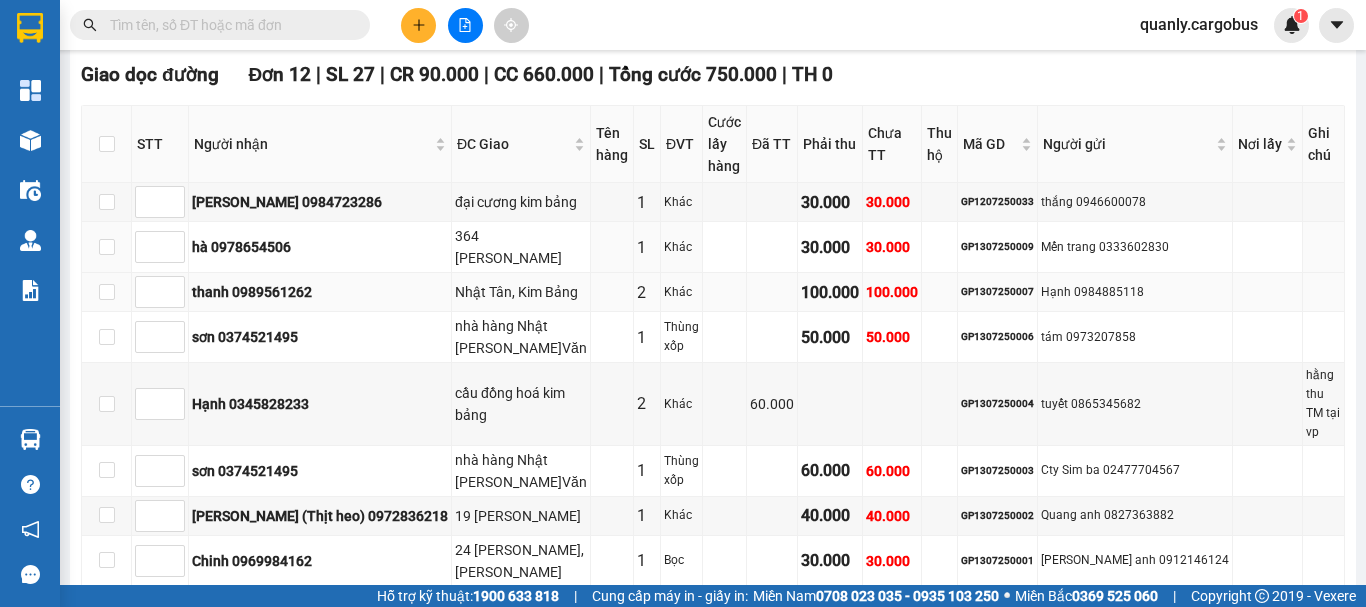 drag, startPoint x: 418, startPoint y: 241, endPoint x: 429, endPoint y: 280, distance: 40.5216 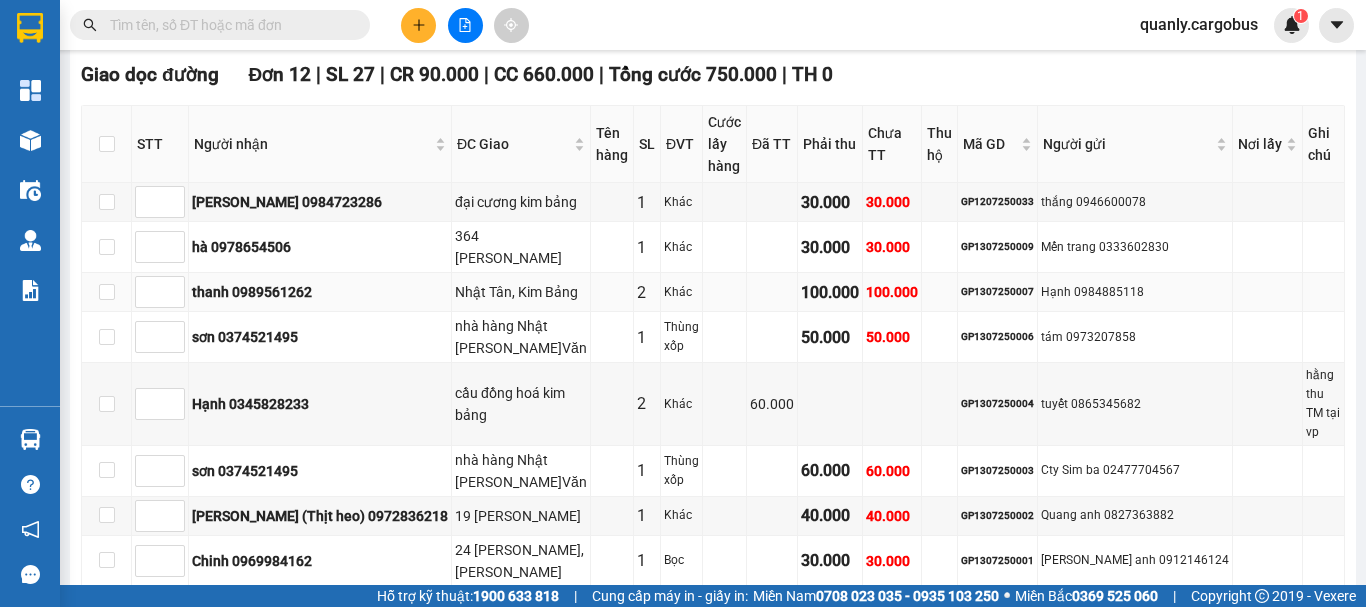 click on "Nhật Tân, Kim Bảng" at bounding box center [521, 292] 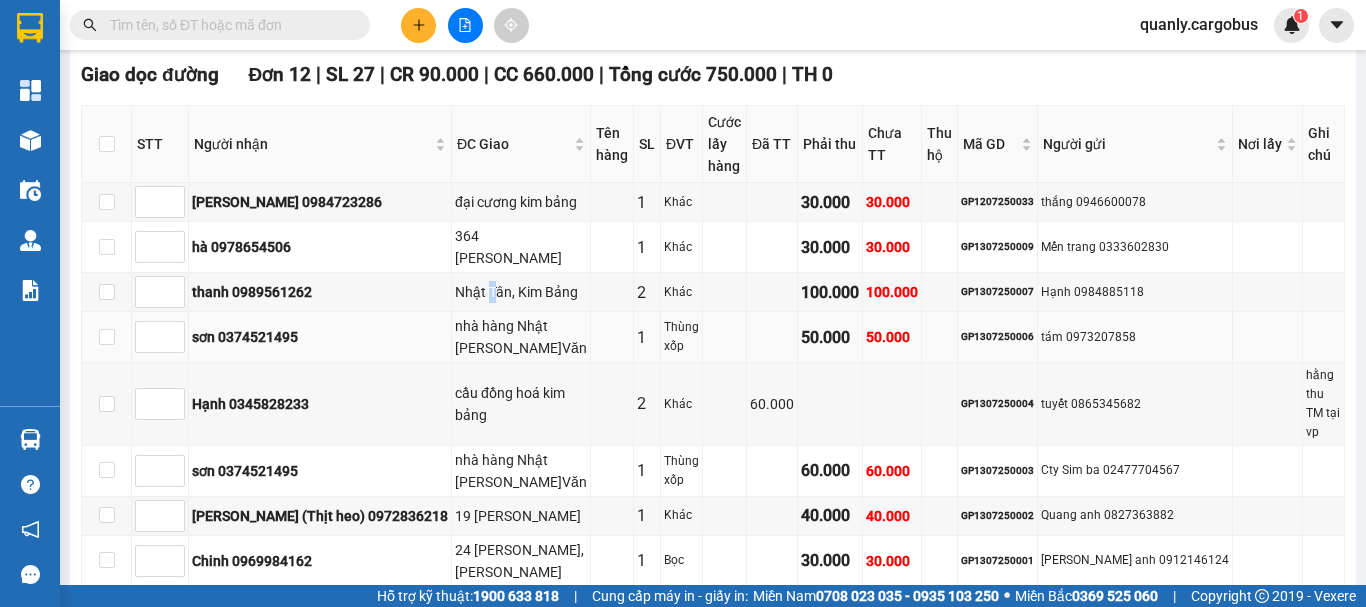drag, startPoint x: 426, startPoint y: 284, endPoint x: 447, endPoint y: 331, distance: 51.47815 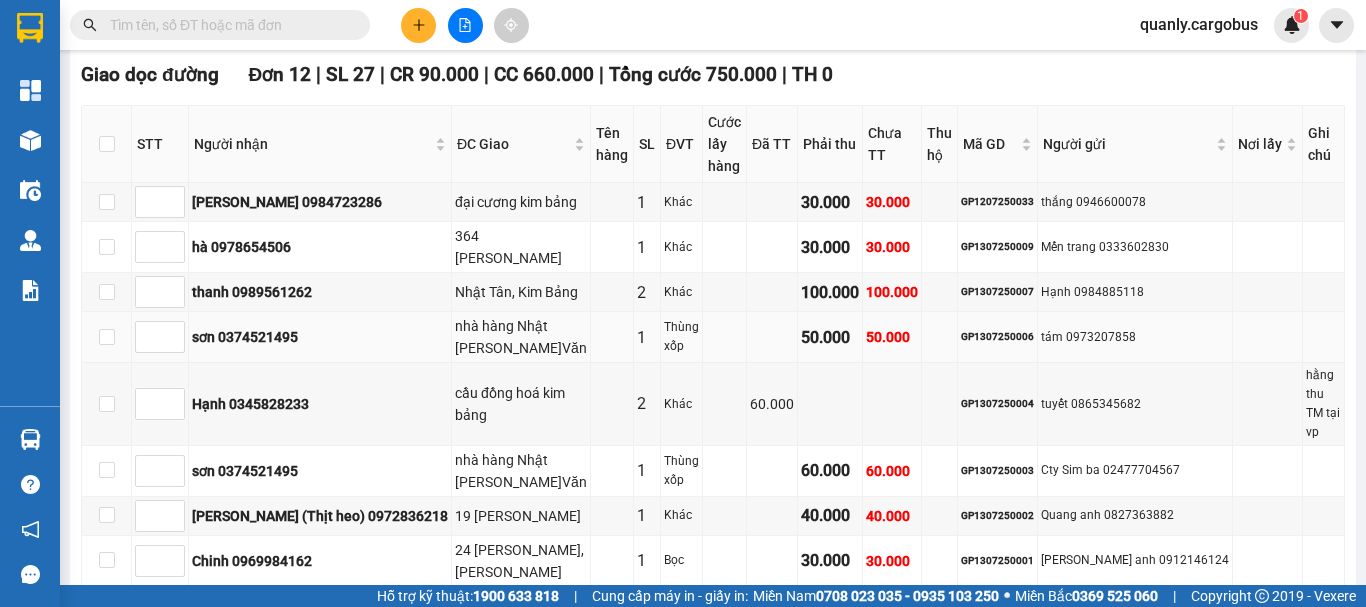 click on "nhà hàng Nhật [PERSON_NAME]Văn" at bounding box center [521, 337] 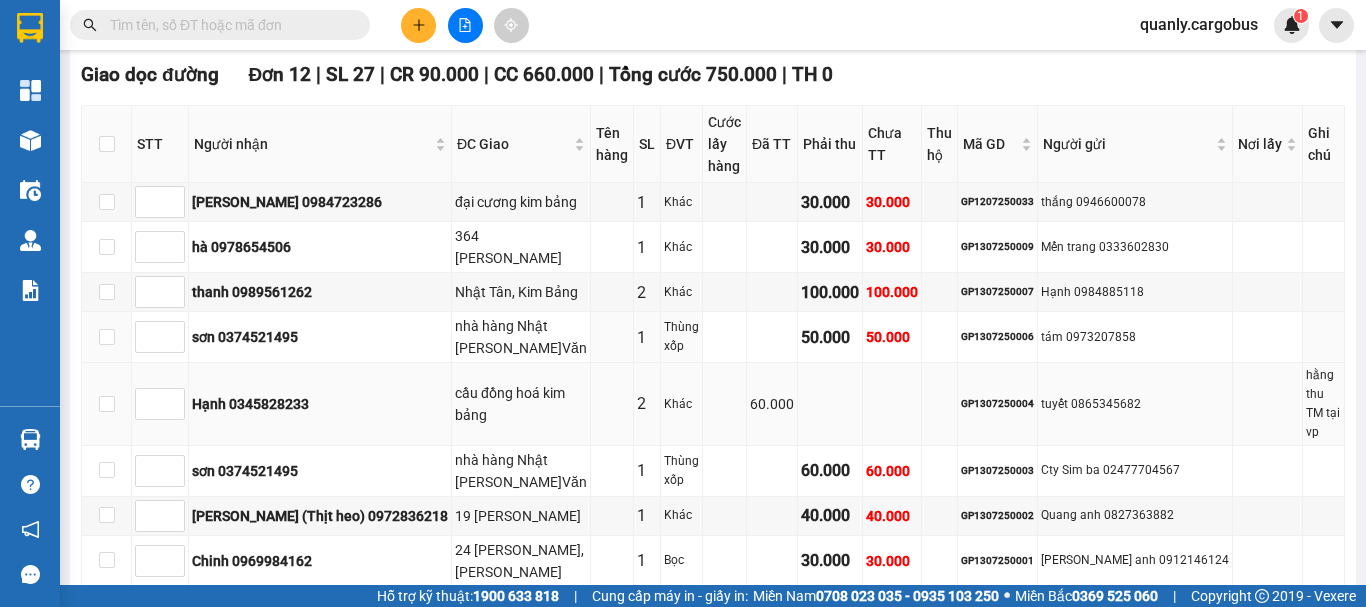 drag, startPoint x: 431, startPoint y: 339, endPoint x: 447, endPoint y: 374, distance: 38.483765 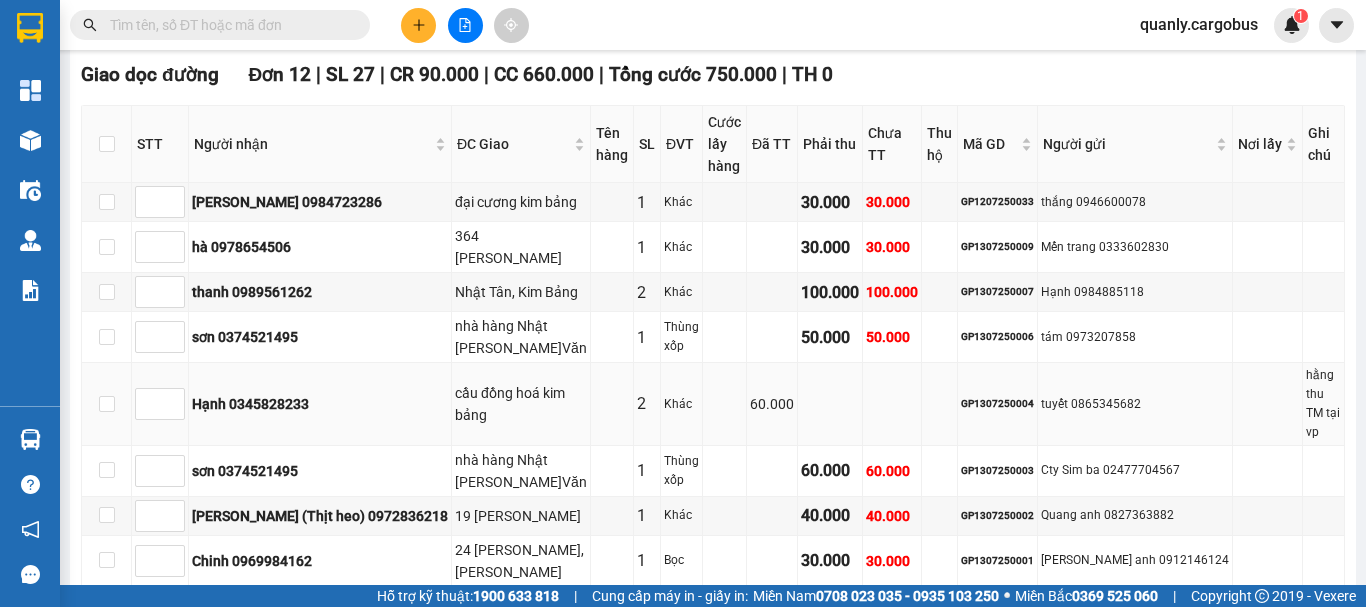 click on "cầu đồng hoá kim bảng" at bounding box center [521, 404] 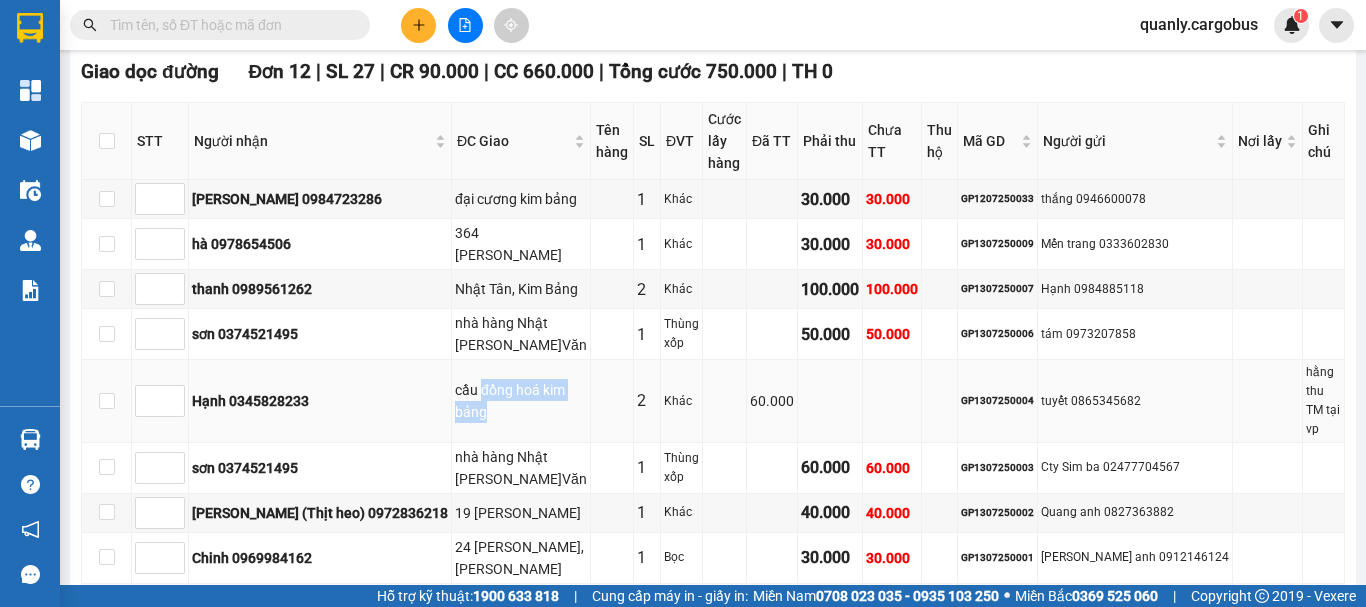 scroll, scrollTop: 313, scrollLeft: 0, axis: vertical 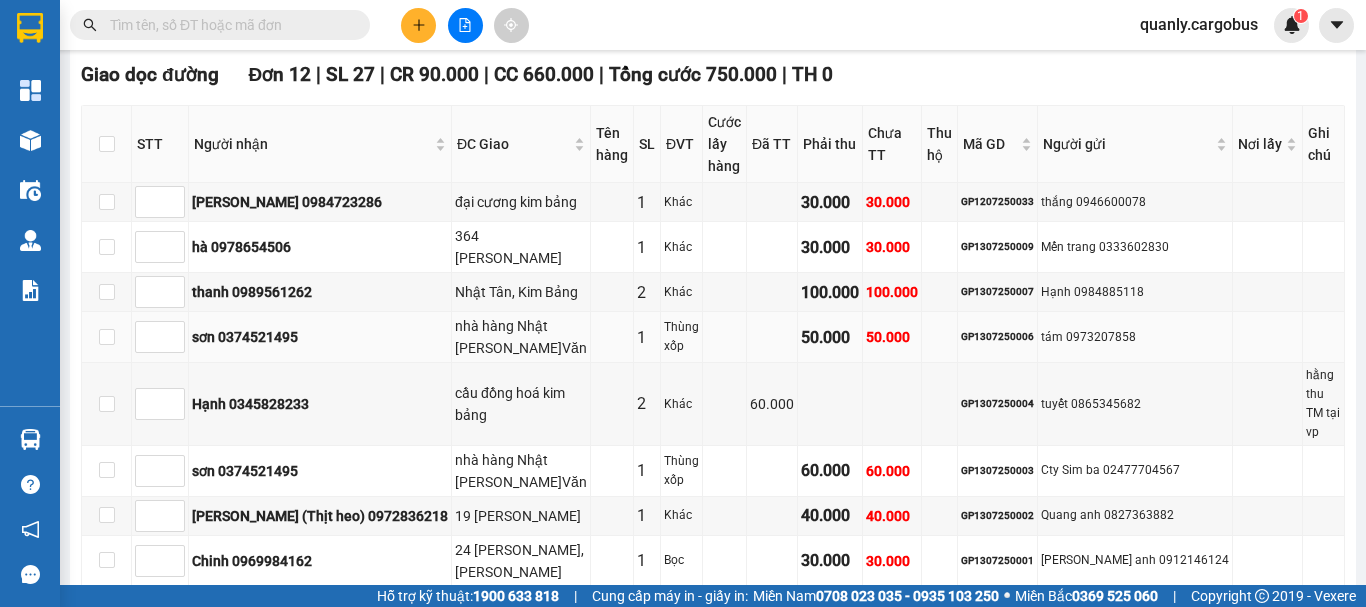 click on "sơn 0374521495" at bounding box center (320, 337) 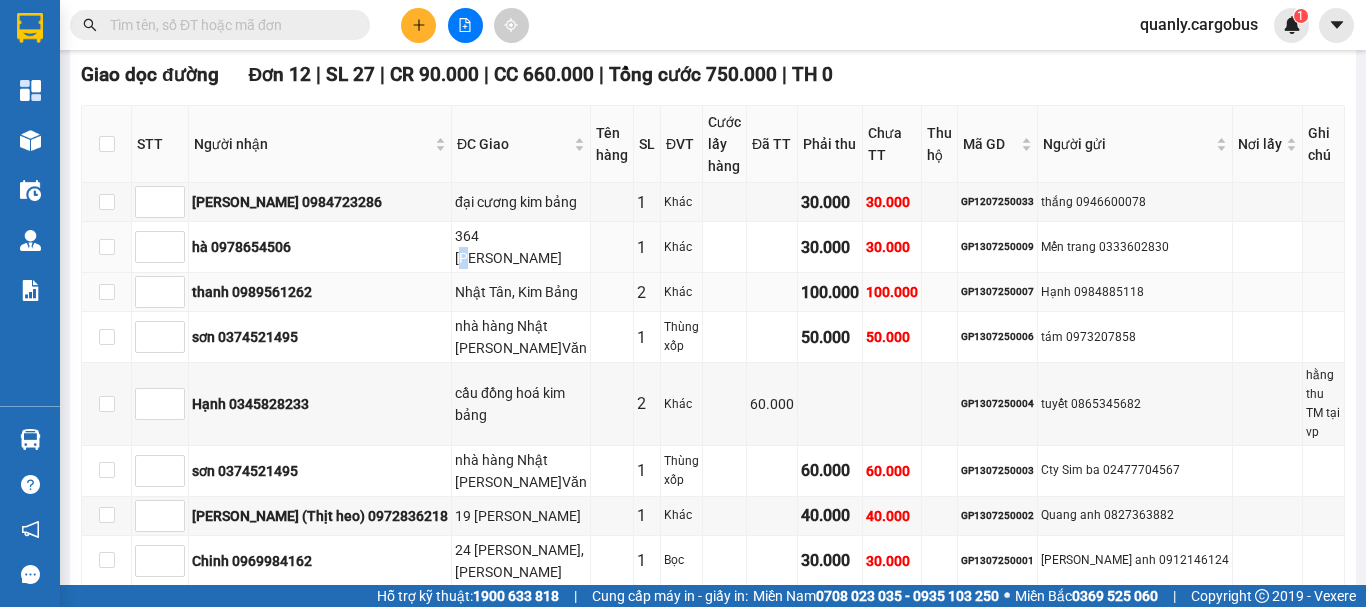 drag, startPoint x: 434, startPoint y: 225, endPoint x: 456, endPoint y: 310, distance: 87.80091 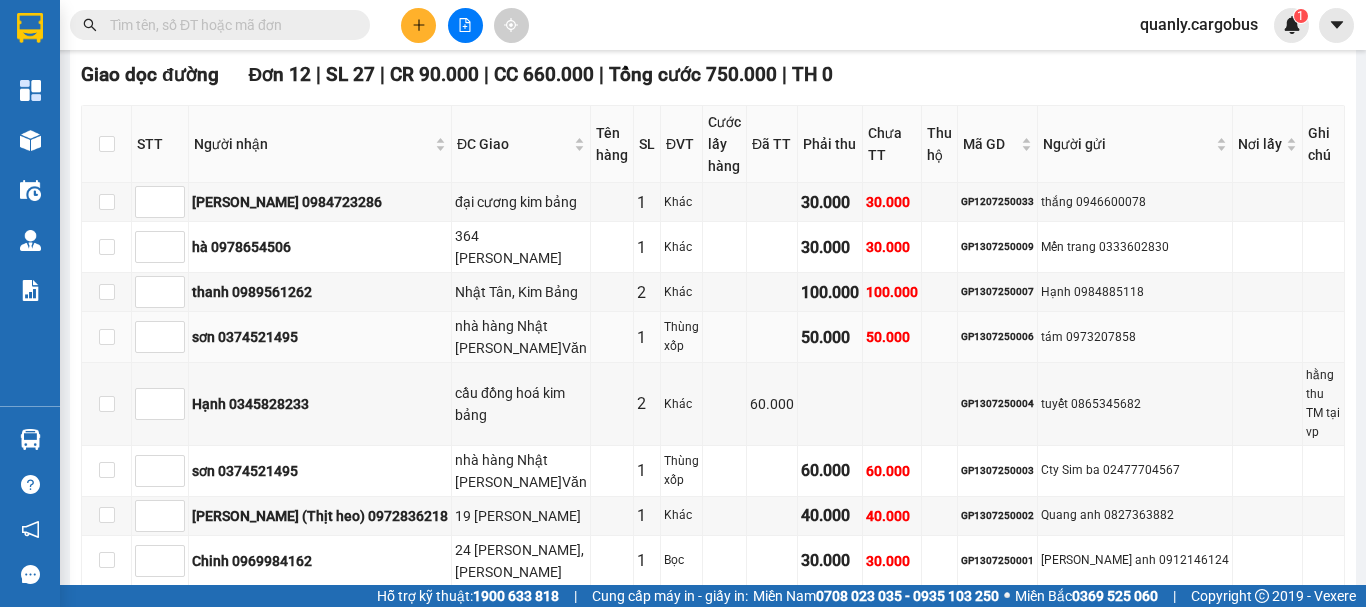 click on "nhà hàng Nhật [PERSON_NAME]Văn" at bounding box center (521, 337) 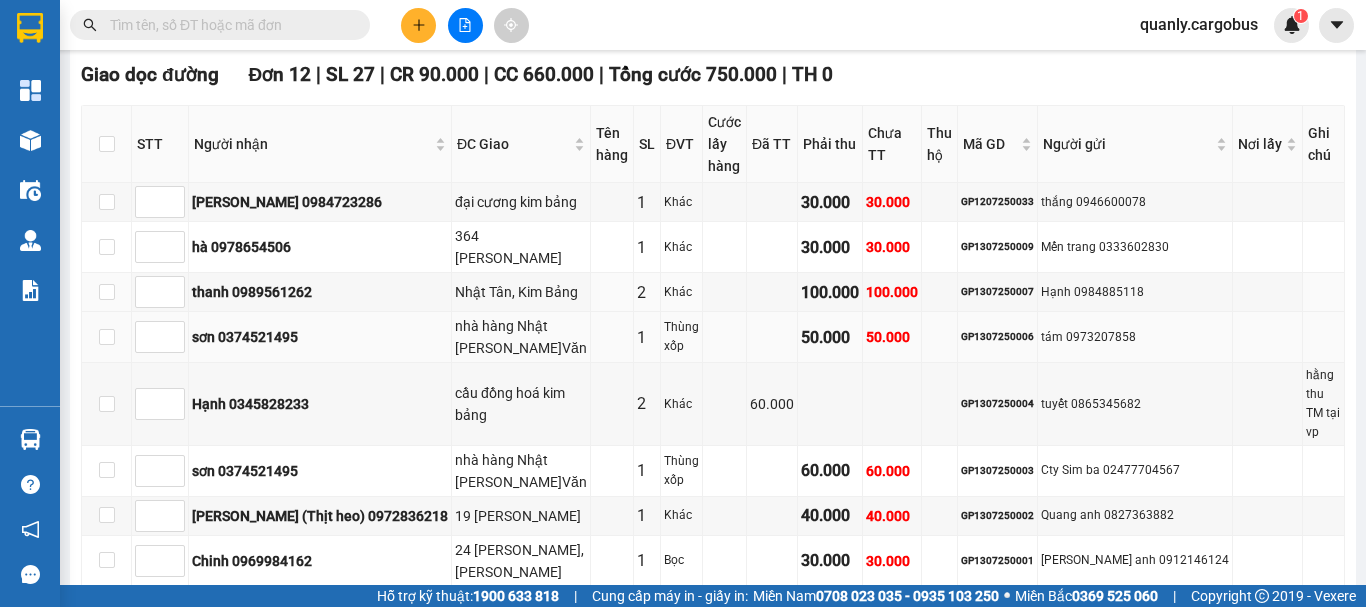 drag, startPoint x: 431, startPoint y: 275, endPoint x: 457, endPoint y: 344, distance: 73.736015 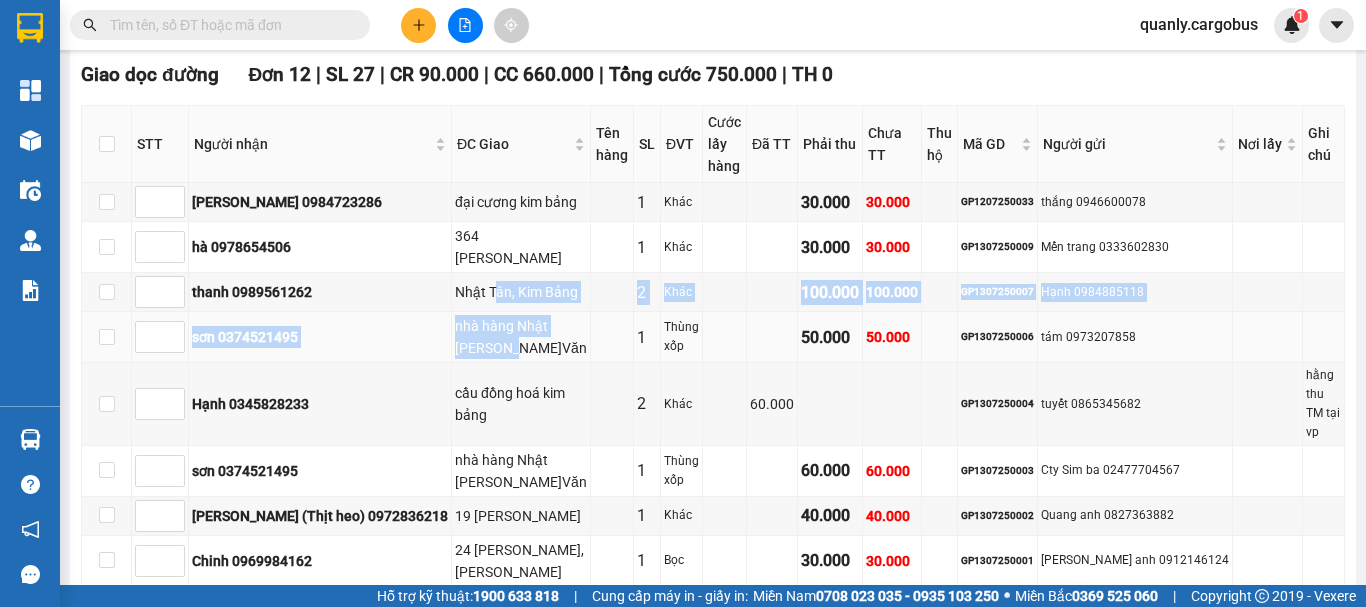 click on "nhà hàng Nhật [PERSON_NAME]Văn" at bounding box center (521, 337) 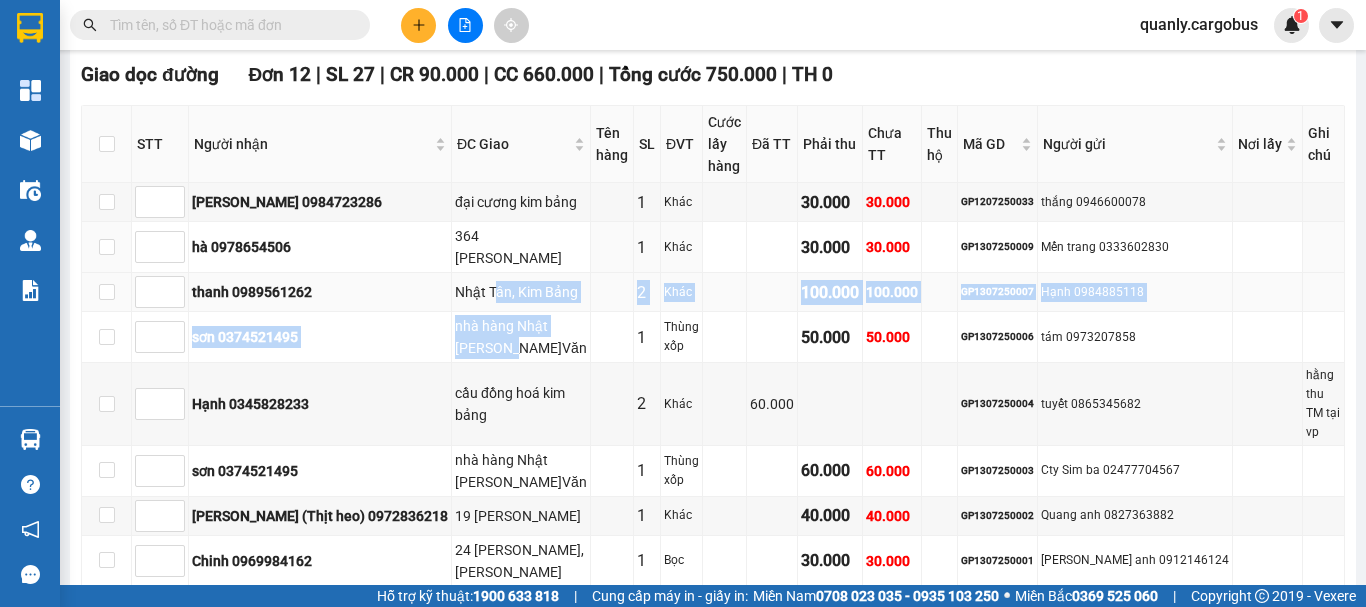 drag, startPoint x: 468, startPoint y: 235, endPoint x: 479, endPoint y: 280, distance: 46.32494 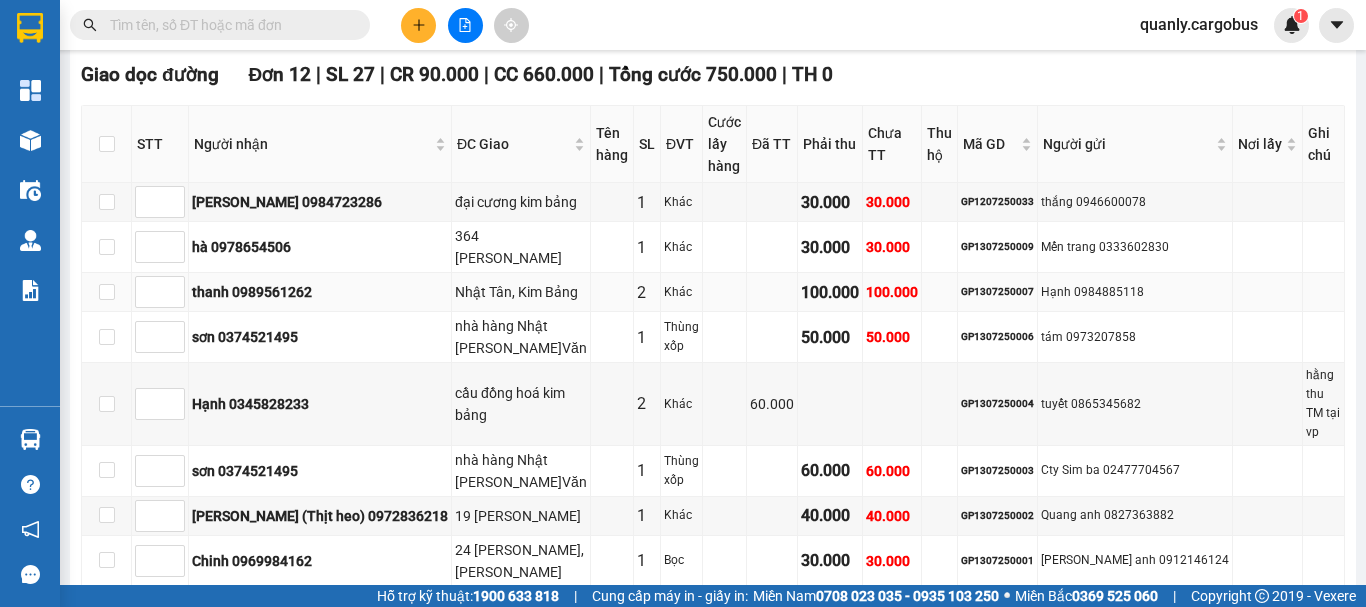 click on "Nhật Tân, Kim Bảng" at bounding box center [521, 292] 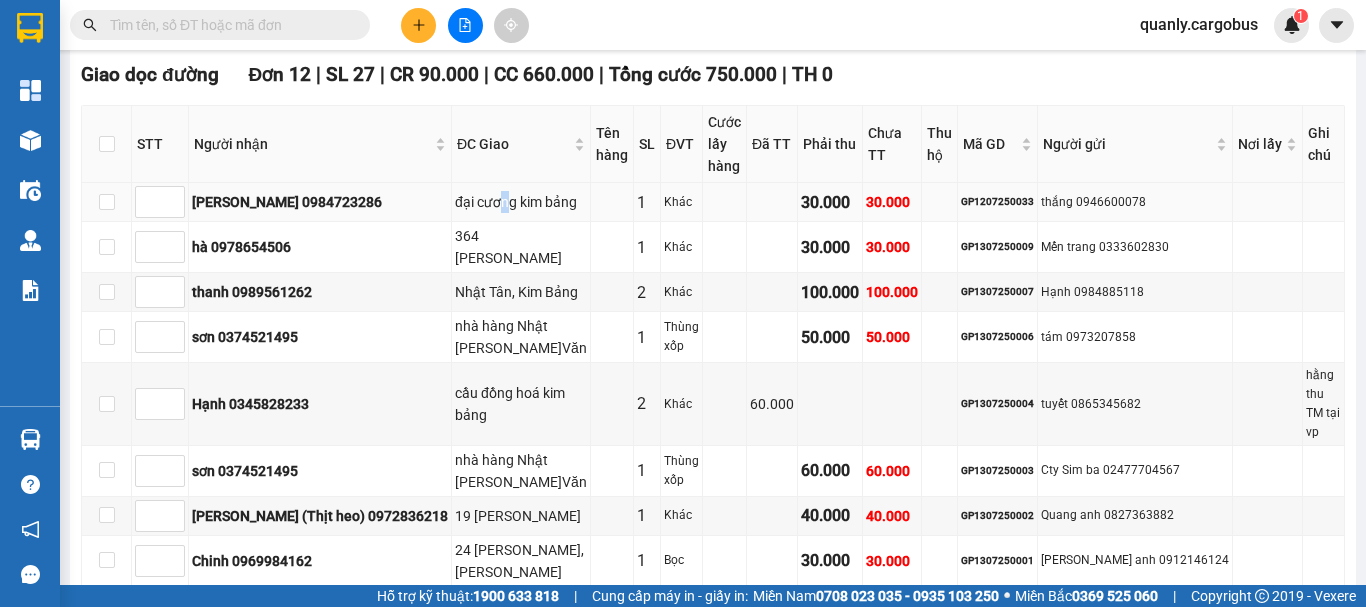 drag, startPoint x: 435, startPoint y: 208, endPoint x: 514, endPoint y: 219, distance: 79.762146 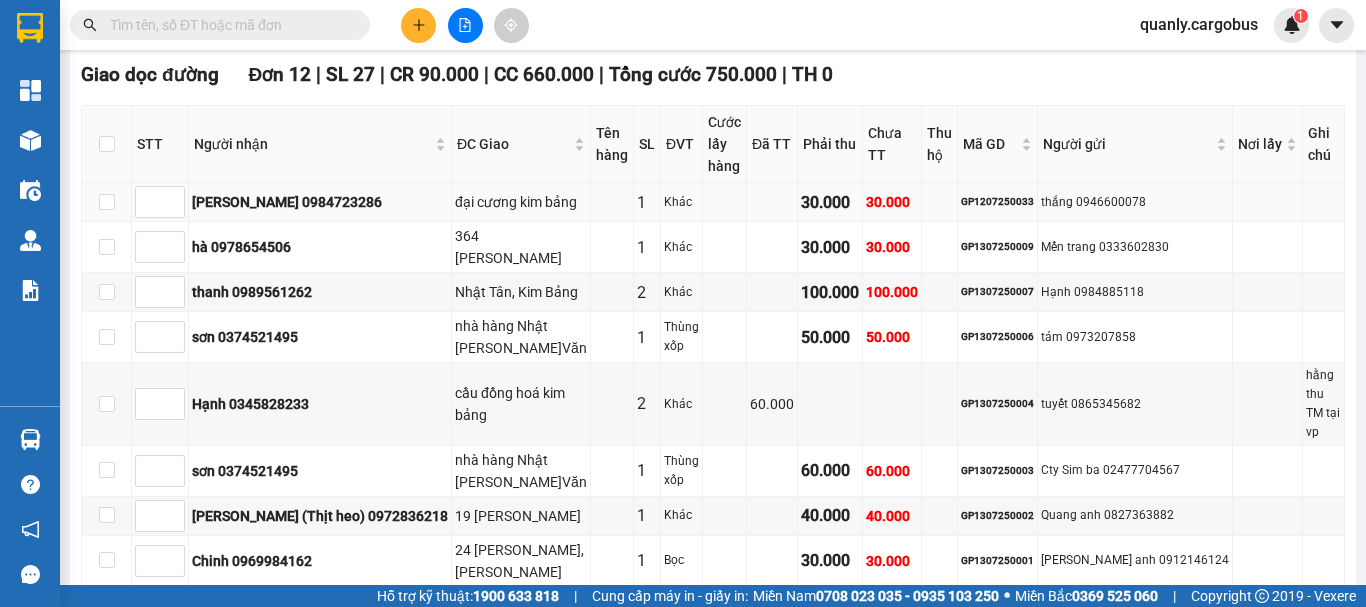click on "đại cương kim bảng" at bounding box center (521, 202) 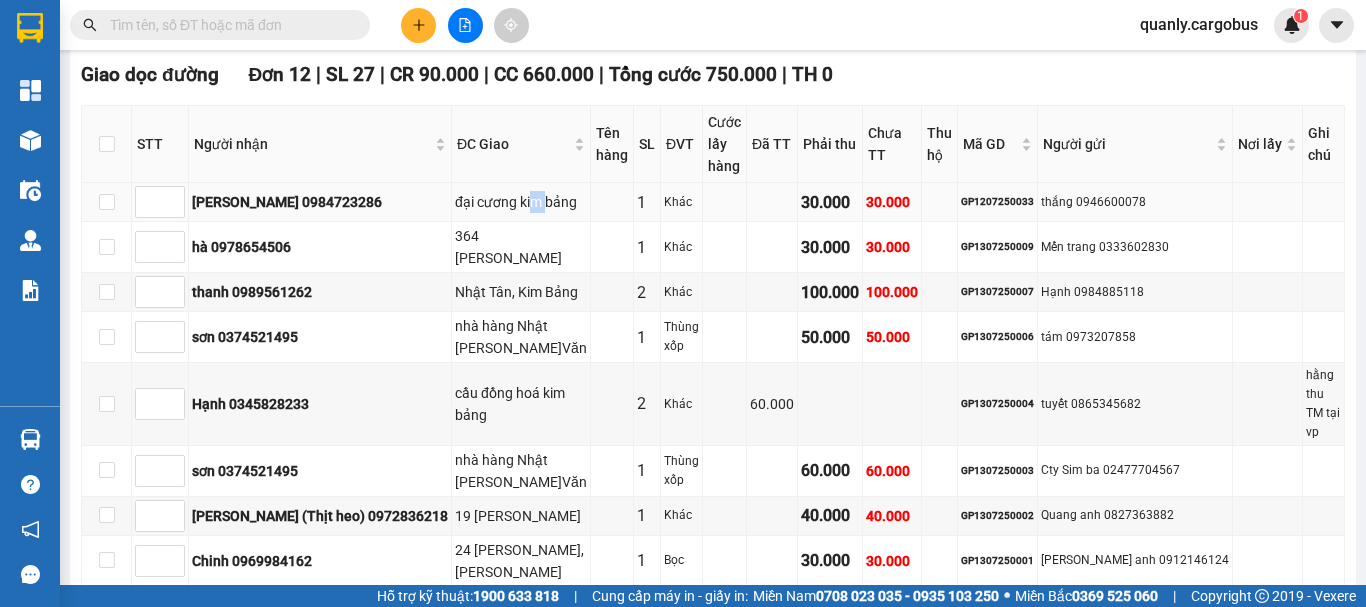 drag, startPoint x: 474, startPoint y: 197, endPoint x: 512, endPoint y: 202, distance: 38.327538 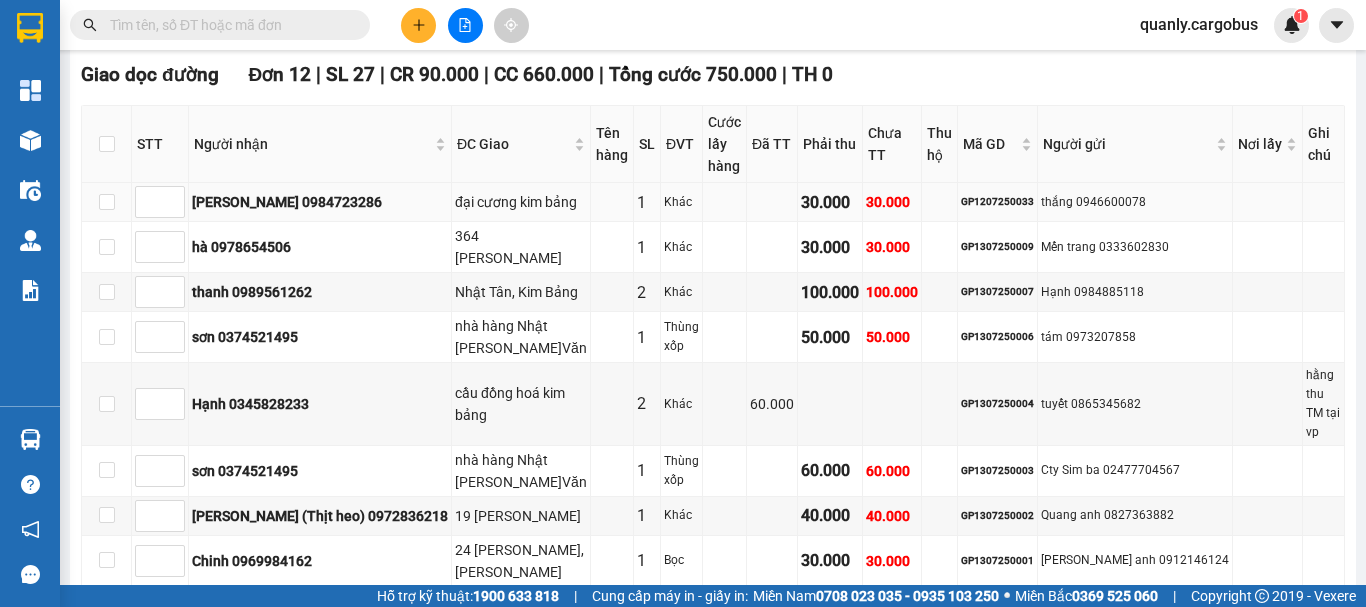 click on "đại cương kim bảng" at bounding box center [521, 202] 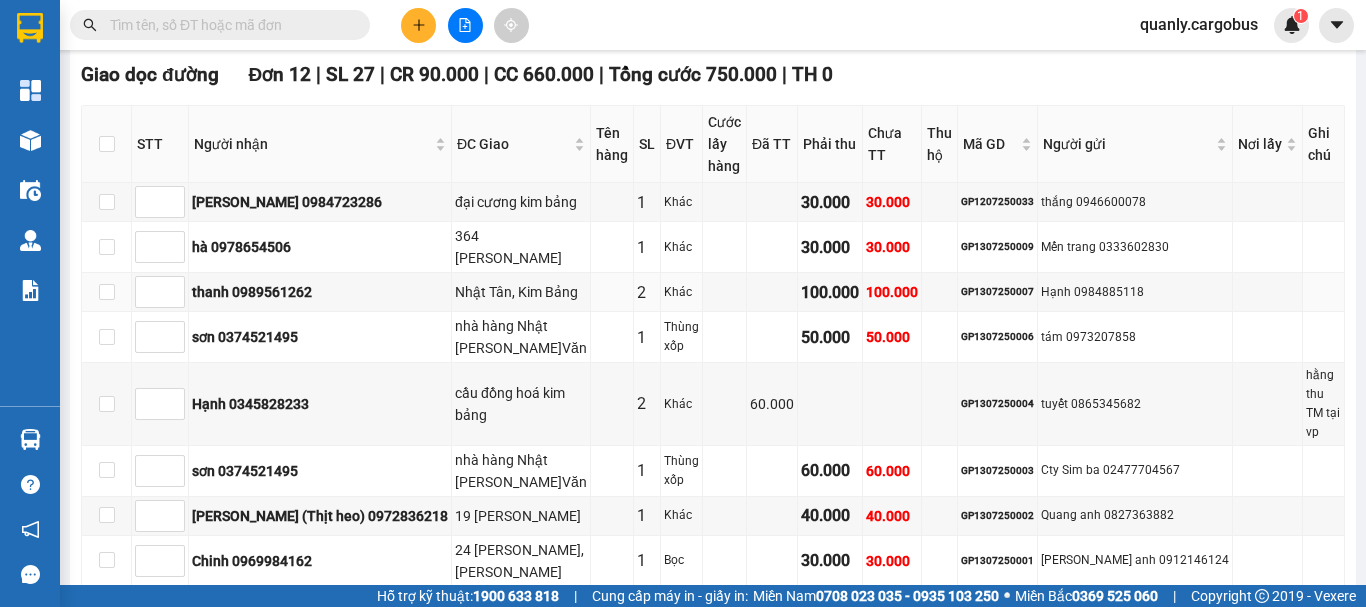 scroll, scrollTop: 13, scrollLeft: 0, axis: vertical 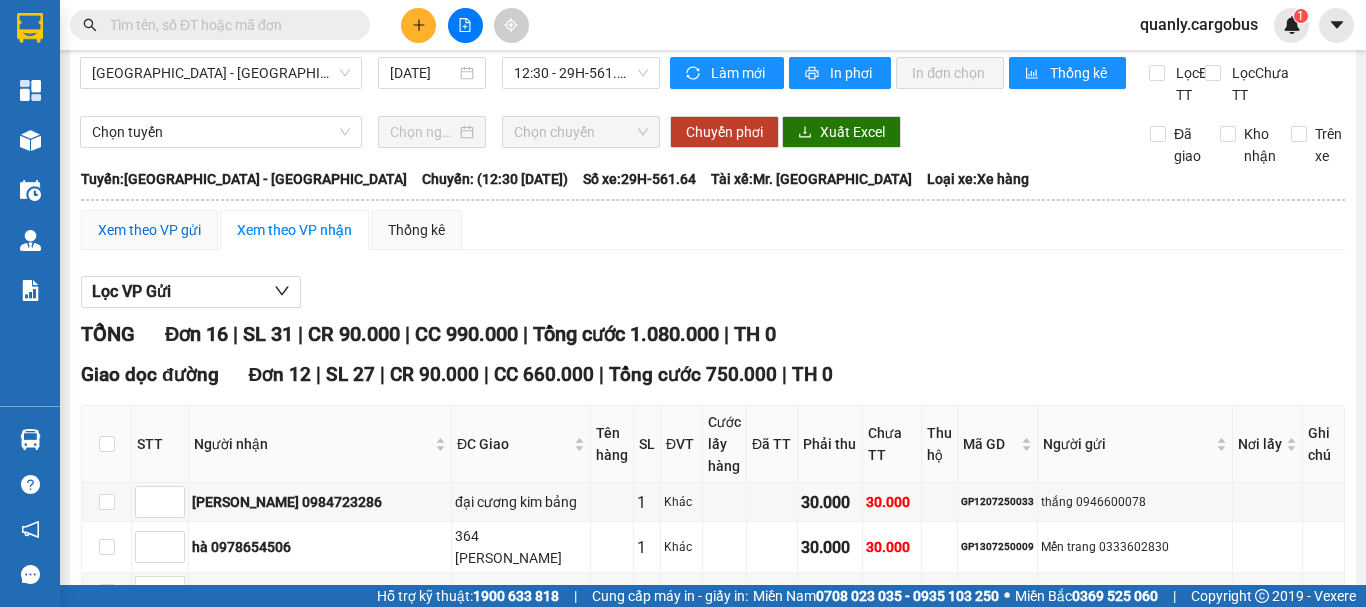 click on "Xem theo VP gửi" at bounding box center (149, 230) 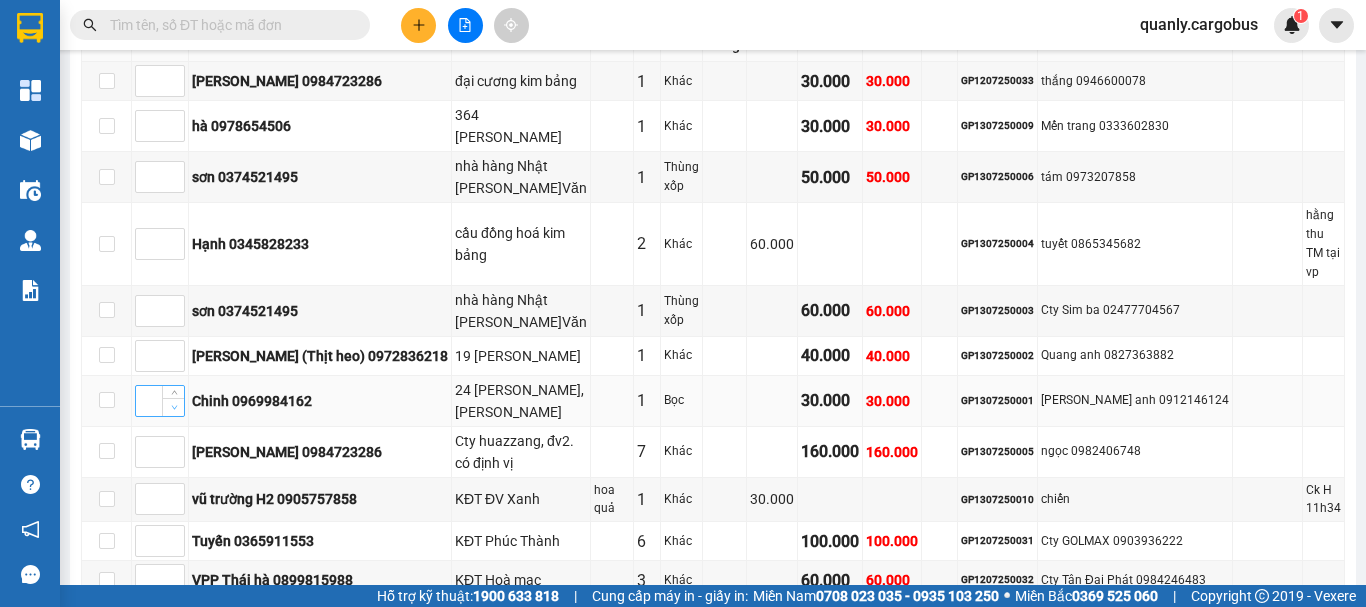 scroll, scrollTop: 334, scrollLeft: 0, axis: vertical 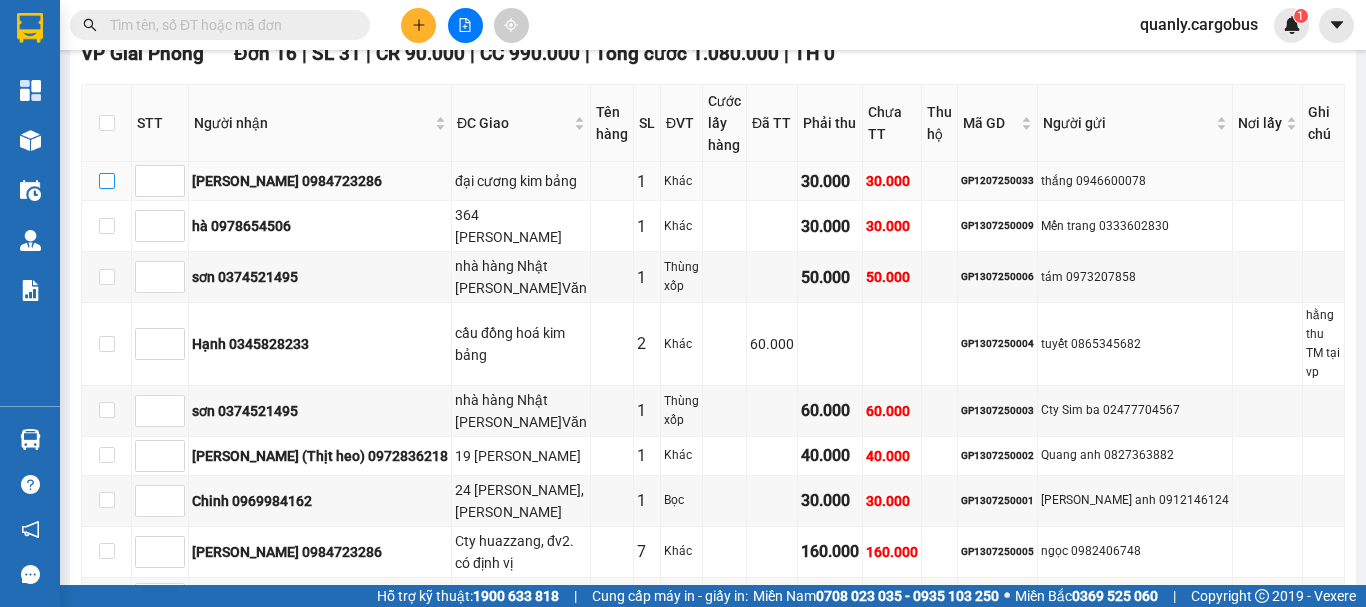 click at bounding box center (107, 181) 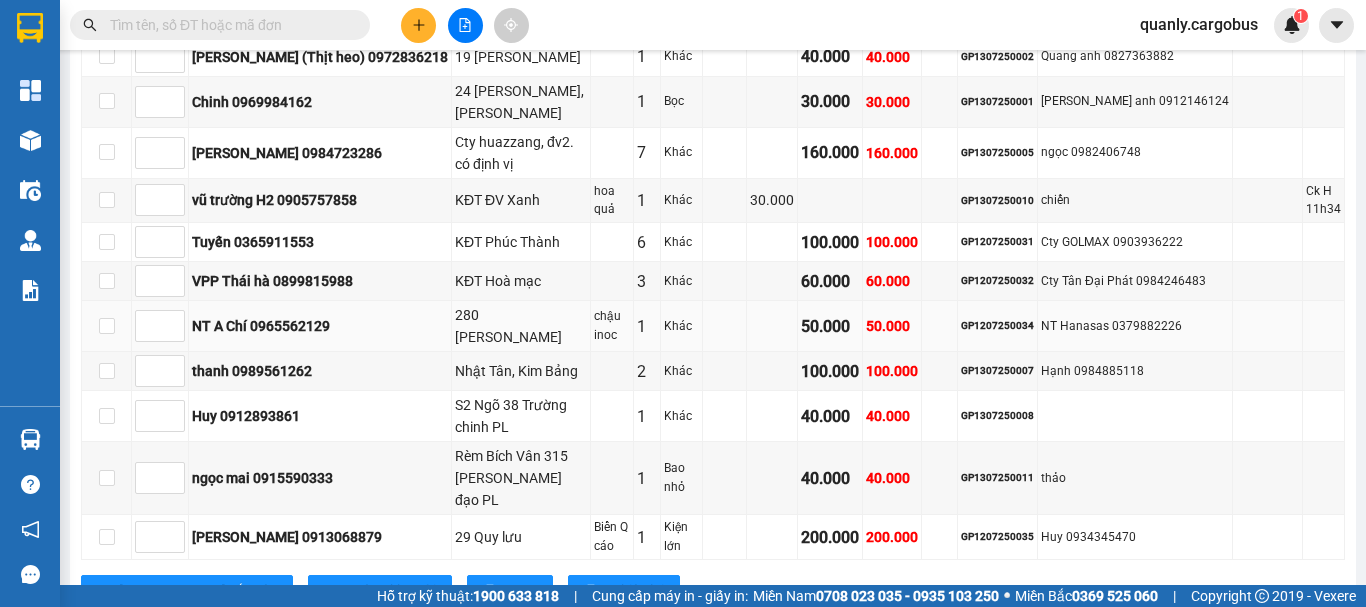 scroll, scrollTop: 734, scrollLeft: 0, axis: vertical 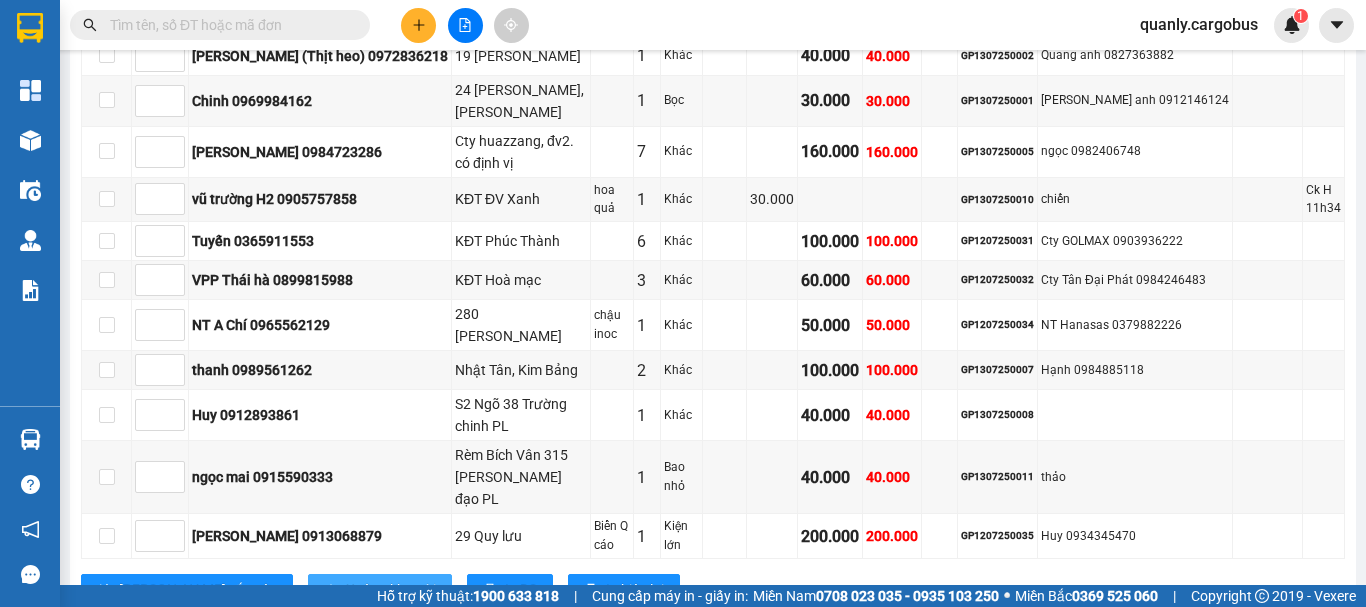 click on "Xuống kho gửi" at bounding box center [391, 590] 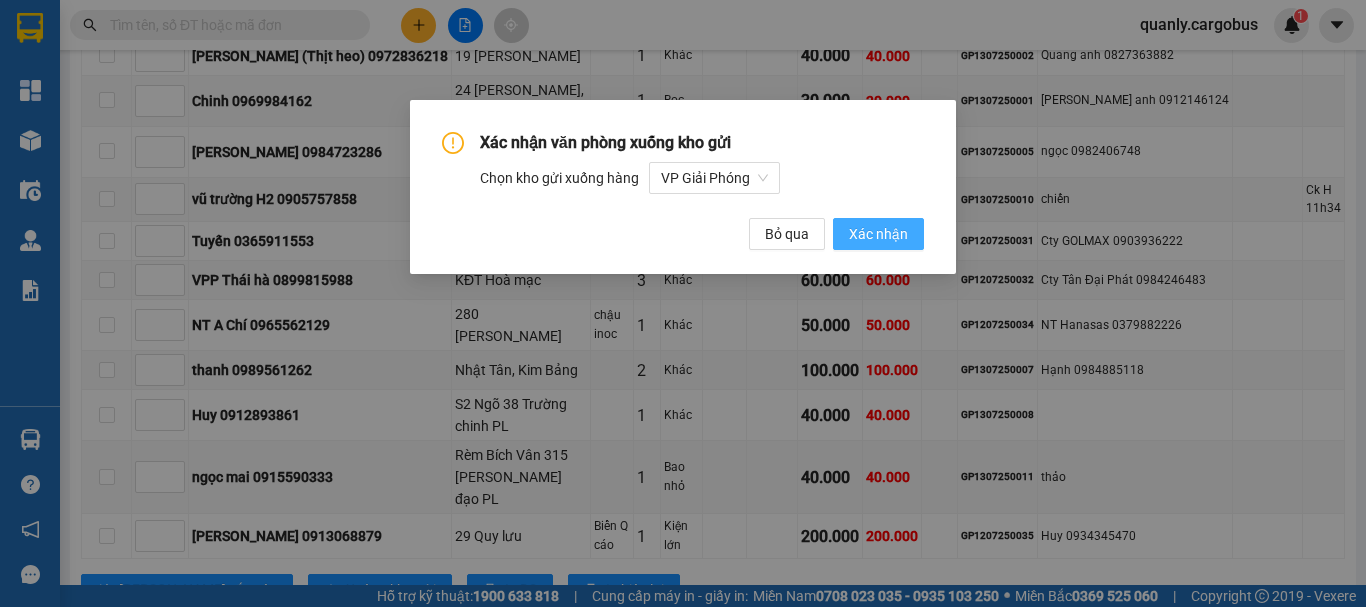 click on "Xác nhận" at bounding box center [878, 234] 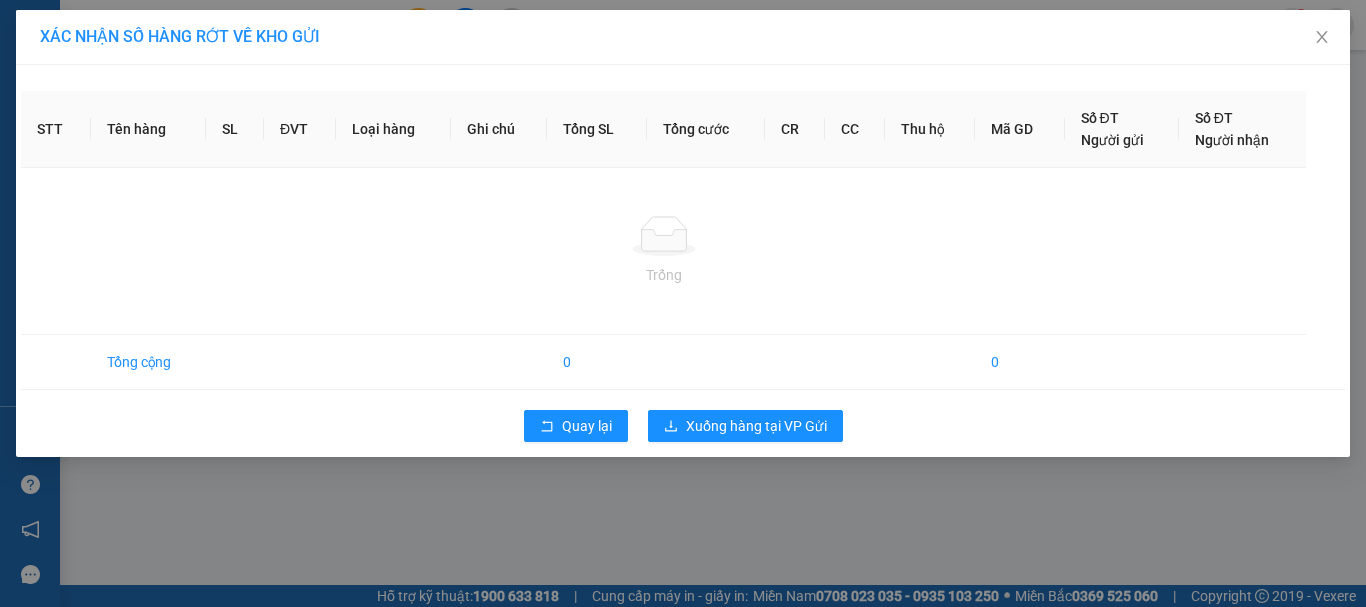 scroll, scrollTop: 0, scrollLeft: 0, axis: both 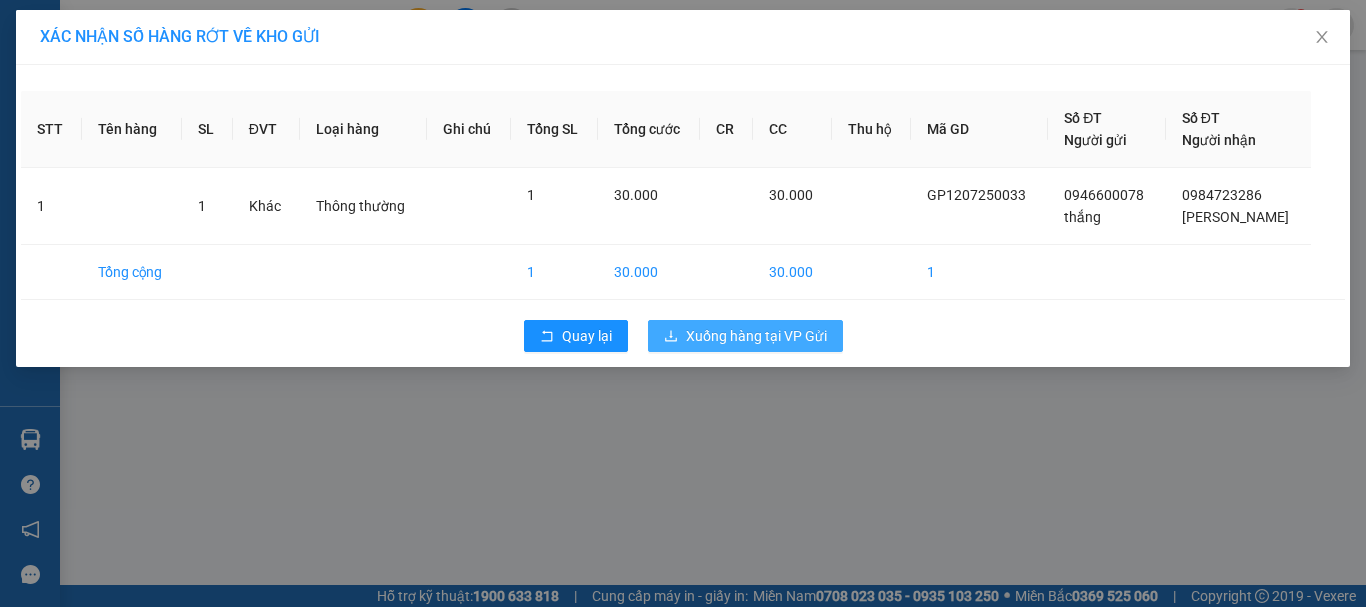 click on "Xuống hàng tại VP Gửi" at bounding box center [756, 336] 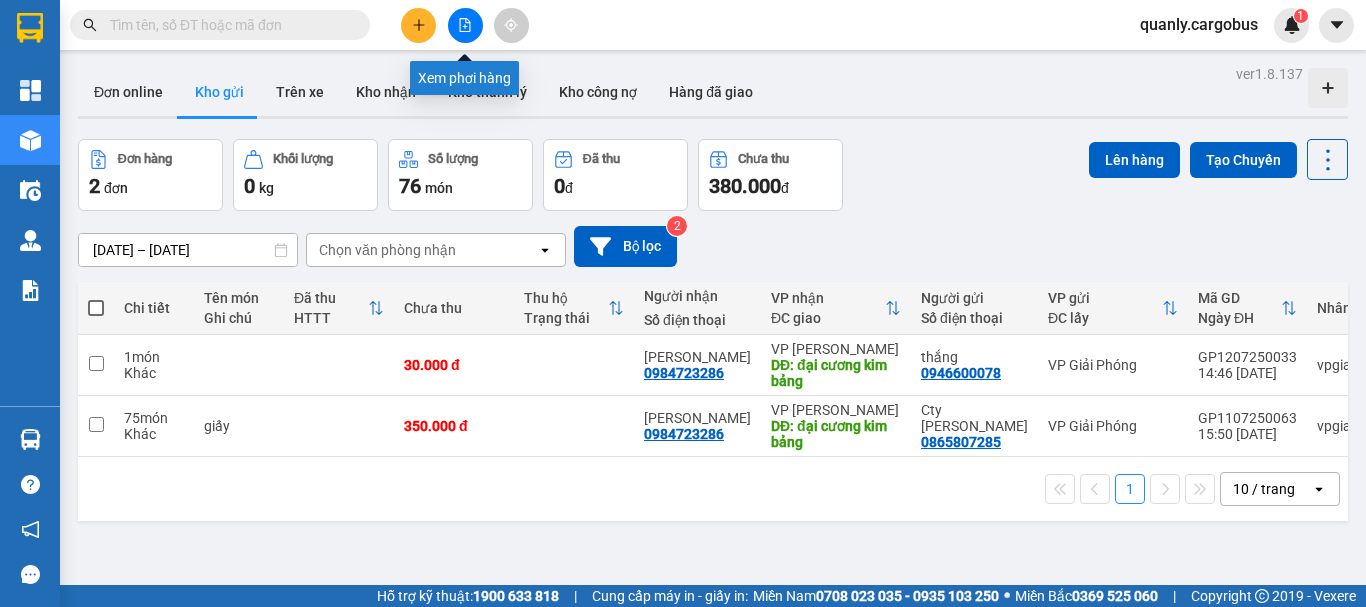 click 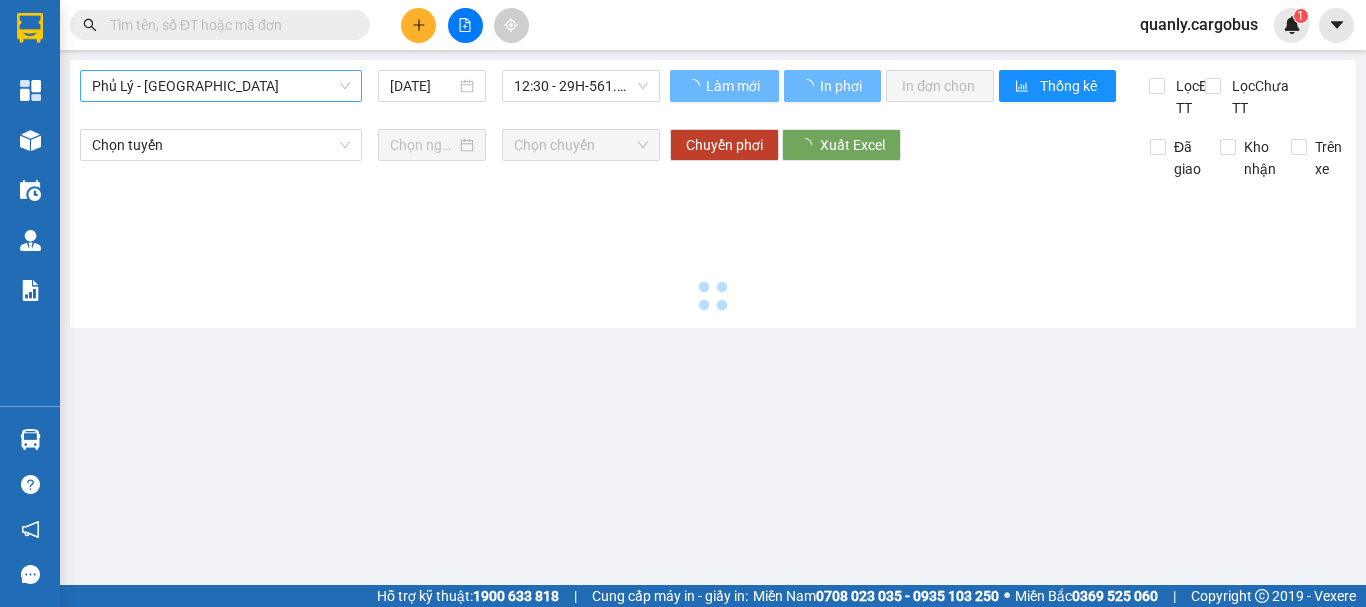click on "Phủ Lý - [GEOGRAPHIC_DATA]" at bounding box center [221, 86] 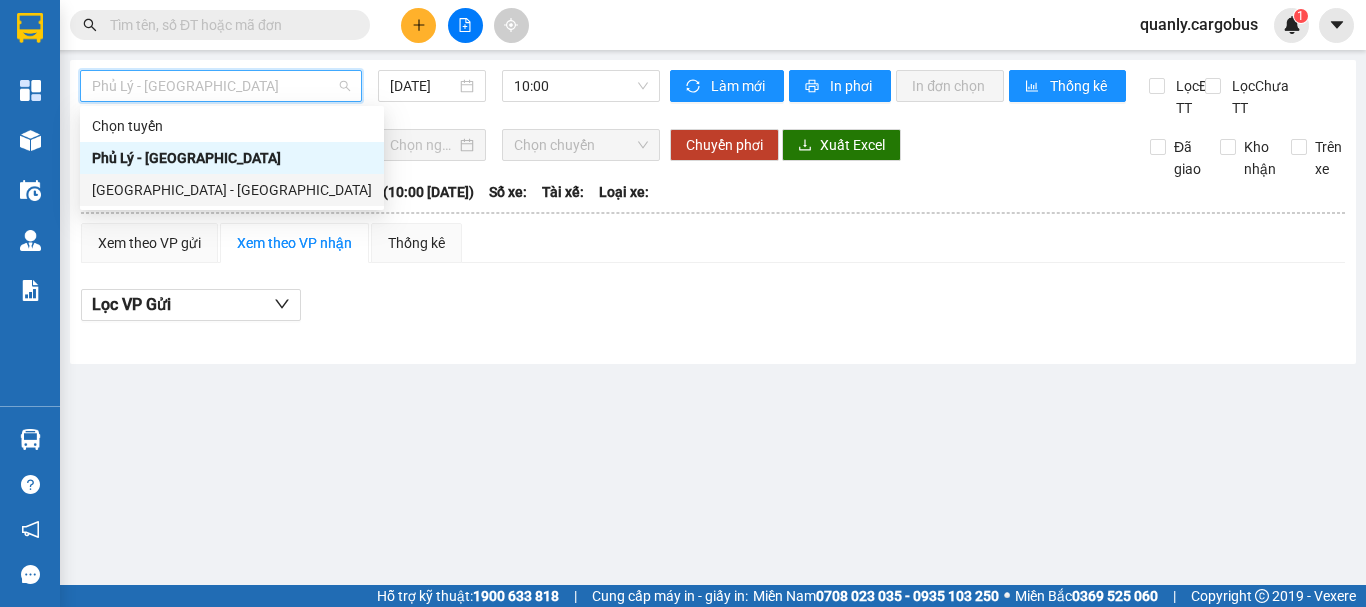 click on "[GEOGRAPHIC_DATA] - [GEOGRAPHIC_DATA]" at bounding box center [232, 190] 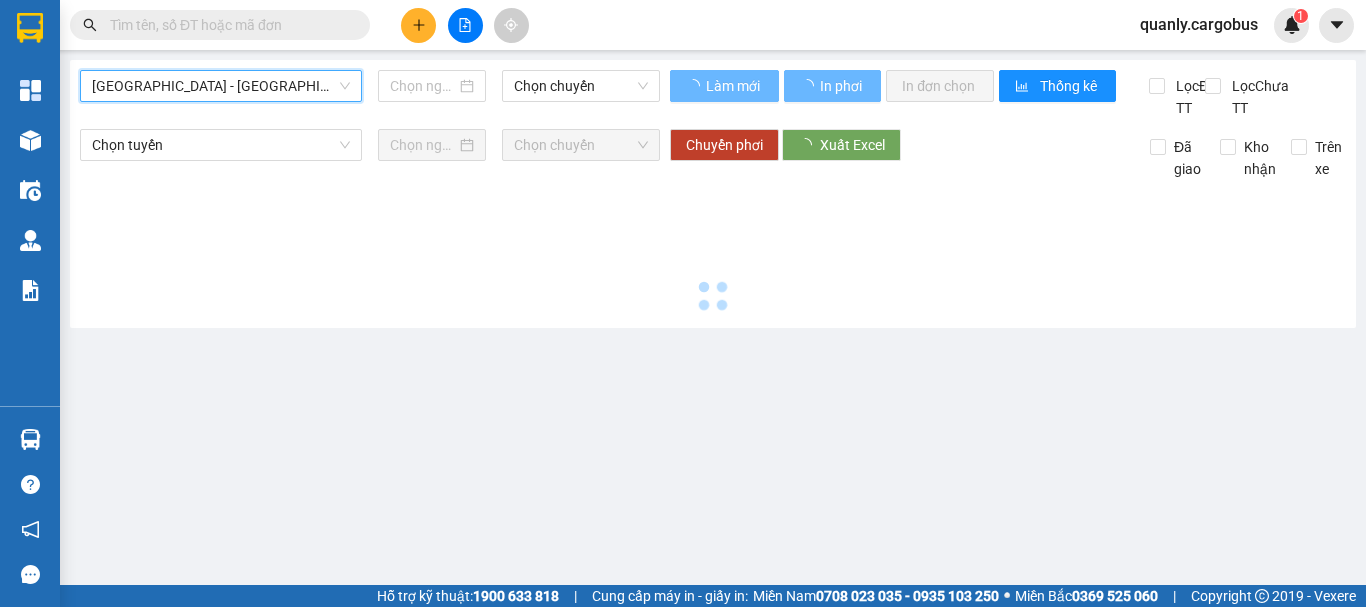 type on "[DATE]" 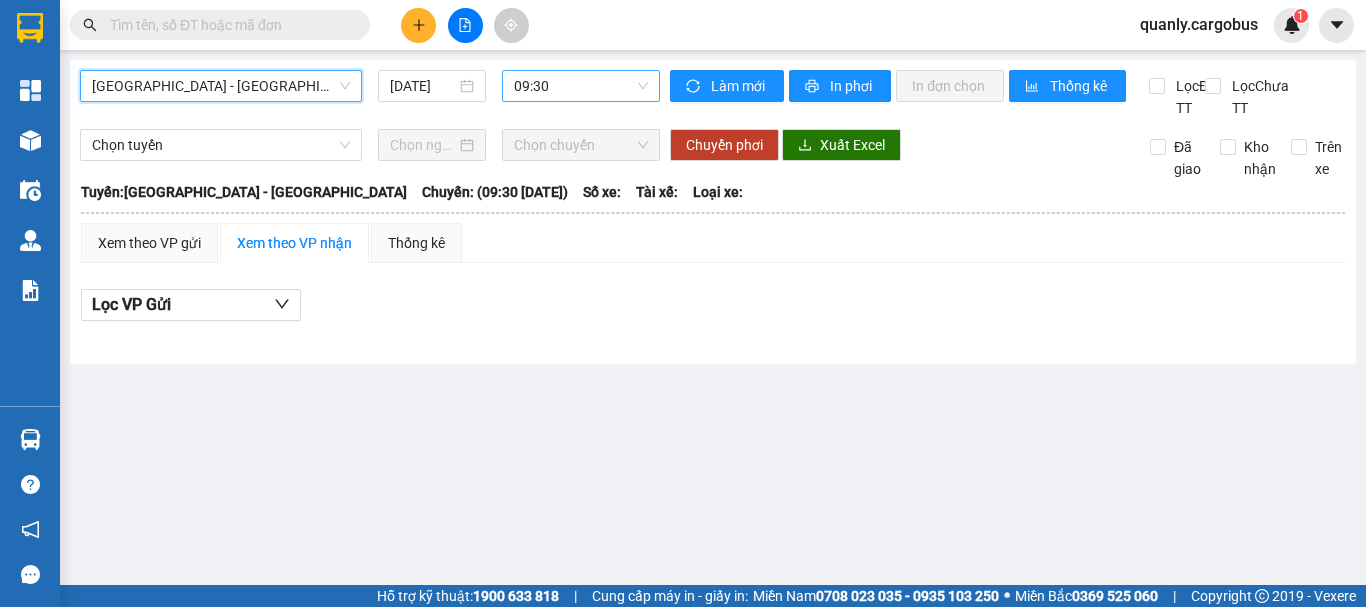 click on "09:30" at bounding box center (581, 86) 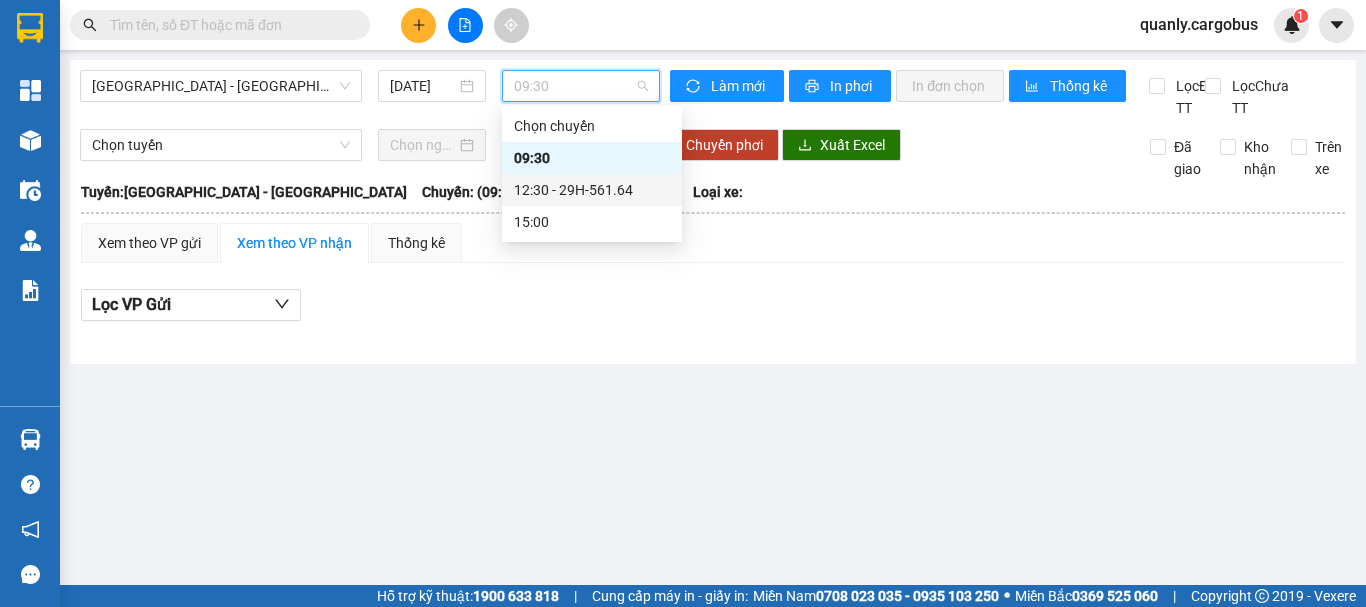click on "12:30     - 29H-561.64" at bounding box center (592, 190) 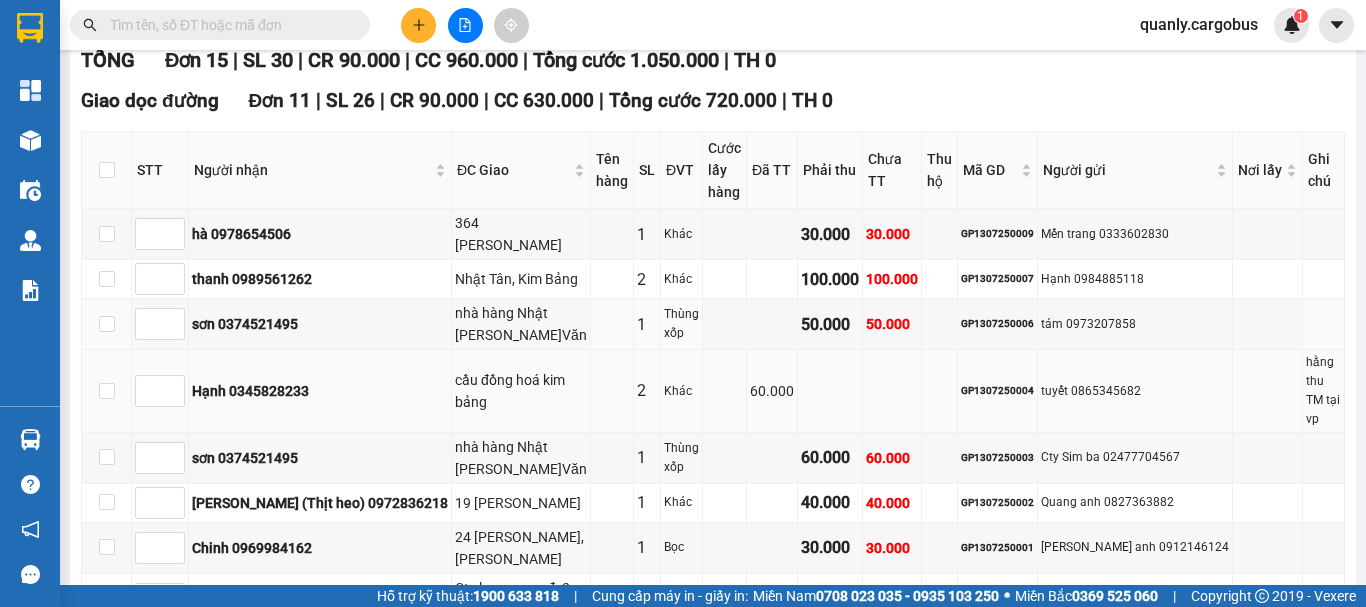 scroll, scrollTop: 300, scrollLeft: 0, axis: vertical 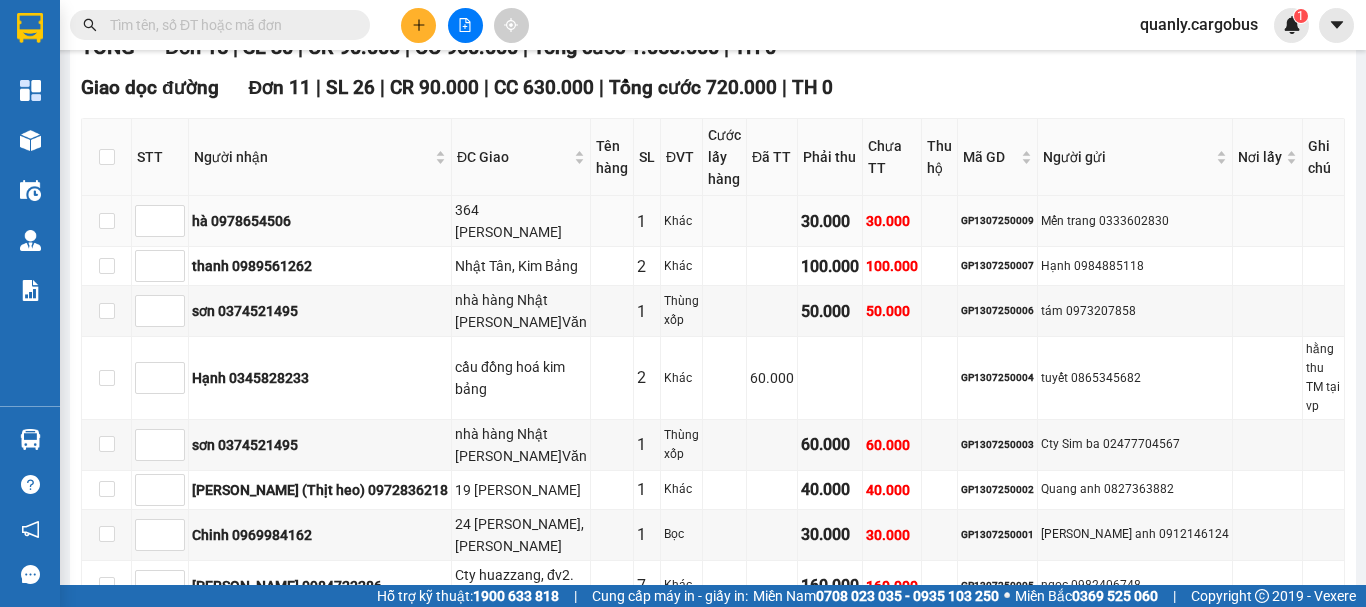 drag, startPoint x: 401, startPoint y: 222, endPoint x: 429, endPoint y: 246, distance: 36.878178 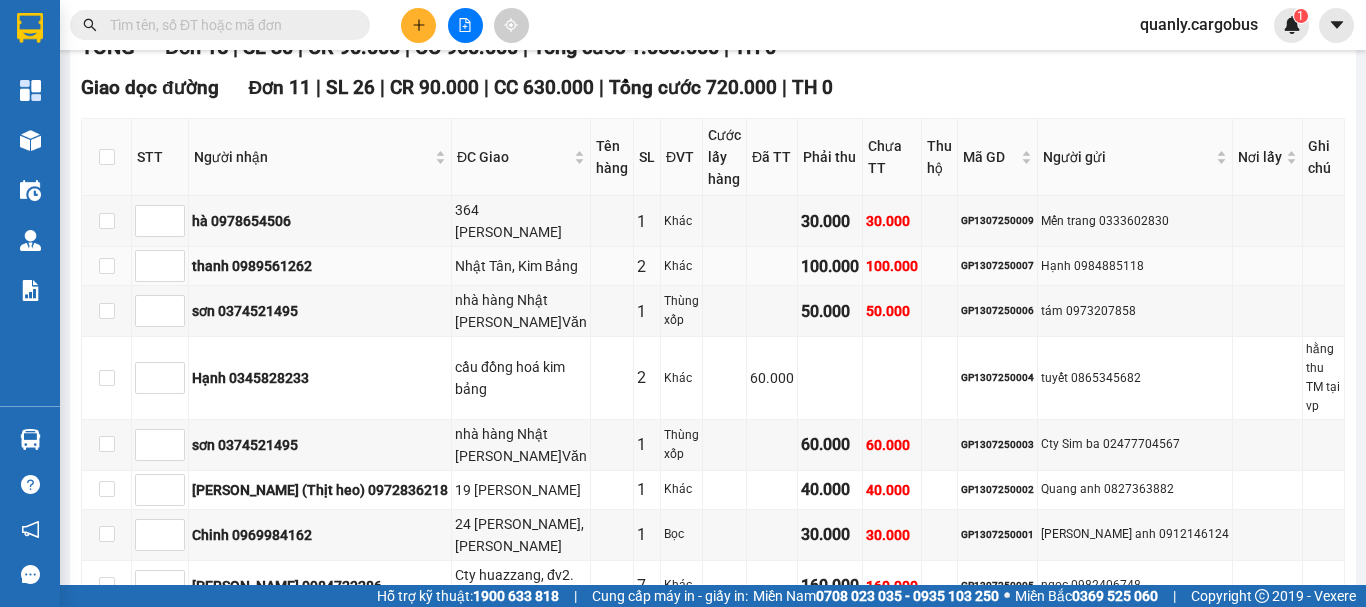 click on "Nhật Tân, Kim Bảng" at bounding box center [521, 266] 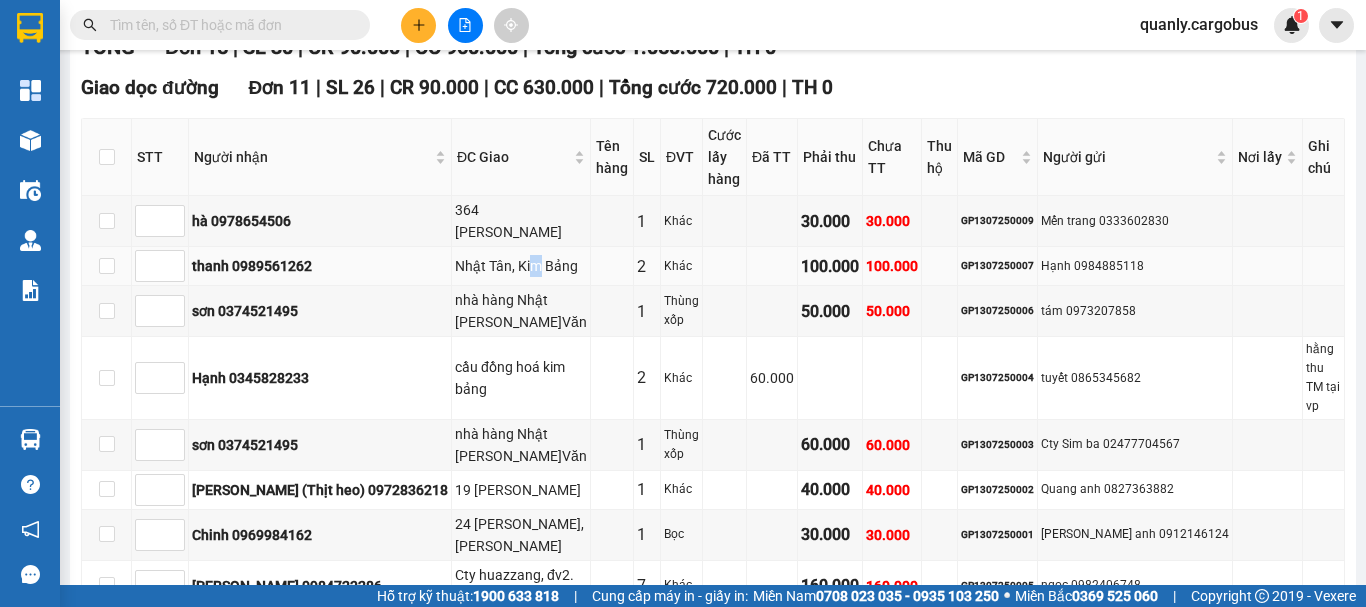 click on "Nhật Tân, Kim Bảng" at bounding box center (521, 266) 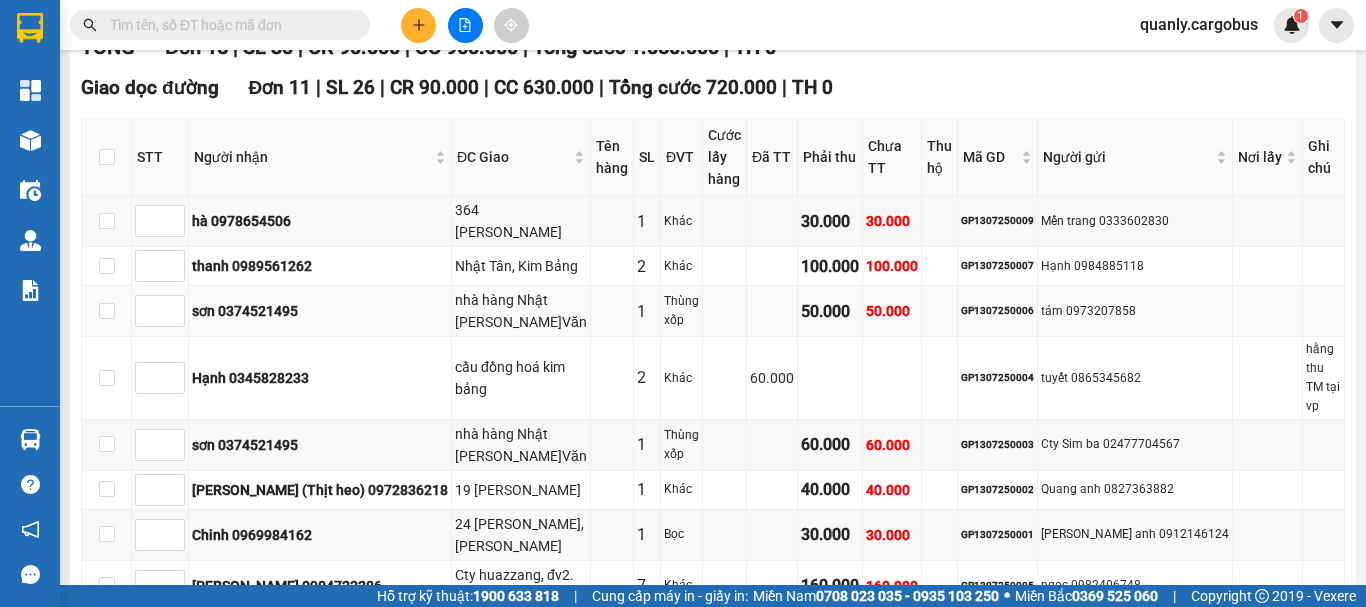 click on "nhà hàng Nhật [PERSON_NAME]Văn" at bounding box center (521, 311) 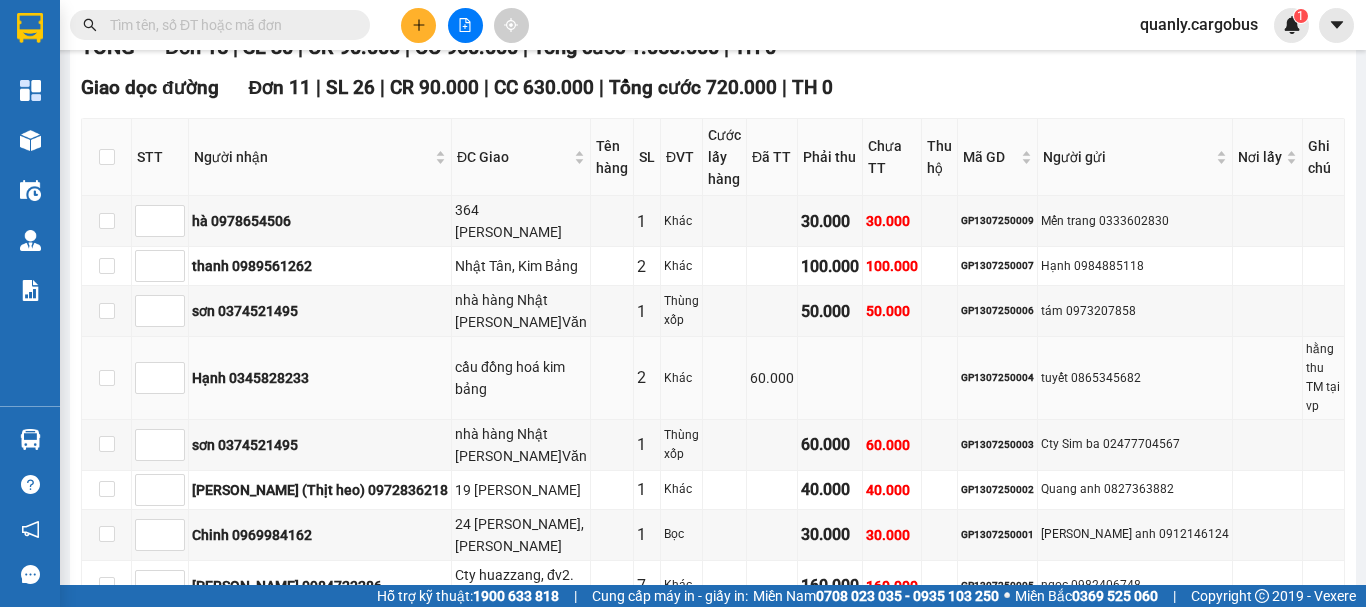 drag, startPoint x: 431, startPoint y: 348, endPoint x: 451, endPoint y: 359, distance: 22.825424 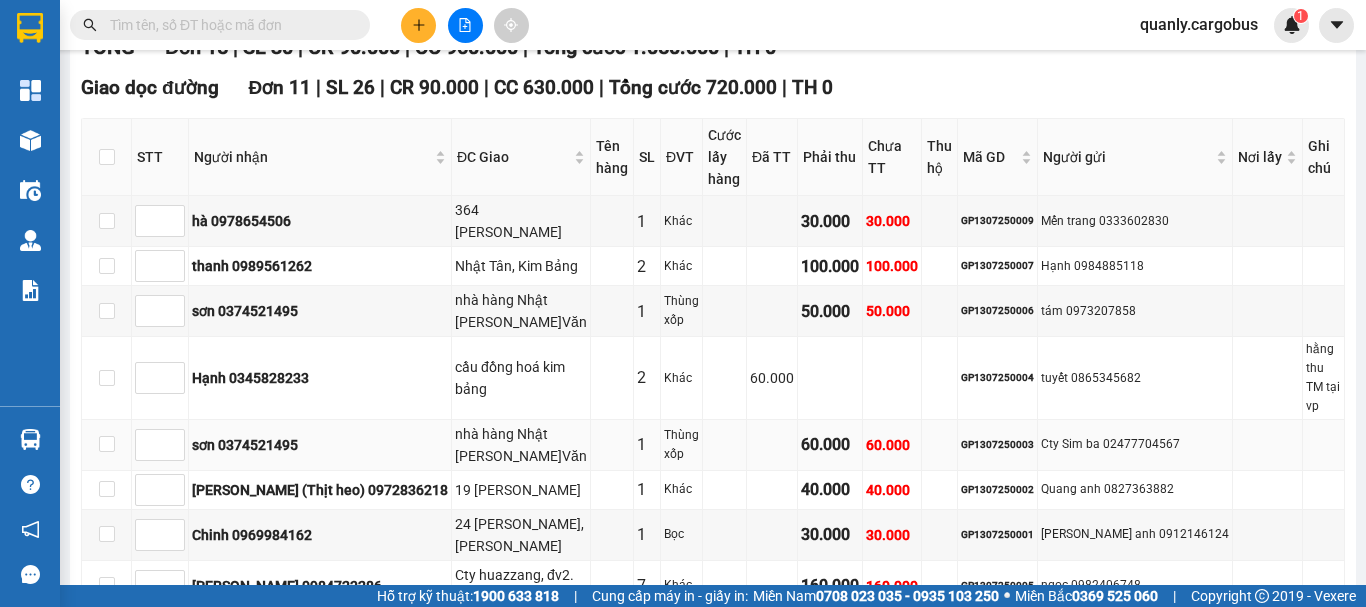 drag, startPoint x: 446, startPoint y: 404, endPoint x: 455, endPoint y: 412, distance: 12.0415945 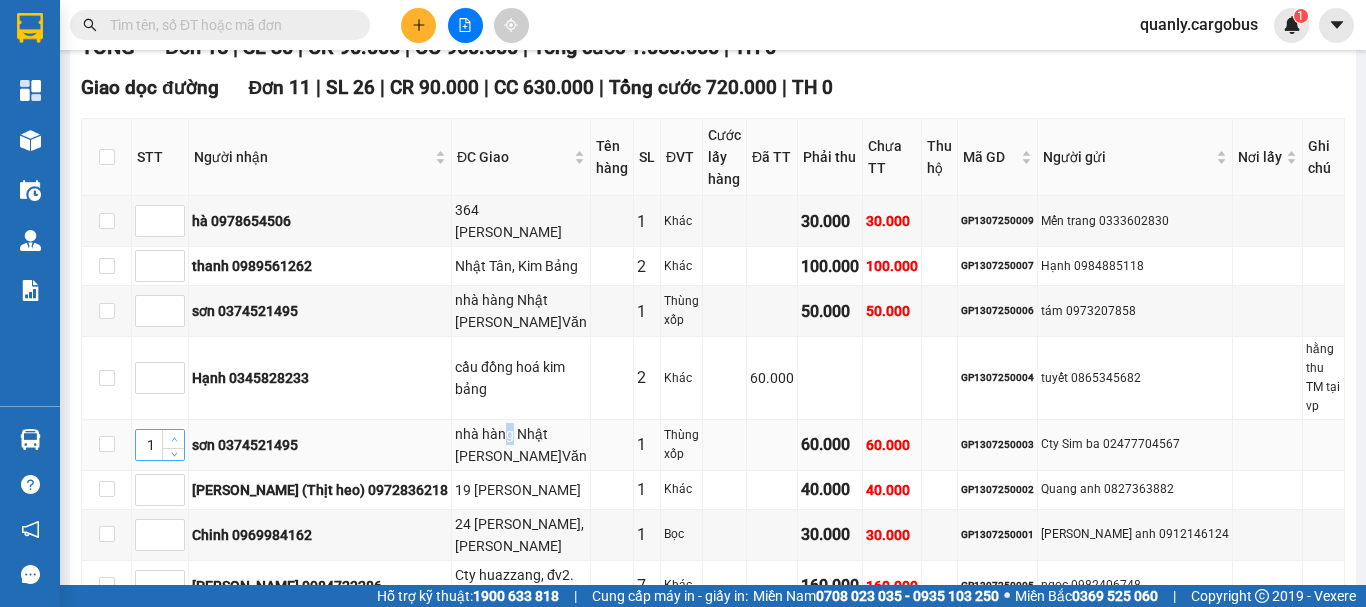 click at bounding box center [173, 439] 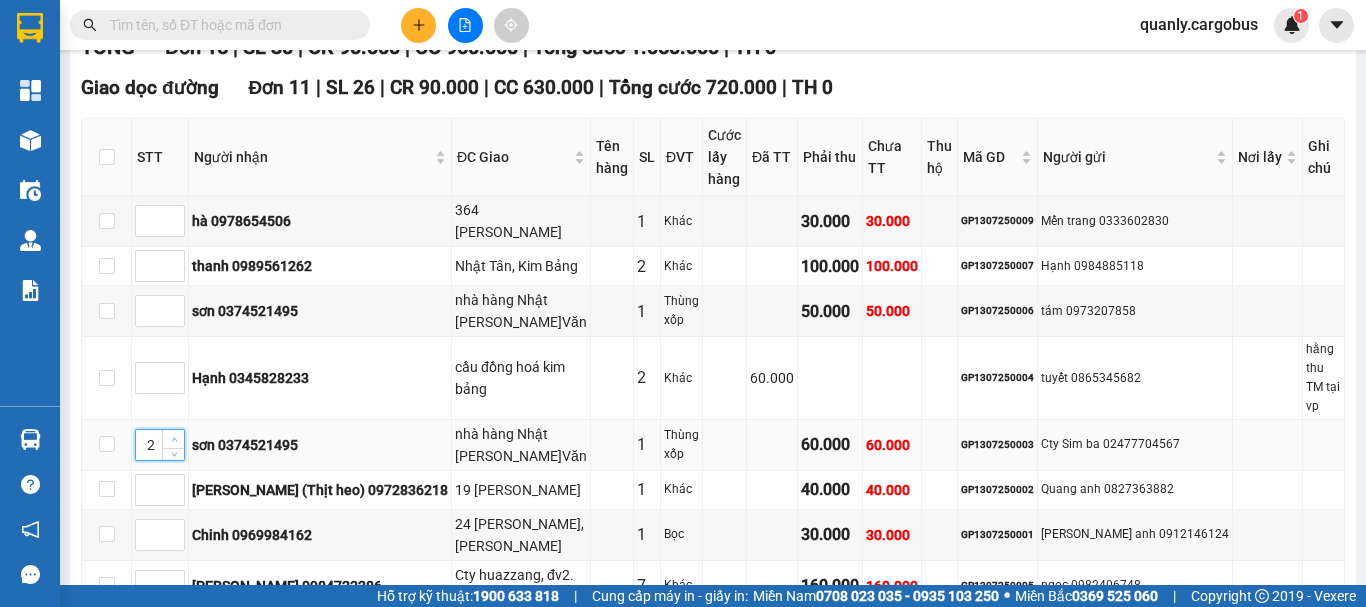 click at bounding box center [173, 439] 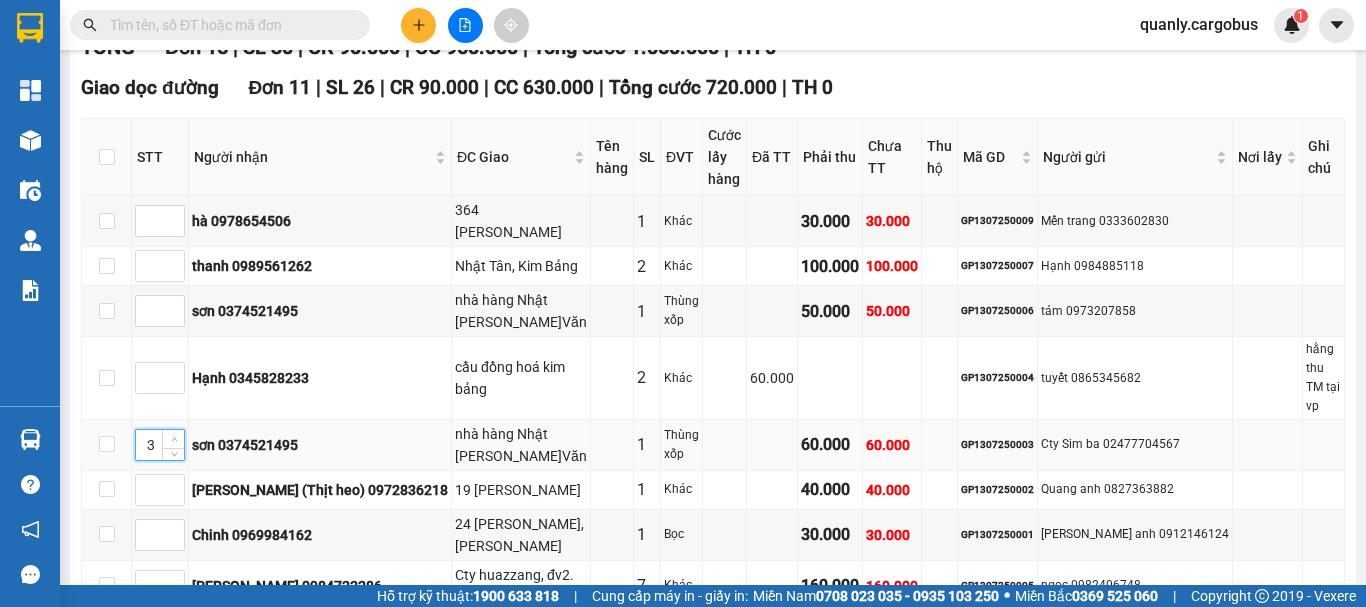 click at bounding box center [173, 439] 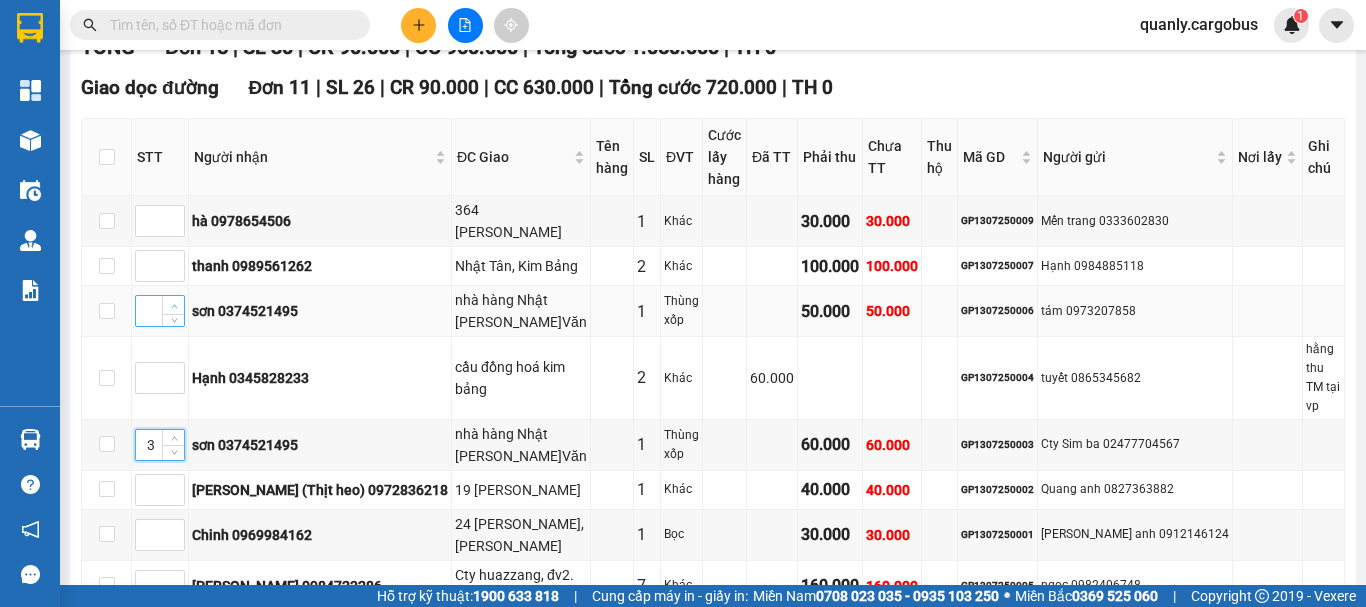 click 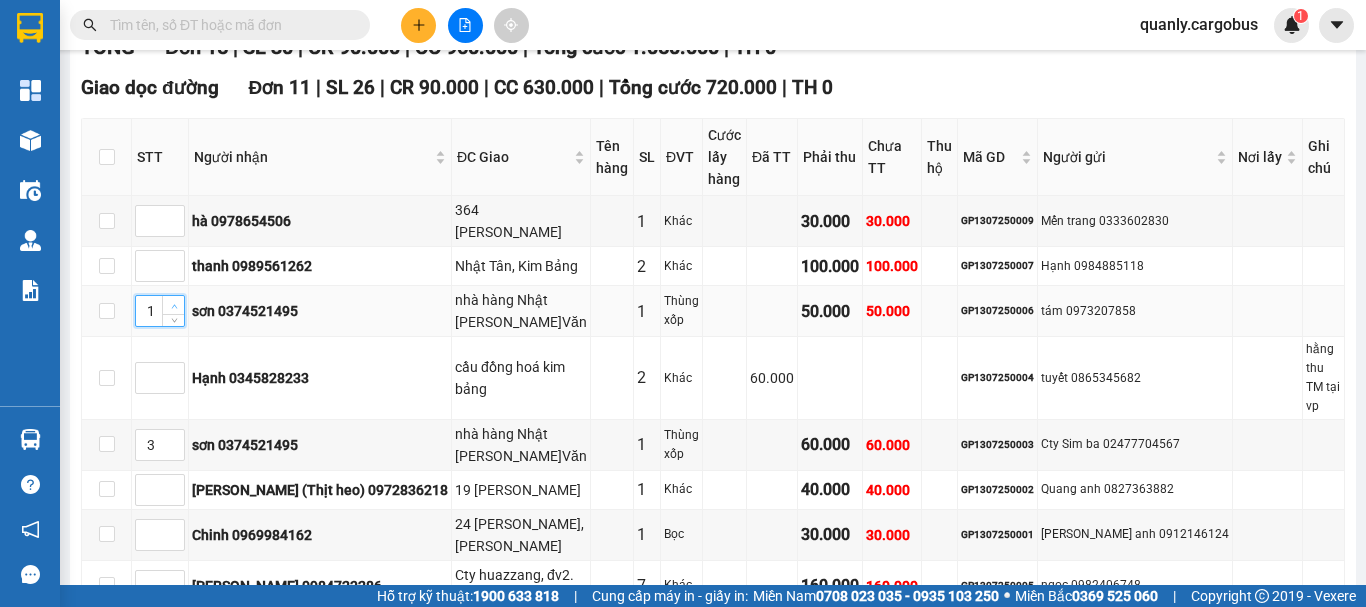 click 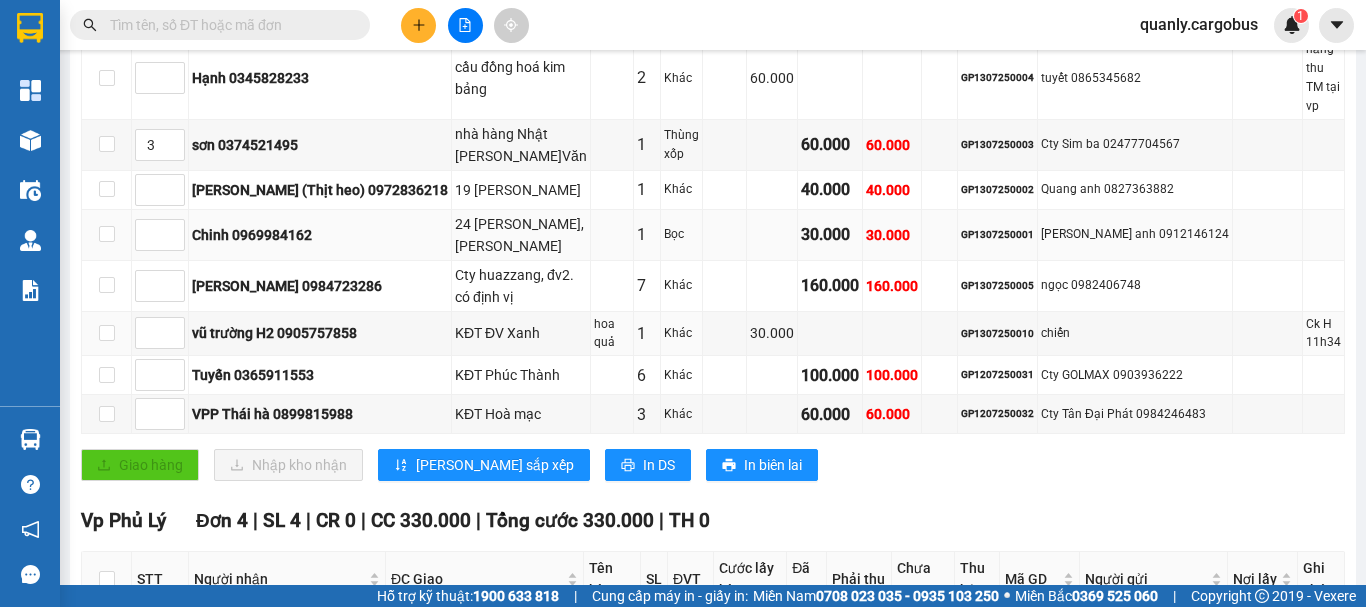 scroll, scrollTop: 500, scrollLeft: 0, axis: vertical 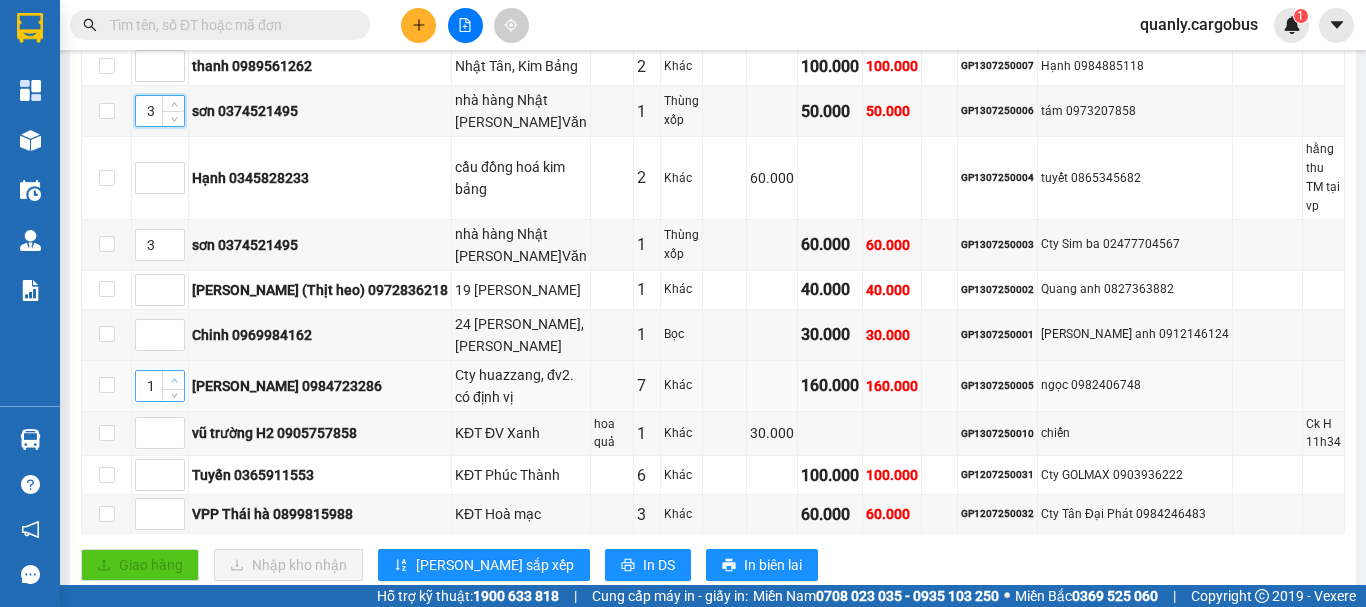 click at bounding box center [174, 381] 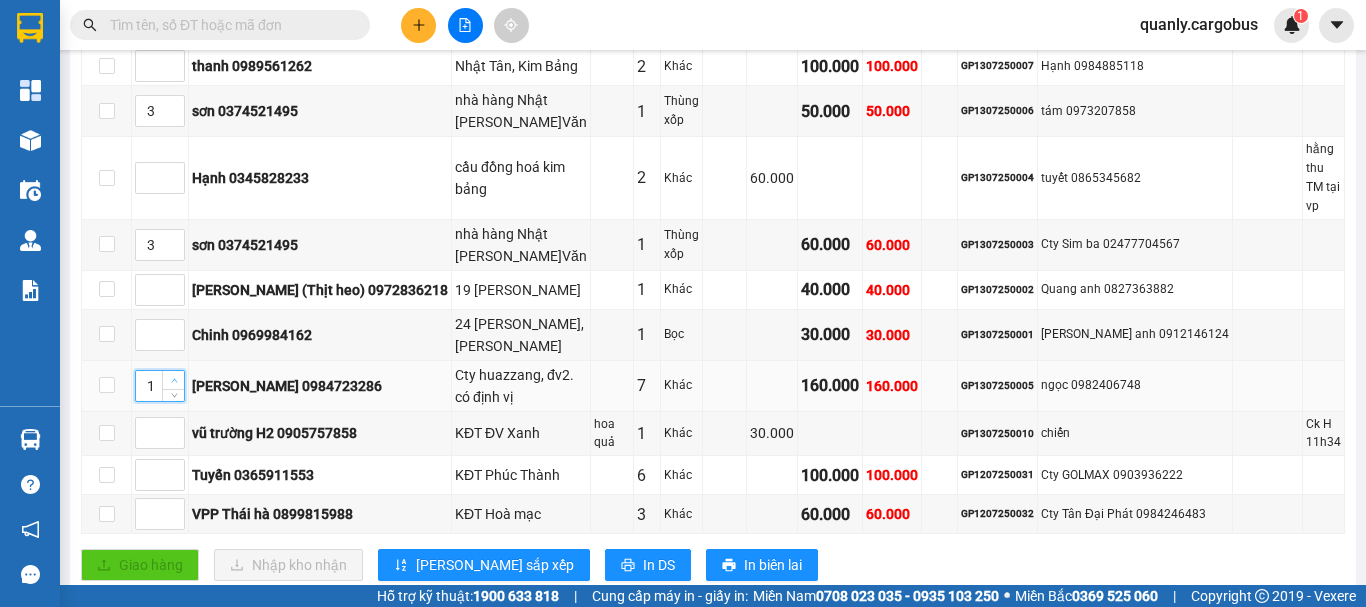 type on "2" 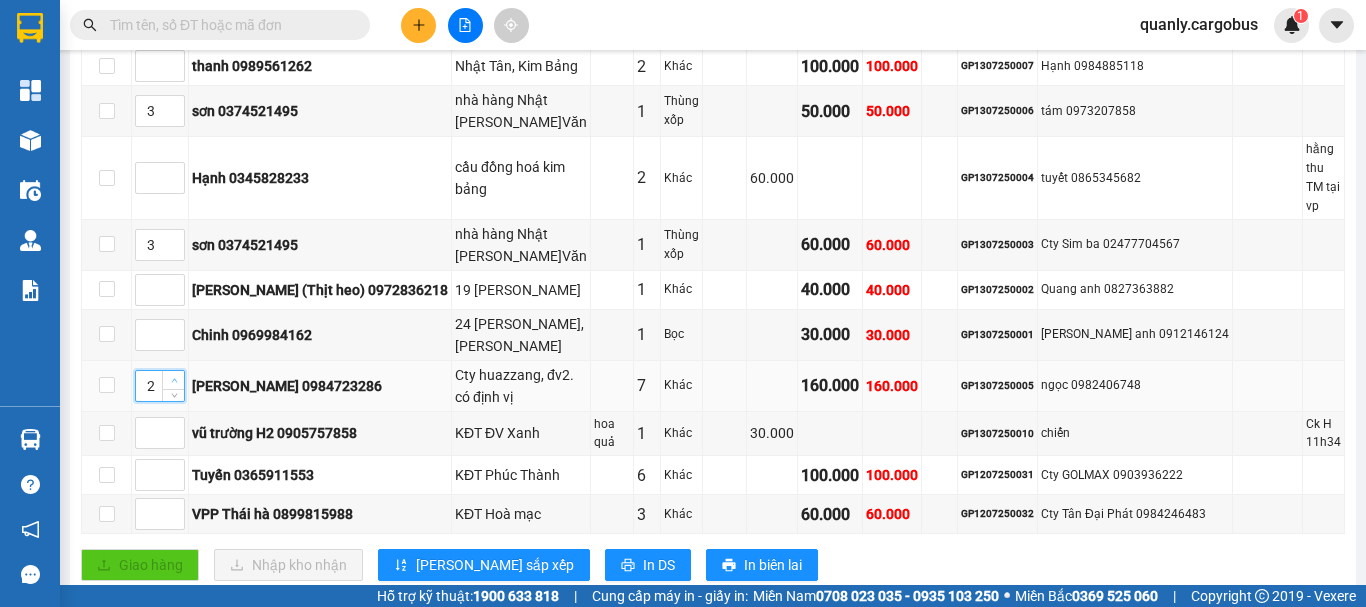 click at bounding box center (174, 381) 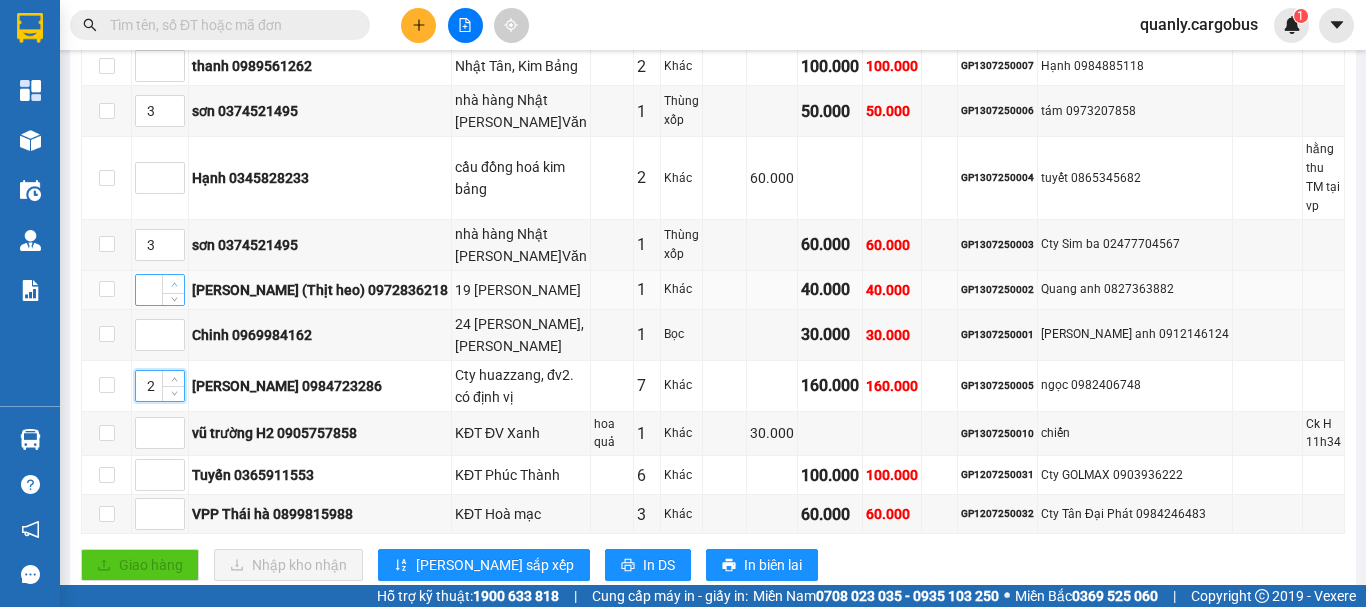 click at bounding box center [174, 285] 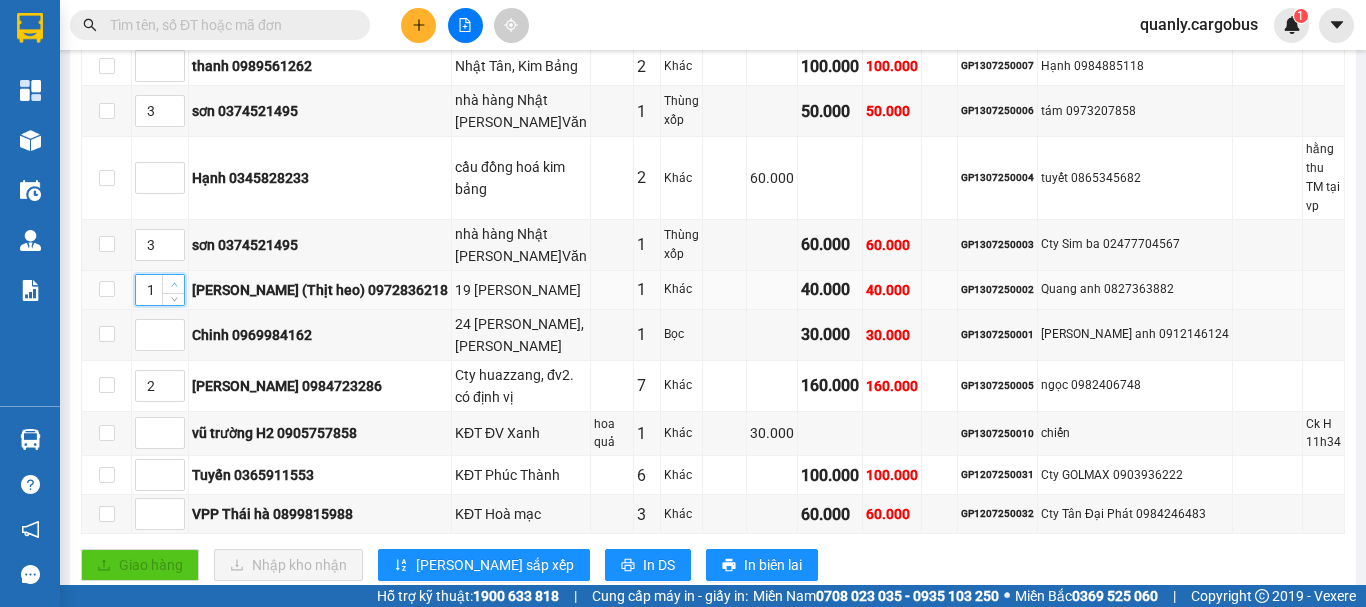 click at bounding box center (174, 285) 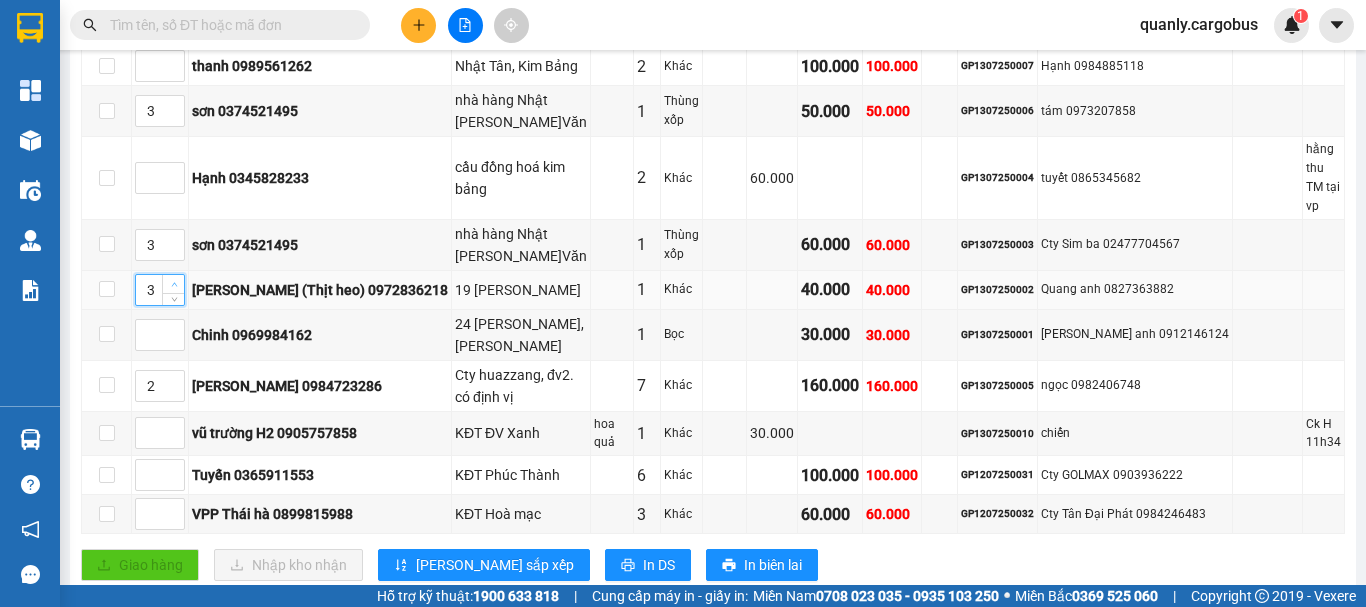 click at bounding box center [174, 285] 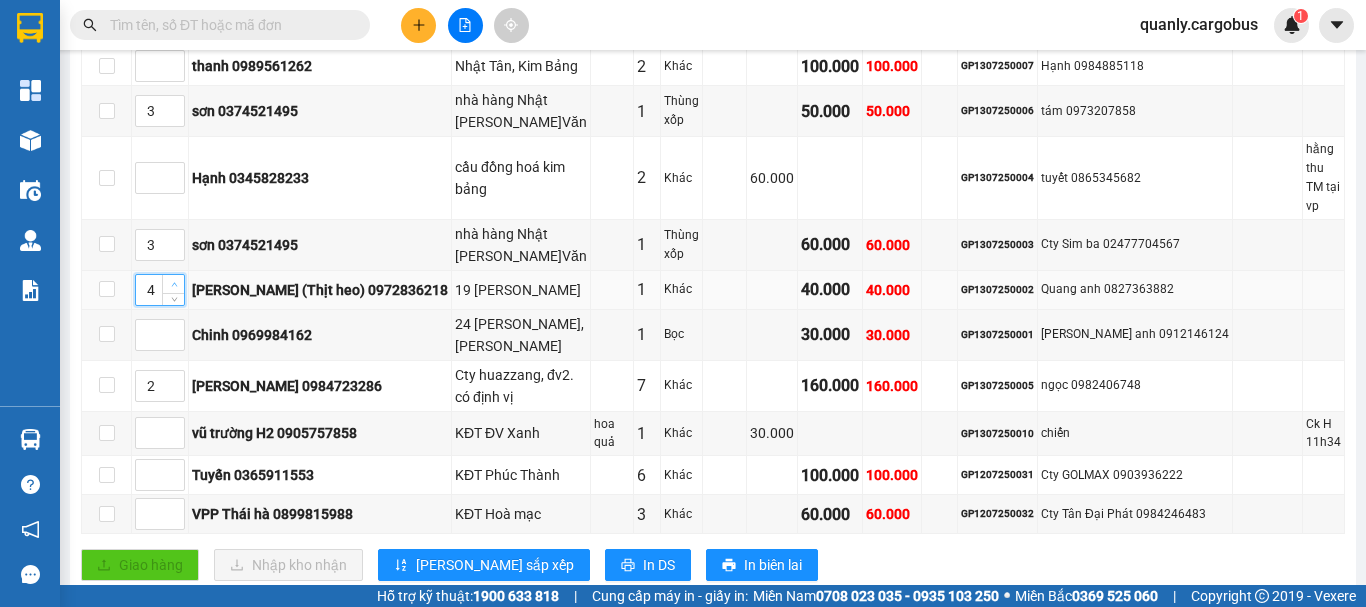 click at bounding box center [174, 285] 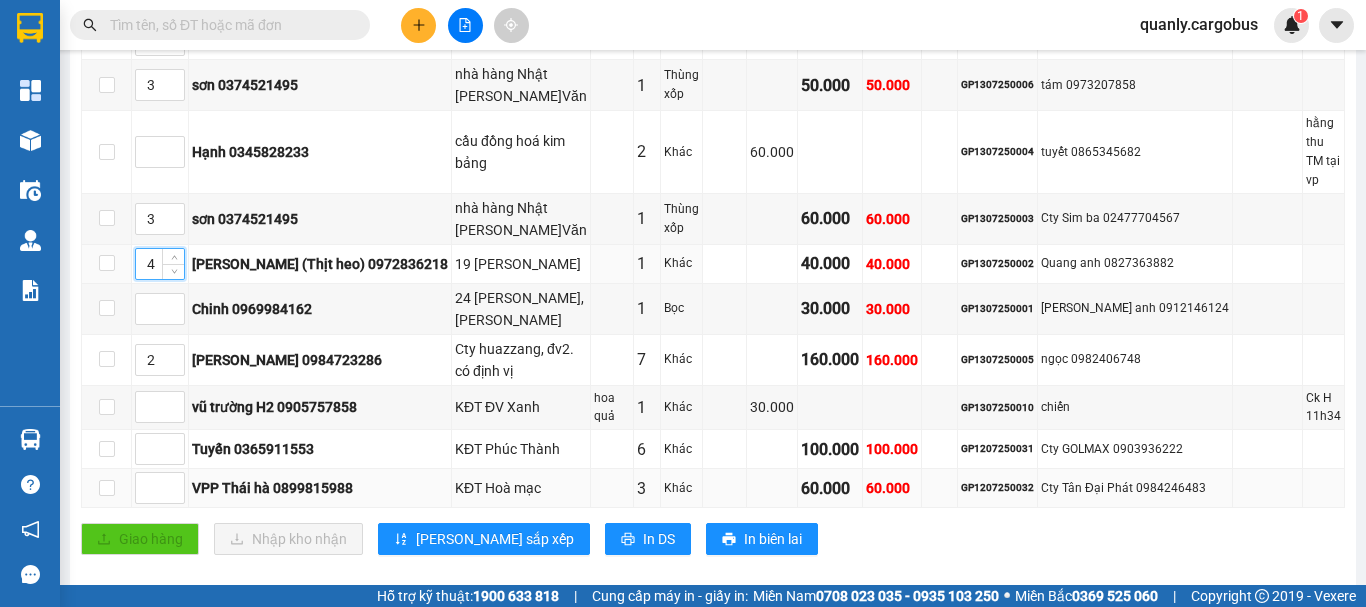 scroll, scrollTop: 600, scrollLeft: 0, axis: vertical 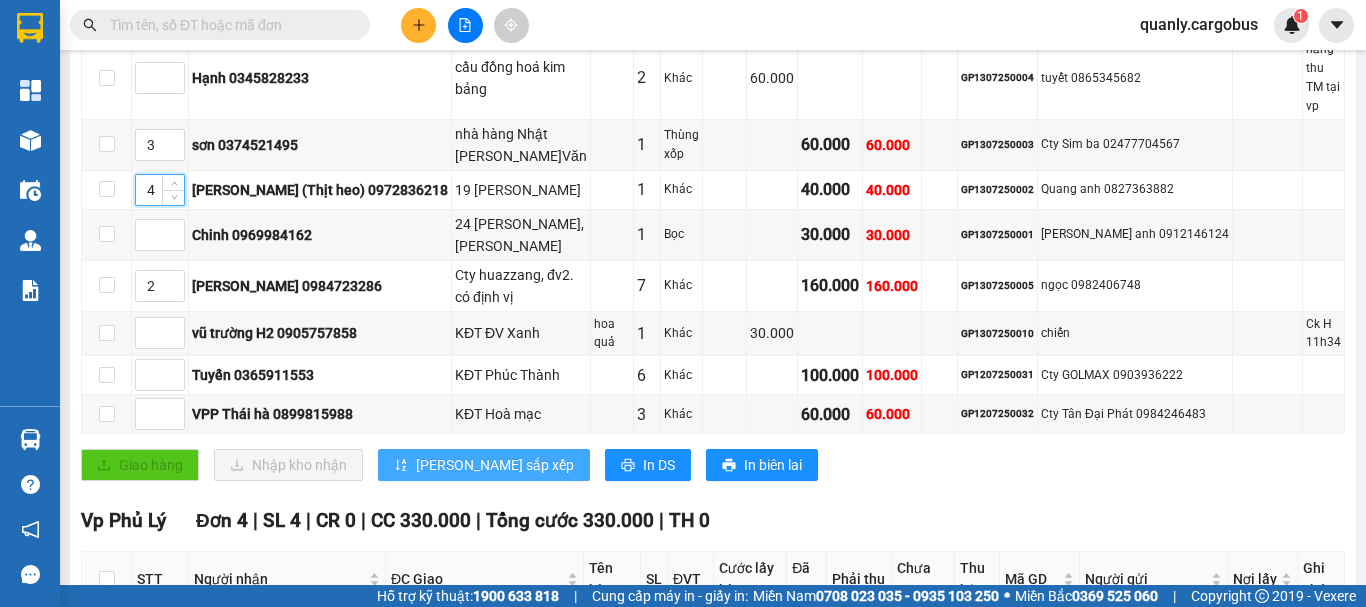 click on "[PERSON_NAME] sắp xếp" at bounding box center (495, 465) 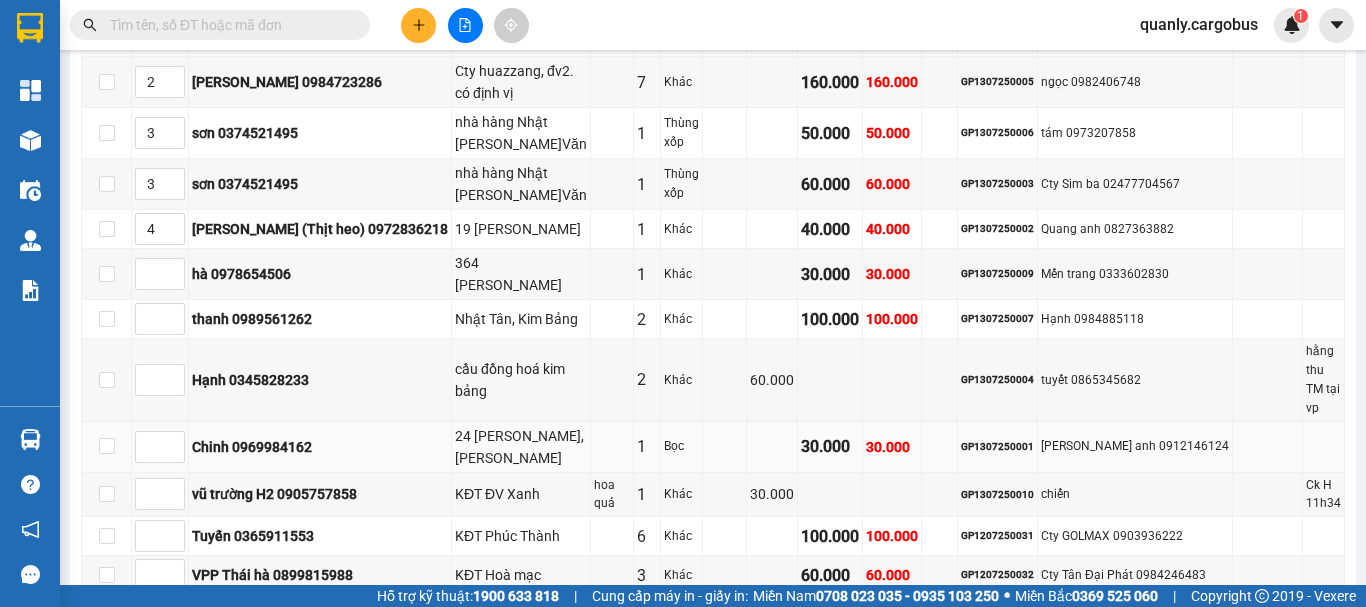 scroll, scrollTop: 500, scrollLeft: 0, axis: vertical 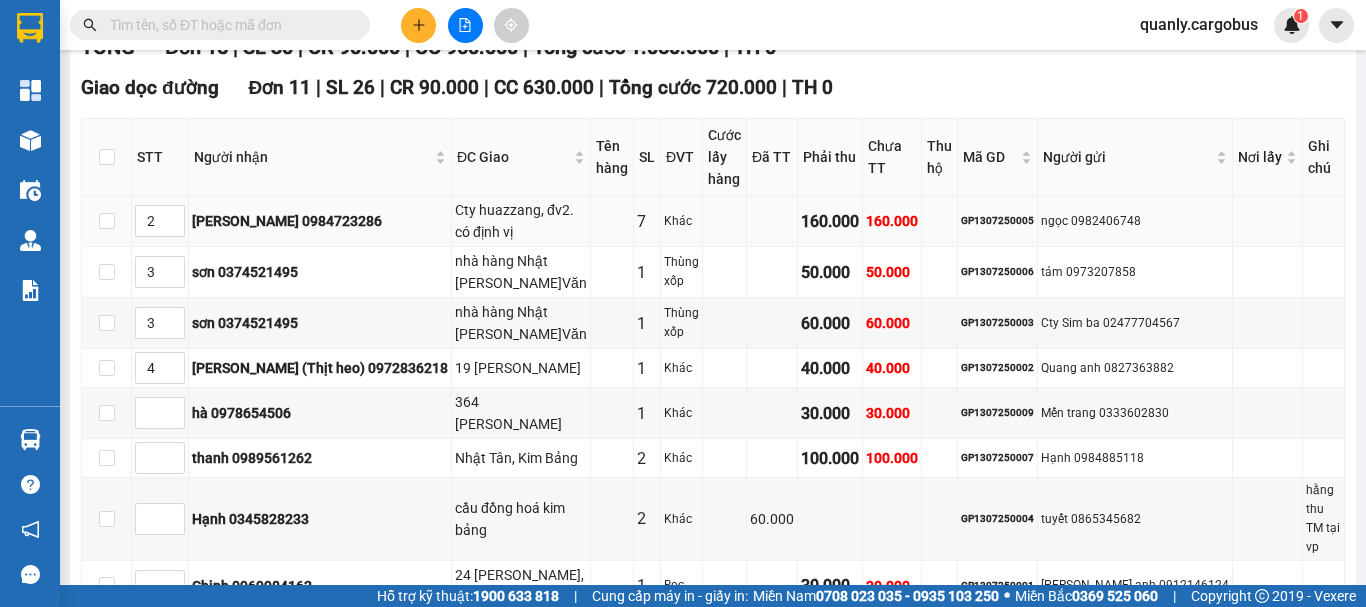 click on "GP1307250005" at bounding box center (997, 221) 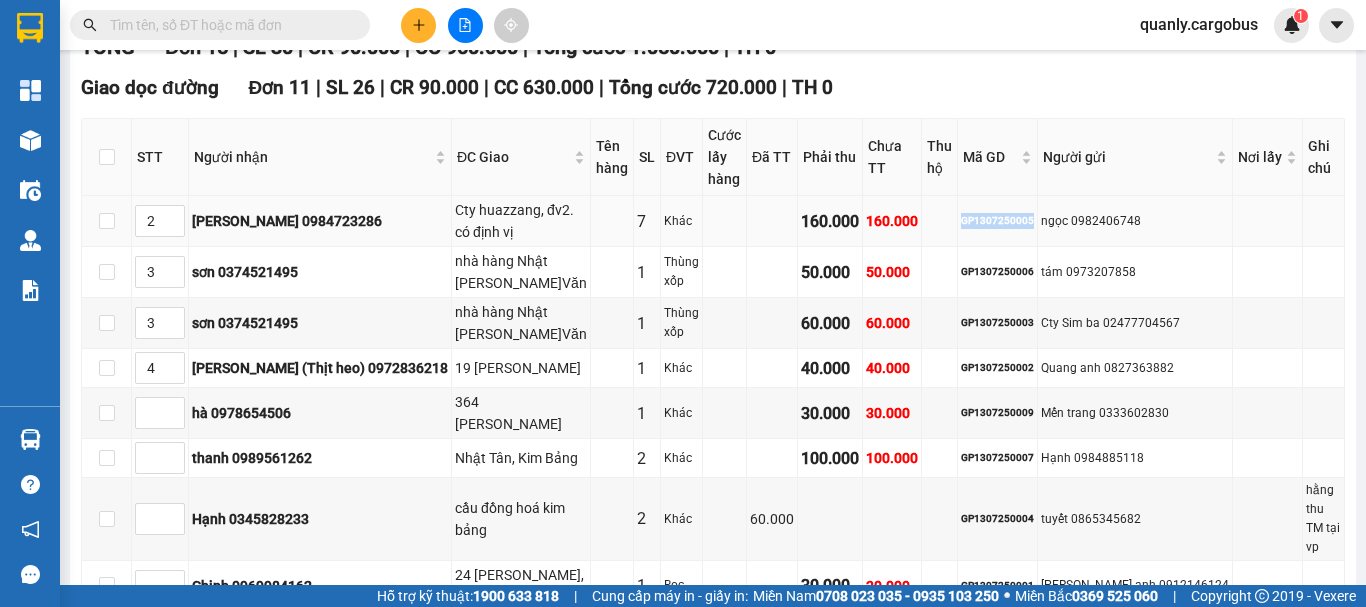click on "GP1307250005" at bounding box center [997, 221] 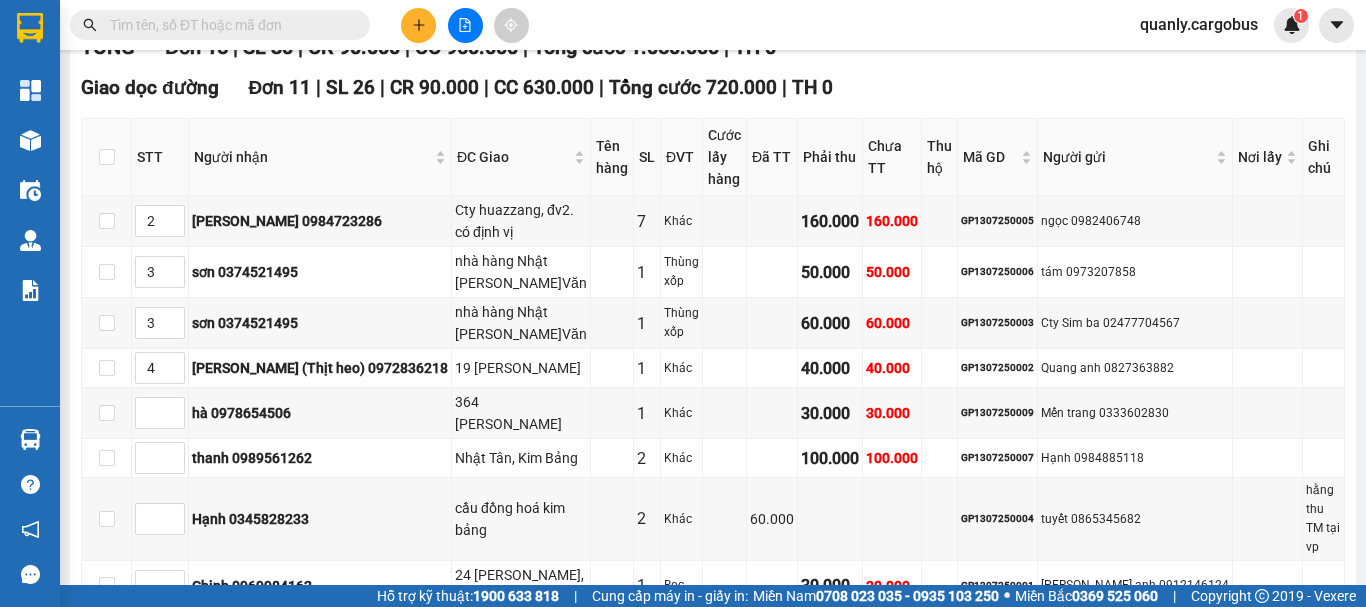 click at bounding box center [220, 25] 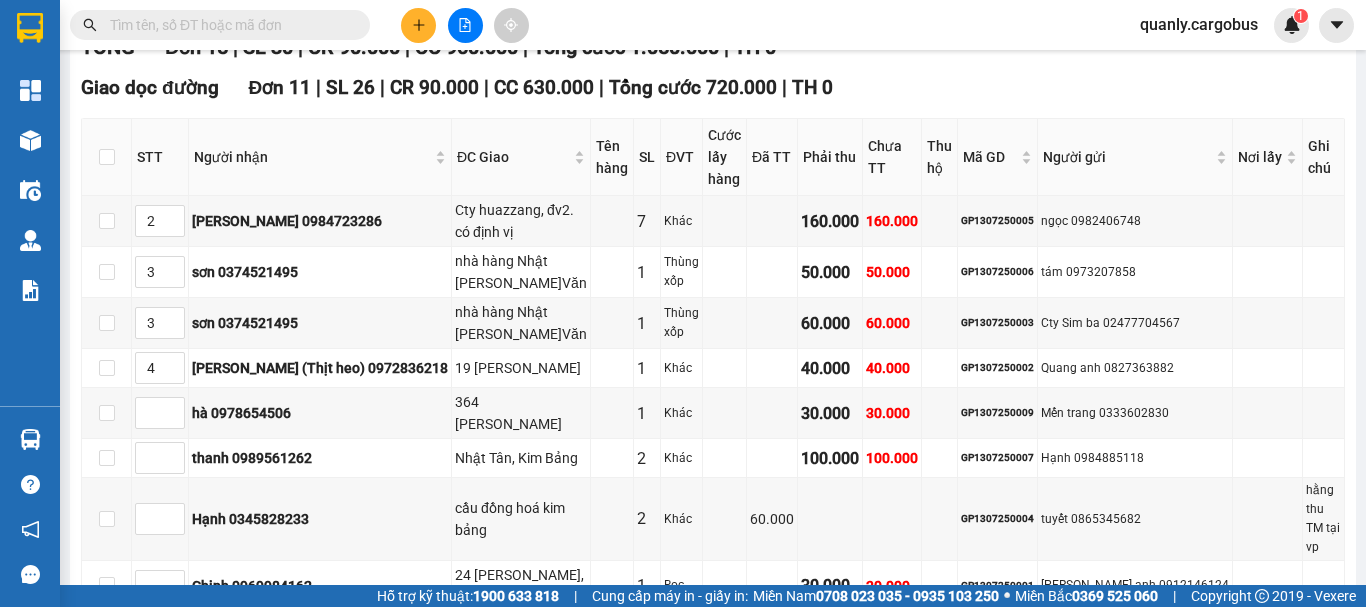 paste on "GP1307250005" 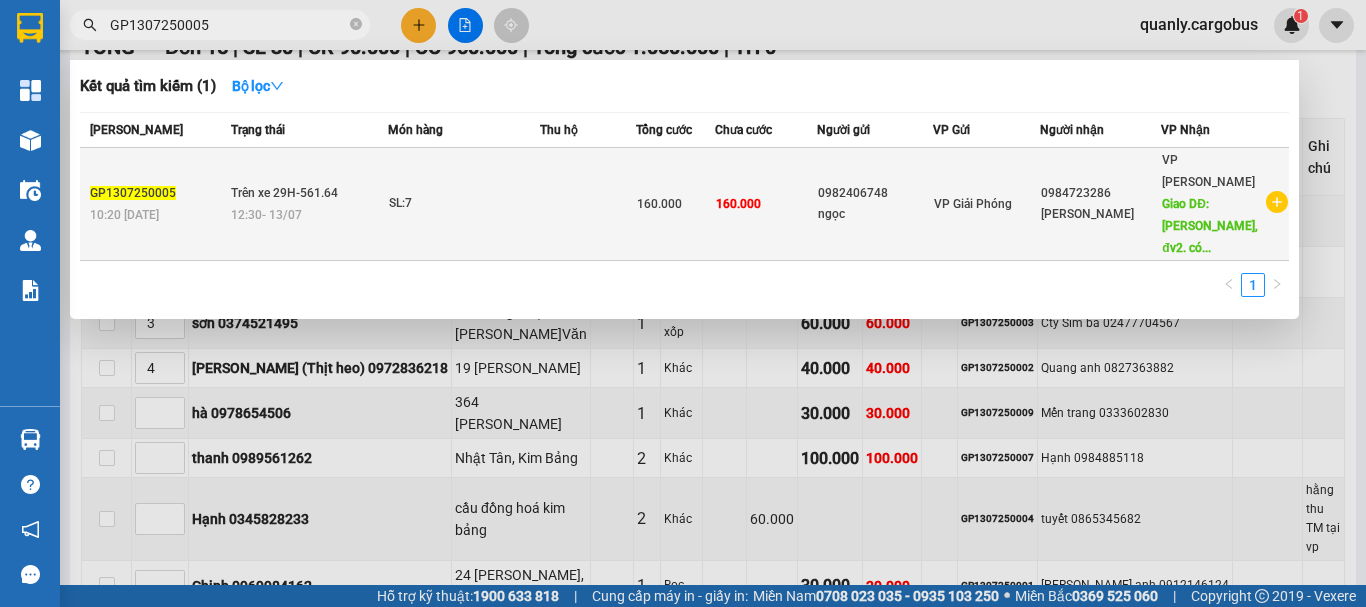 type on "GP1307250005" 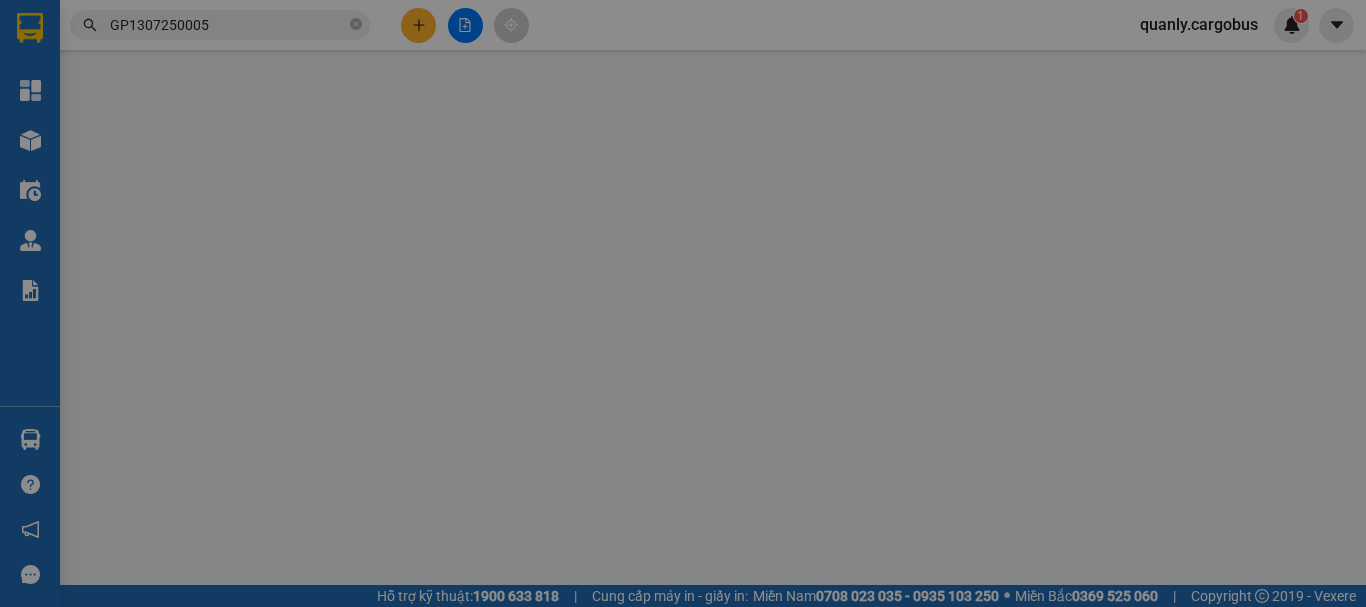 scroll, scrollTop: 0, scrollLeft: 0, axis: both 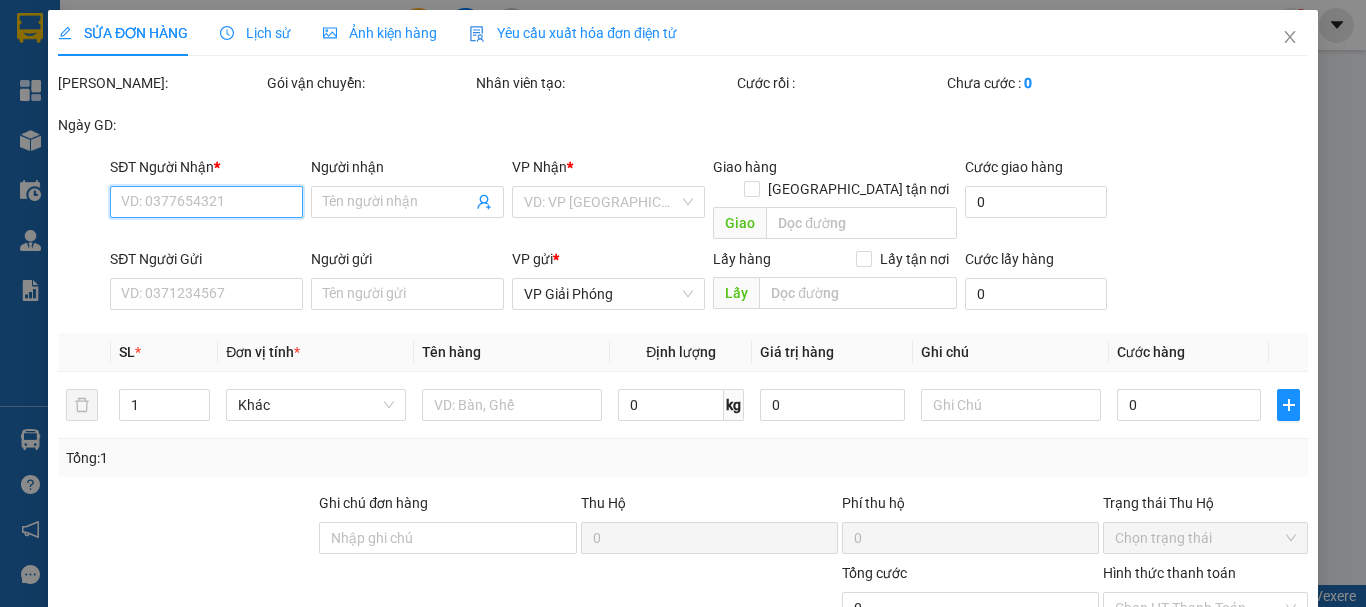 type on "0984723286" 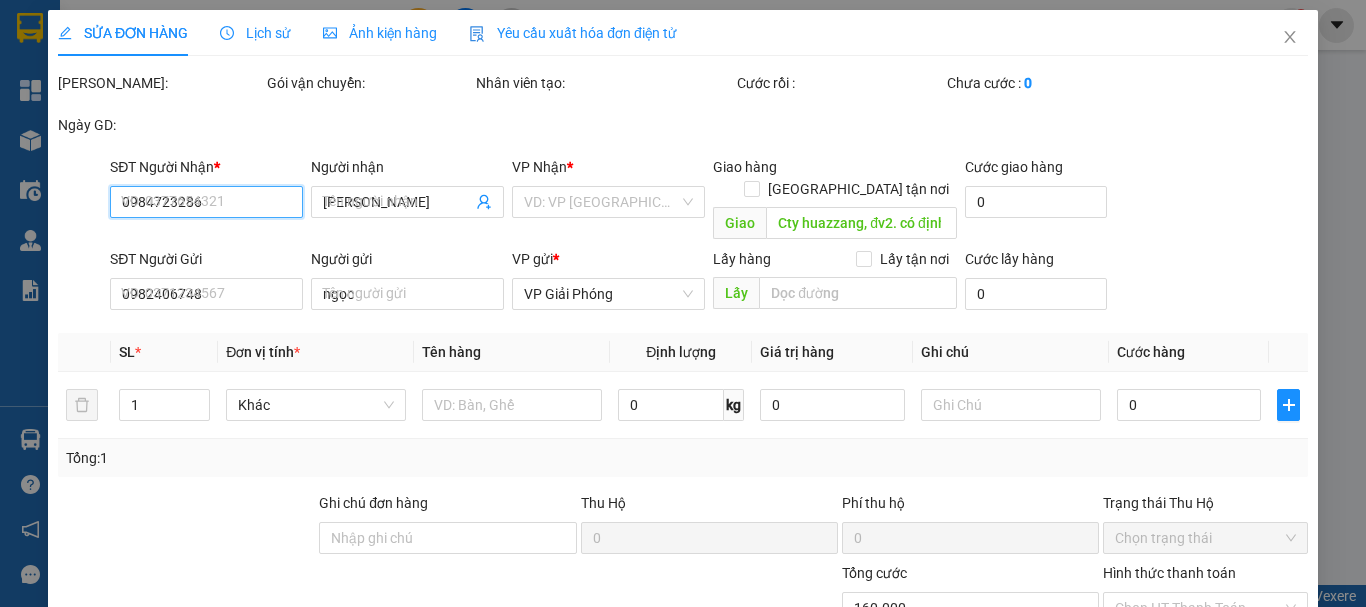type on "160.000" 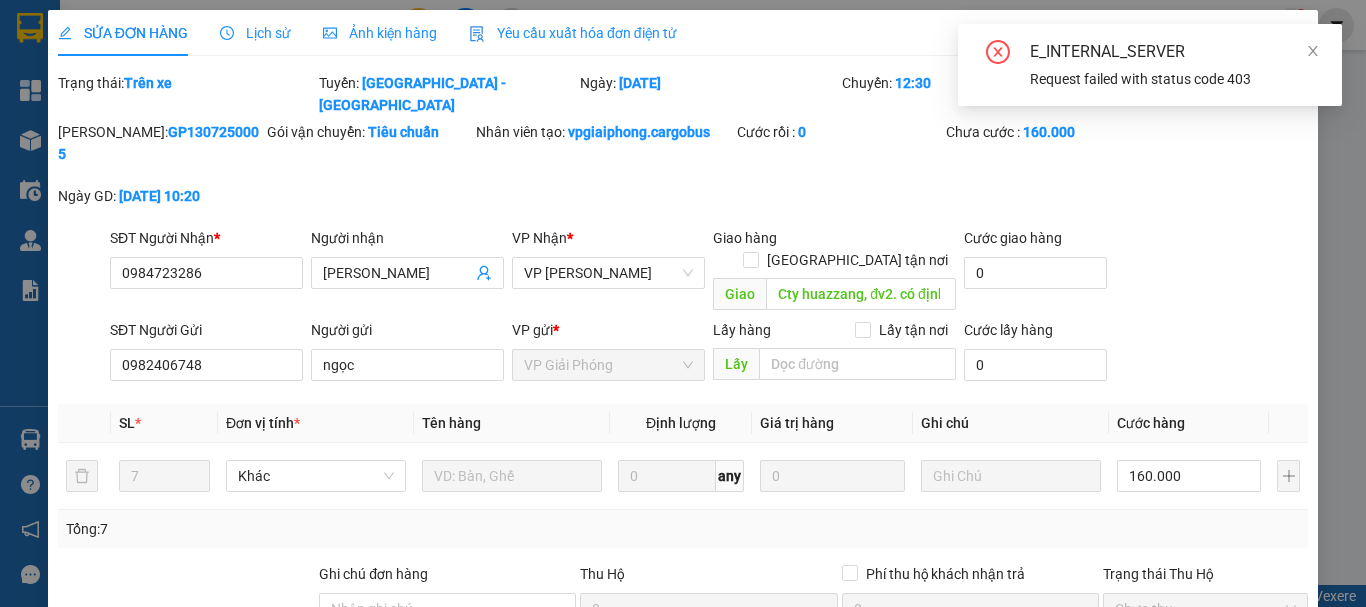 click on "Ảnh kiện hàng" at bounding box center (380, 33) 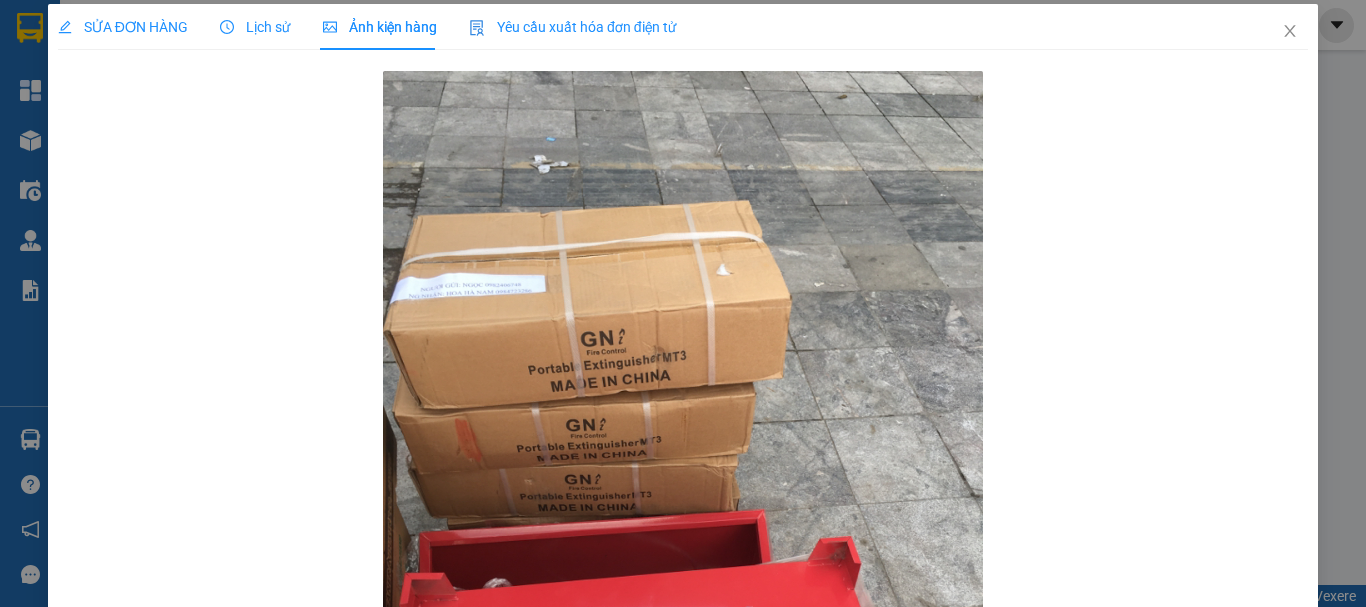 scroll, scrollTop: 0, scrollLeft: 0, axis: both 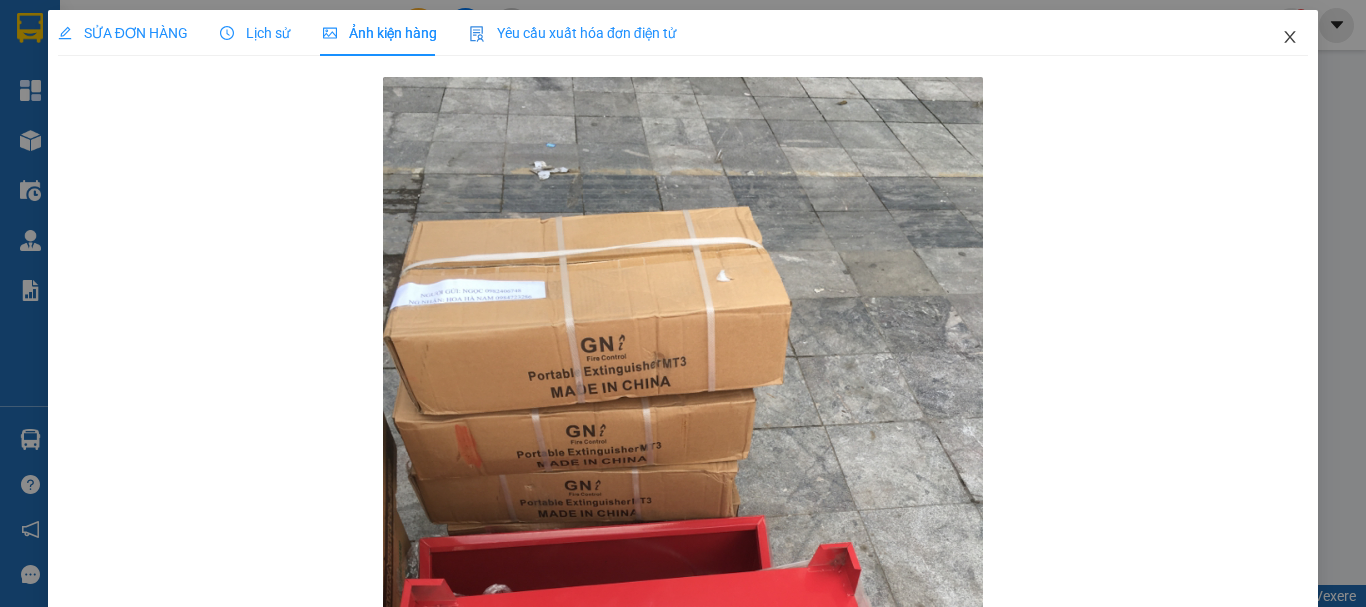 click 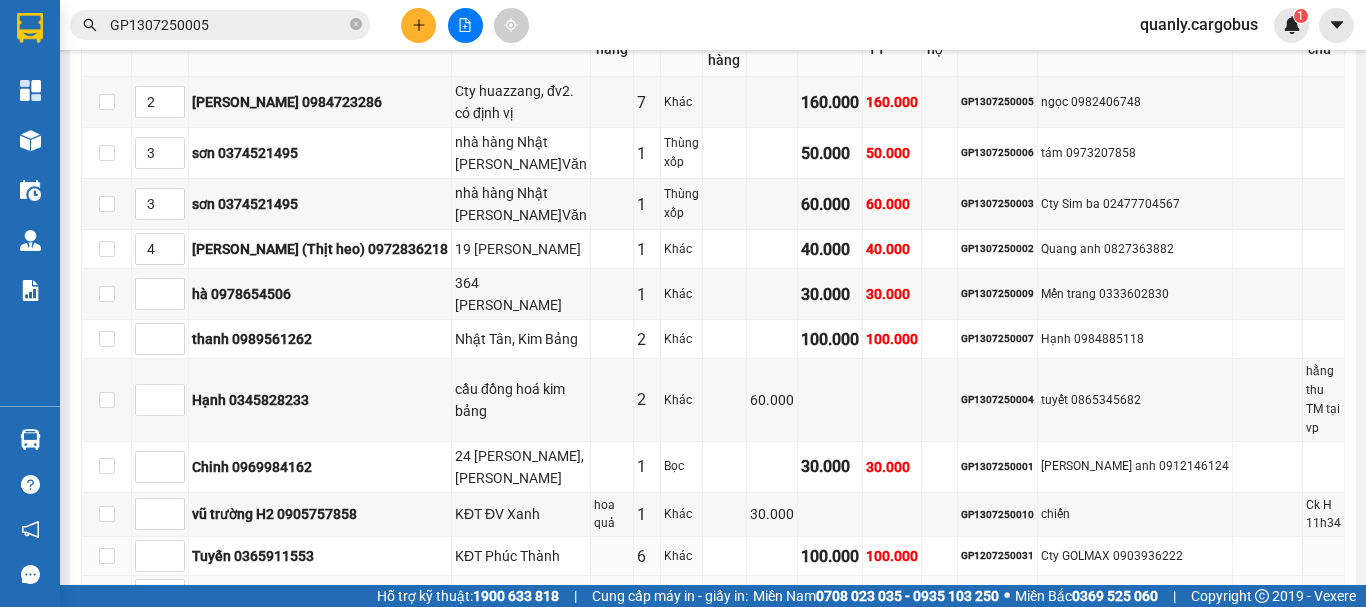 scroll, scrollTop: 600, scrollLeft: 0, axis: vertical 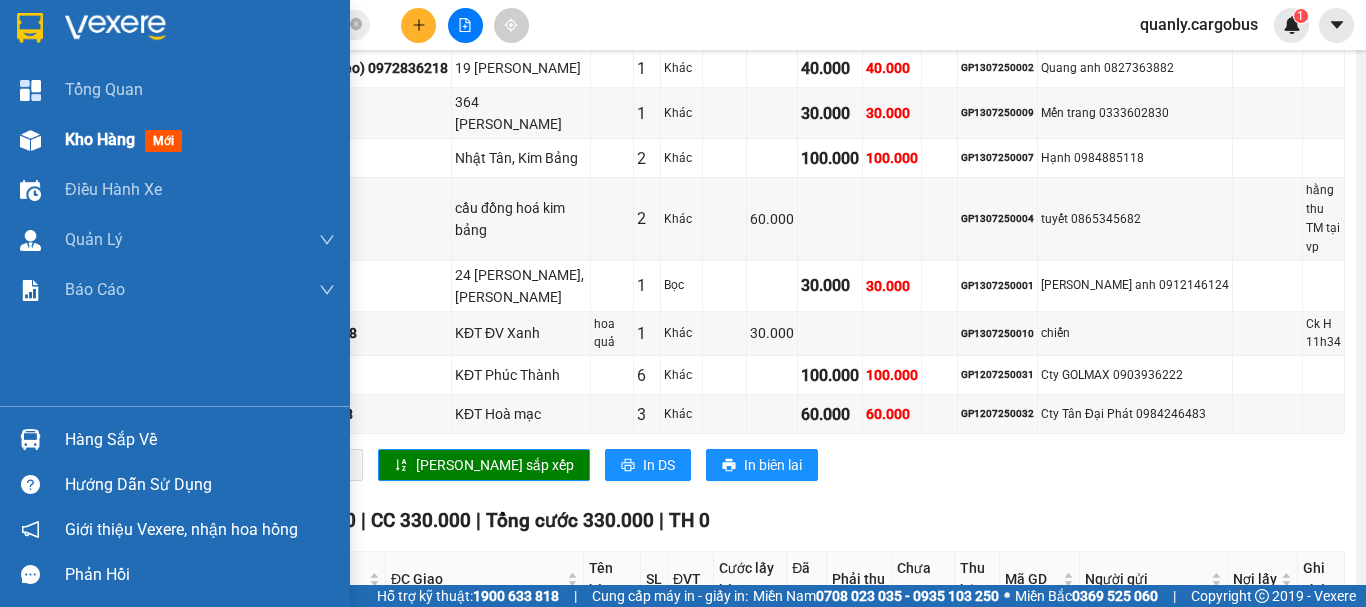 click at bounding box center (30, 140) 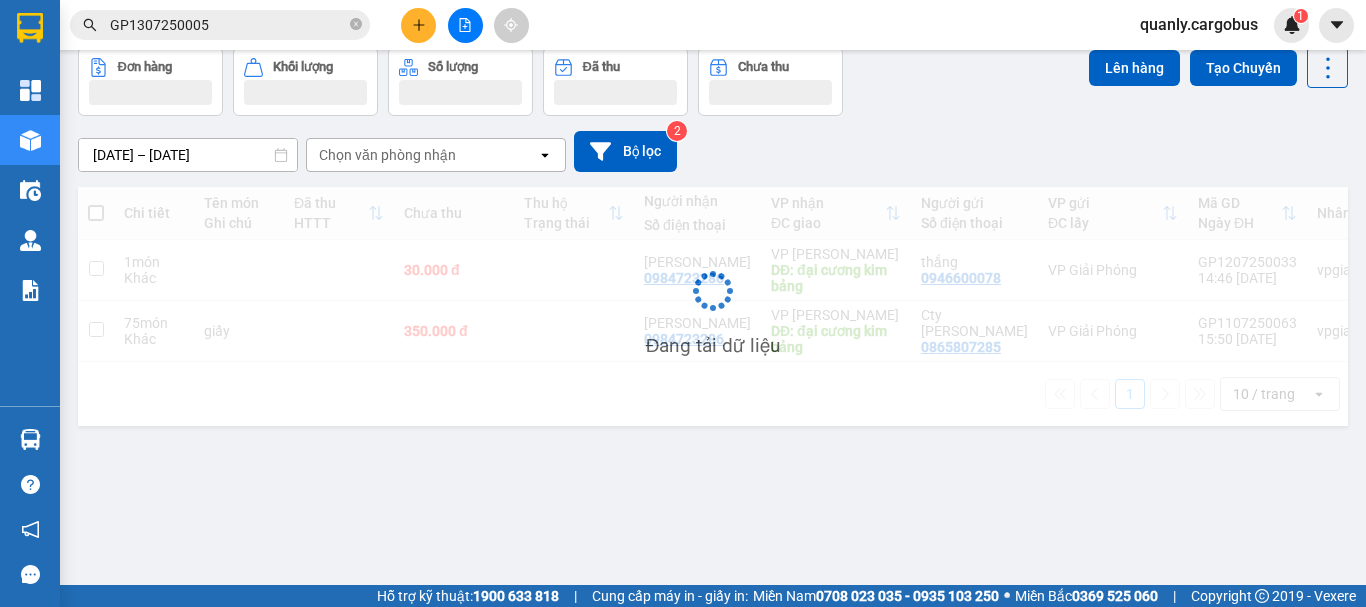 scroll, scrollTop: 92, scrollLeft: 0, axis: vertical 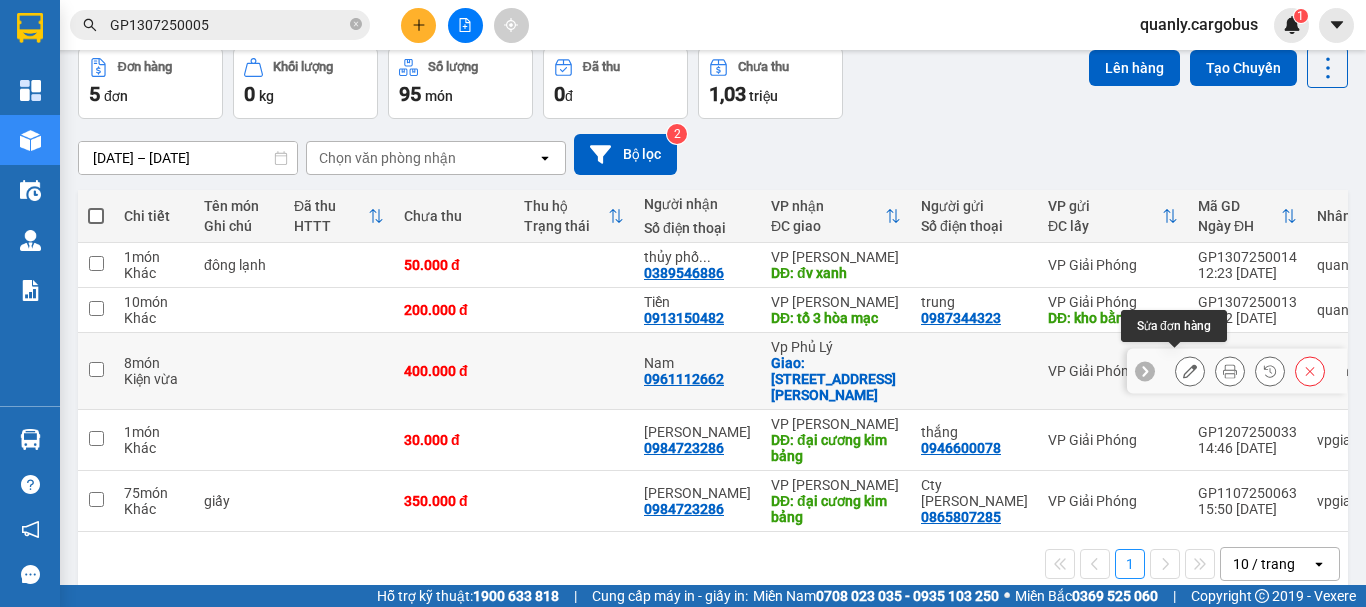 click 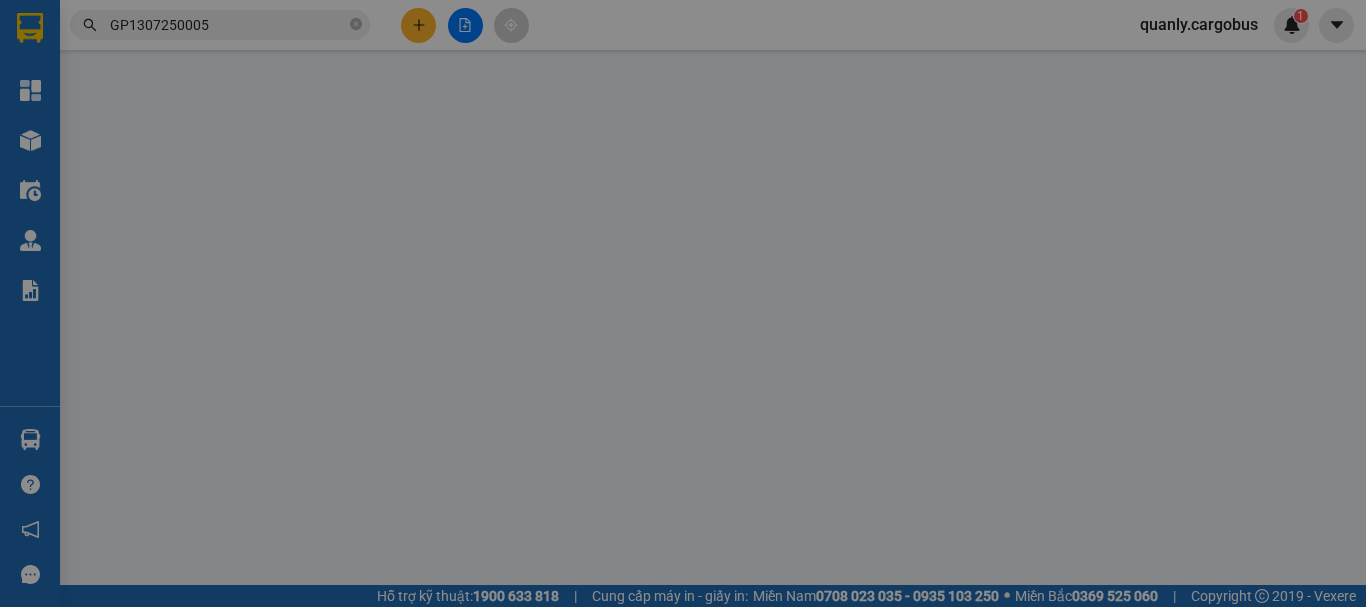 scroll, scrollTop: 0, scrollLeft: 0, axis: both 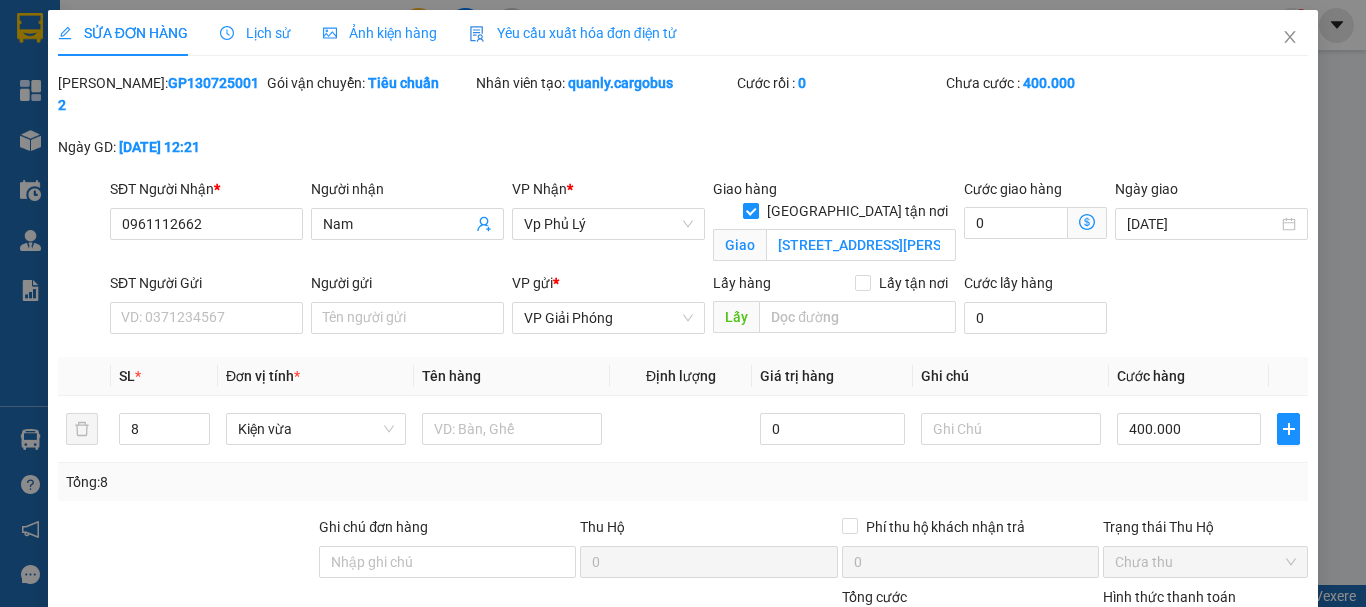 click at bounding box center (751, 211) 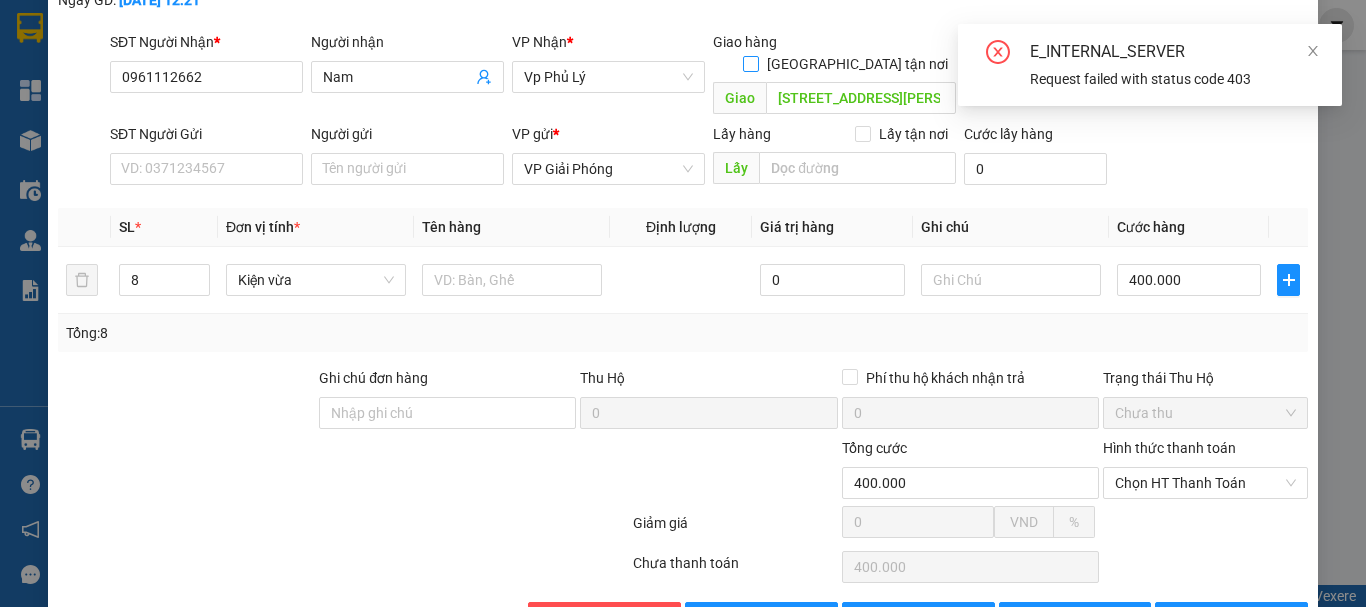 scroll, scrollTop: 169, scrollLeft: 0, axis: vertical 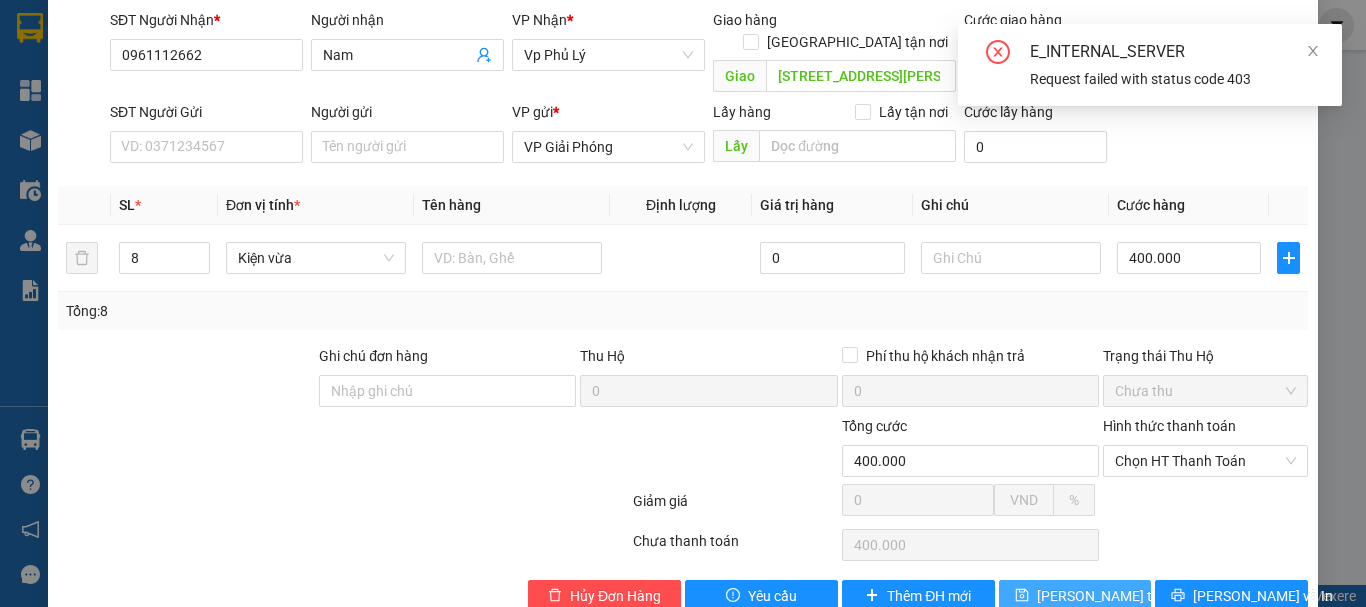 click on "[PERSON_NAME] thay đổi" at bounding box center [1117, 596] 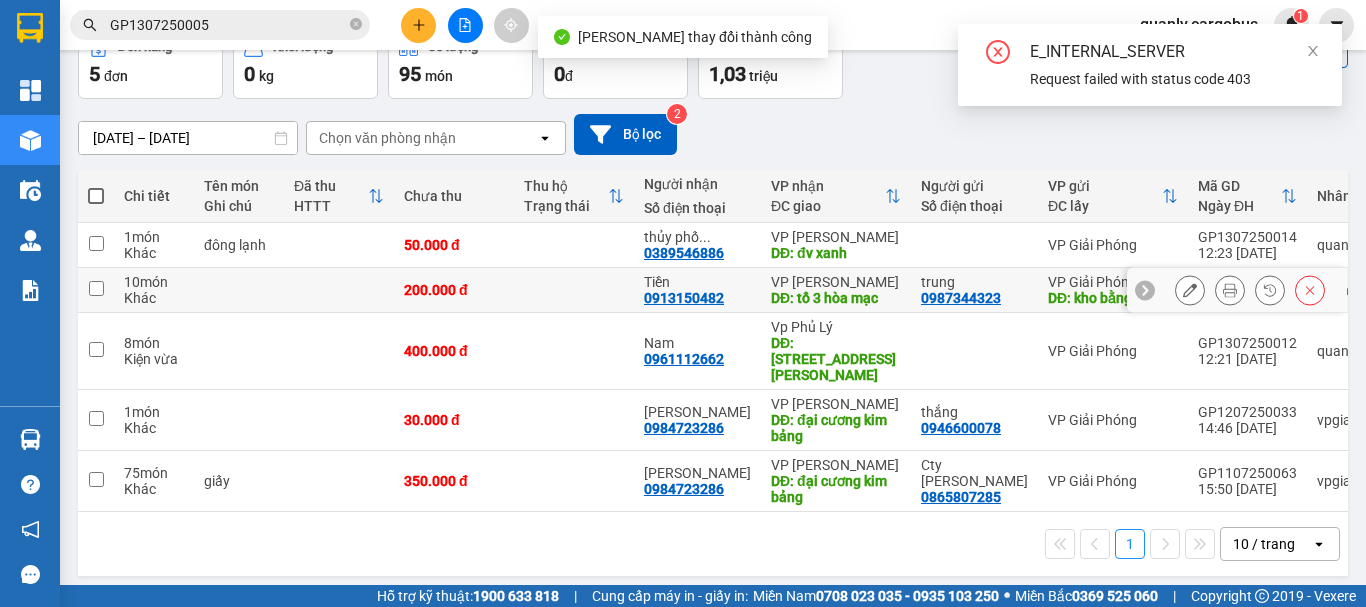 scroll, scrollTop: 113, scrollLeft: 0, axis: vertical 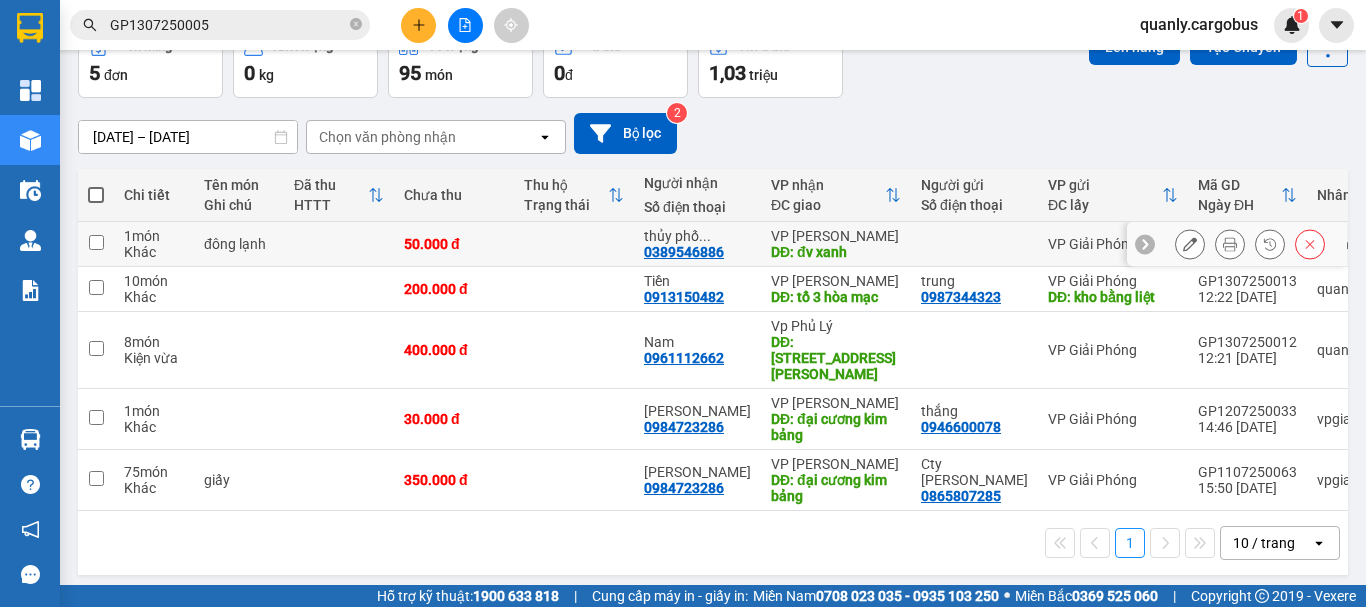 click at bounding box center [96, 242] 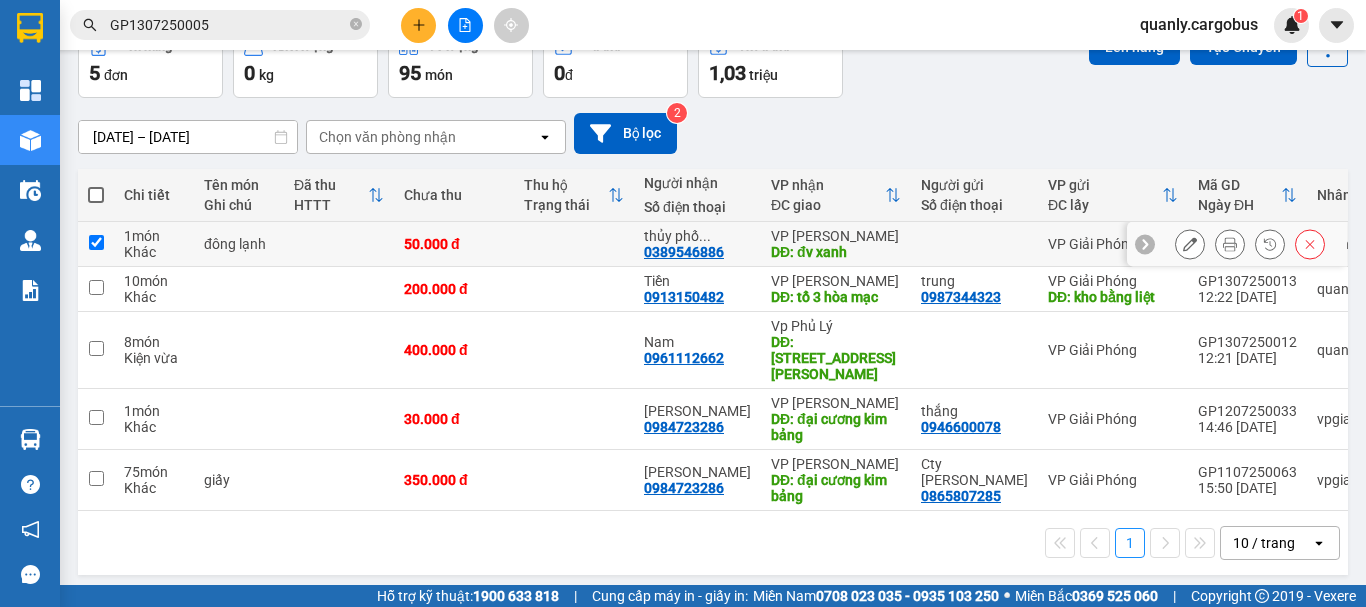 checkbox on "true" 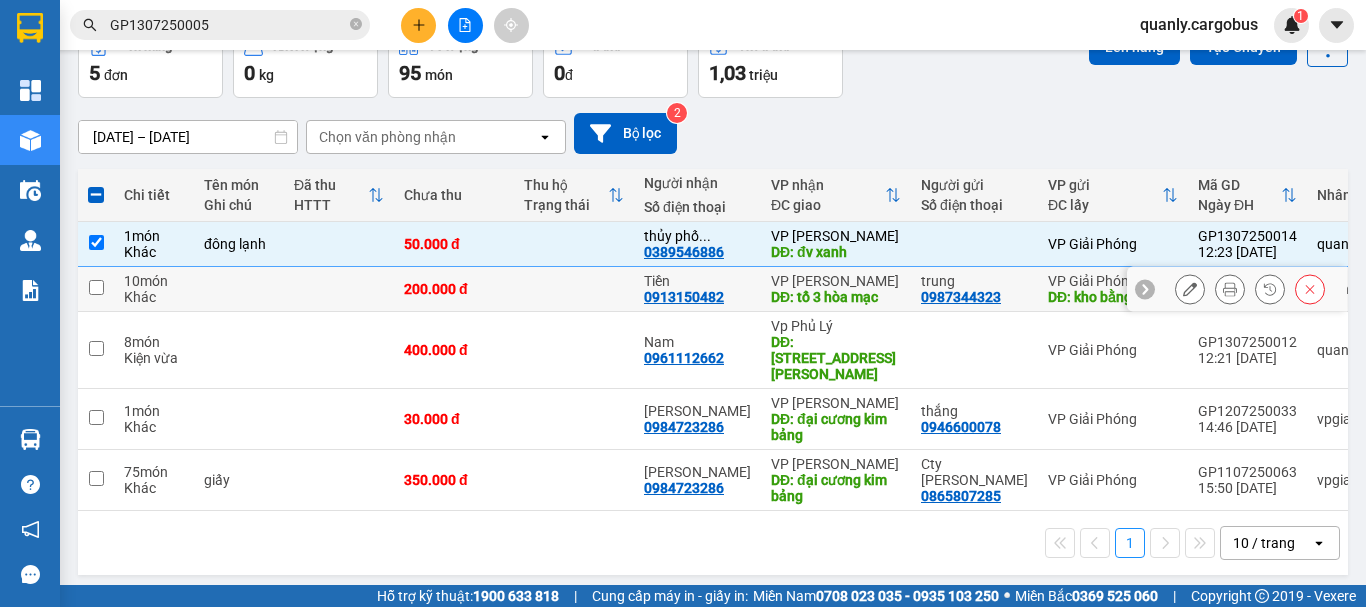 click at bounding box center [96, 289] 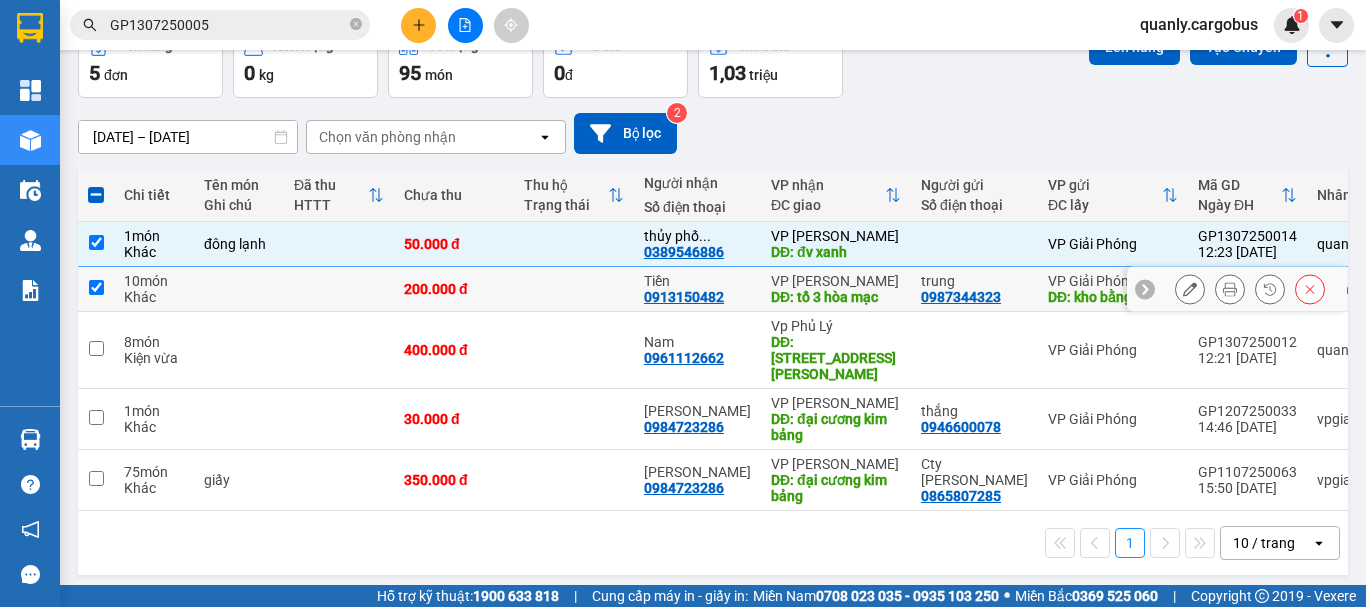 checkbox on "true" 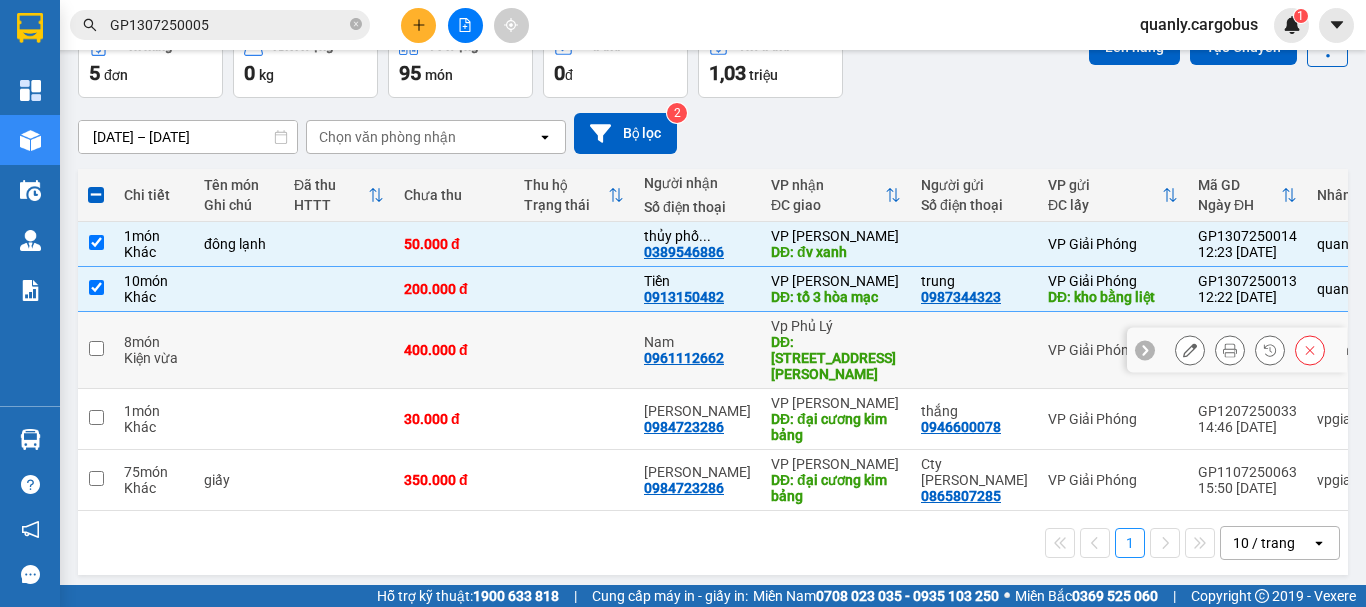 click at bounding box center (96, 350) 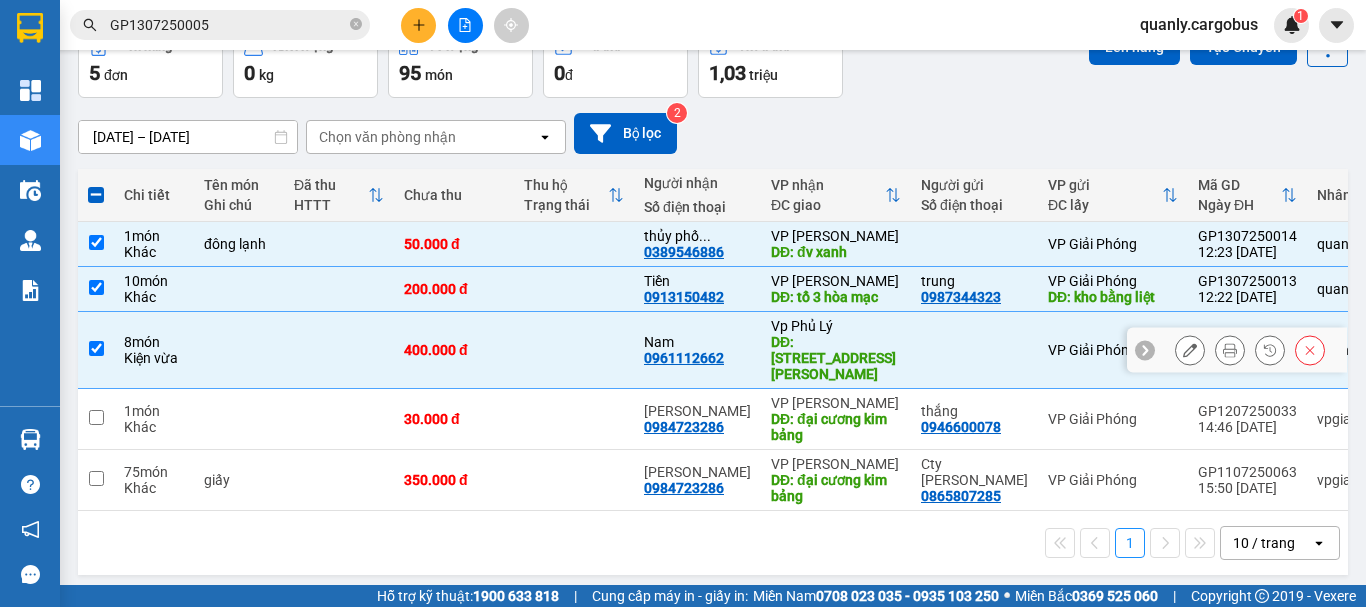 checkbox on "true" 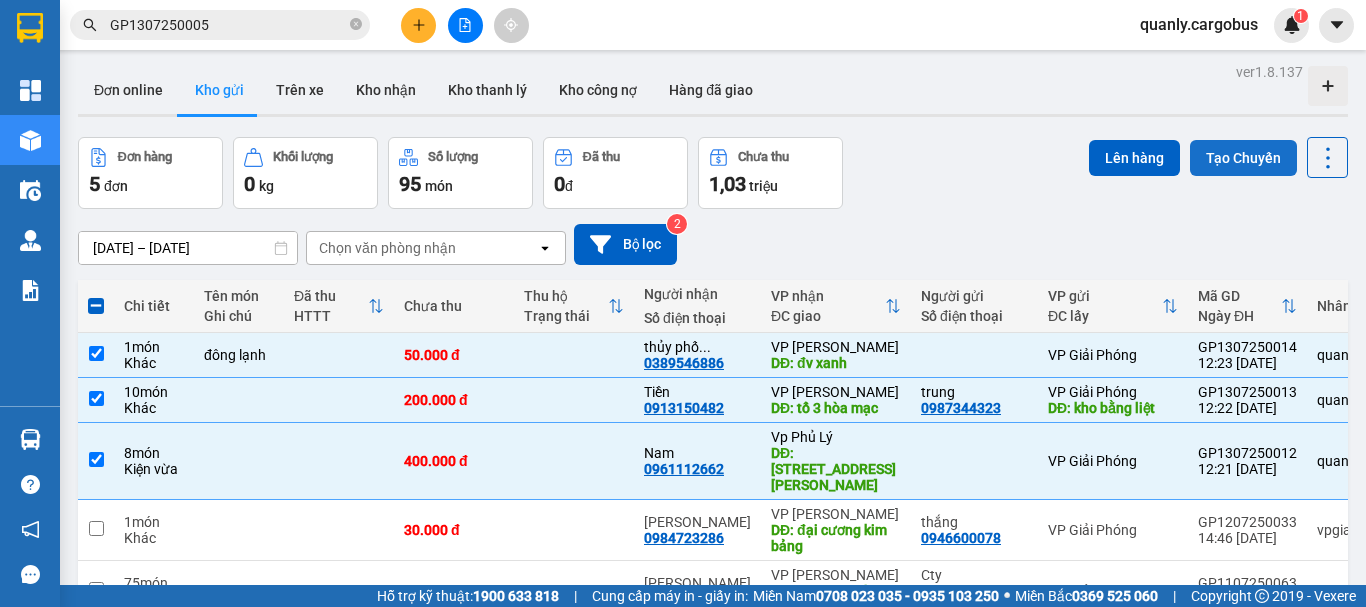 scroll, scrollTop: 0, scrollLeft: 0, axis: both 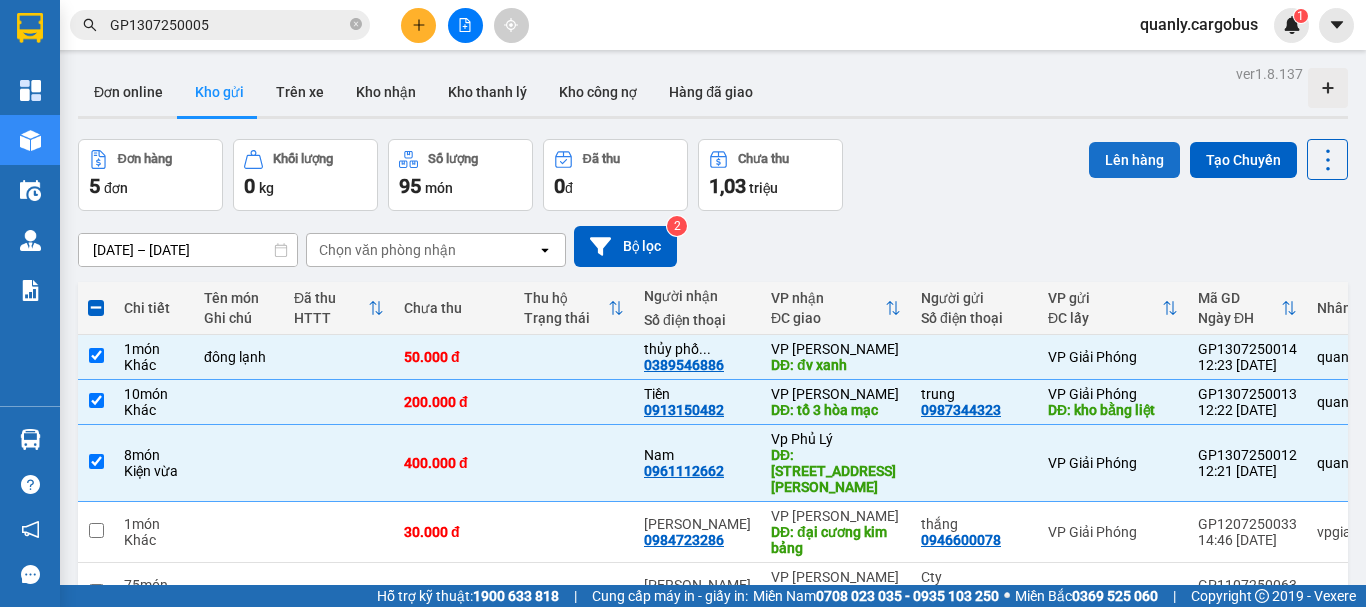click on "Lên hàng" at bounding box center (1134, 160) 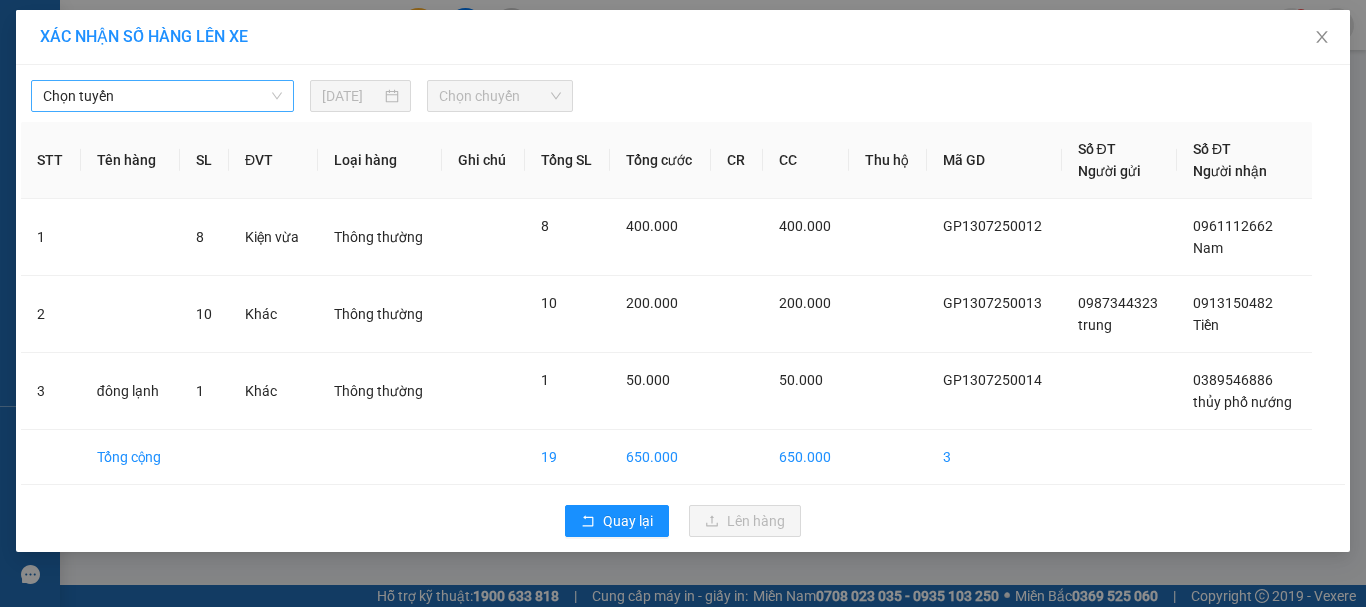 click on "Chọn tuyến" at bounding box center [162, 96] 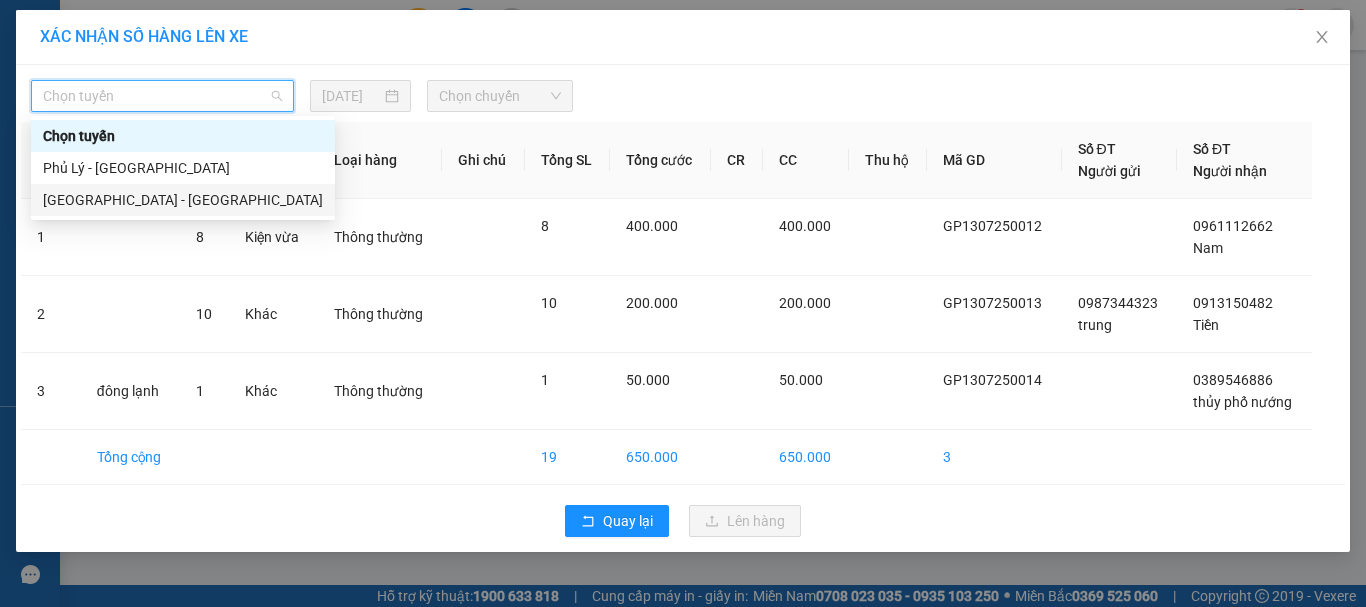 click on "[GEOGRAPHIC_DATA] - [GEOGRAPHIC_DATA]" at bounding box center (183, 200) 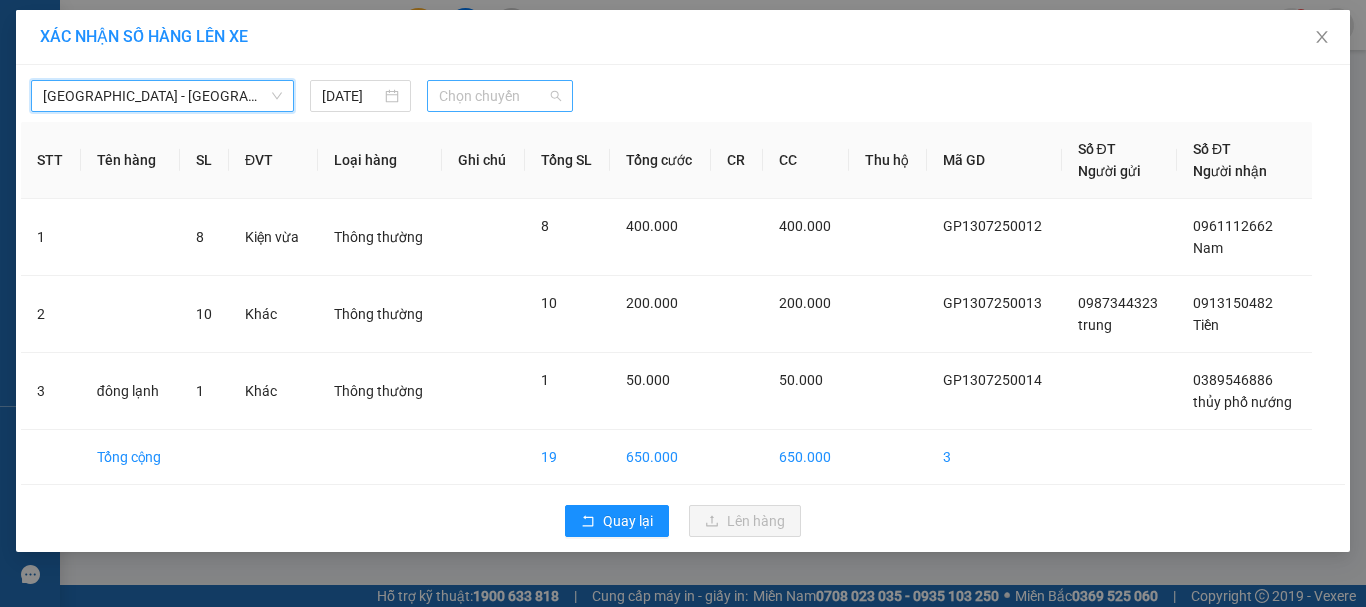 click on "Chọn chuyến" at bounding box center [500, 96] 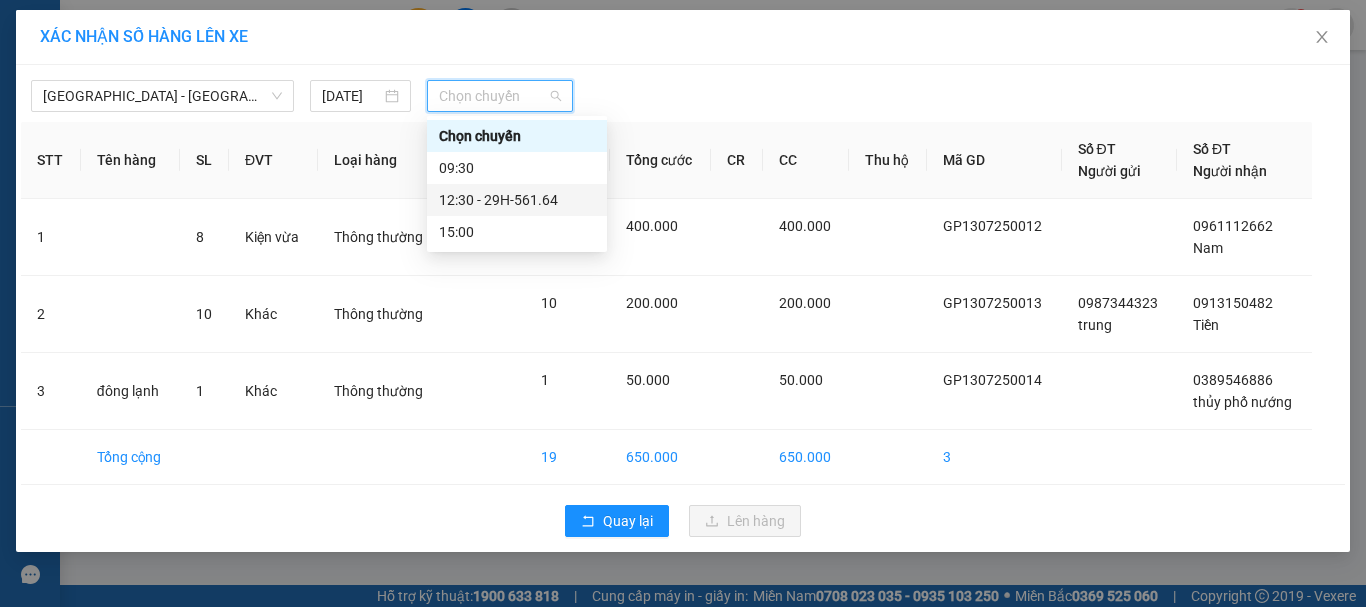 click on "12:30     - 29H-561.64" at bounding box center (517, 200) 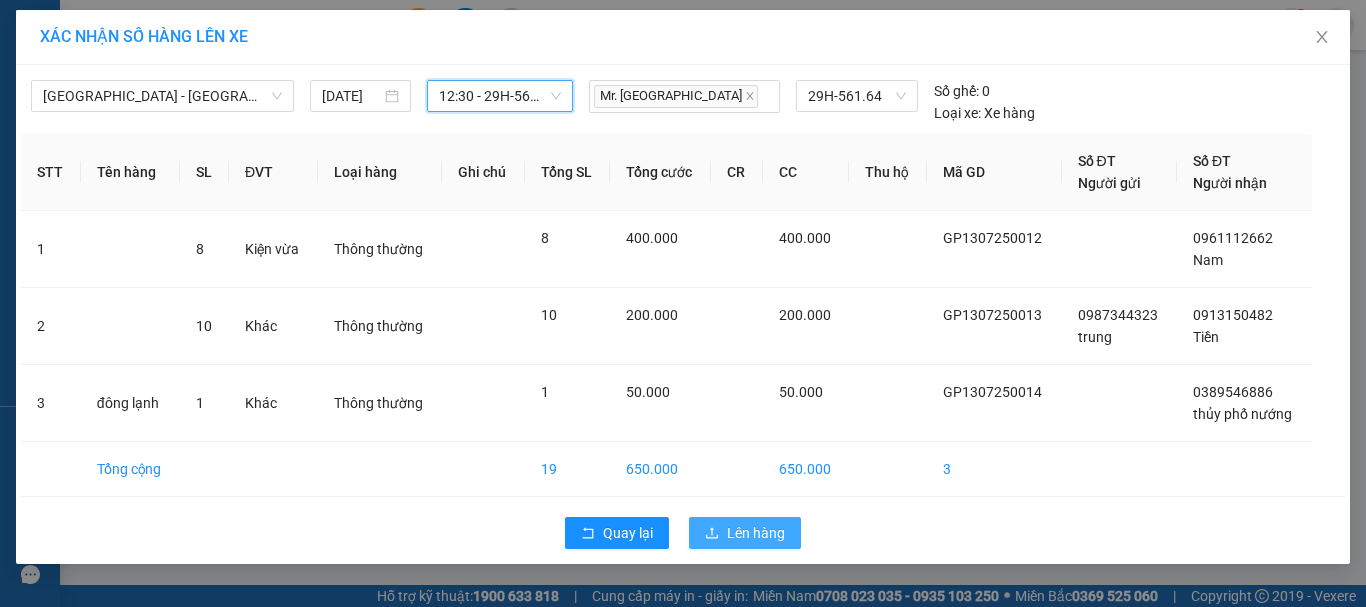 click on "Lên hàng" at bounding box center [756, 533] 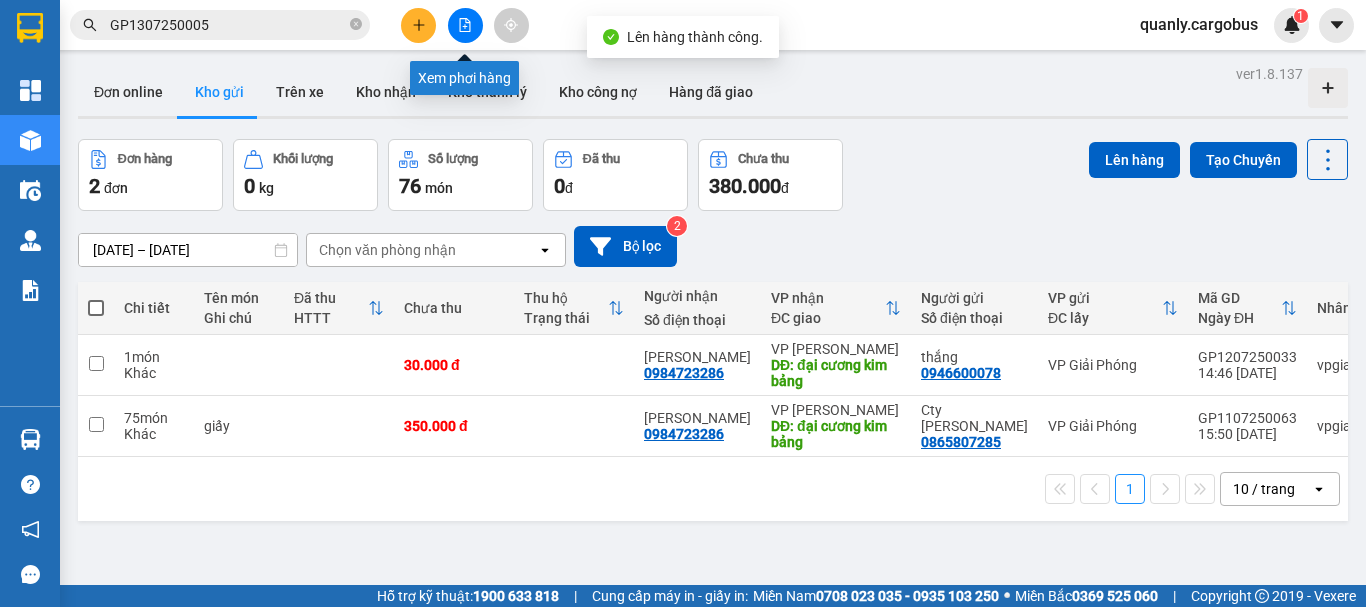 click 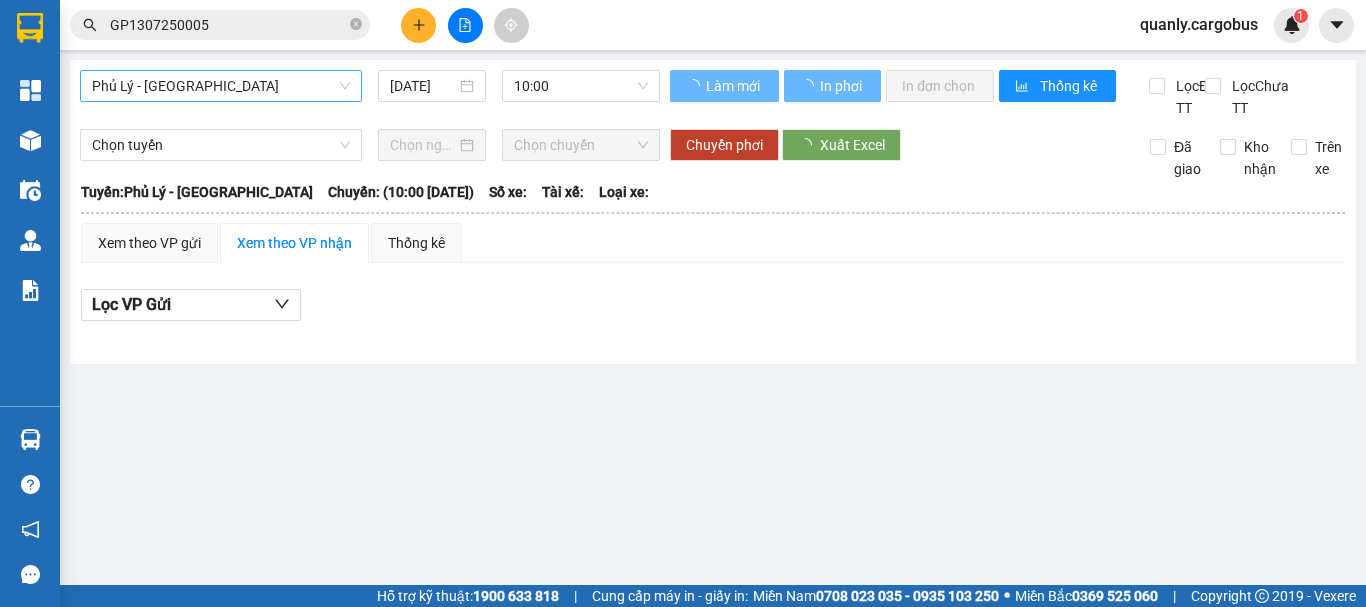 click on "Phủ Lý - [GEOGRAPHIC_DATA]" at bounding box center (221, 86) 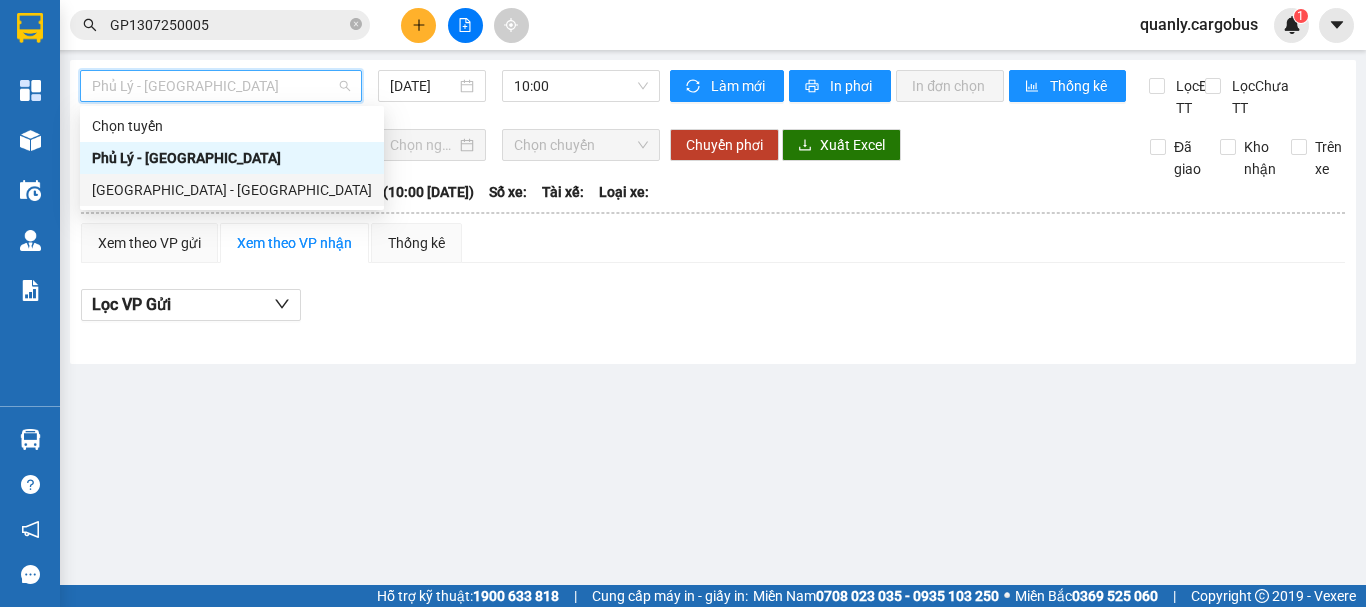 click on "[GEOGRAPHIC_DATA] - [GEOGRAPHIC_DATA]" at bounding box center (232, 190) 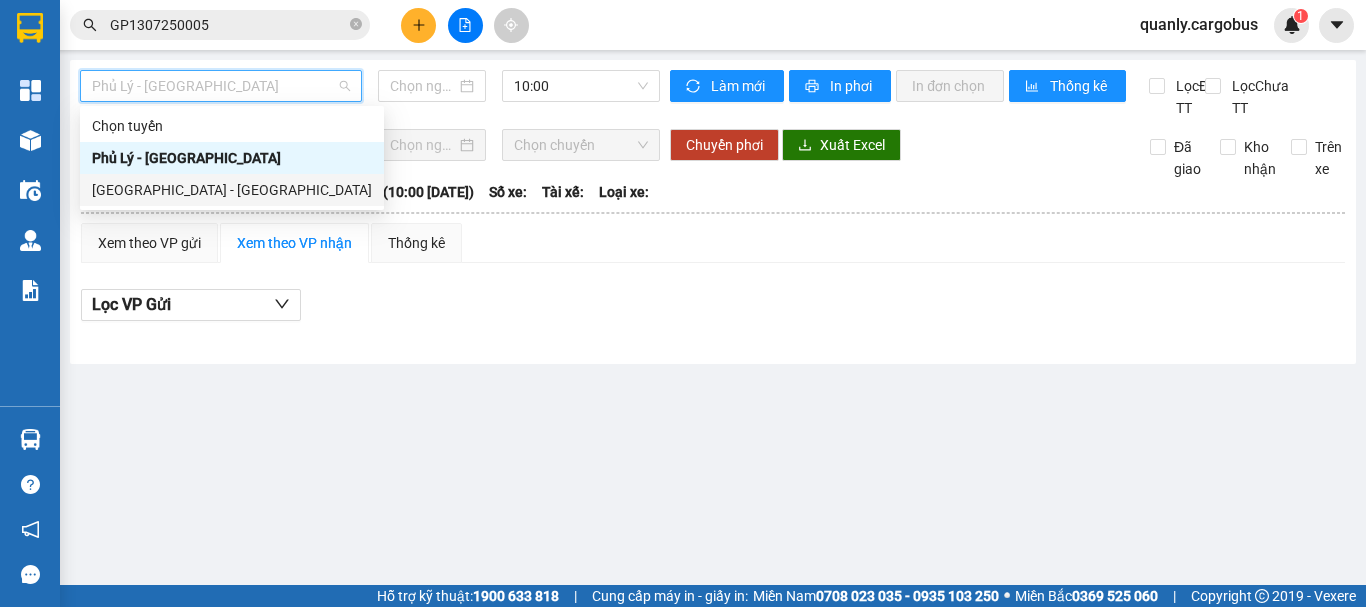 type on "[DATE]" 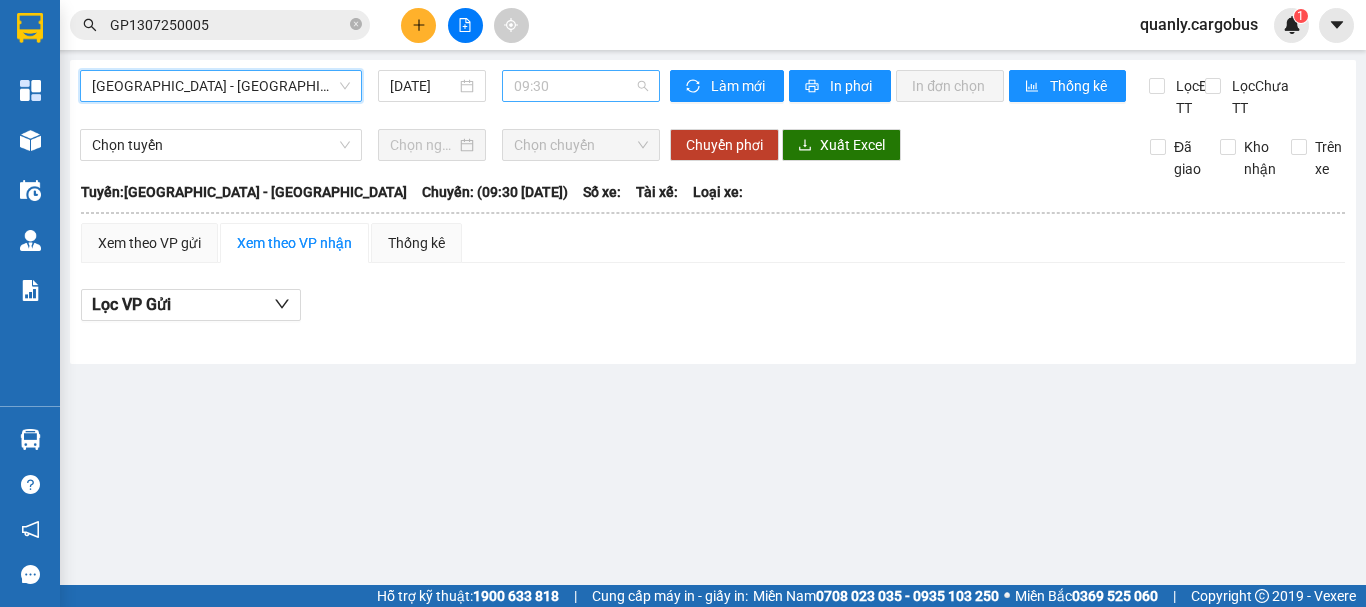 click on "09:30" at bounding box center (581, 86) 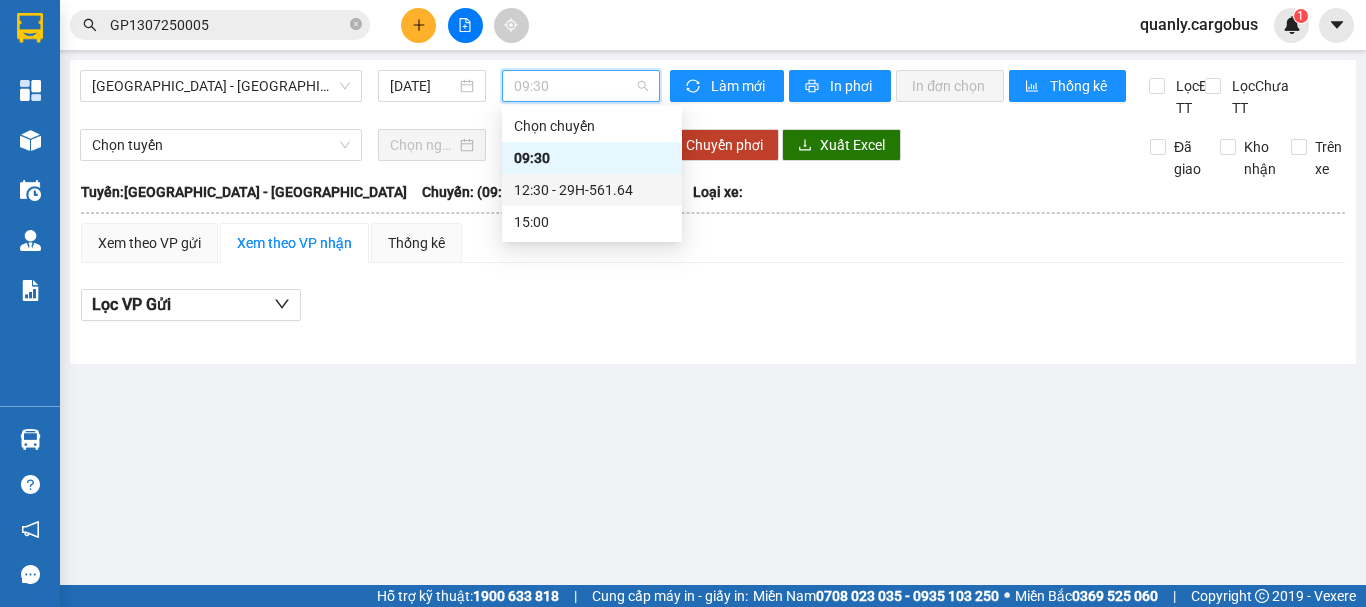 click on "12:30     - 29H-561.64" at bounding box center (592, 190) 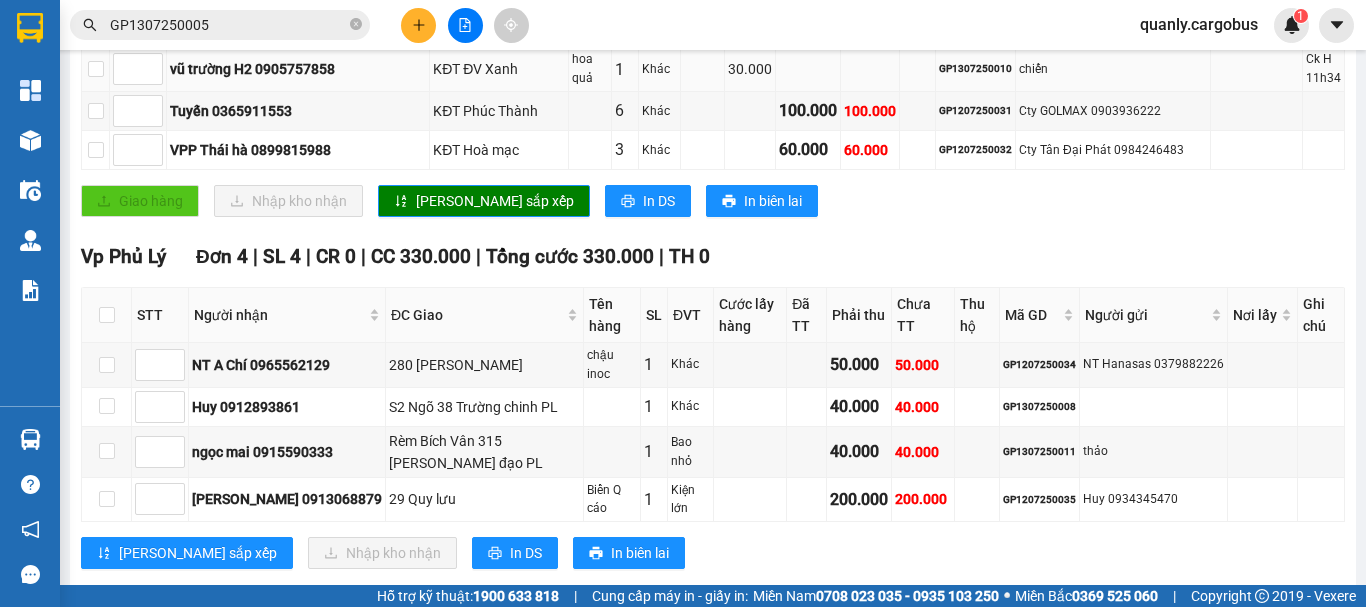 scroll, scrollTop: 1000, scrollLeft: 0, axis: vertical 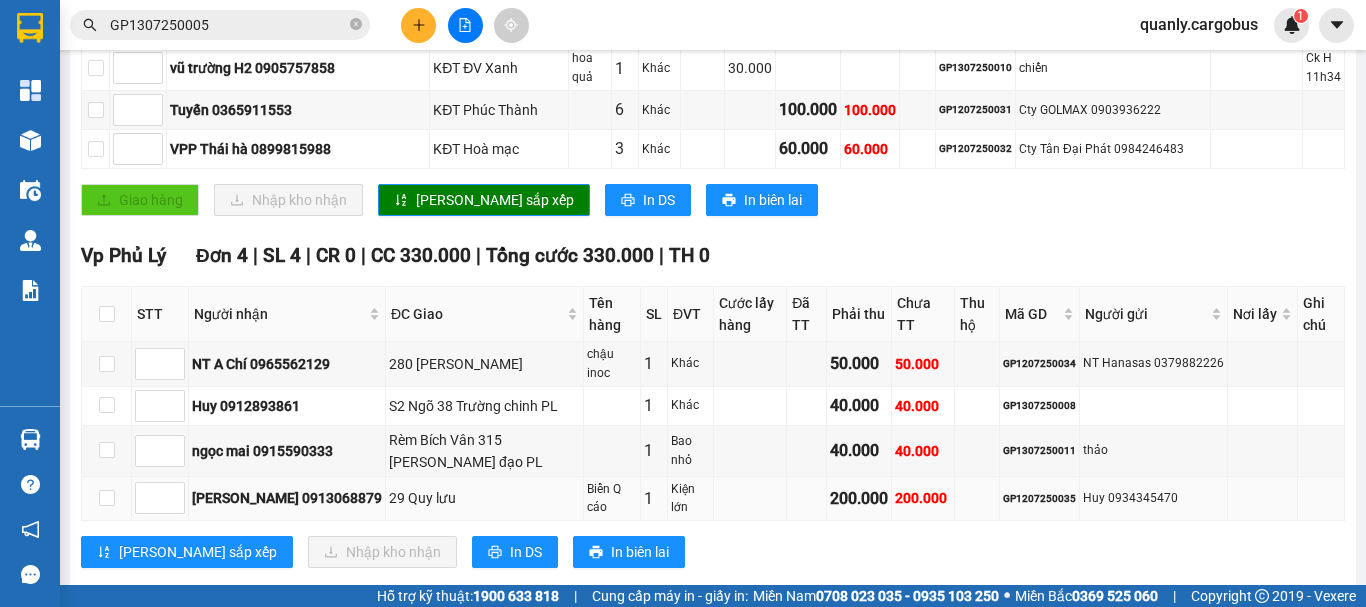 click on "200.000" at bounding box center (923, 498) 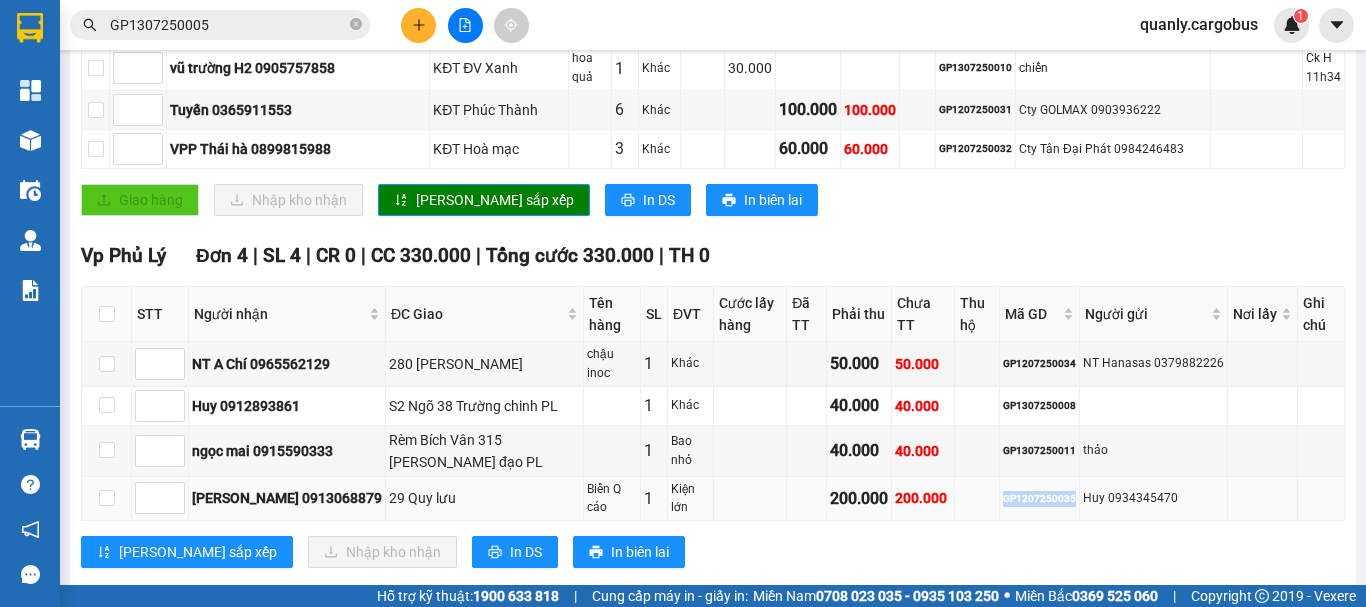 click on "GP1207250035" at bounding box center [1039, 499] 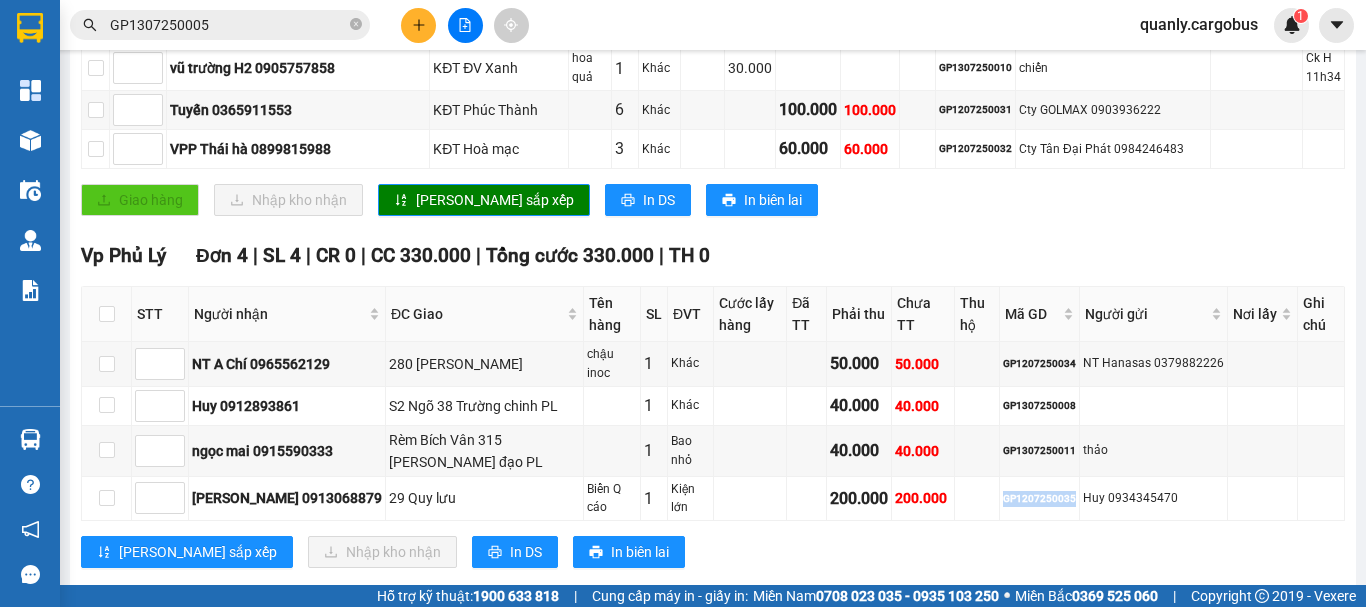 click on "GP1307250005" at bounding box center (228, 25) 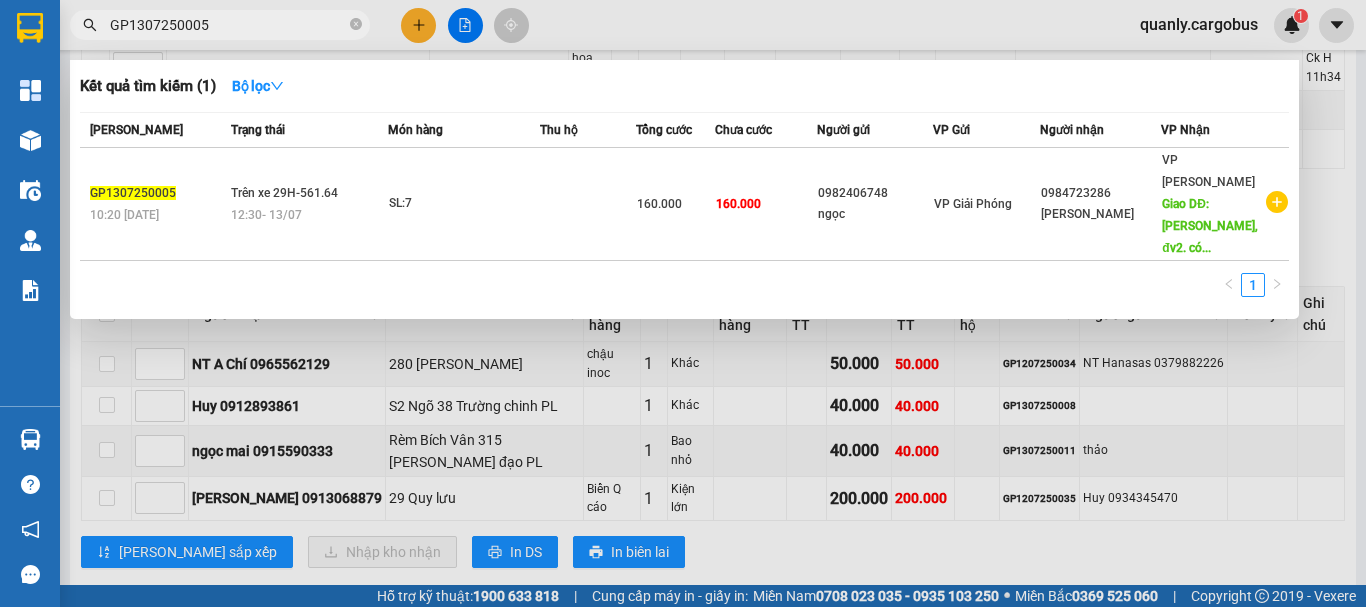 click on "GP1307250005" at bounding box center (228, 25) 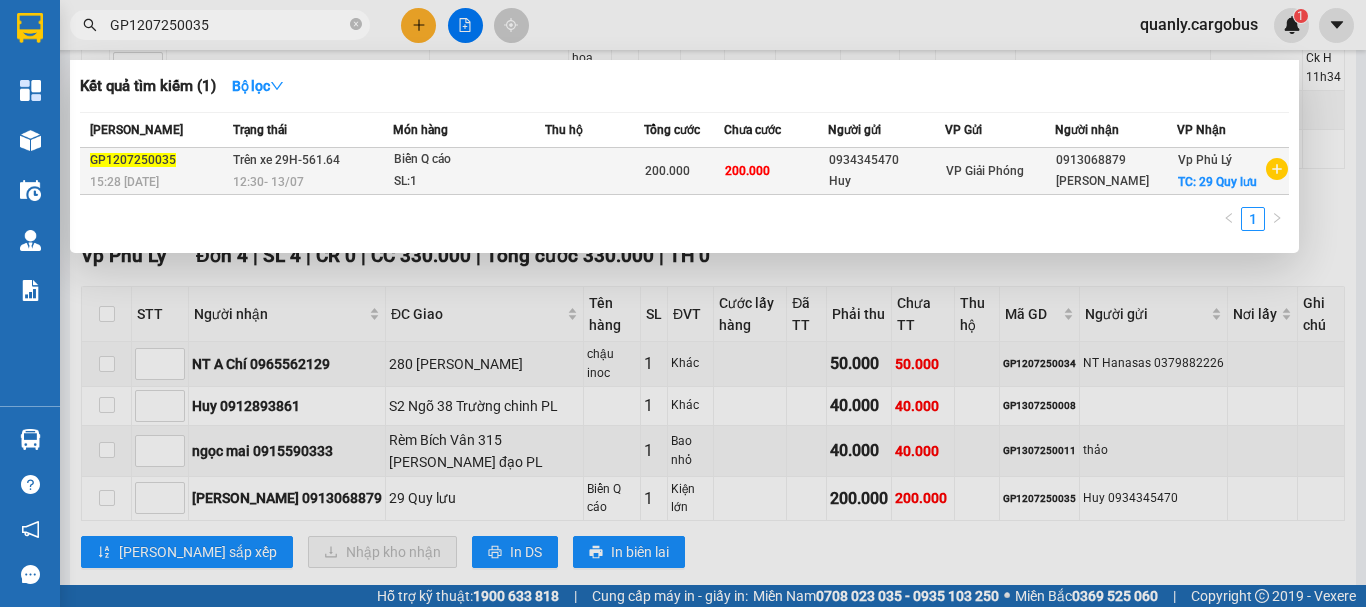 type on "GP1207250035" 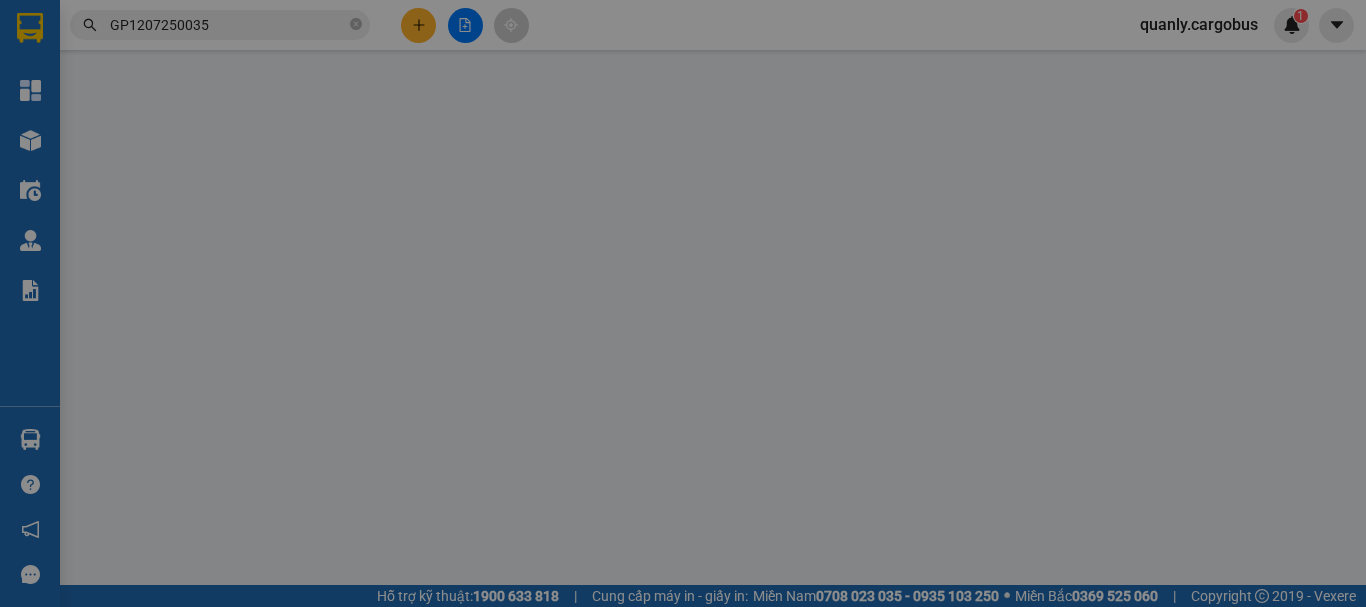 scroll, scrollTop: 0, scrollLeft: 0, axis: both 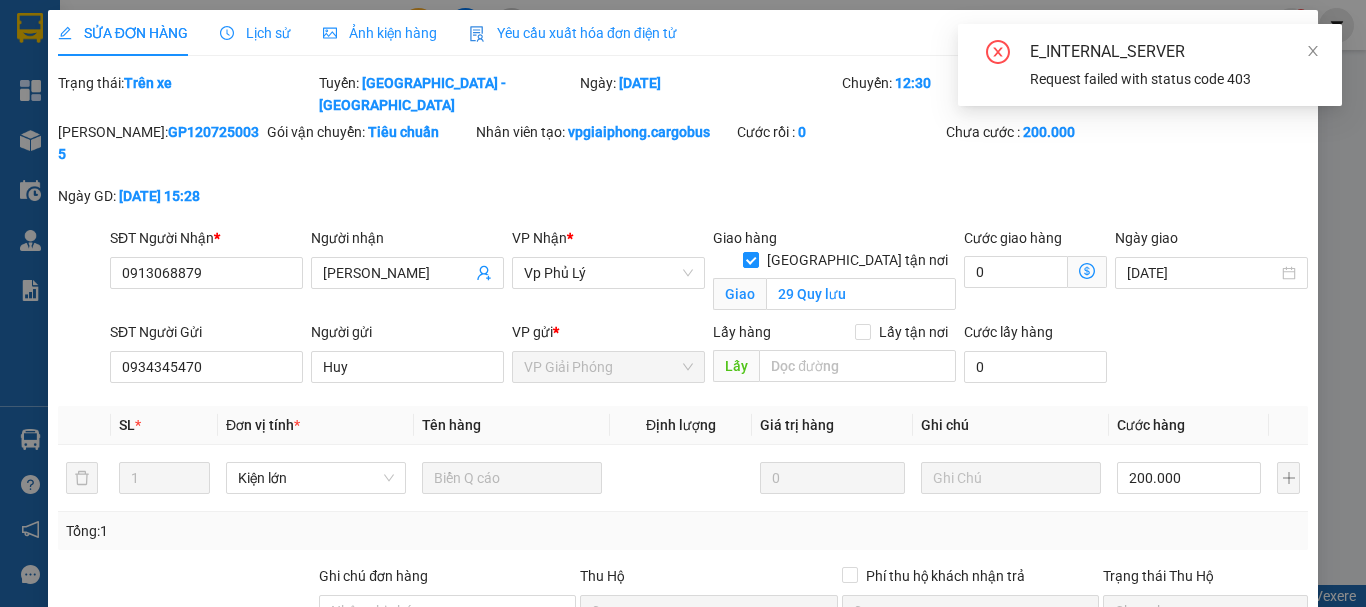 click on "Giao hàng [GEOGRAPHIC_DATA] tận nơi" at bounding box center (834, 238) 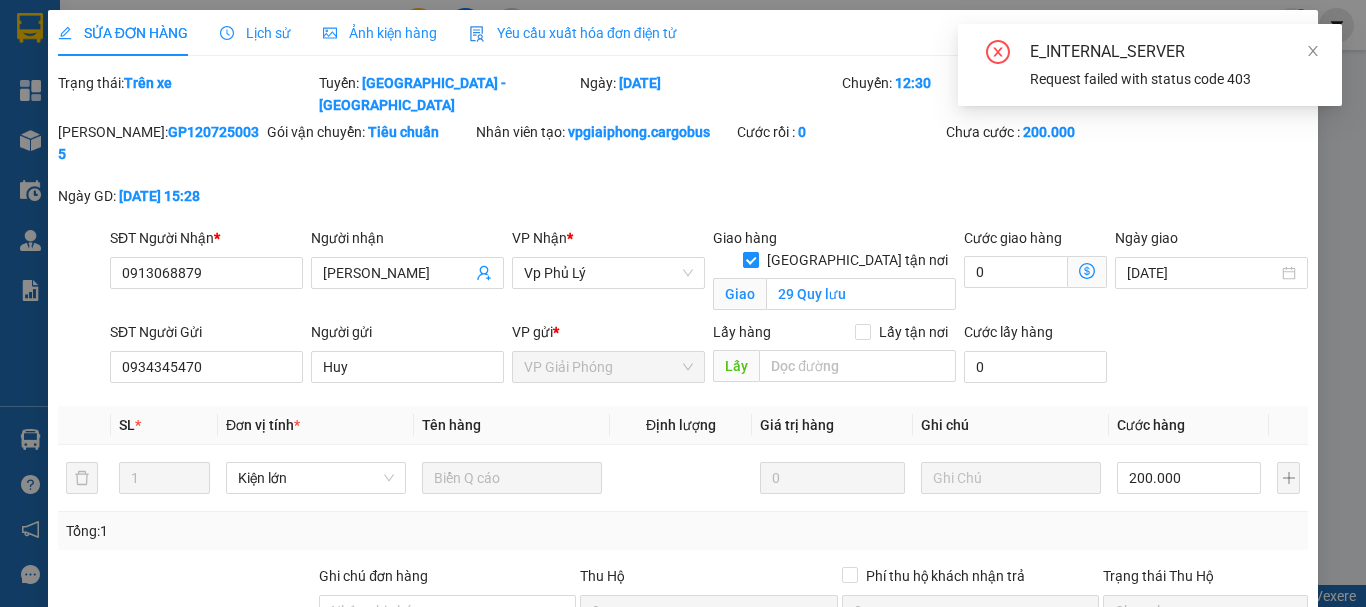 click on "[GEOGRAPHIC_DATA] tận nơi" at bounding box center [750, 259] 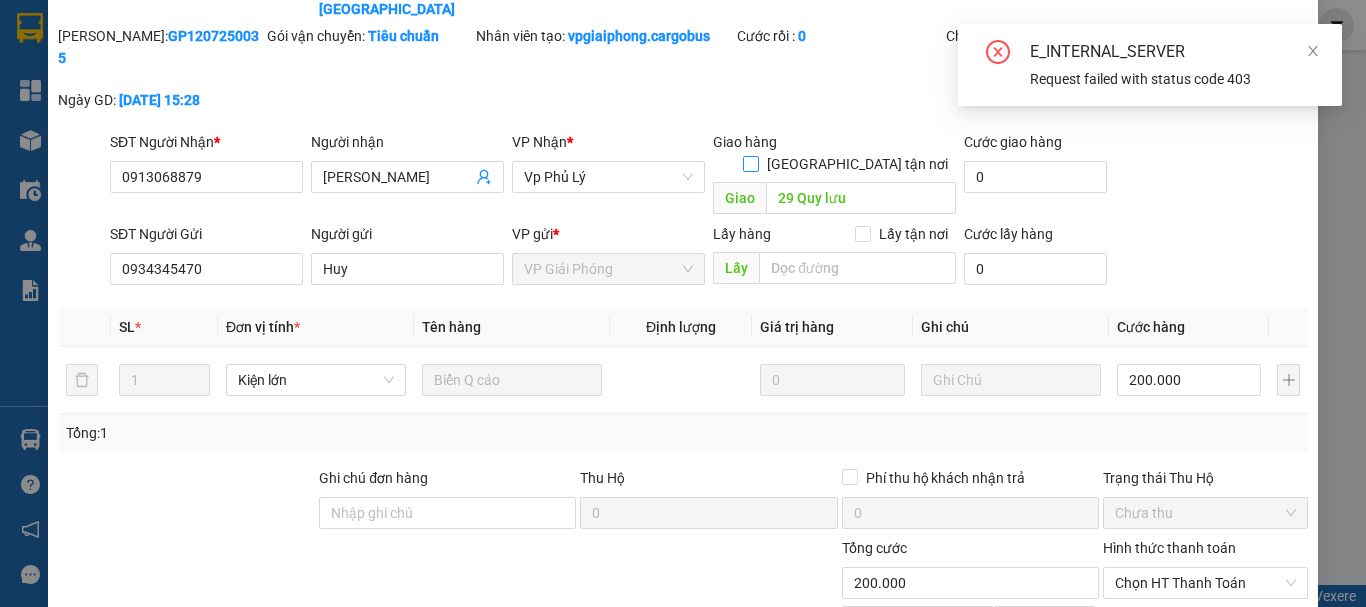 scroll, scrollTop: 196, scrollLeft: 0, axis: vertical 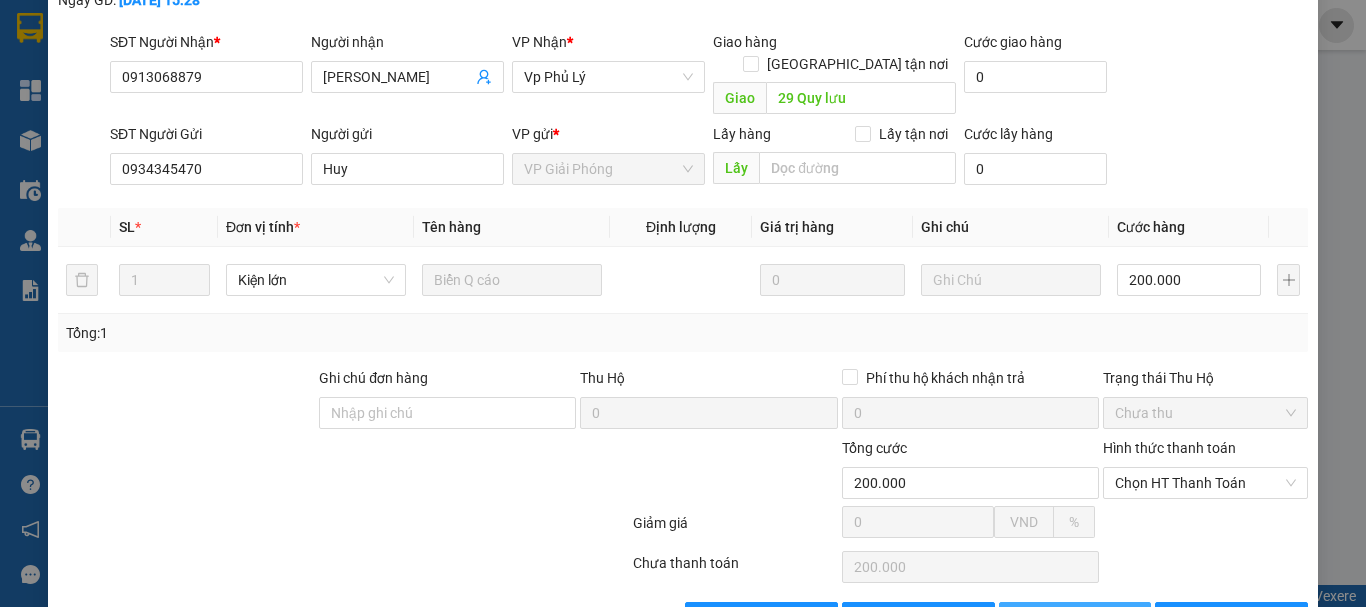 click on "[PERSON_NAME] thay đổi" at bounding box center (1117, 618) 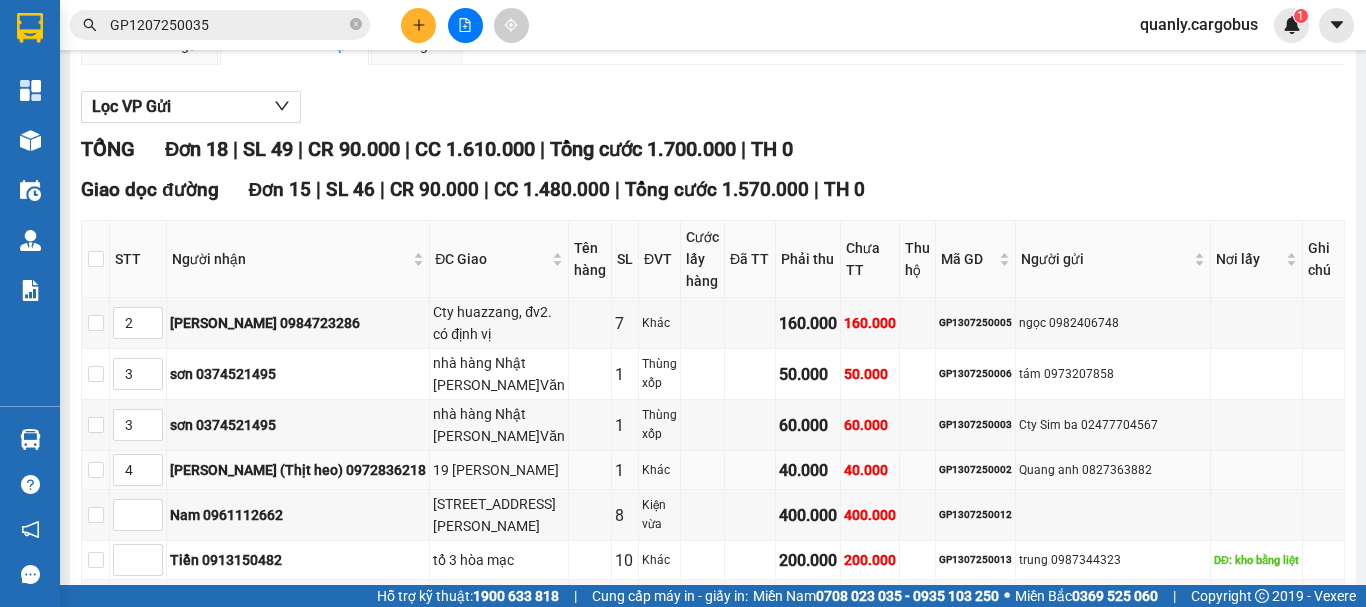 scroll, scrollTop: 200, scrollLeft: 0, axis: vertical 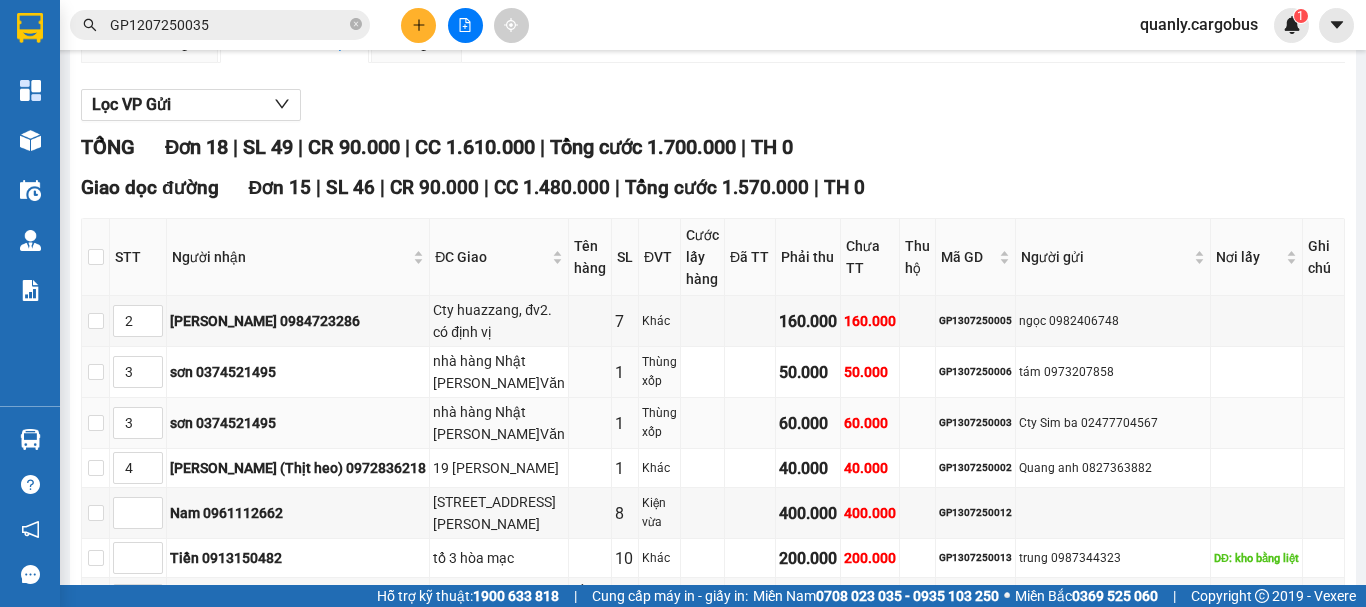 drag, startPoint x: 581, startPoint y: 385, endPoint x: 615, endPoint y: 400, distance: 37.161808 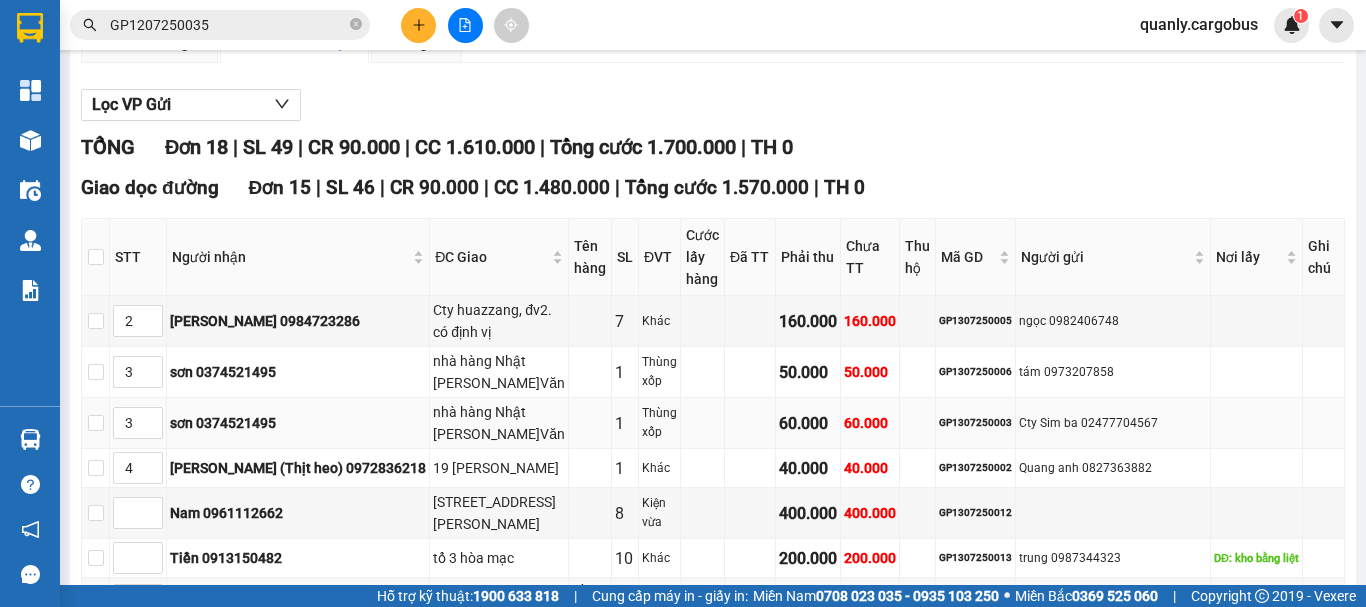 click at bounding box center (703, 423) 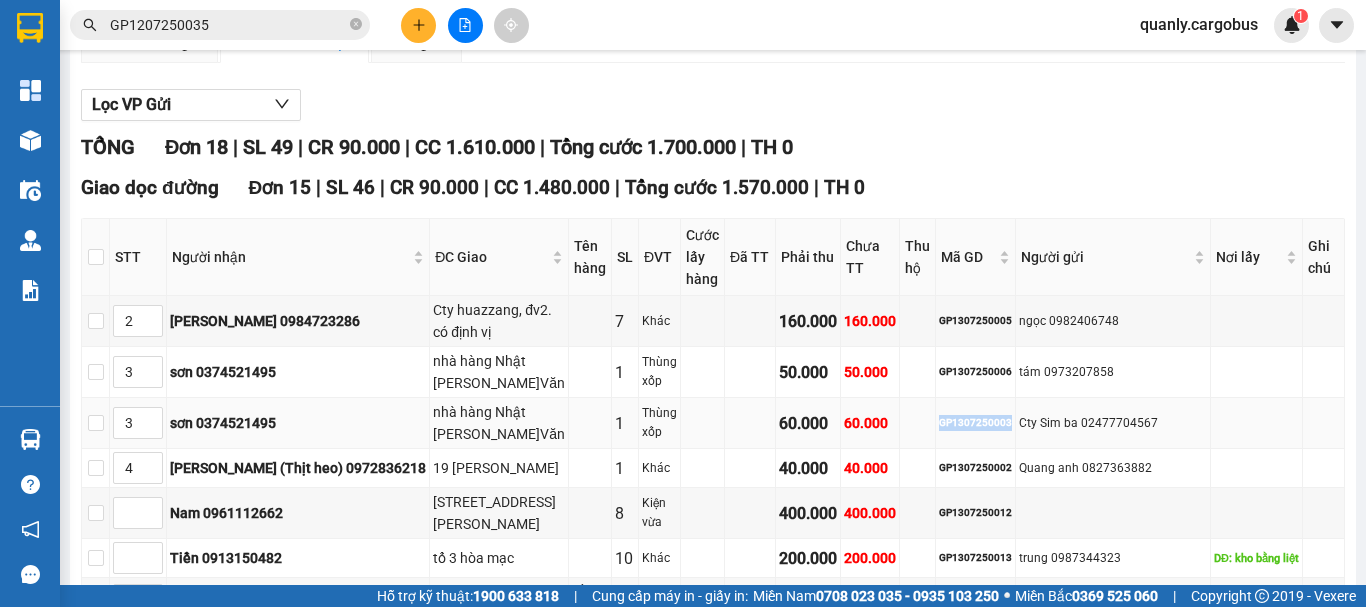 copy on "GP1307250003" 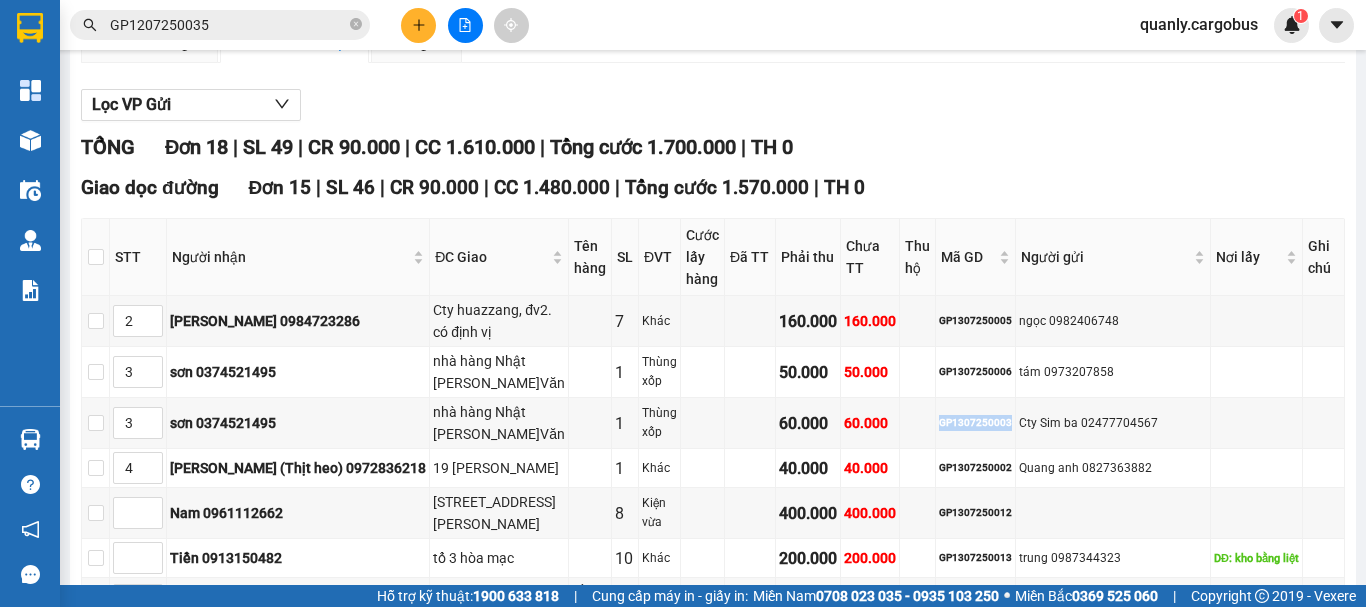 click on "GP1207250035" at bounding box center (228, 25) 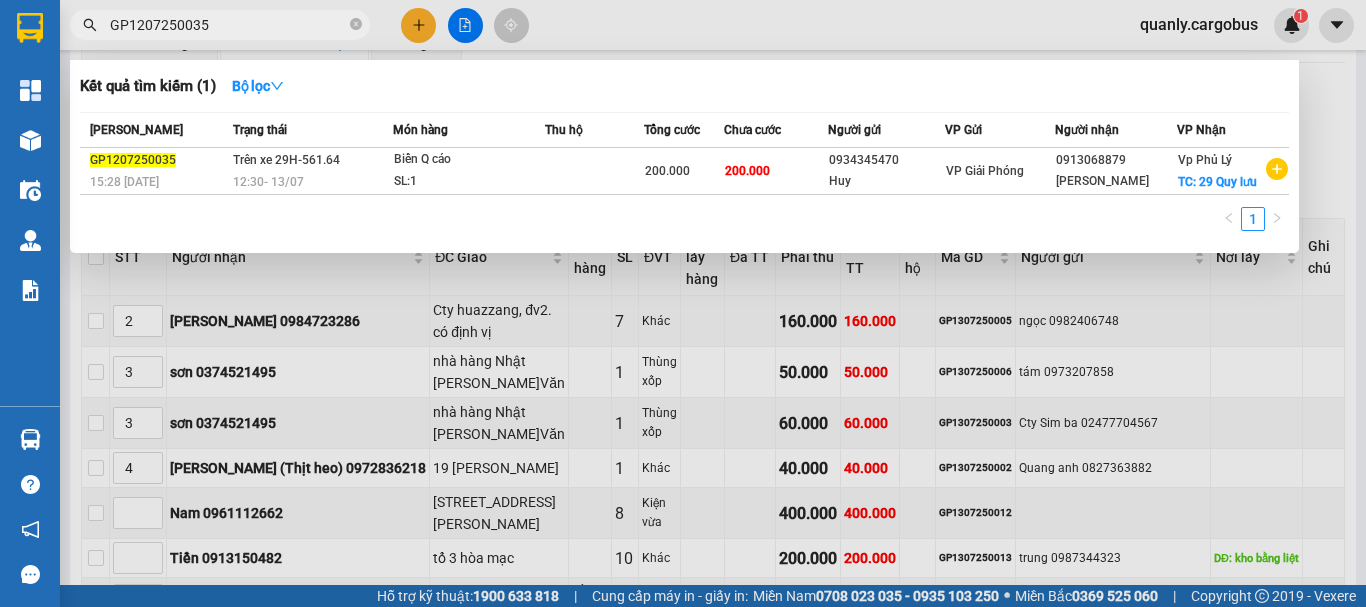 click on "GP1207250035" at bounding box center (228, 25) 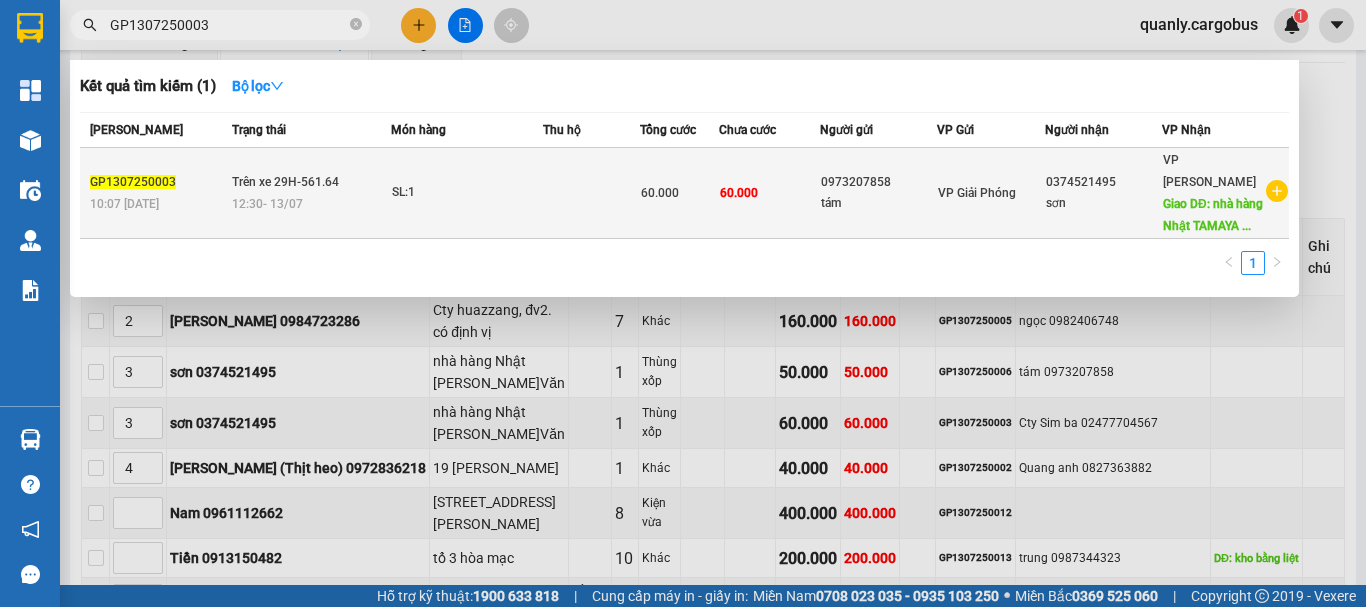 type on "GP1307250003" 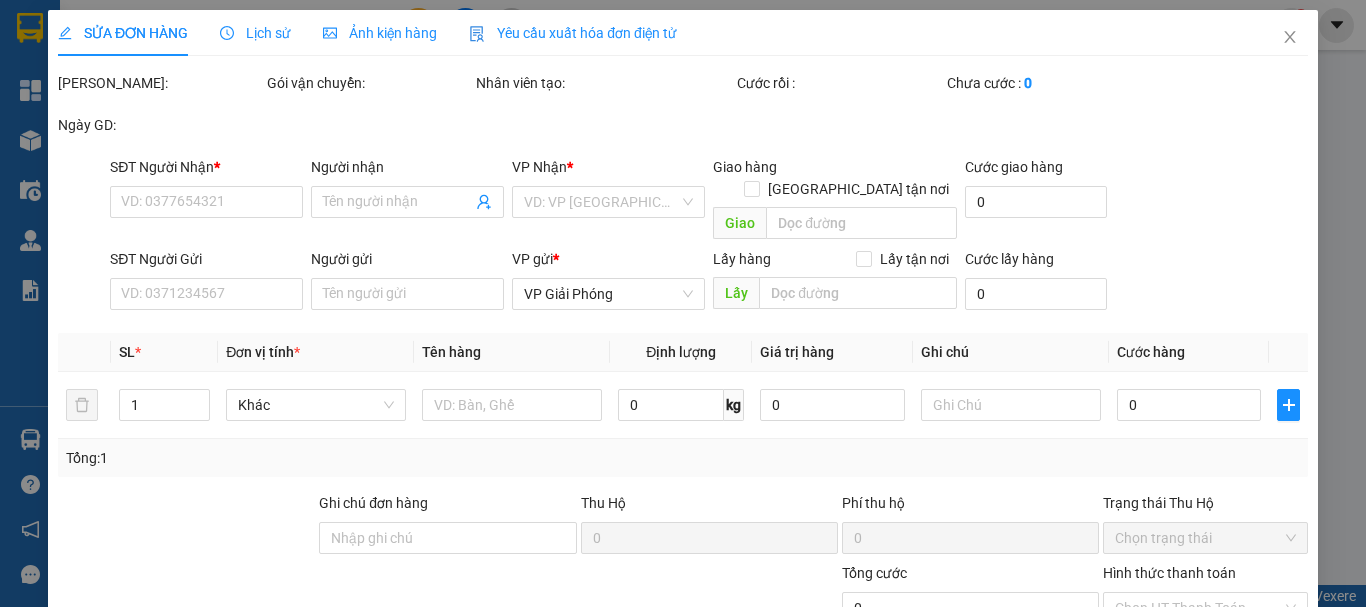 scroll, scrollTop: 0, scrollLeft: 0, axis: both 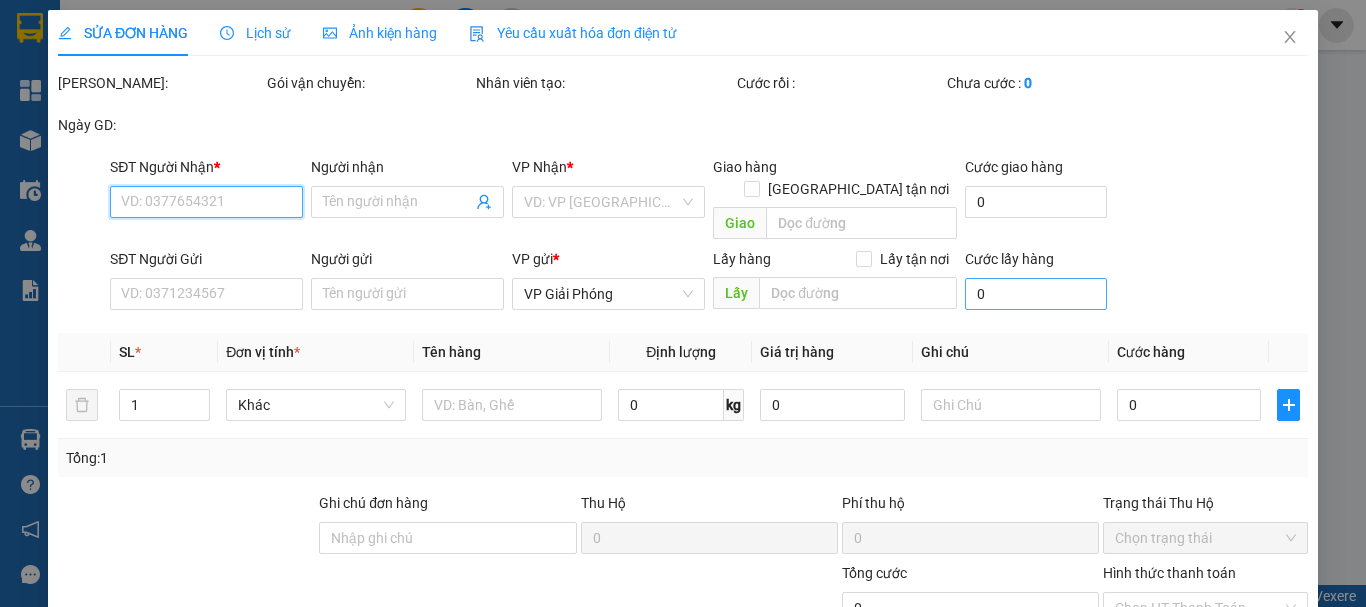type on "0374521495" 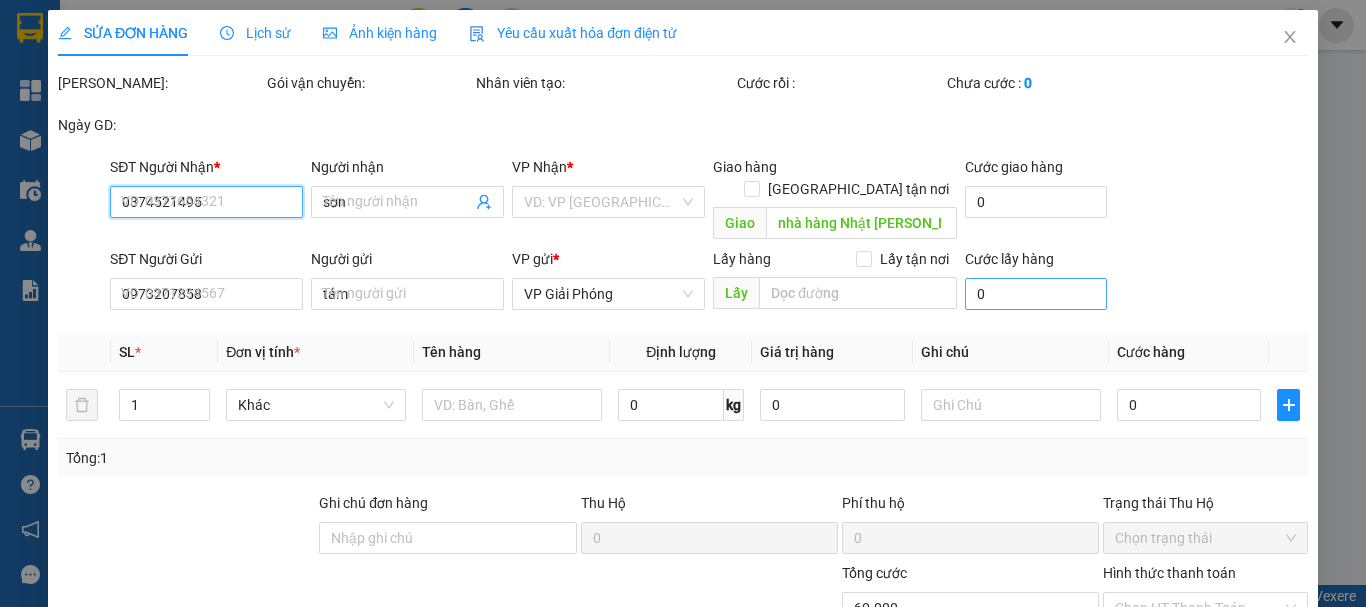 type on "60.000" 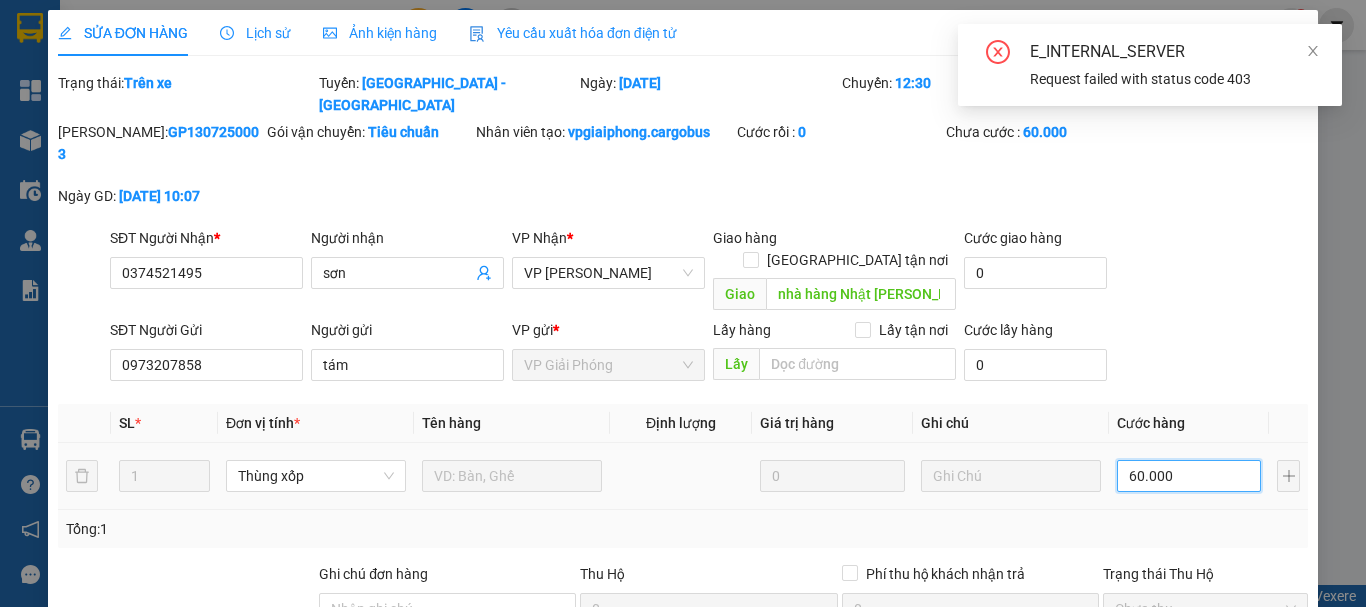 click on "60.000" at bounding box center [1189, 476] 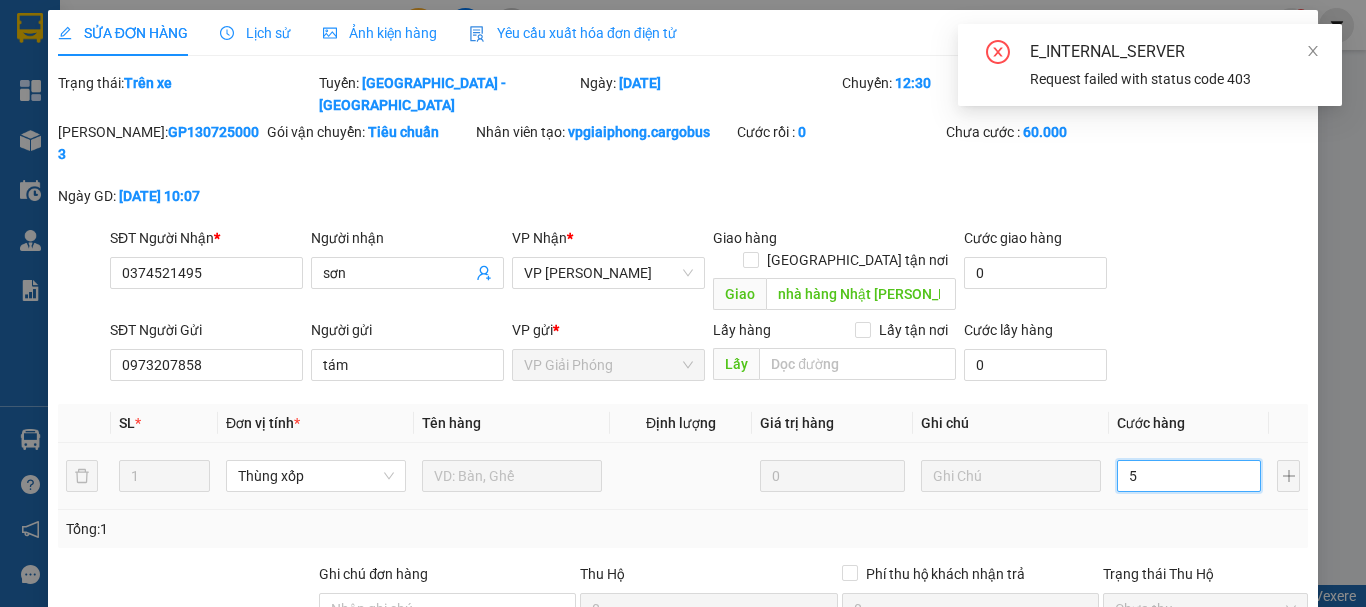 type on "5" 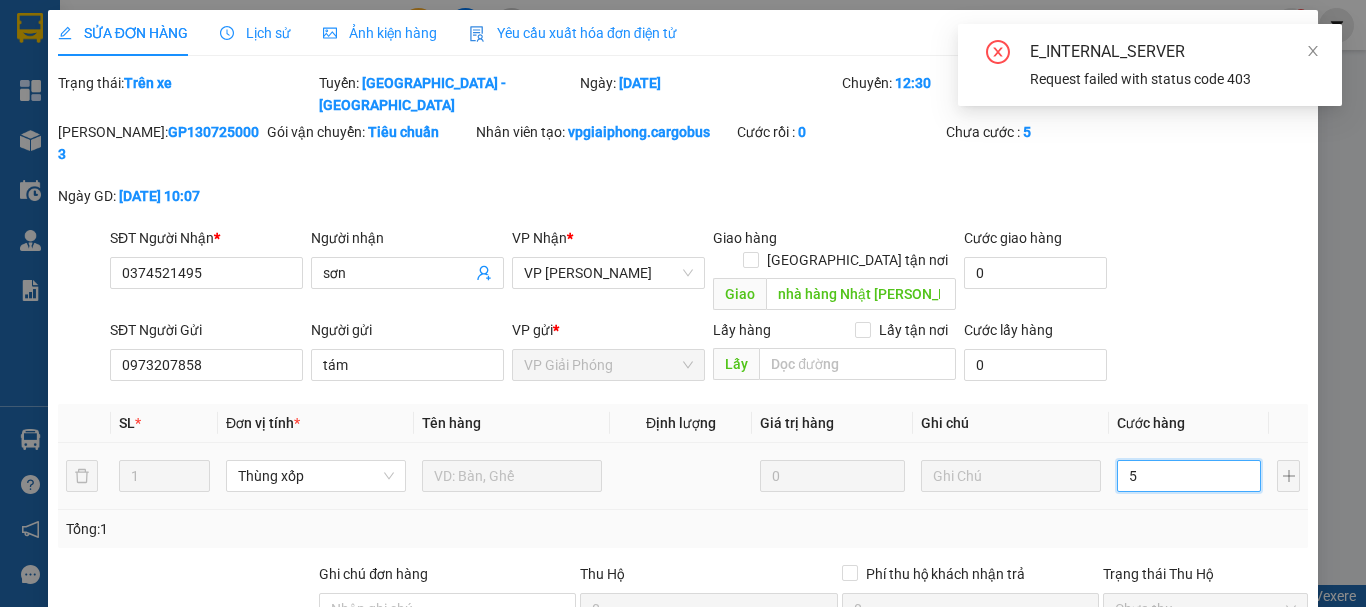 type on "50" 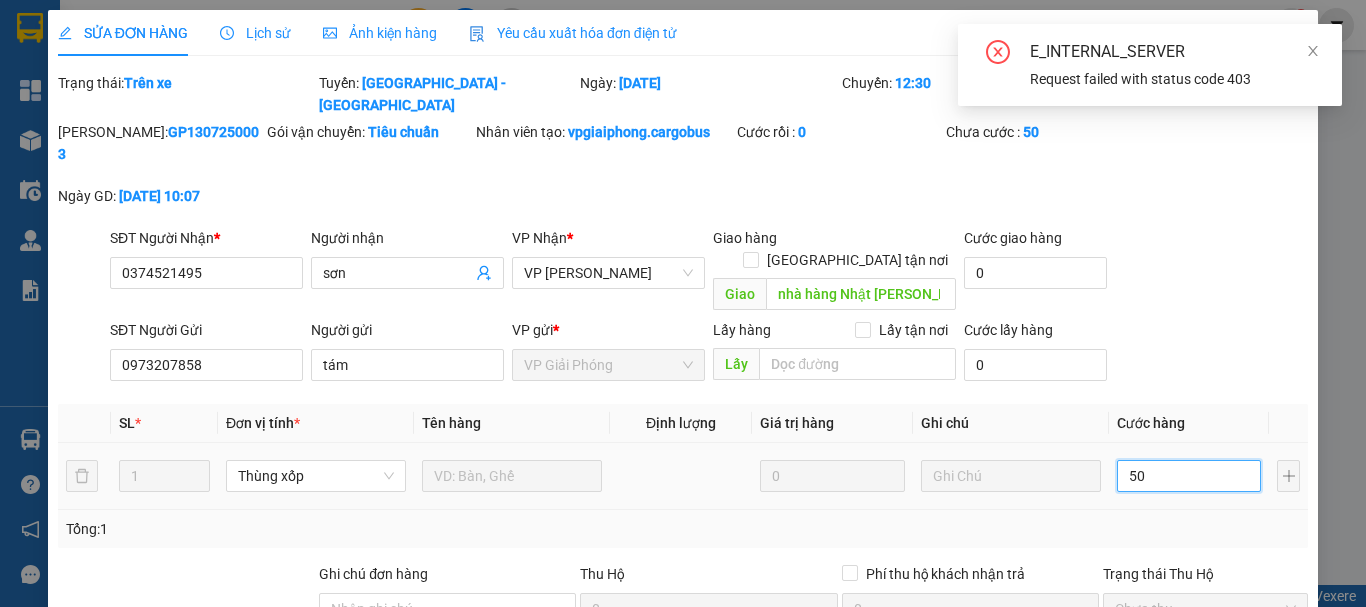 type on "500" 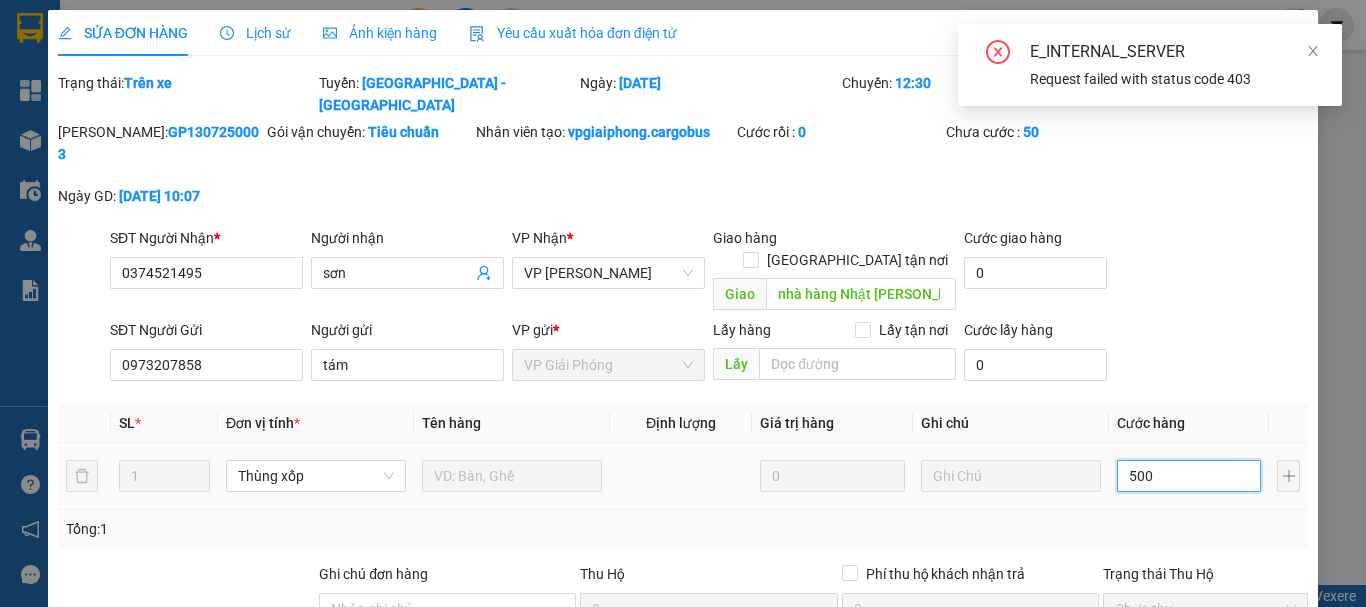 type on "500" 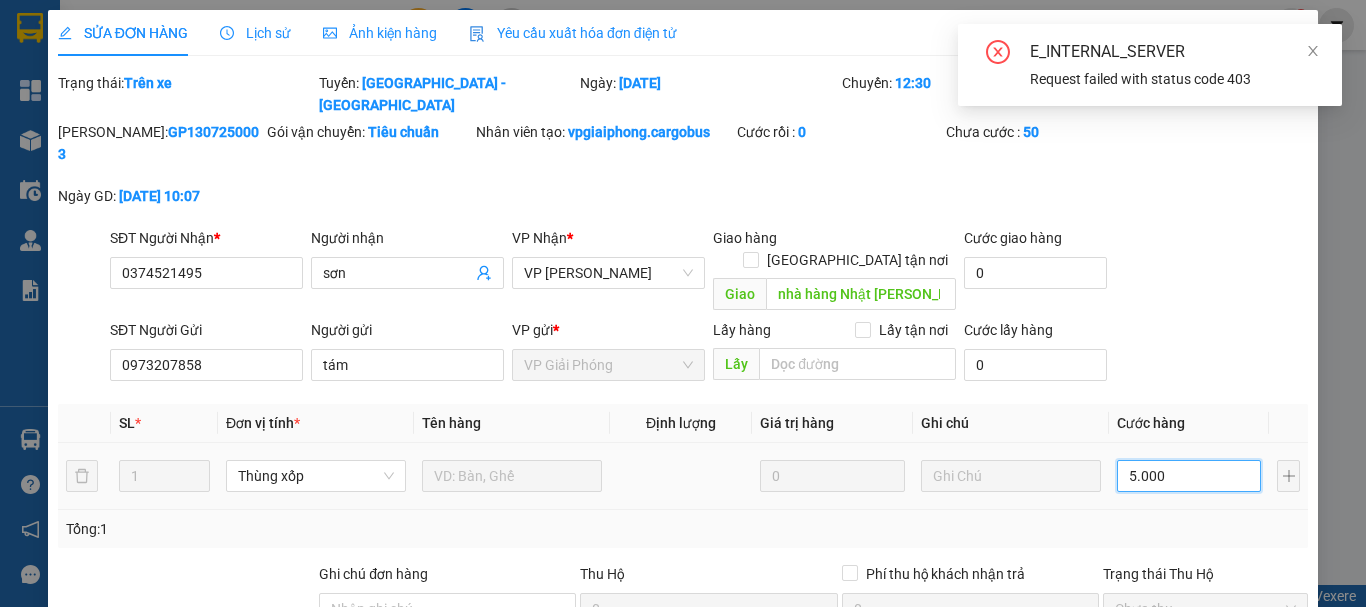 type on "5.000" 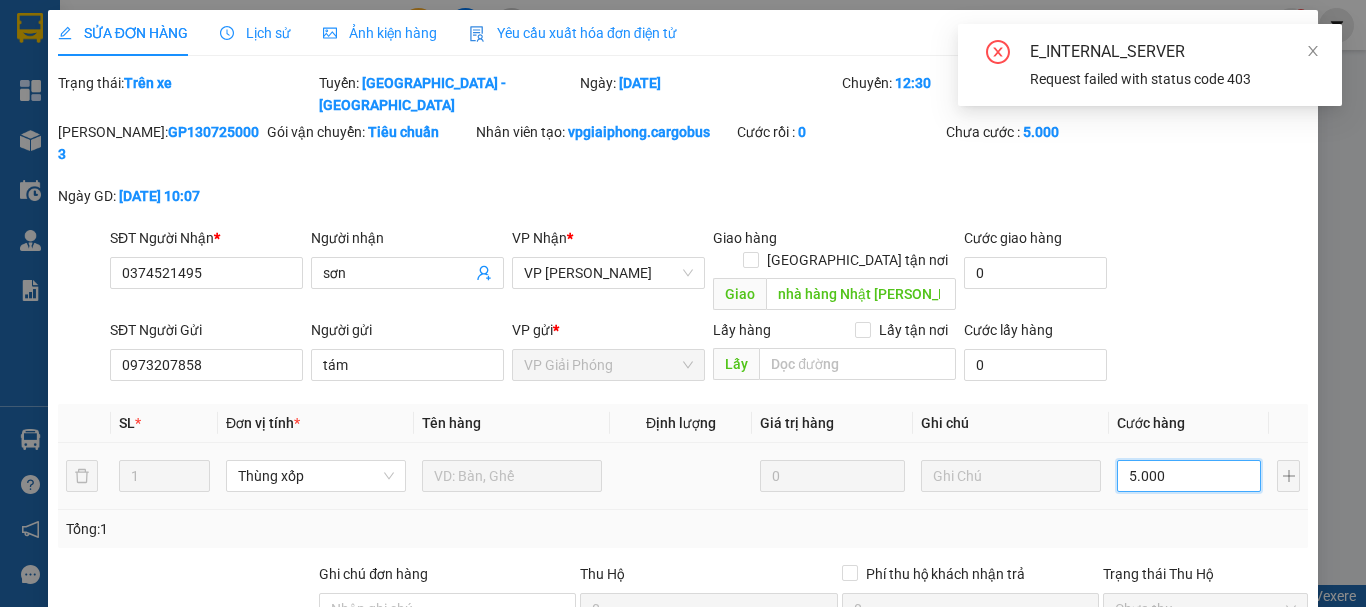 type on "50.000" 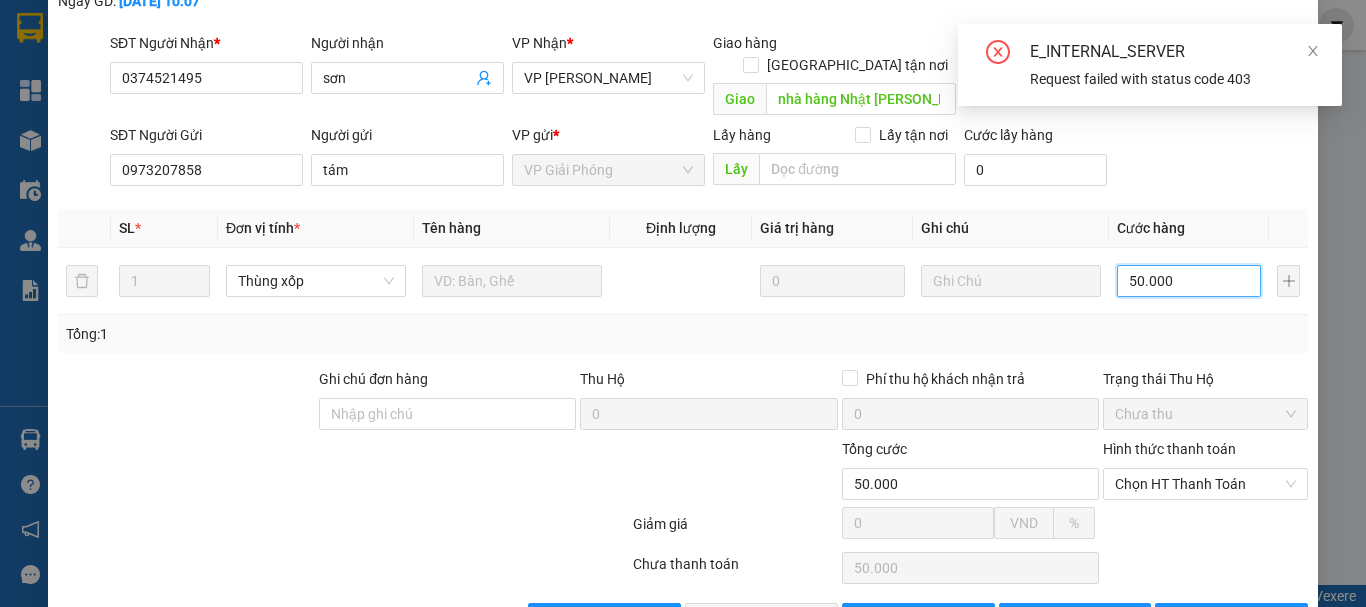 scroll, scrollTop: 196, scrollLeft: 0, axis: vertical 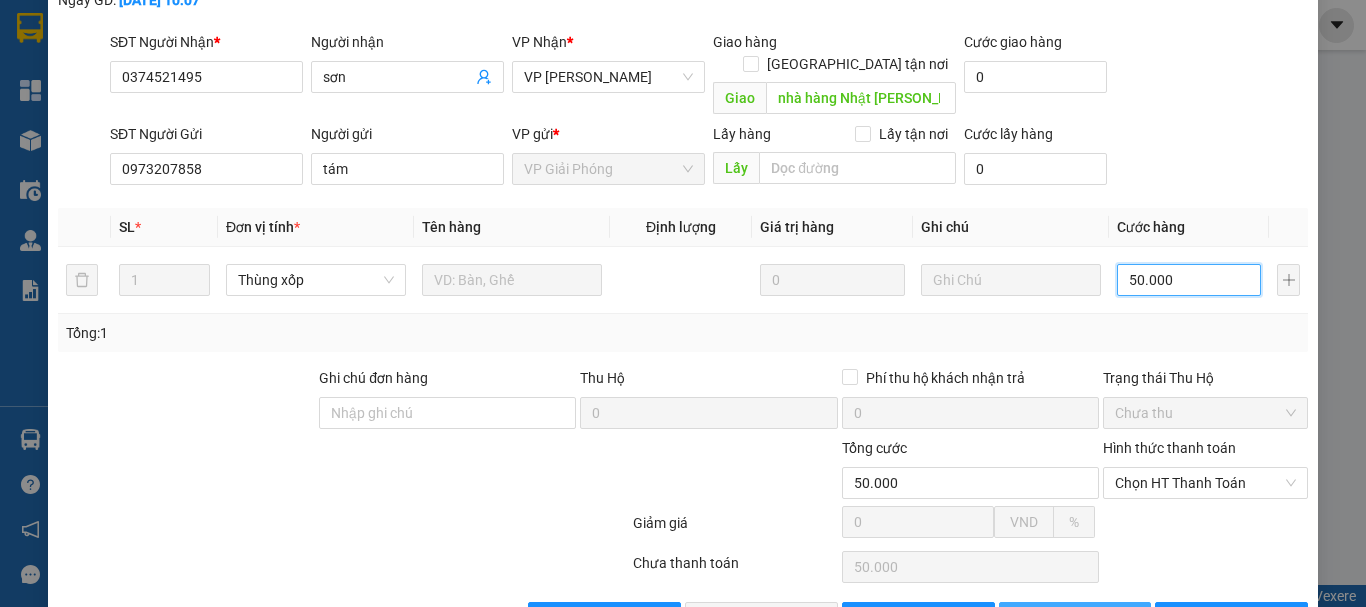 type on "50.000" 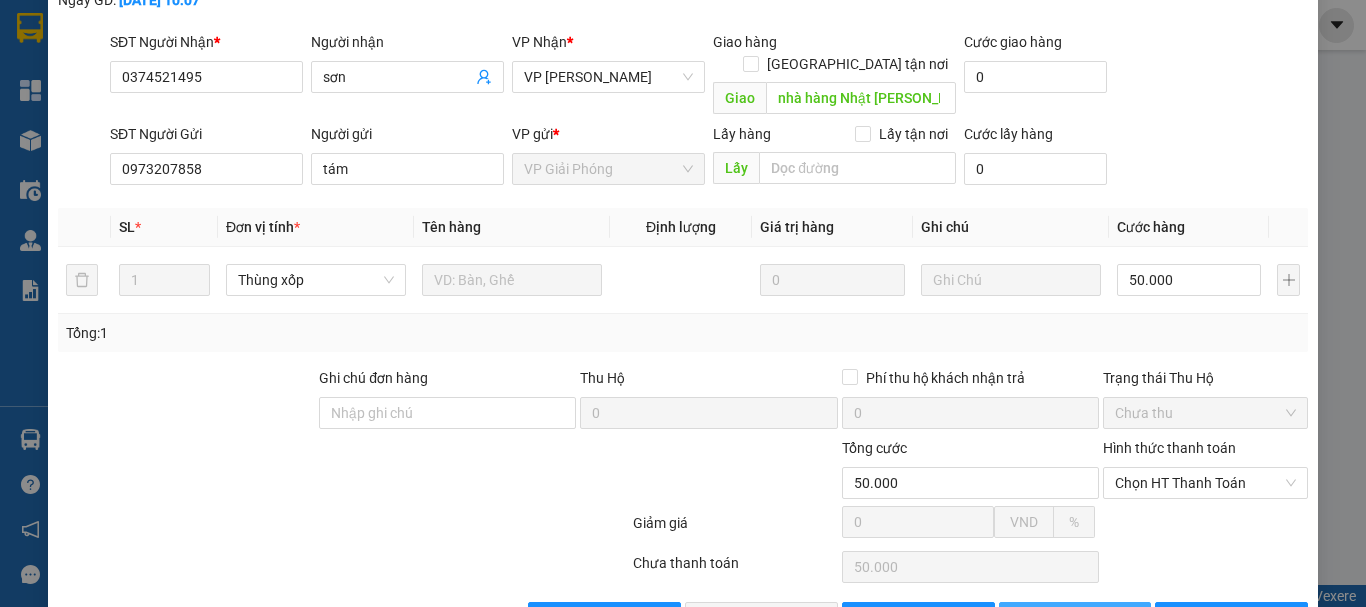 click on "[PERSON_NAME] thay đổi" at bounding box center (1117, 618) 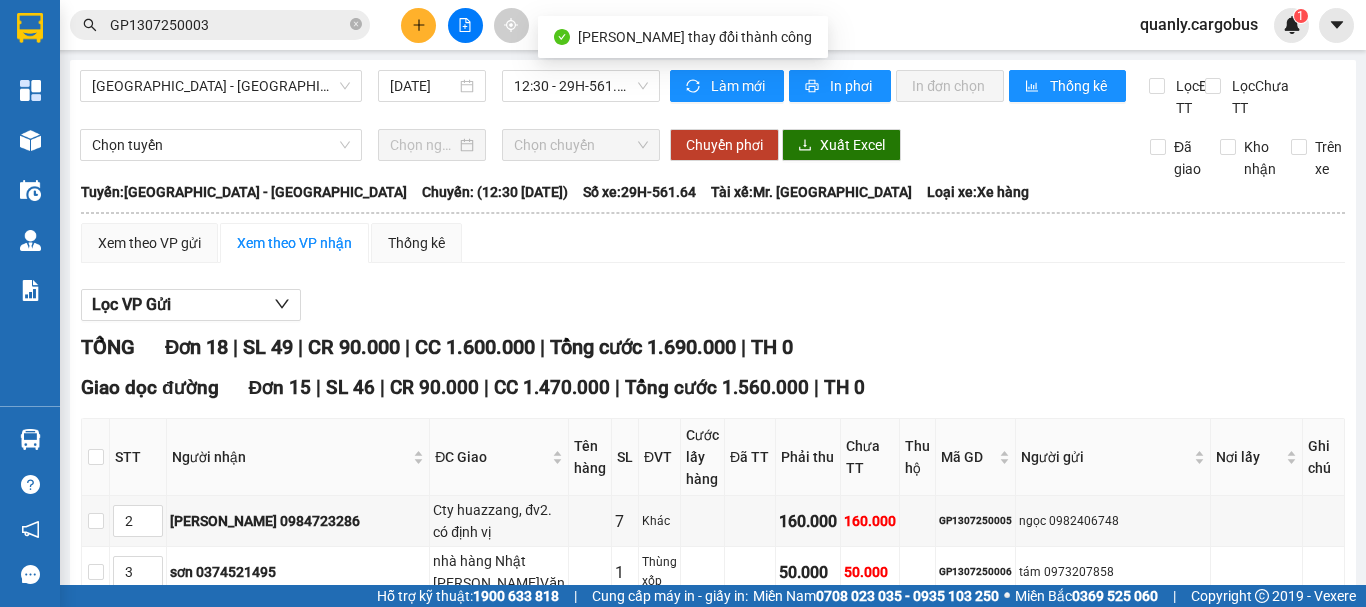 drag, startPoint x: 684, startPoint y: 347, endPoint x: 825, endPoint y: 402, distance: 151.34729 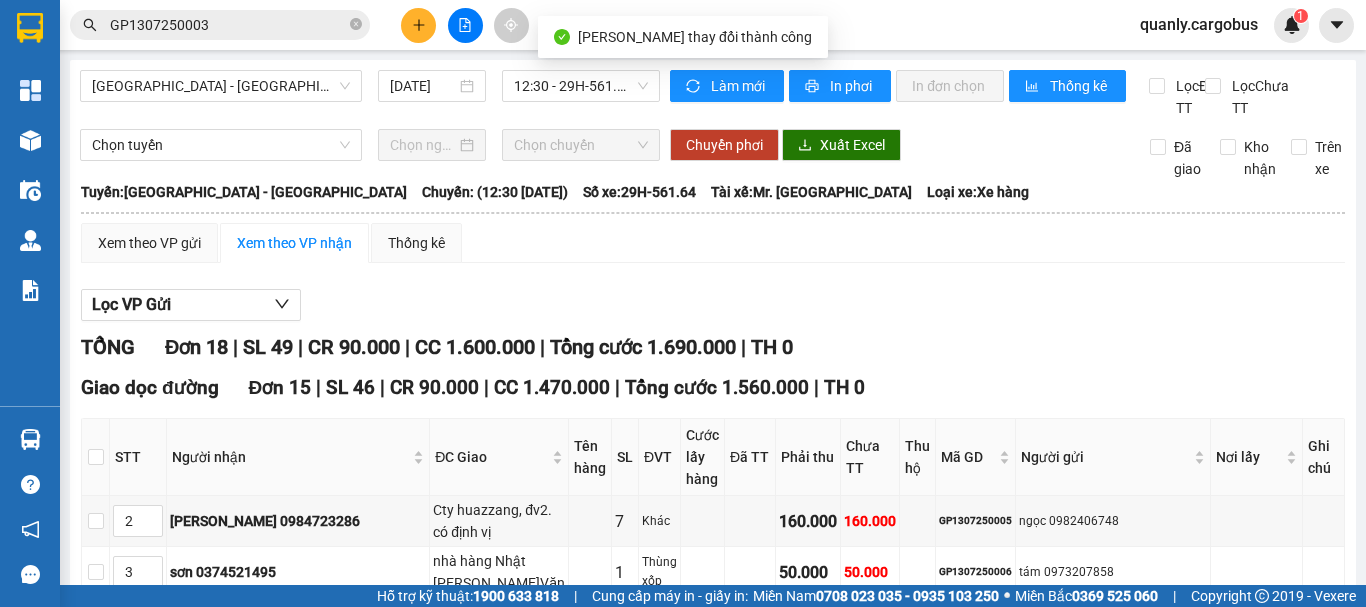 click on "Giao dọc đường Đơn   15 | SL   46 | CR   90.000 | CC   1.470.000 | Tổng cước   1.560.000 | TH   0" at bounding box center (713, 388) 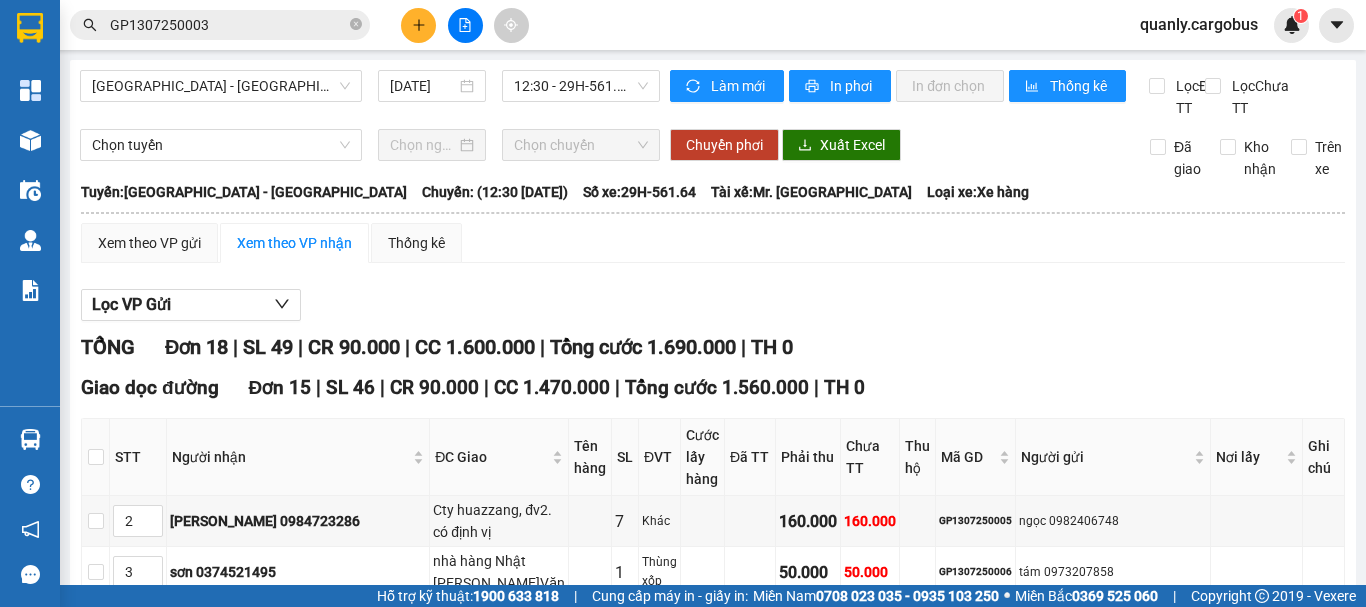click on "Tổng cước   1.690.000" at bounding box center [643, 347] 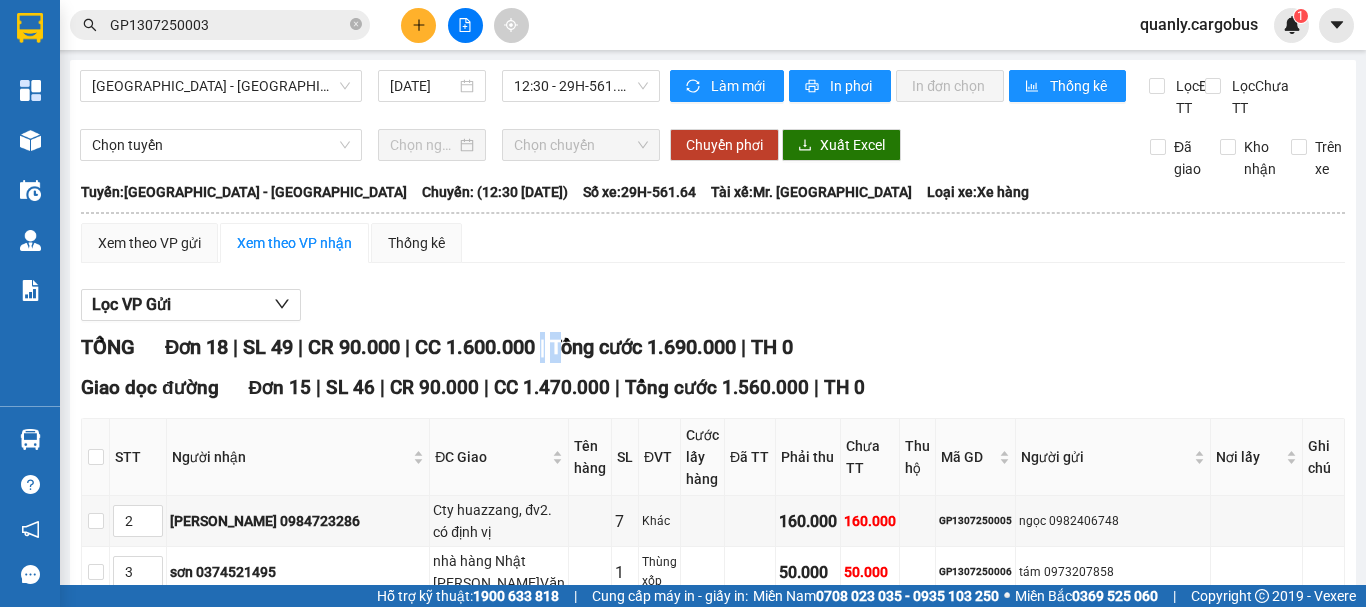 drag, startPoint x: 574, startPoint y: 377, endPoint x: 628, endPoint y: 397, distance: 57.58472 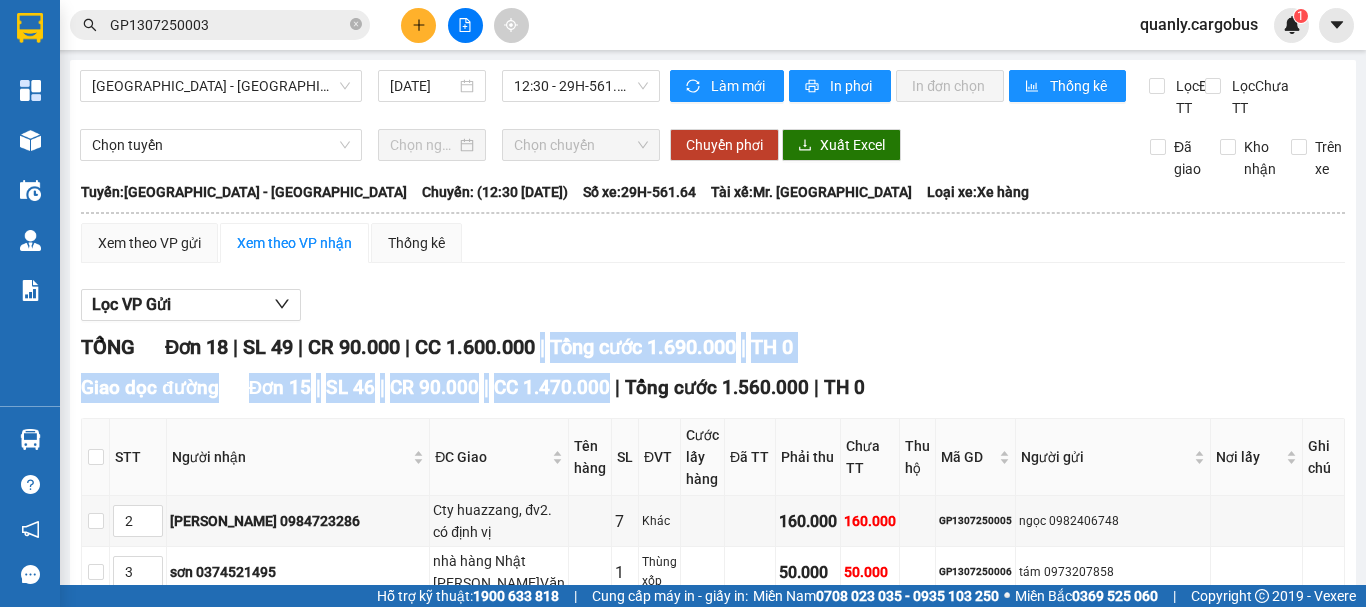 click on "Tổng cước   1.690.000" at bounding box center [643, 347] 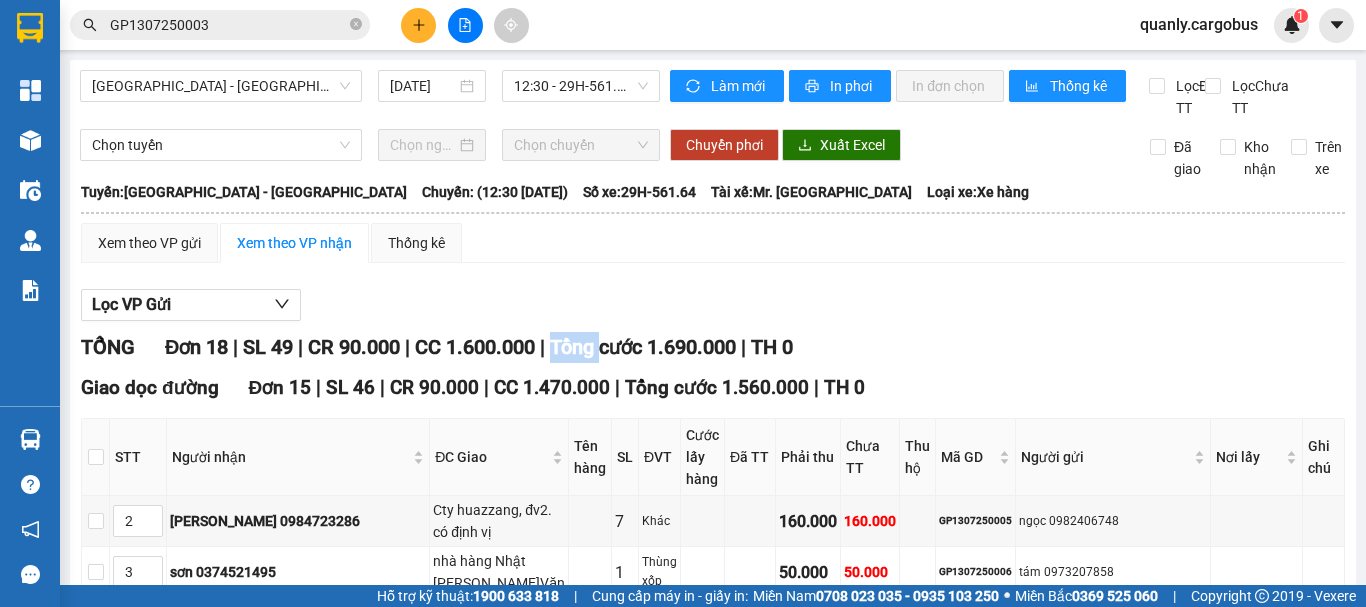 click on "Tổng cước   1.690.000" at bounding box center [643, 347] 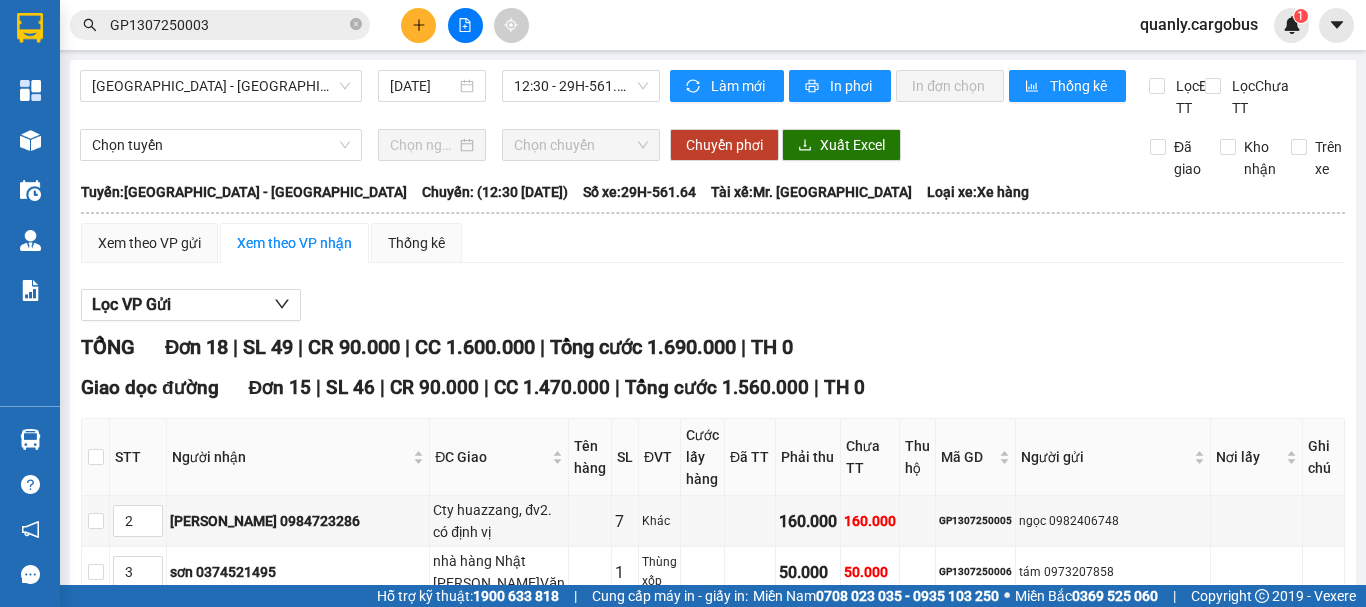 drag, startPoint x: 562, startPoint y: 364, endPoint x: 595, endPoint y: 388, distance: 40.804413 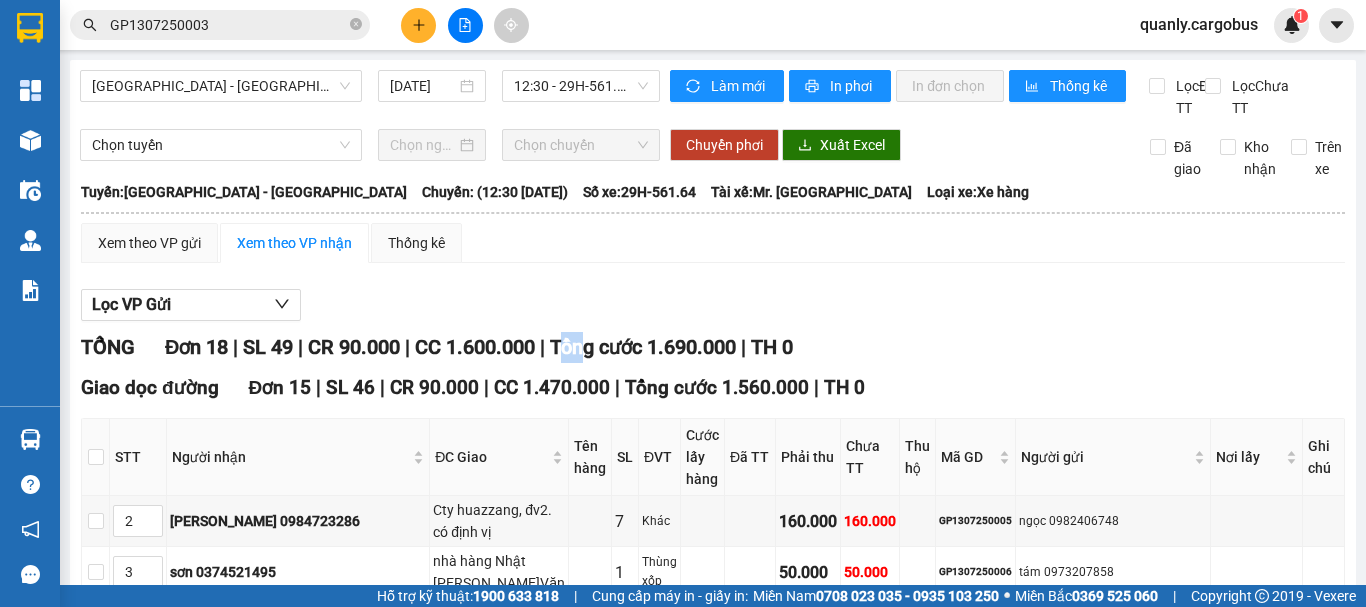click on "TỔNG Đơn   18 | SL   49 | CR   90.000 | CC   1.600.000 | Tổng cước   1.690.000 | TH   0" at bounding box center (713, 347) 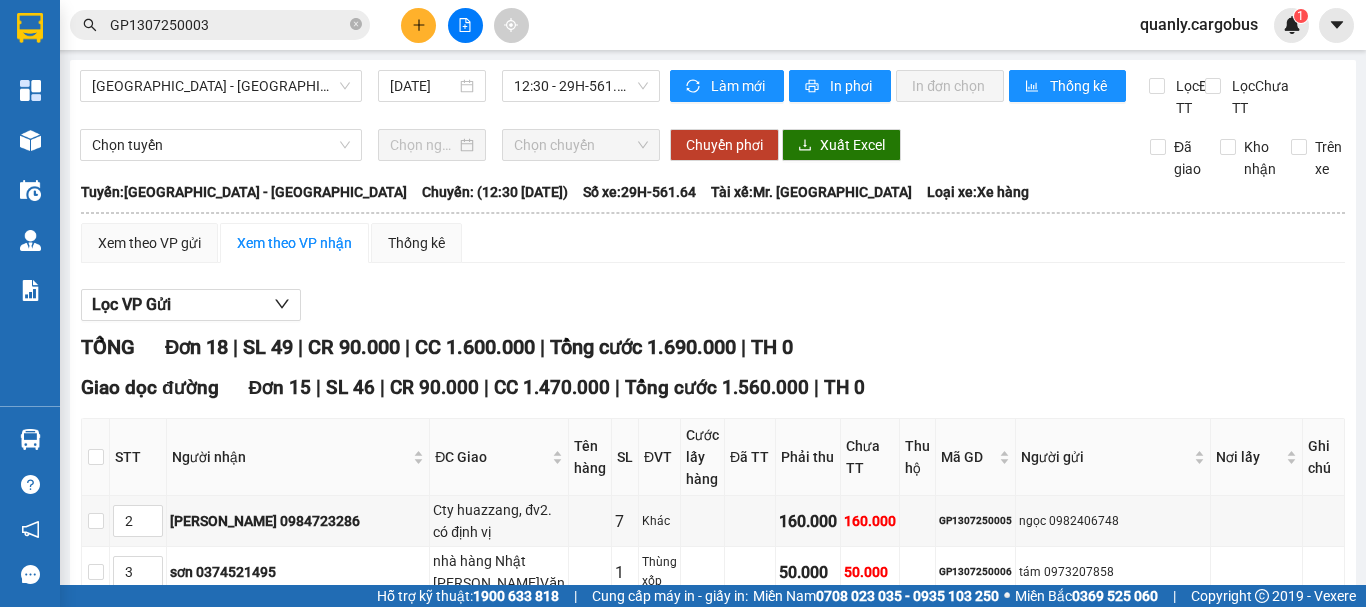 drag, startPoint x: 570, startPoint y: 373, endPoint x: 598, endPoint y: 390, distance: 32.75668 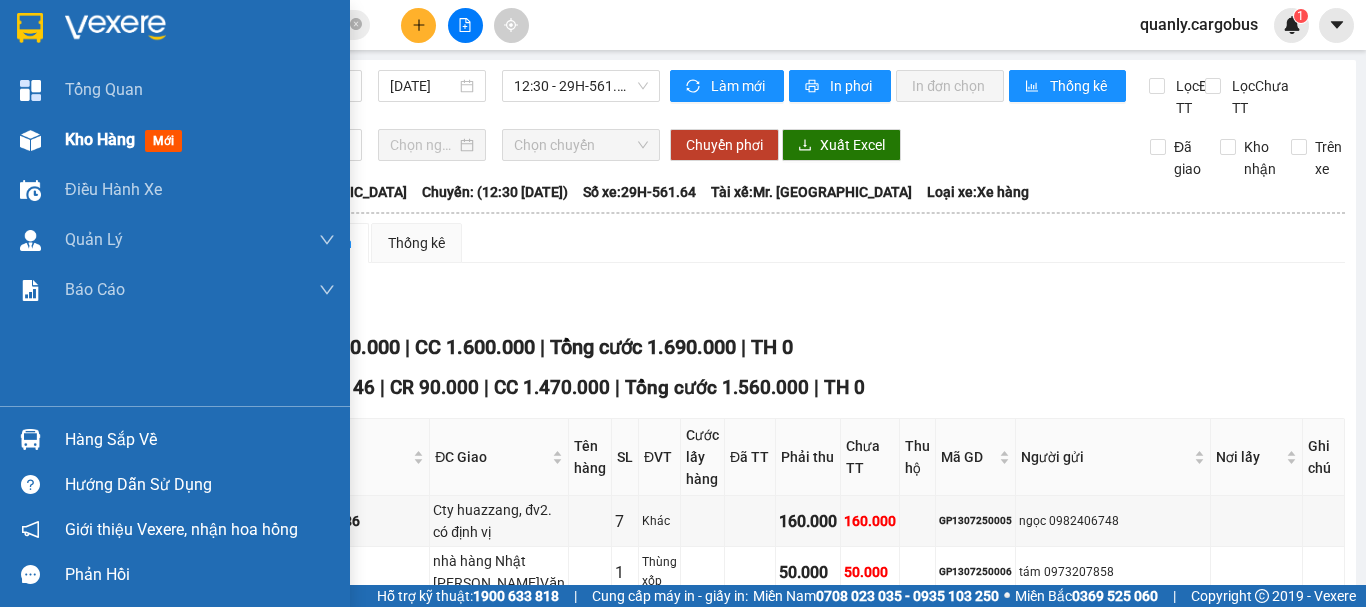 click at bounding box center [30, 140] 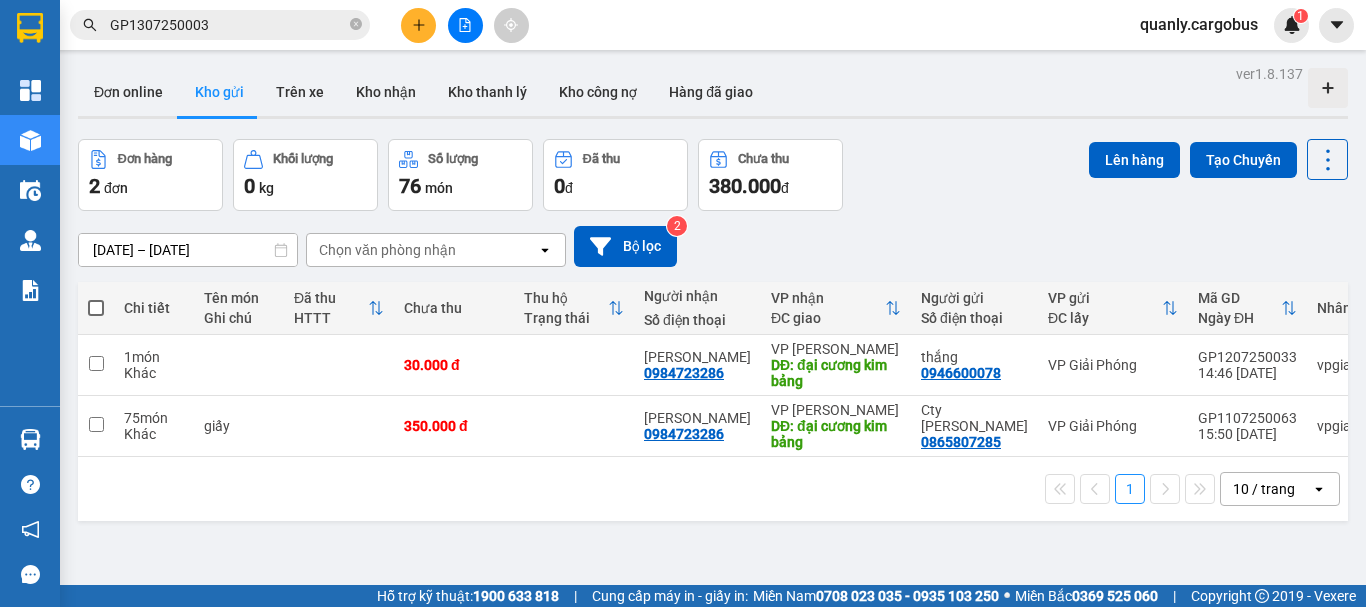 click 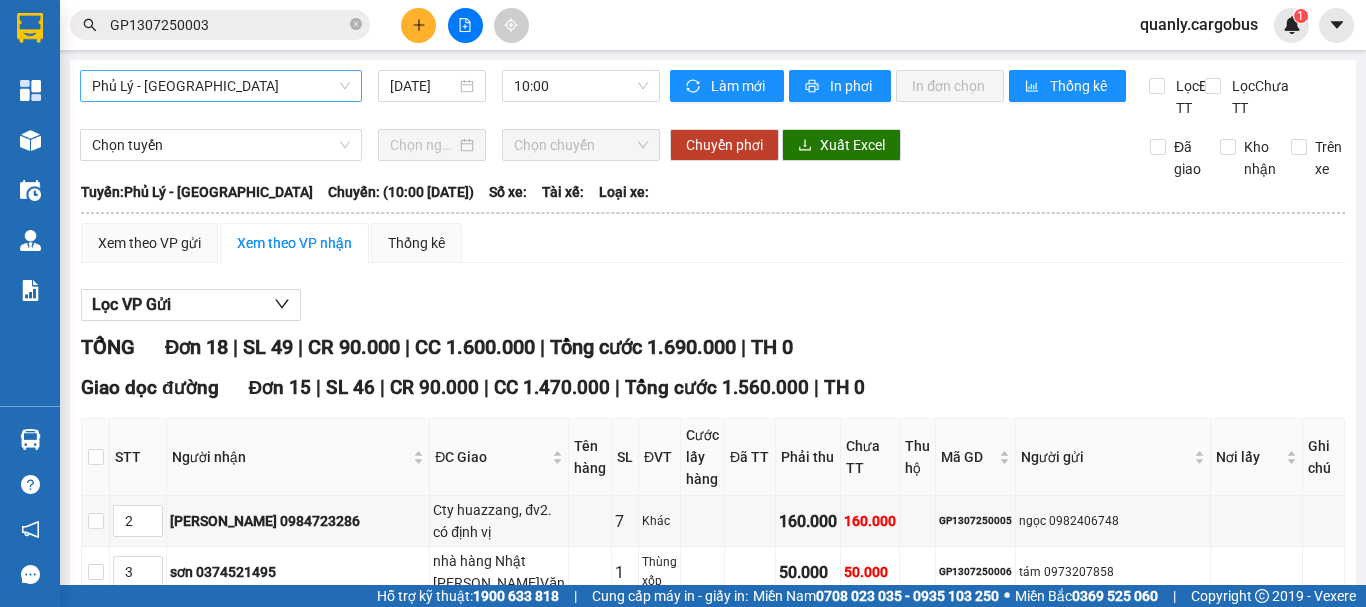 click on "Phủ Lý - [GEOGRAPHIC_DATA]" at bounding box center [221, 86] 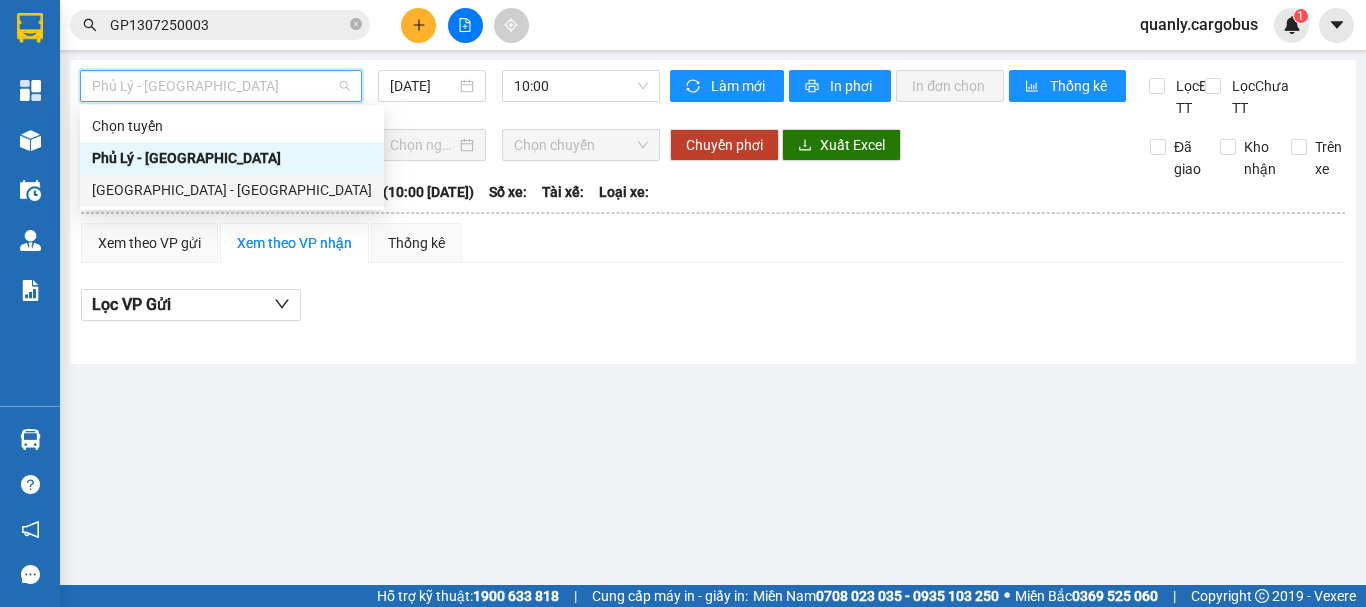 click on "[GEOGRAPHIC_DATA] - [GEOGRAPHIC_DATA]" at bounding box center (232, 190) 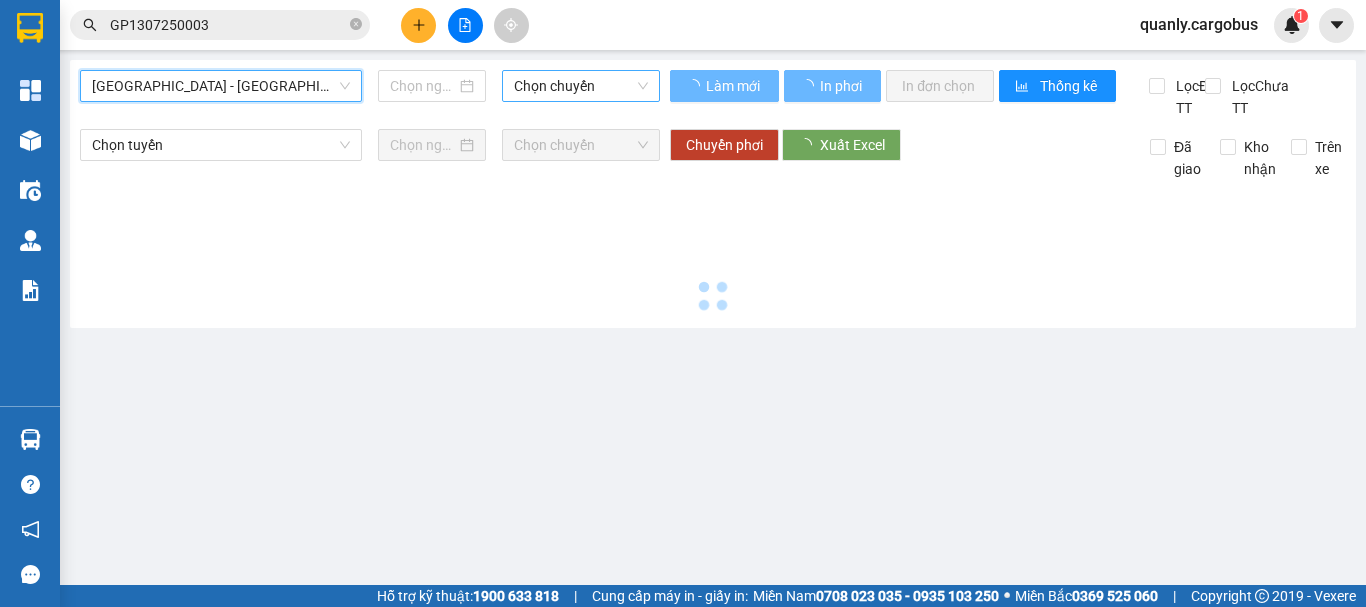 type on "[DATE]" 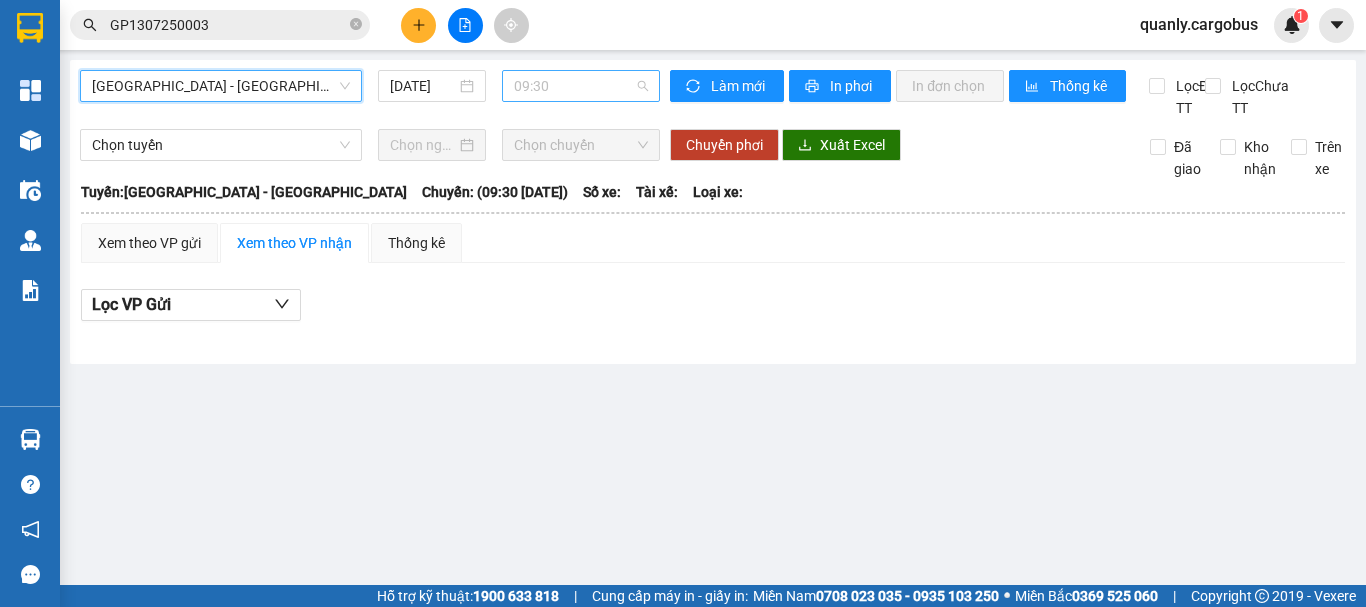 click on "09:30" at bounding box center (581, 86) 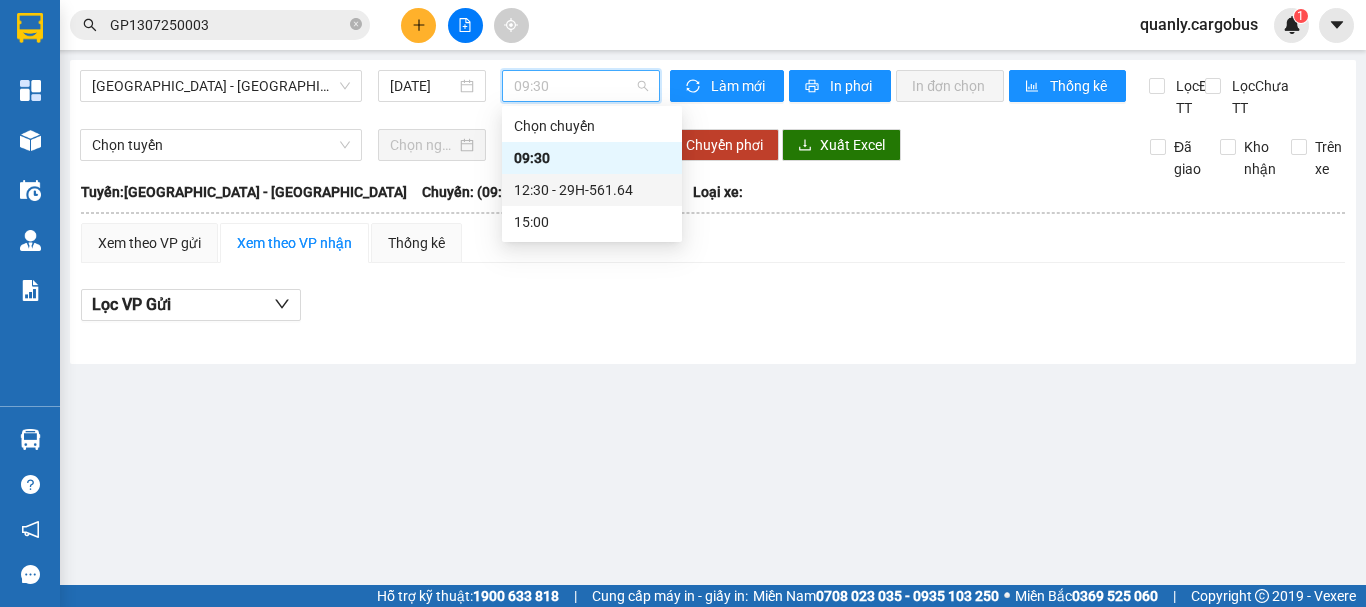 click on "12:30     - 29H-561.64" at bounding box center (592, 190) 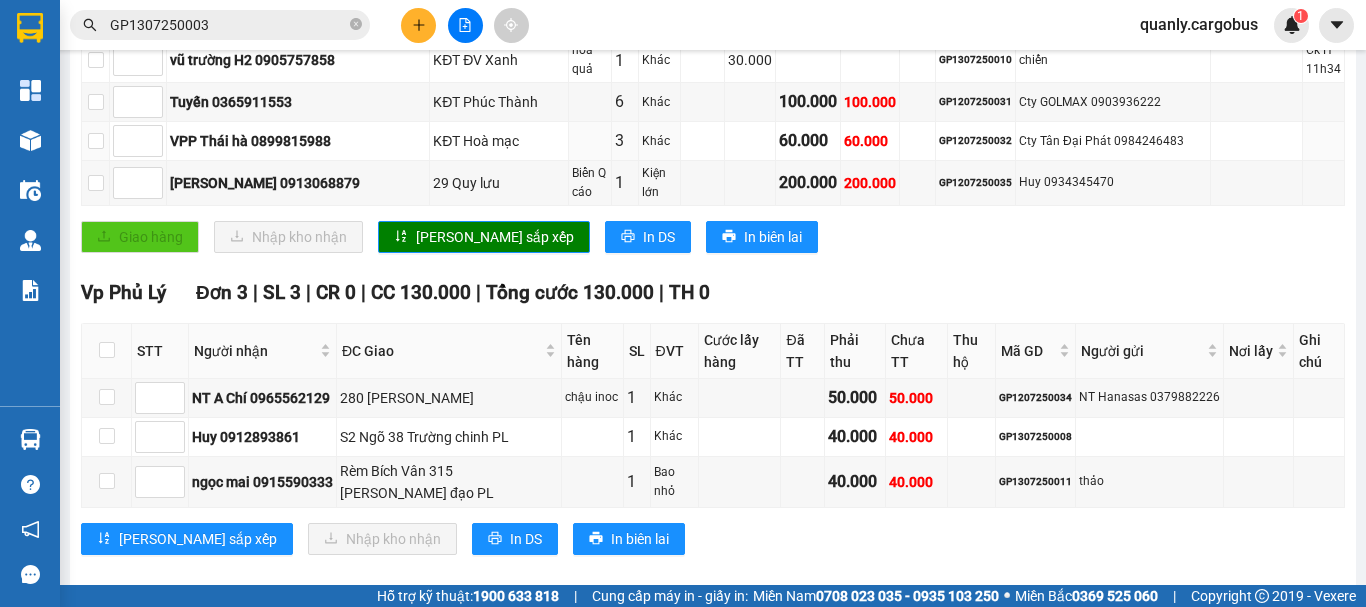 scroll, scrollTop: 1020, scrollLeft: 0, axis: vertical 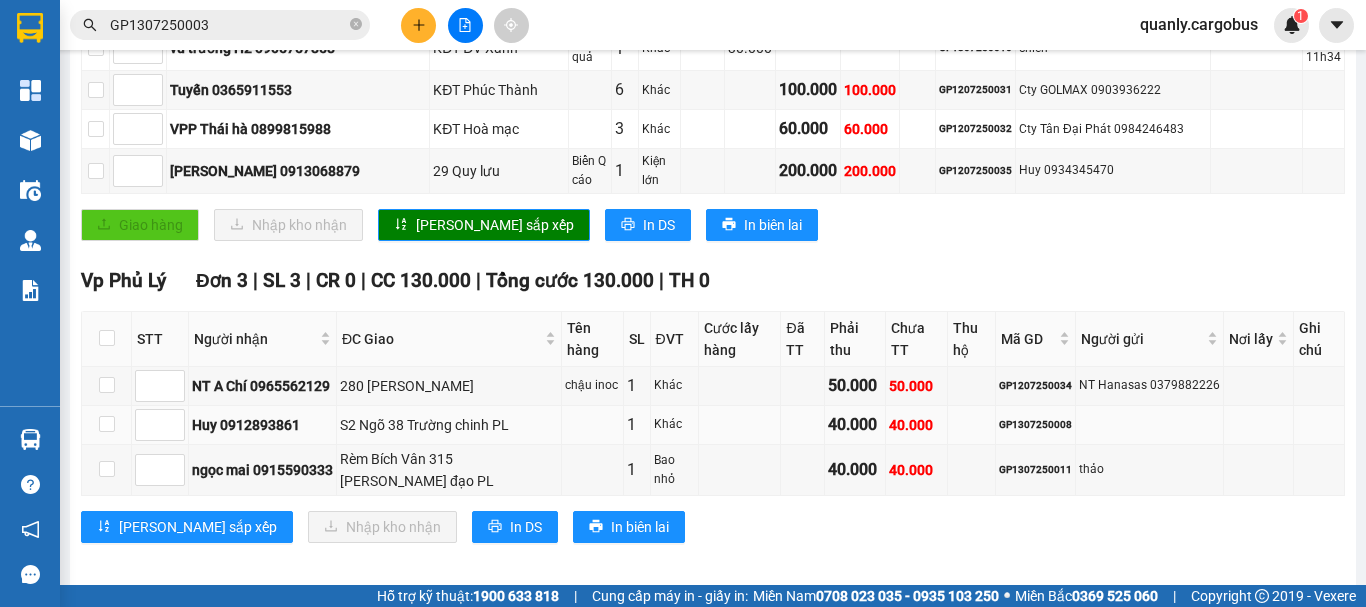 click on "40.000" at bounding box center [916, 425] 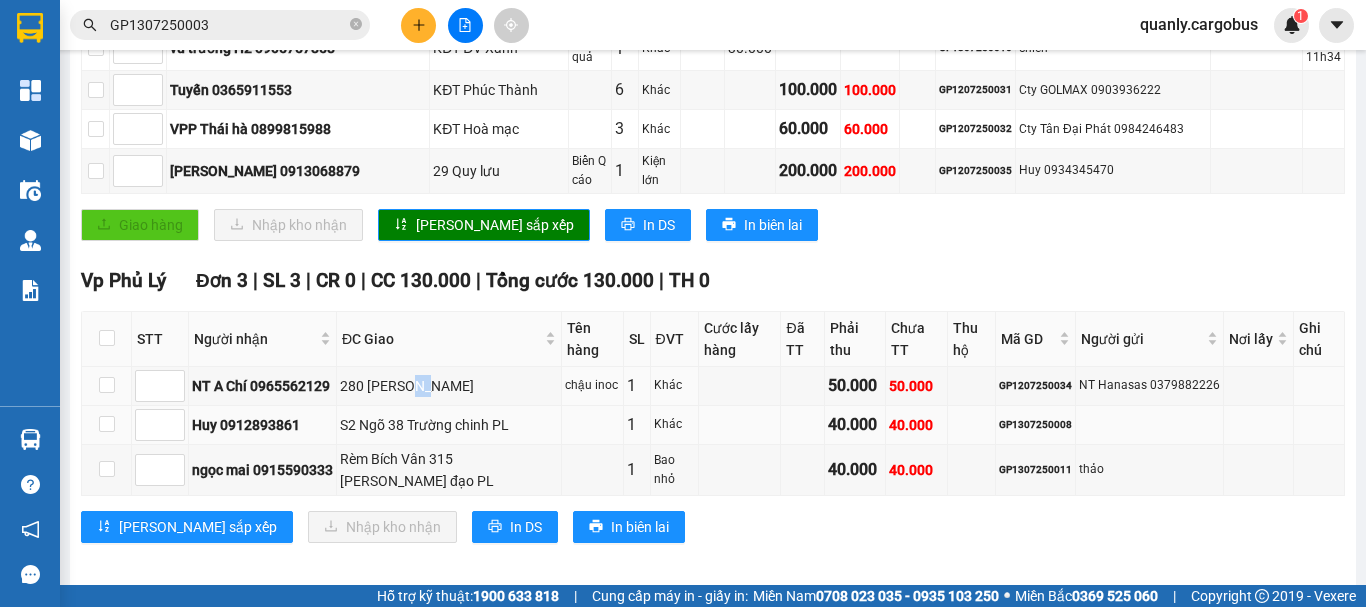 drag, startPoint x: 404, startPoint y: 378, endPoint x: 447, endPoint y: 397, distance: 47.010635 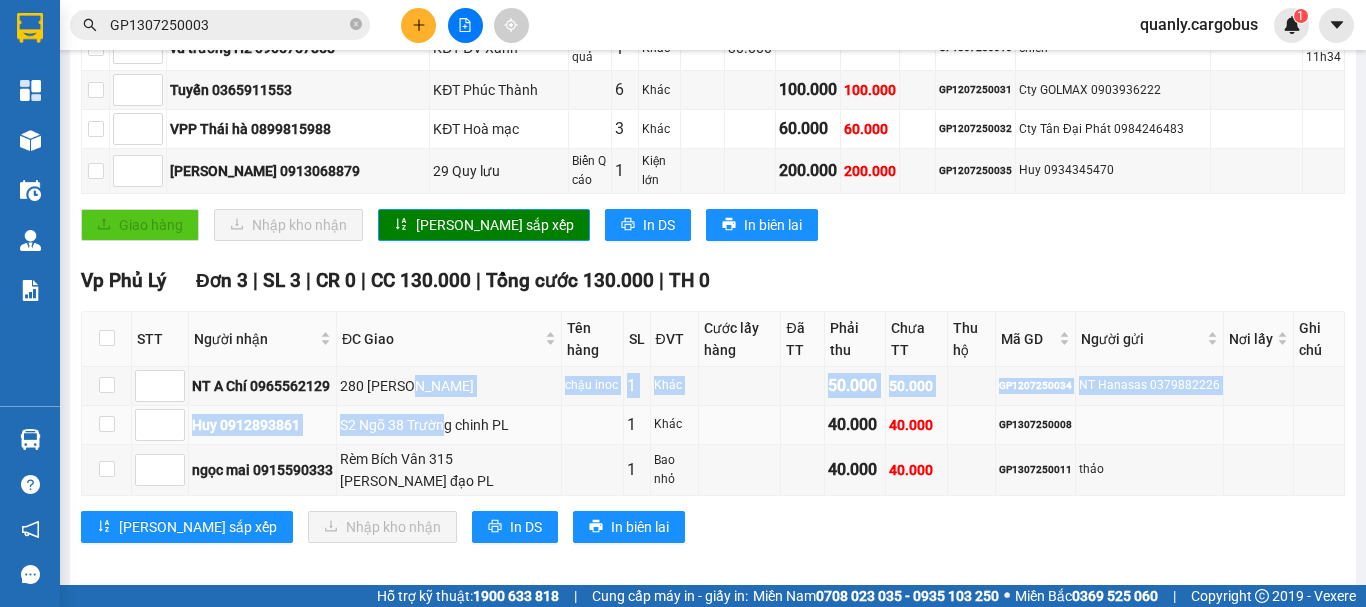 click on "S2 Ngõ 38 Trường chinh PL" at bounding box center (449, 425) 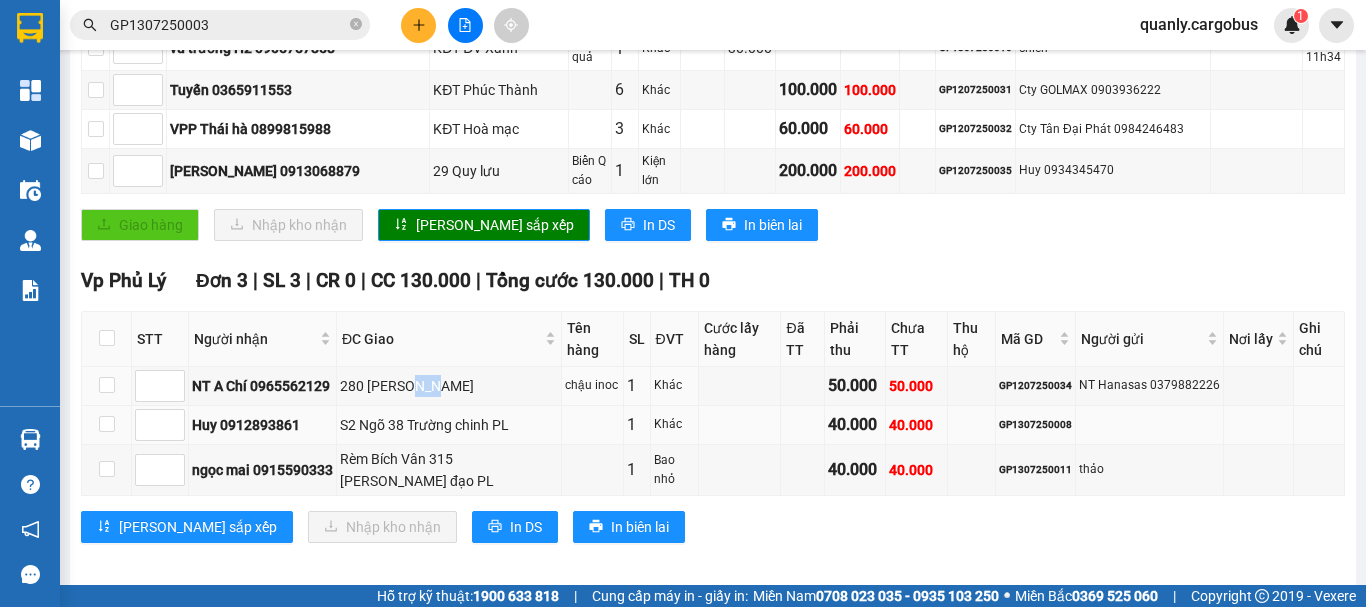 drag, startPoint x: 405, startPoint y: 377, endPoint x: 429, endPoint y: 393, distance: 28.84441 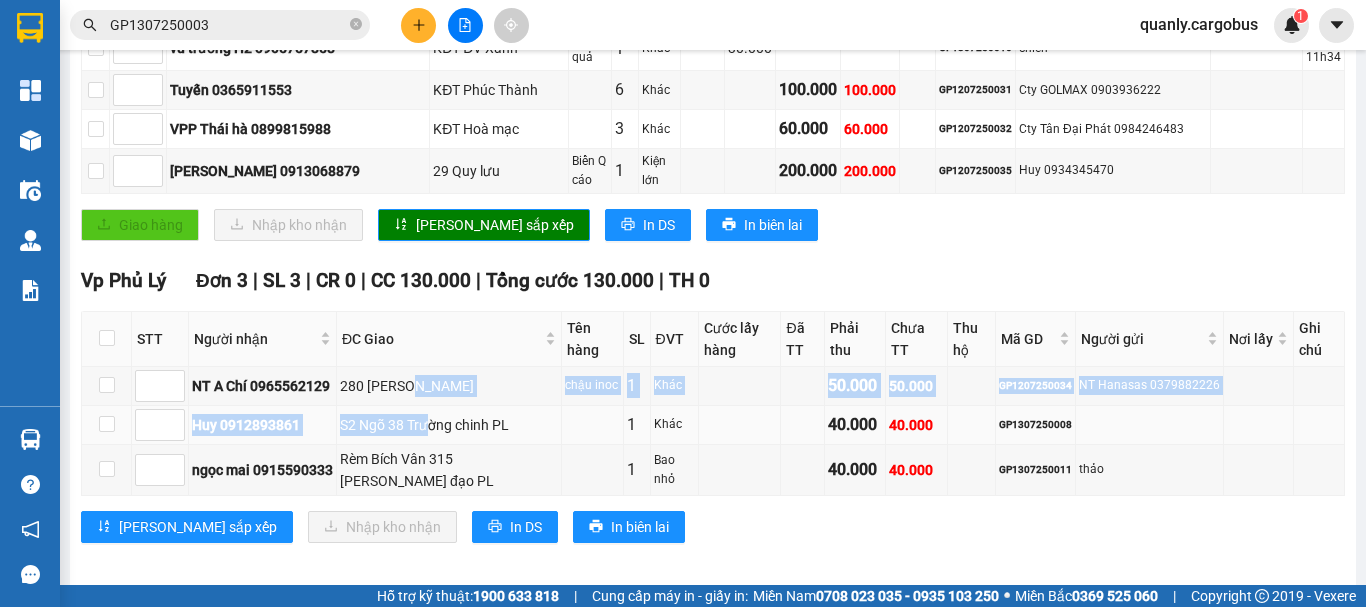 click on "S2 Ngõ 38 Trường chinh PL" at bounding box center [449, 425] 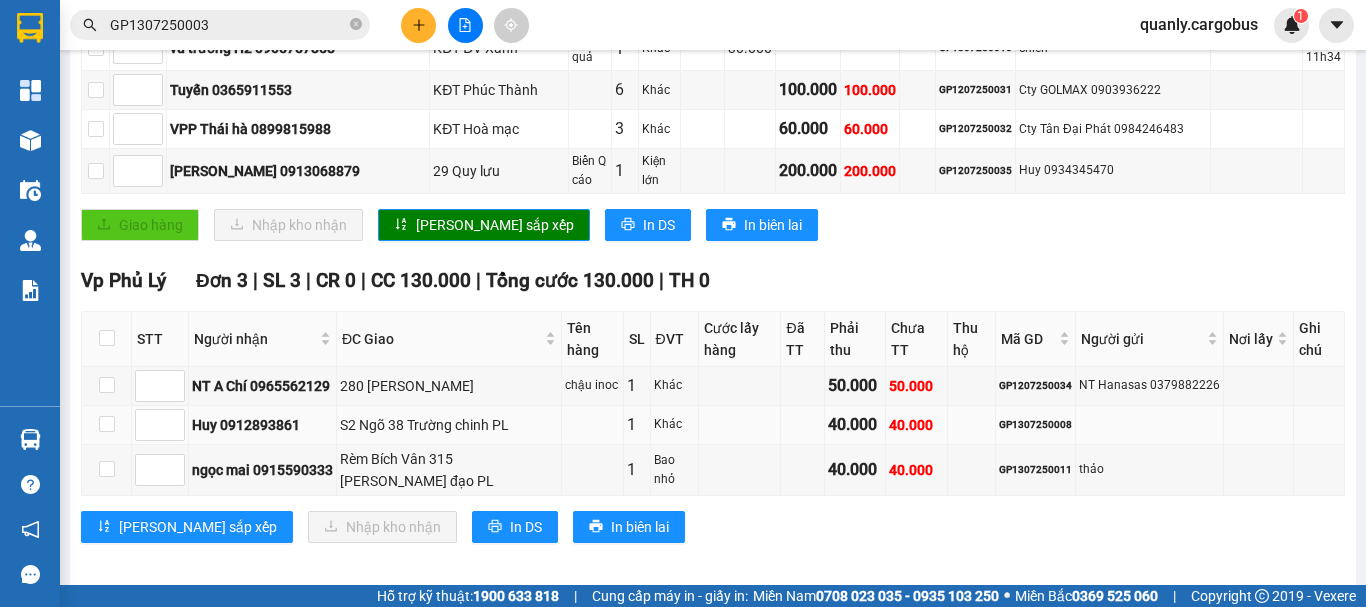 drag, startPoint x: 395, startPoint y: 395, endPoint x: 440, endPoint y: 409, distance: 47.127487 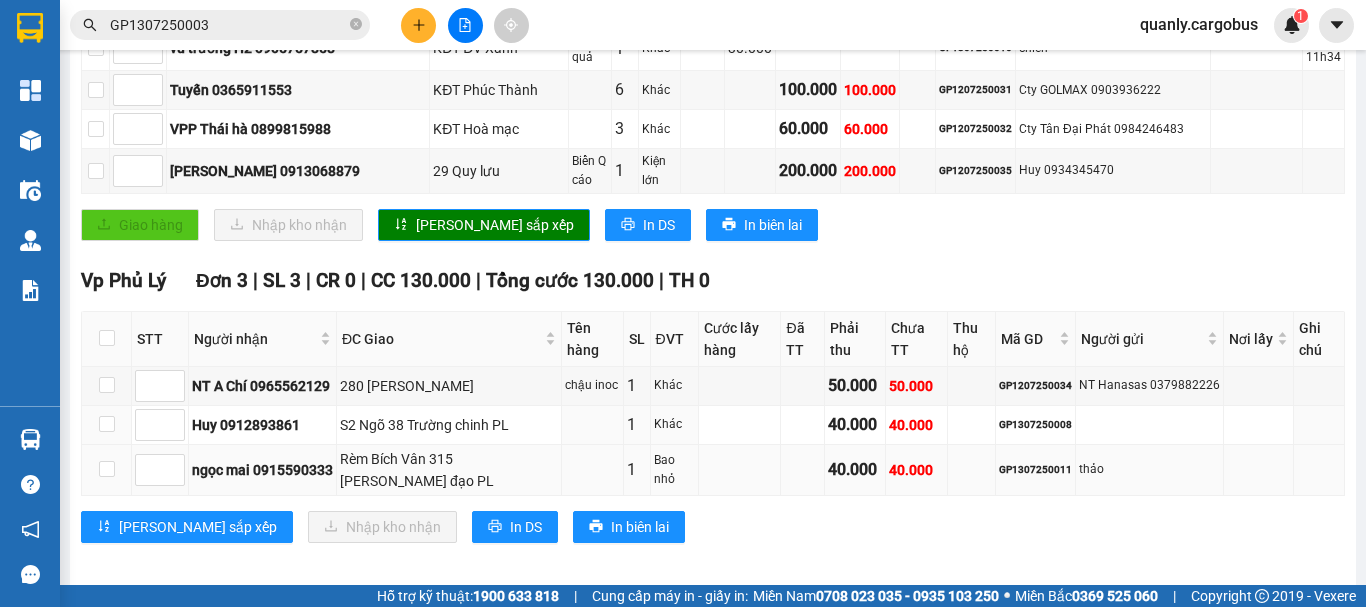 drag, startPoint x: 404, startPoint y: 422, endPoint x: 460, endPoint y: 436, distance: 57.72348 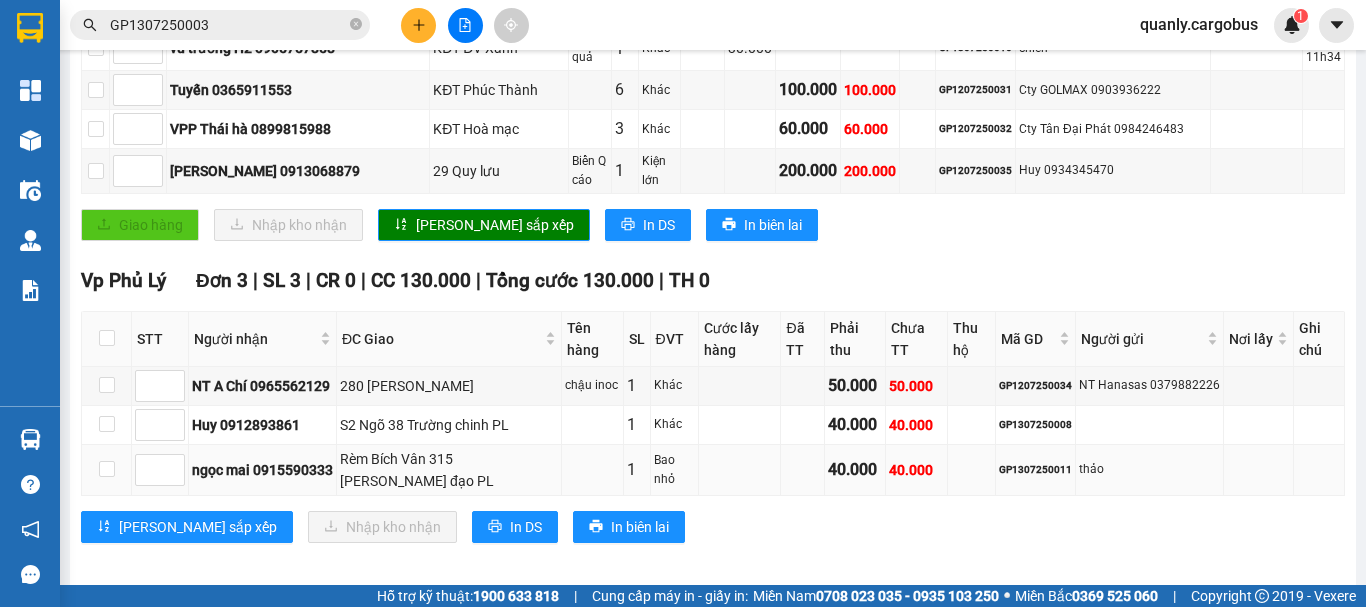 click on "Rèm Bích Vân 315 [PERSON_NAME] đạo PL" at bounding box center (449, 470) 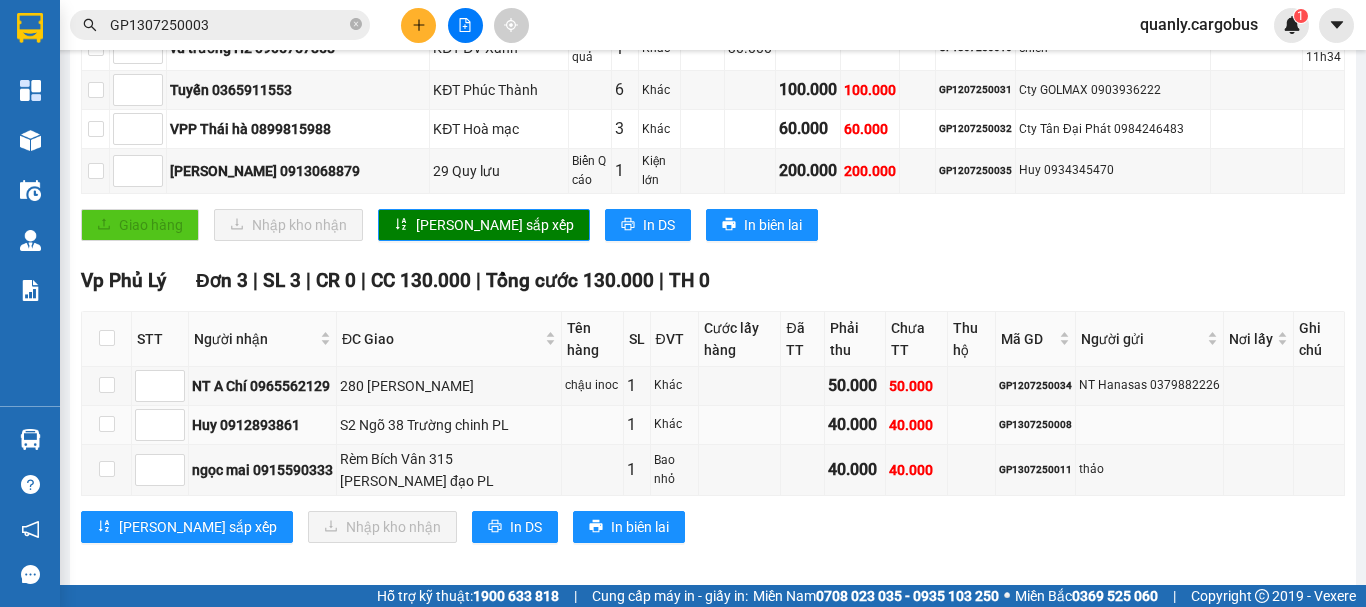 click at bounding box center (592, 425) 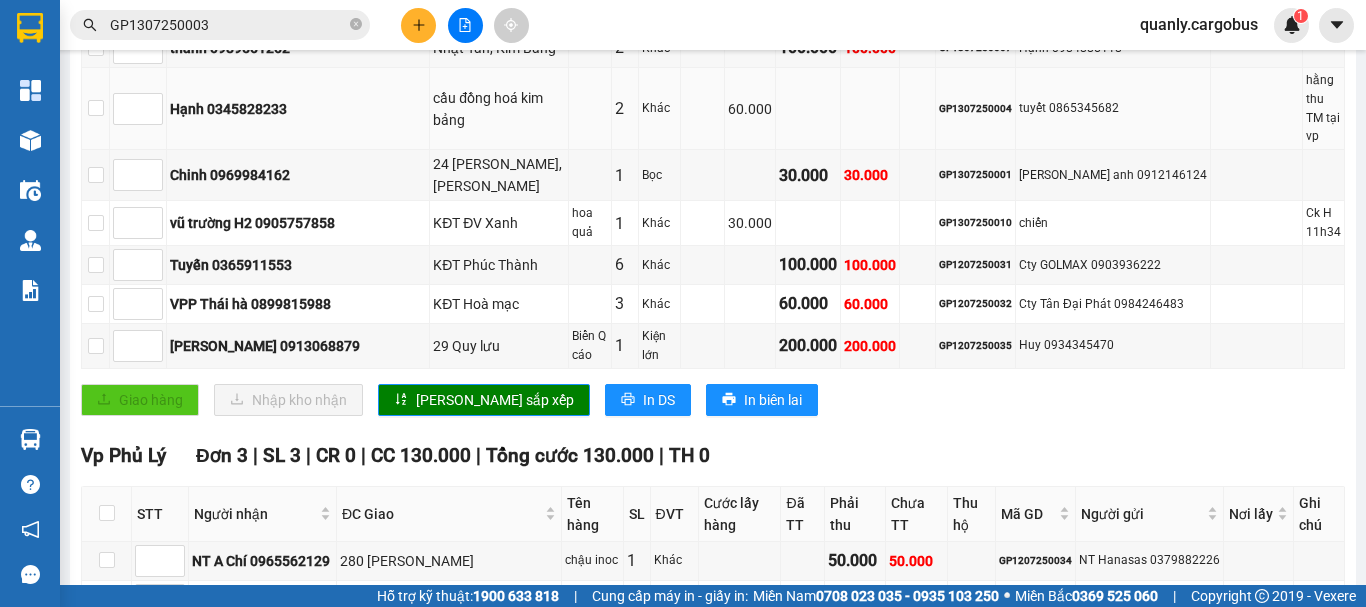 scroll, scrollTop: 820, scrollLeft: 0, axis: vertical 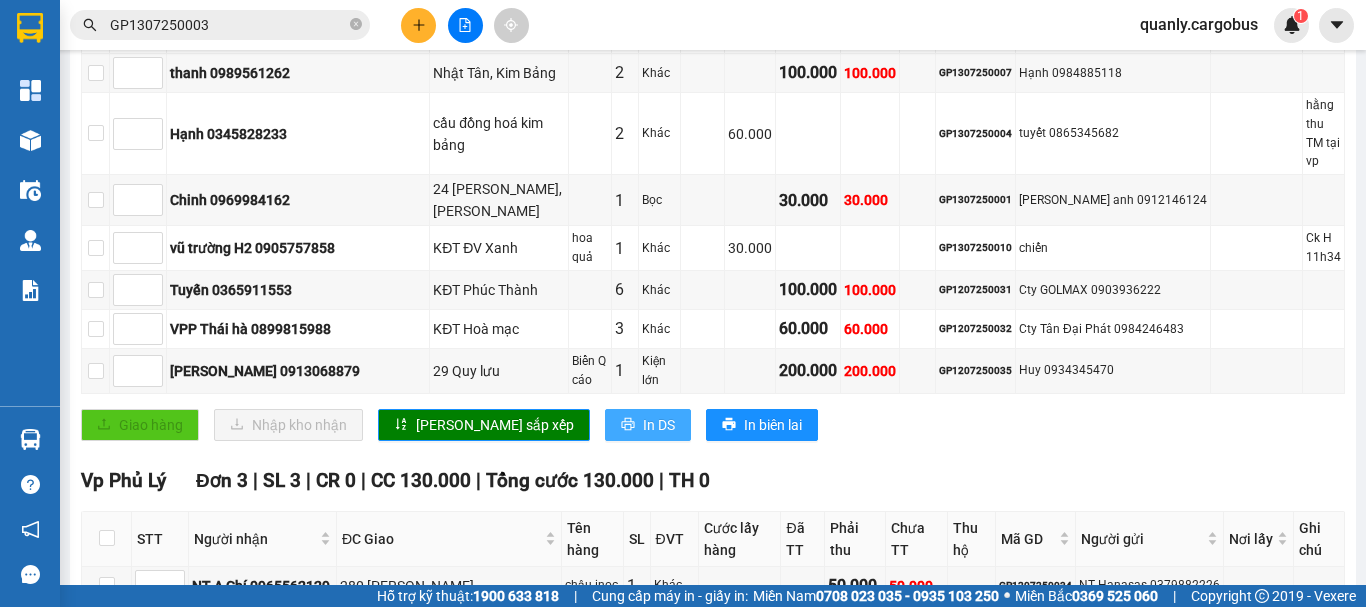 click on "In DS" at bounding box center (659, 425) 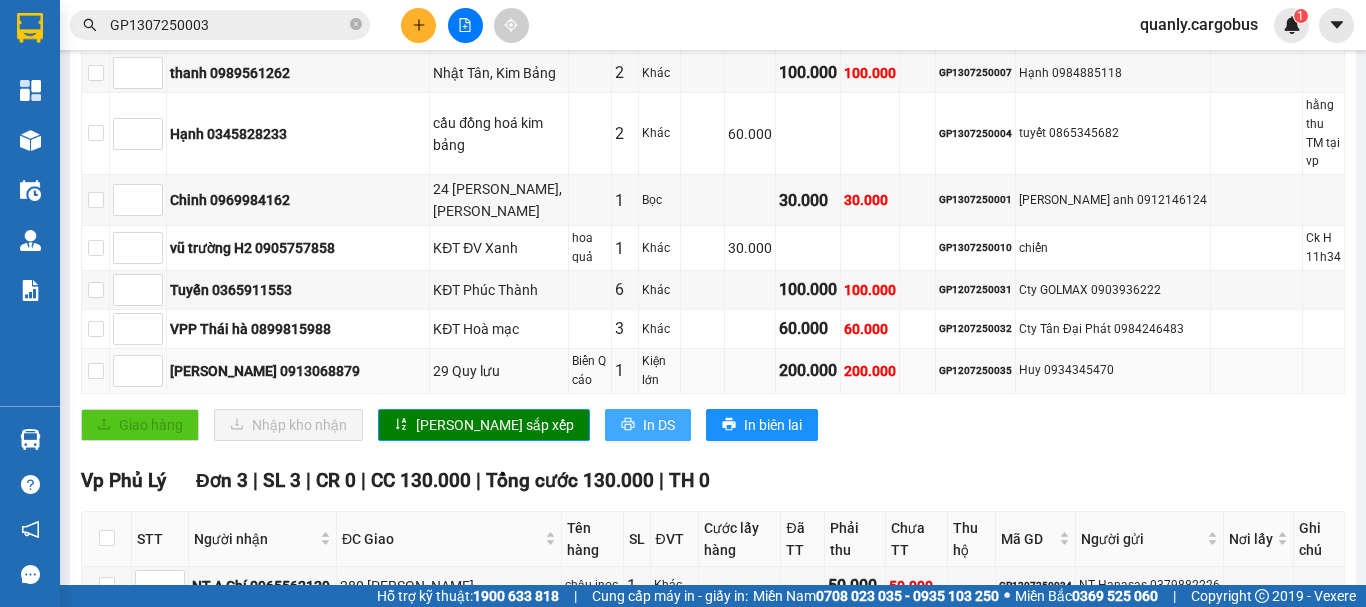 scroll, scrollTop: 0, scrollLeft: 0, axis: both 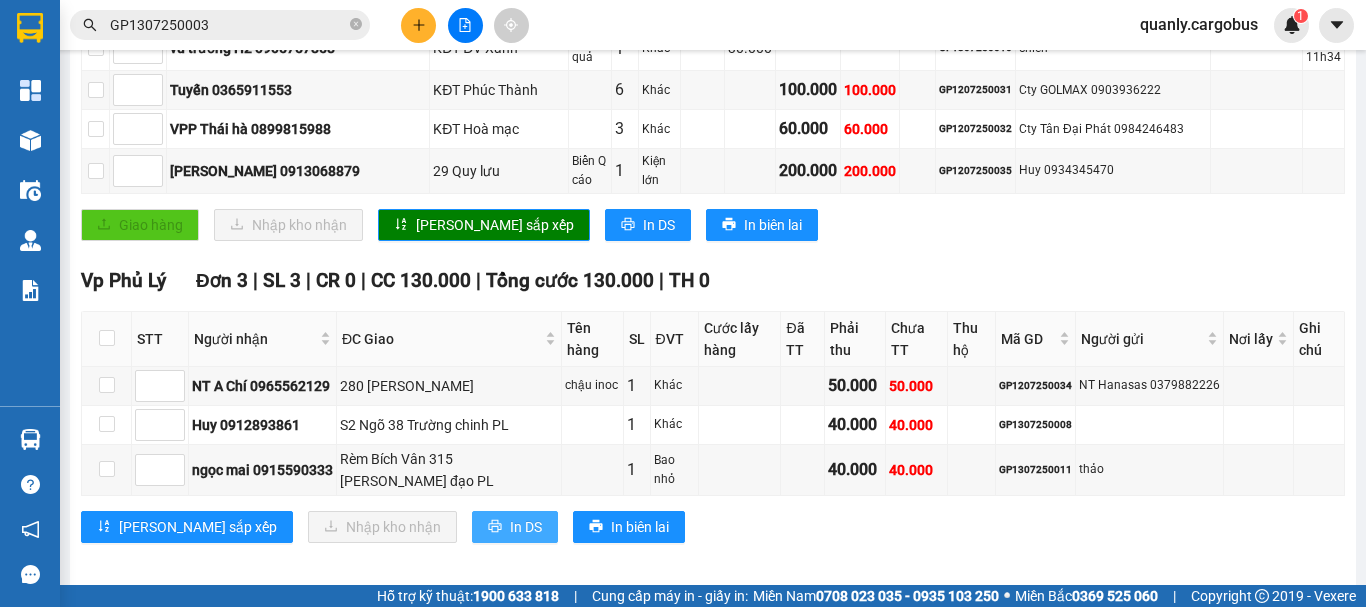 click on "In DS" at bounding box center [526, 527] 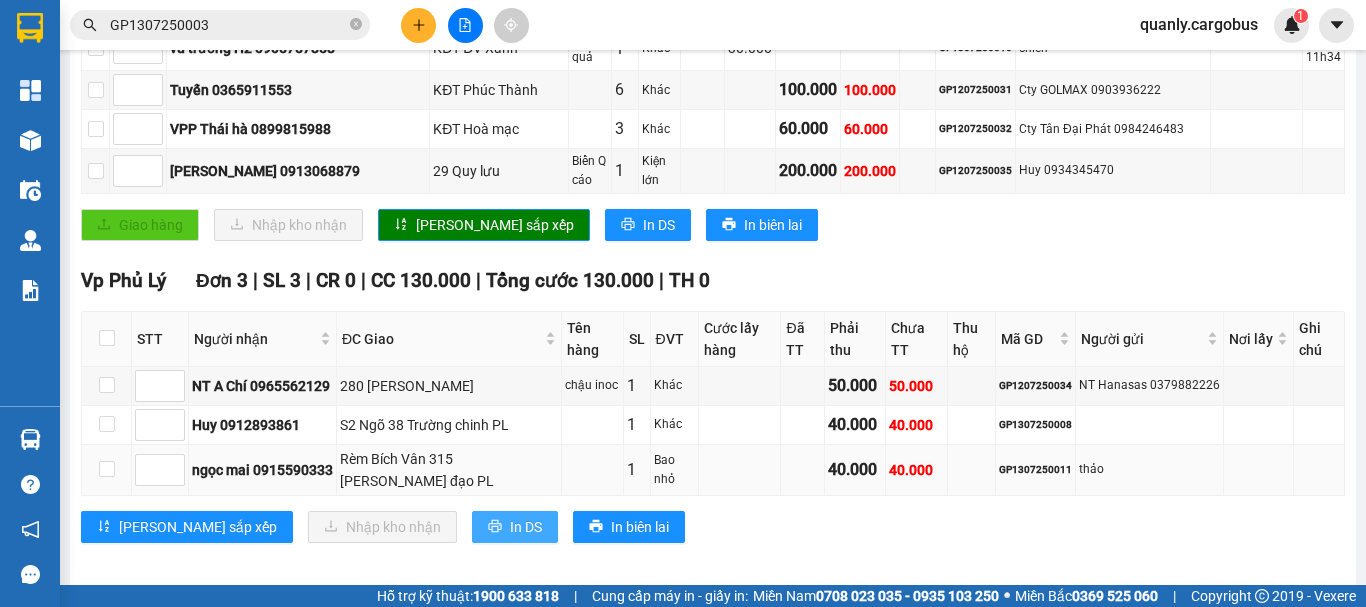 scroll, scrollTop: 0, scrollLeft: 0, axis: both 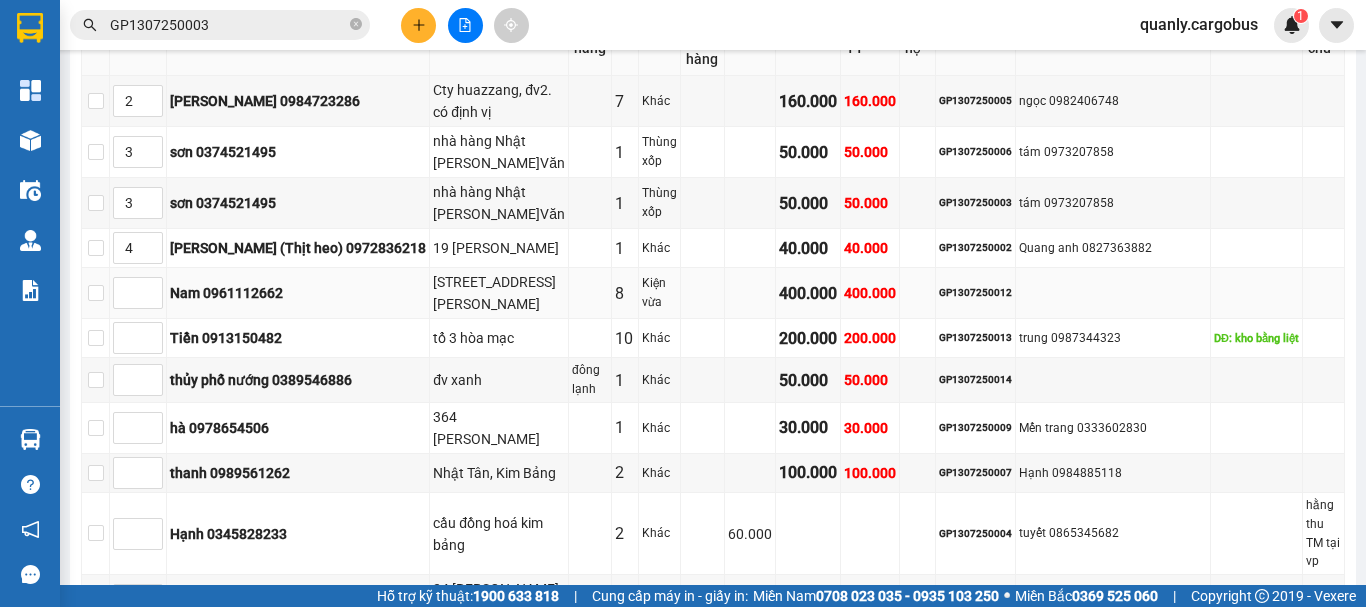 click on "[STREET_ADDRESS][PERSON_NAME]" at bounding box center [499, 293] 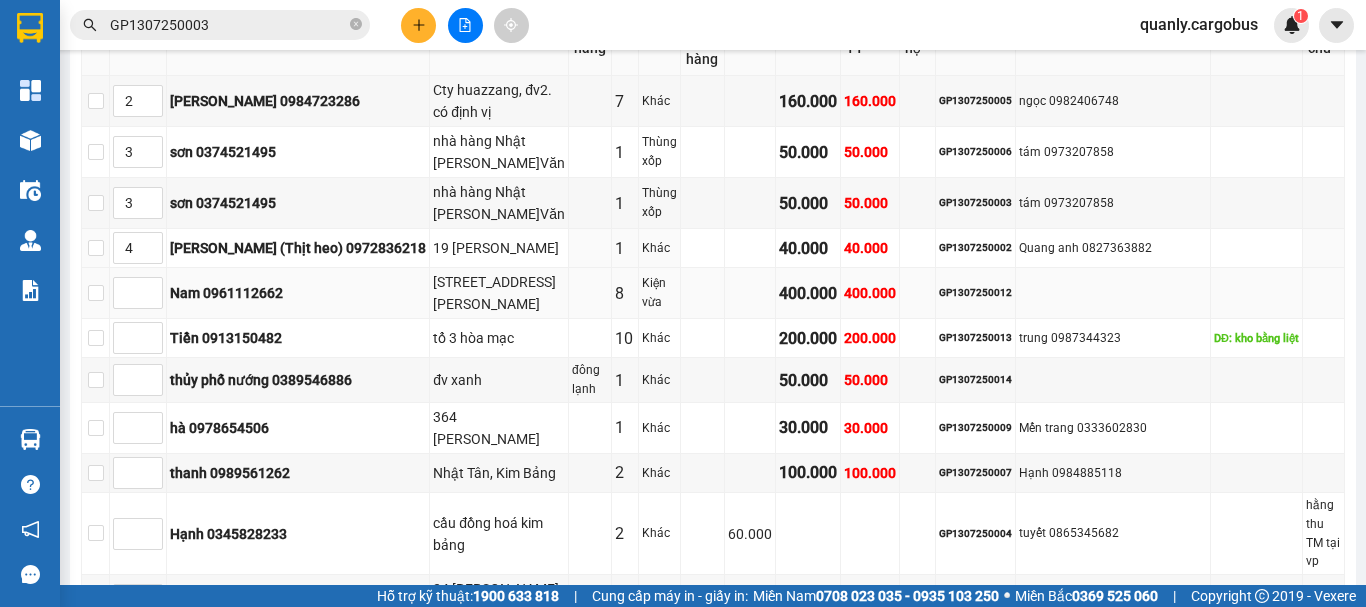 click on "2 [PERSON_NAME] 0984723286 [PERSON_NAME], đv2. có định vị 7 Khác 160.000 160.000 GP1307250005 ngọc 0982406748 3 sơn 0374521495 nhà hàng [PERSON_NAME]Văn 1 Thùng xốp 50.000 50.000 GP1307250006 tám 0973207858 3 sơn 0374521495 nhà hàng [PERSON_NAME]Văn 1 Thùng xốp 50.000 50.000 GP1307250003 tám 0973207858 4 Thanh (Thịt heo) 0972836218 19 [PERSON_NAME] ĐV 1 Khác 40.000 40.000 GP1307250002 Quang anh 0827363882 Nam 0961112662 113 [PERSON_NAME], PL 8 Kiện vừa 400.000 400.000 GP1307250012   Tiền 0913150482 tổ 3 hòa mạc 10 Khác 200.000 200.000 GP1307250013 trung 0987344323 DĐ: kho bằng liệt thủy phố nướng 0389546886 đv xanh đông lạnh 1 Khác 50.000 50.000 GP1307250014   hà  0978654506 364 [PERSON_NAME] 1 Khác 30.000 30.000 GP1307250009 Mến trang 0333602830 thanh 0989561262 [GEOGRAPHIC_DATA] 2 Khác 100.000 100.000 GP1307250007 Hạnh 0984885118 Hạnh 0345828233 2 Khác 60.000 GP1307250004" at bounding box center (713, 434) 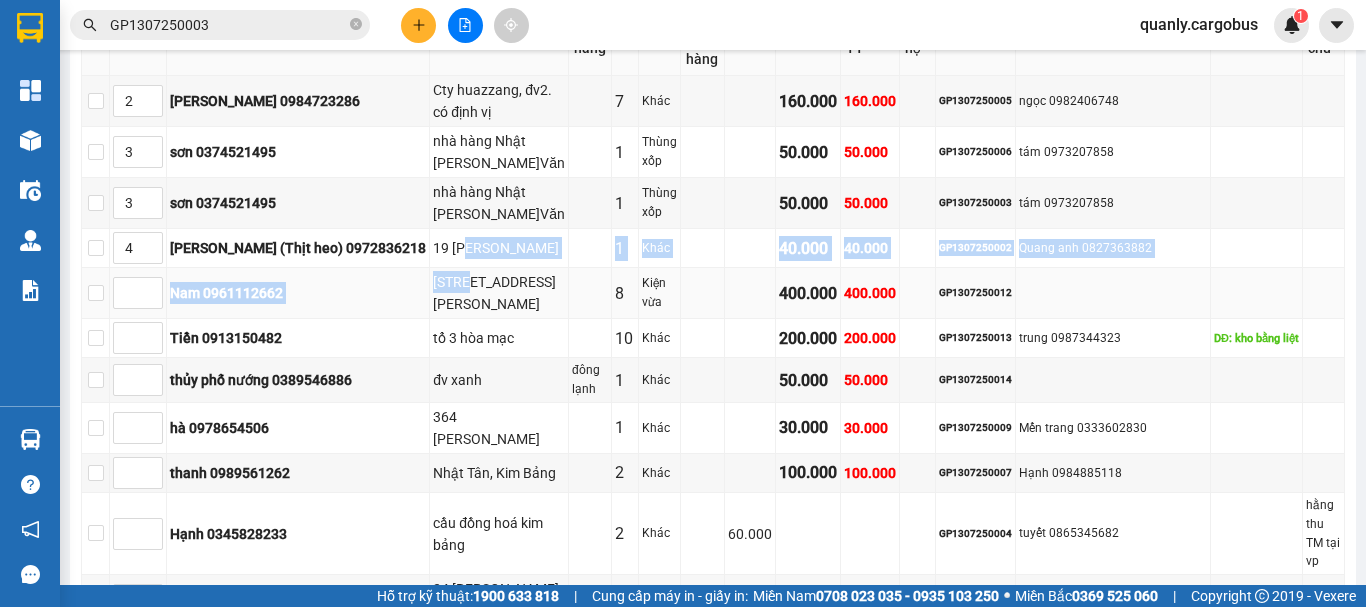 click on "[STREET_ADDRESS][PERSON_NAME]" at bounding box center [499, 293] 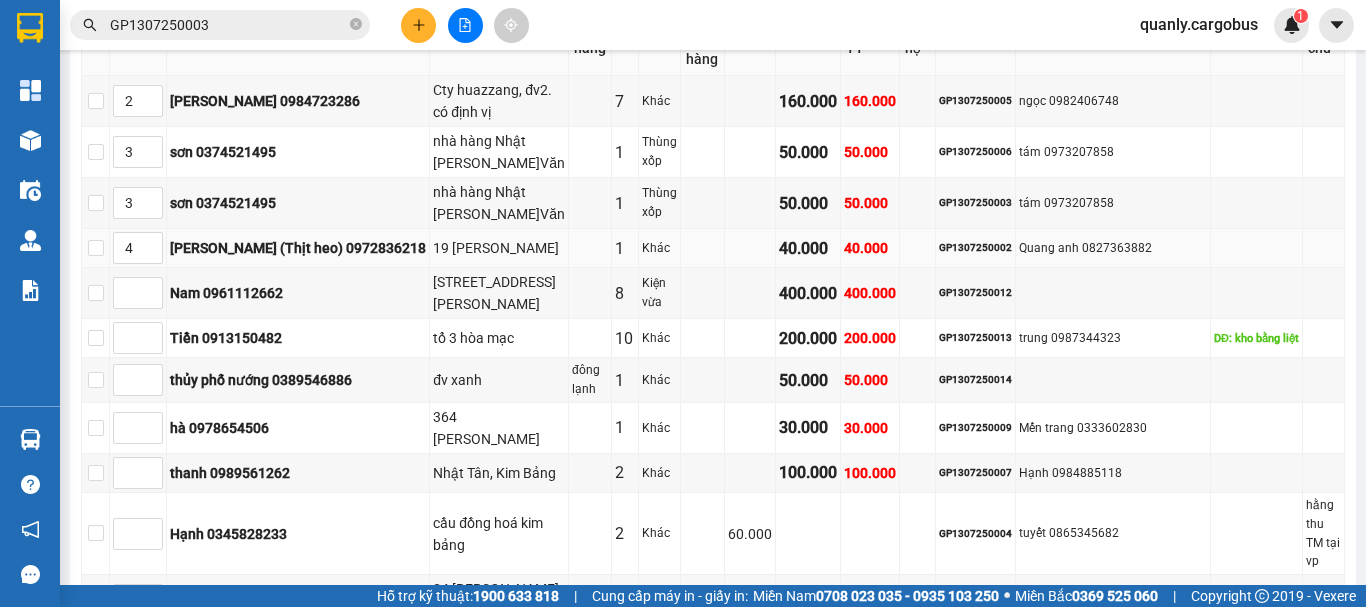 drag, startPoint x: 414, startPoint y: 238, endPoint x: 423, endPoint y: 252, distance: 16.643316 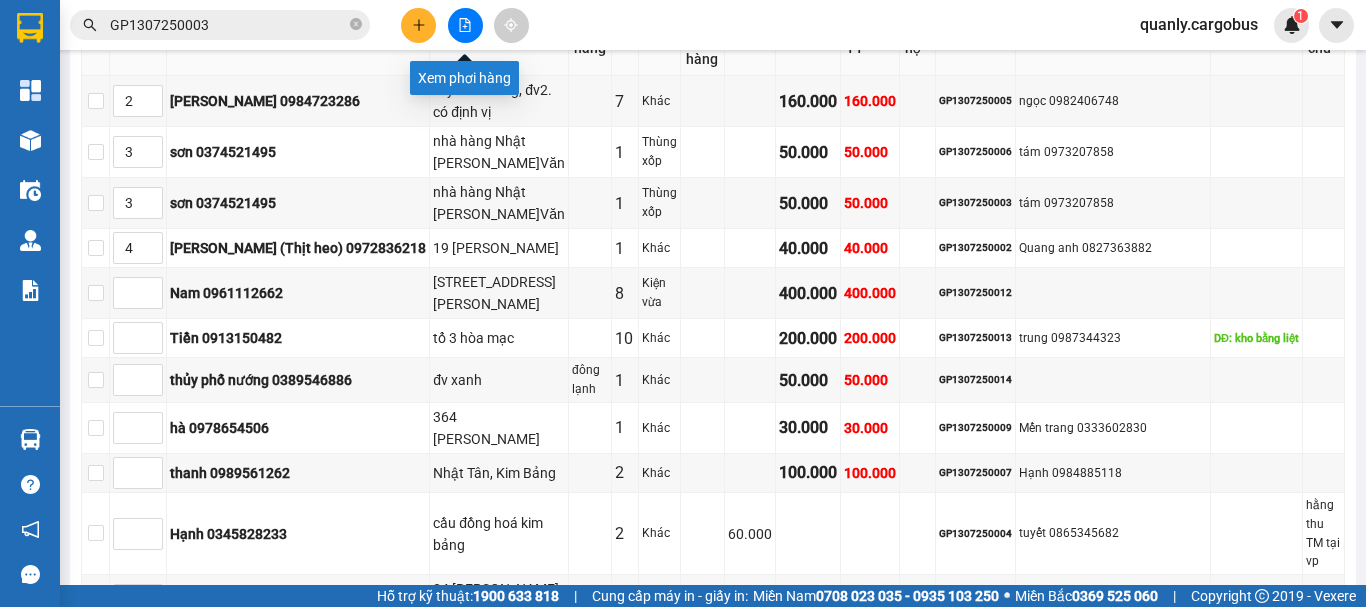 click 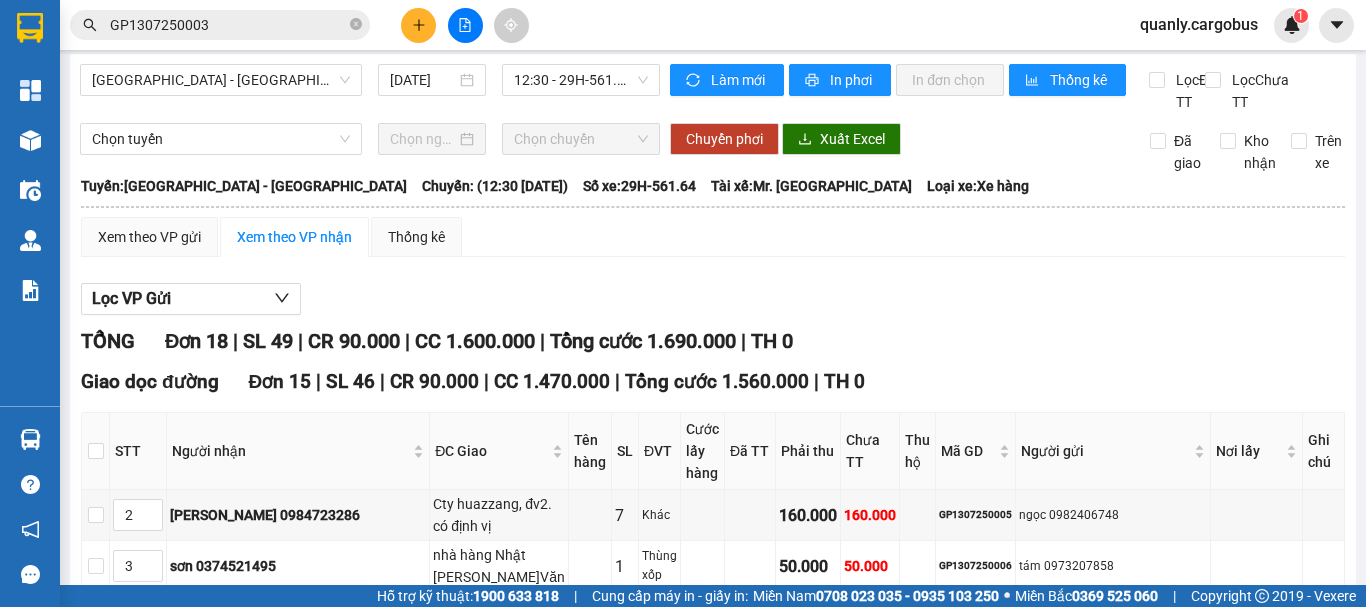 scroll, scrollTop: 0, scrollLeft: 0, axis: both 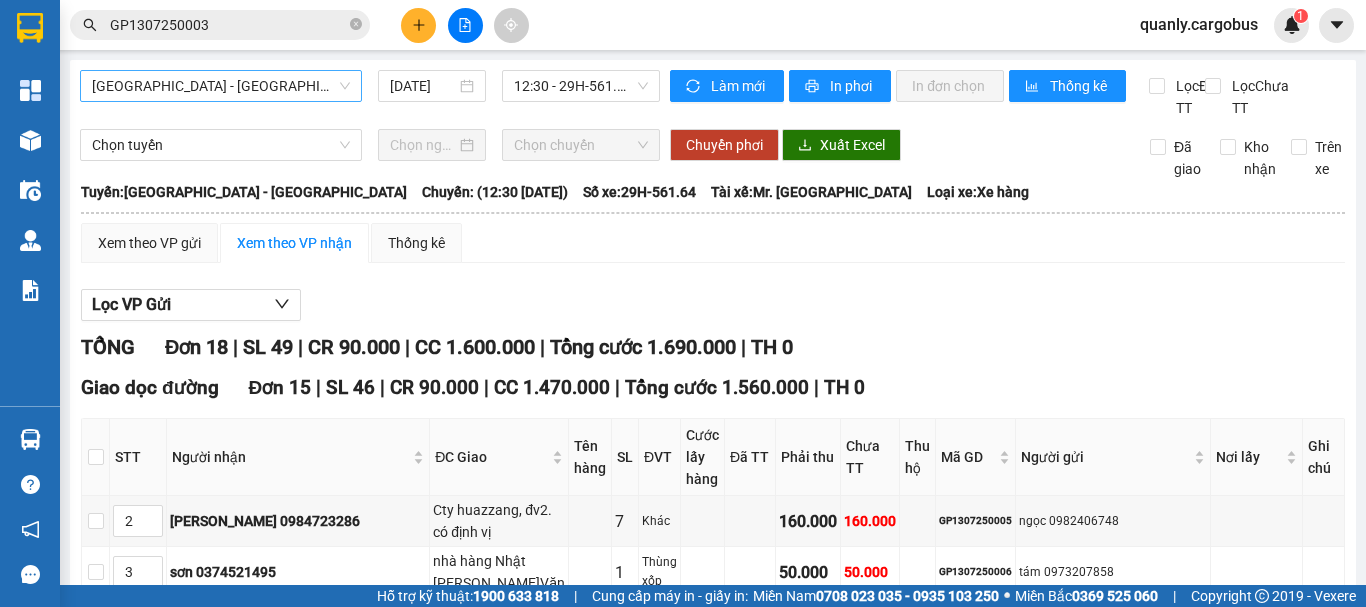 click on "[GEOGRAPHIC_DATA] - [GEOGRAPHIC_DATA]" at bounding box center (221, 86) 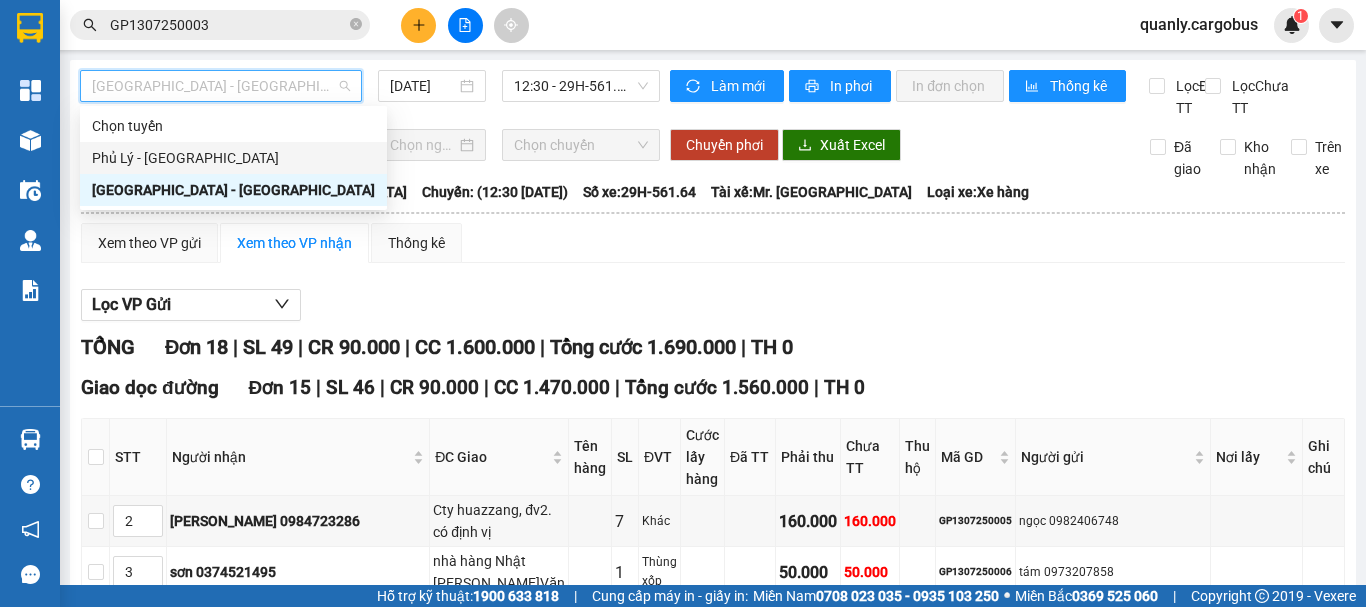 click on "Phủ Lý - [GEOGRAPHIC_DATA]" at bounding box center (233, 158) 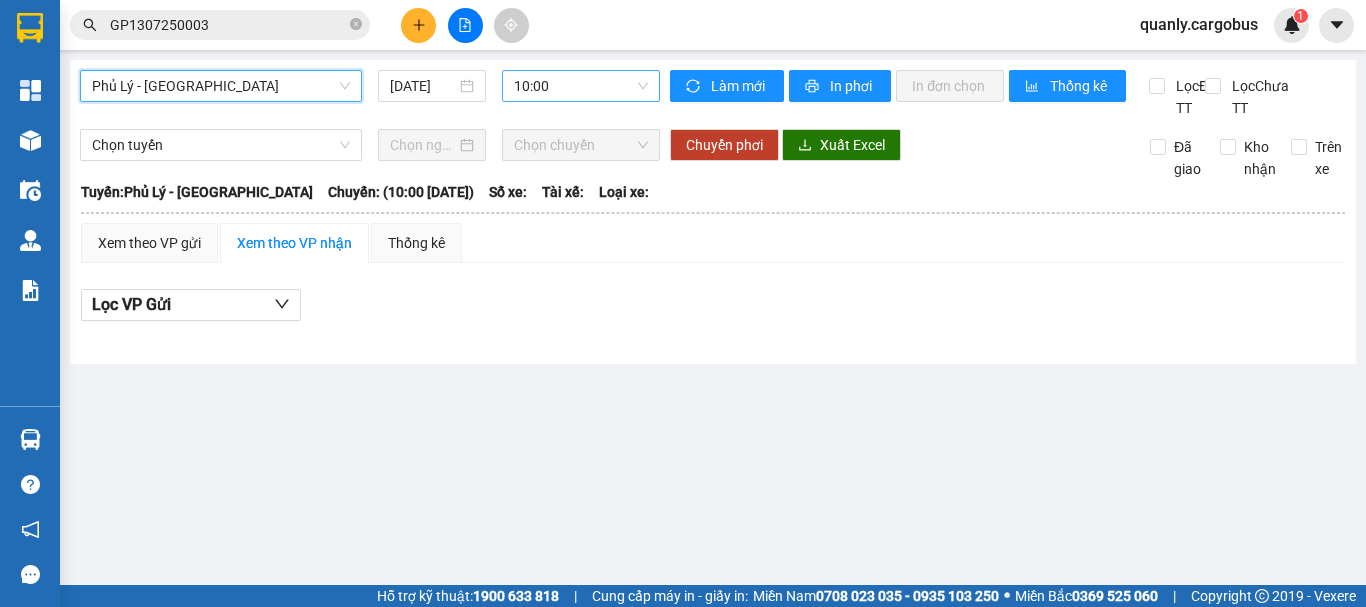 click on "10:00" at bounding box center [581, 86] 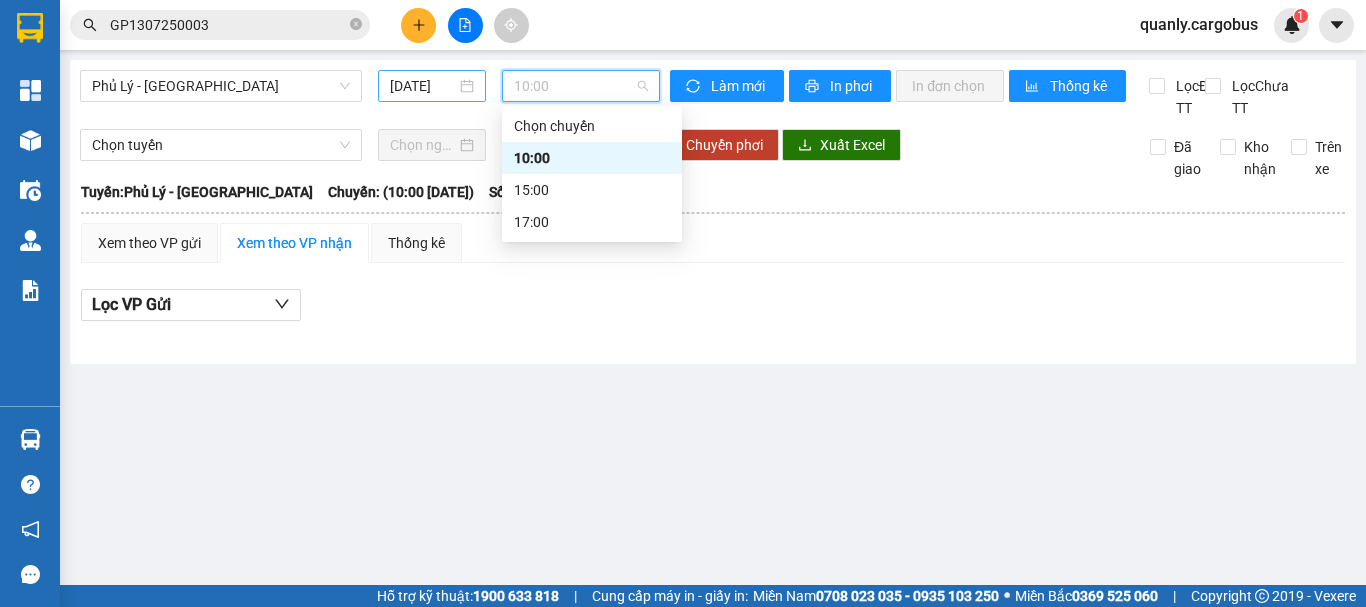 click on "[DATE]" at bounding box center [423, 86] 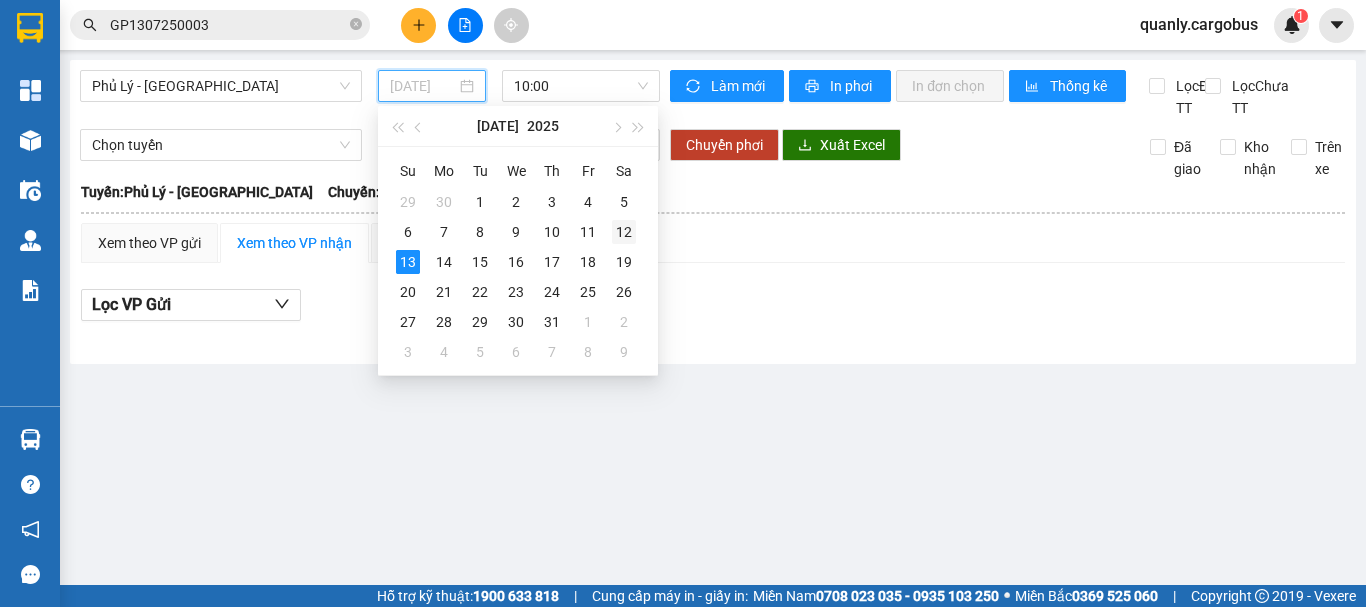 click on "12" at bounding box center [624, 232] 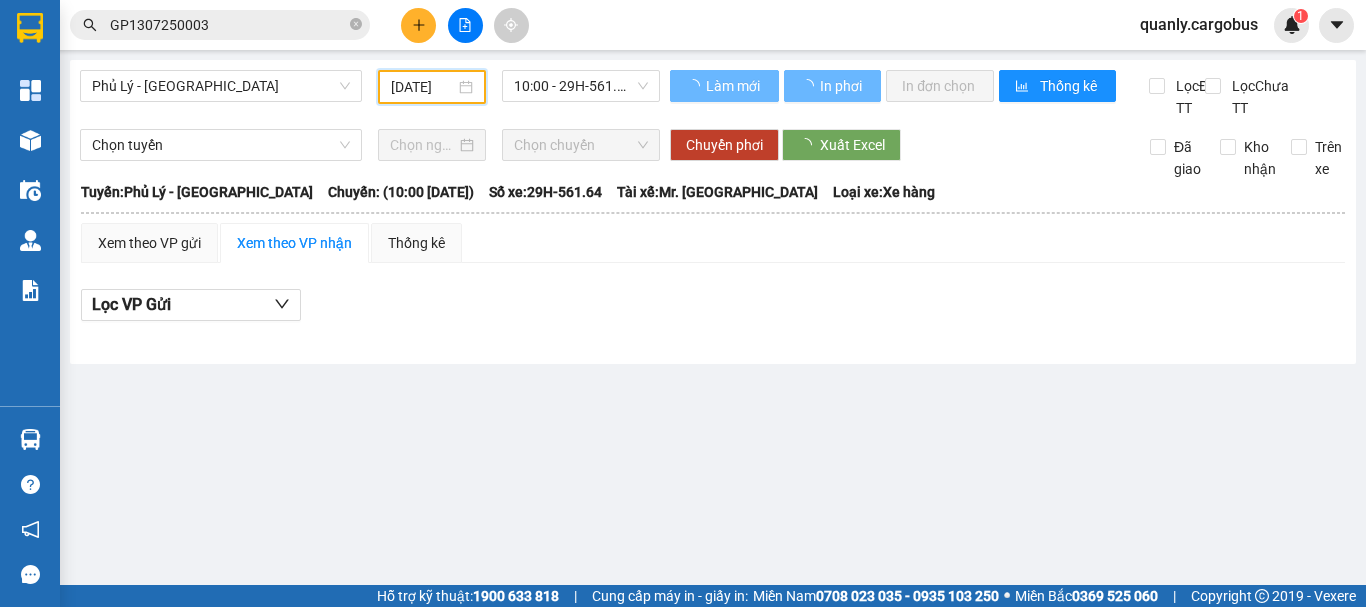 type on "[DATE]" 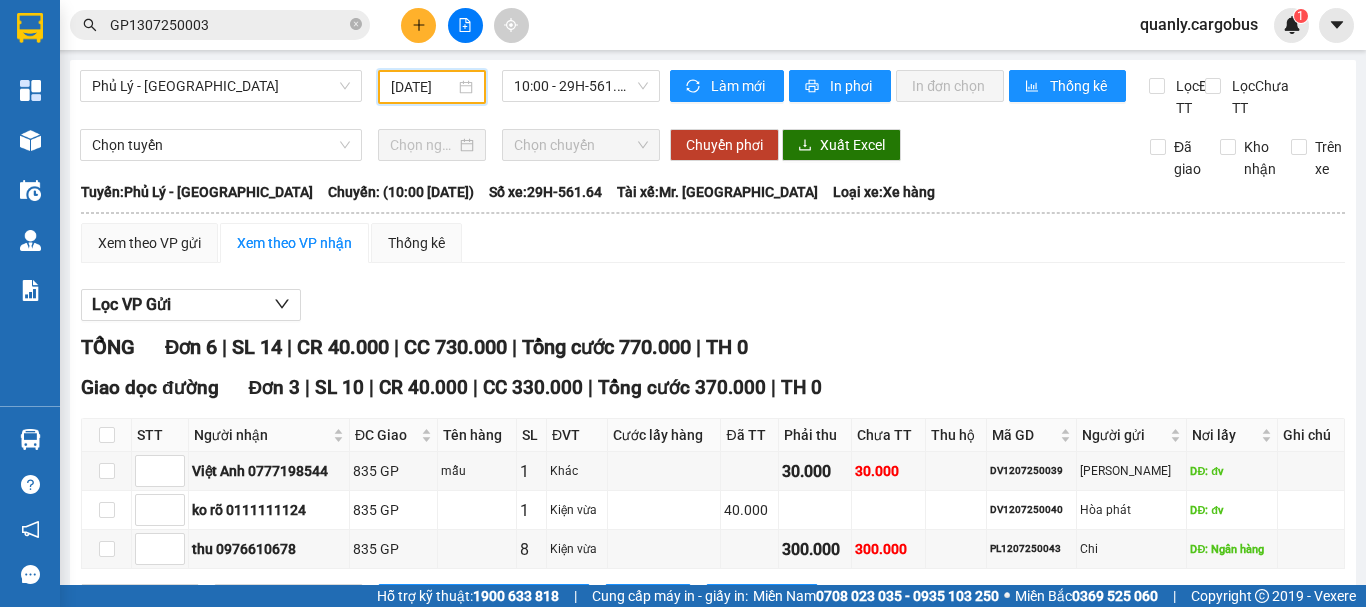 scroll, scrollTop: 300, scrollLeft: 0, axis: vertical 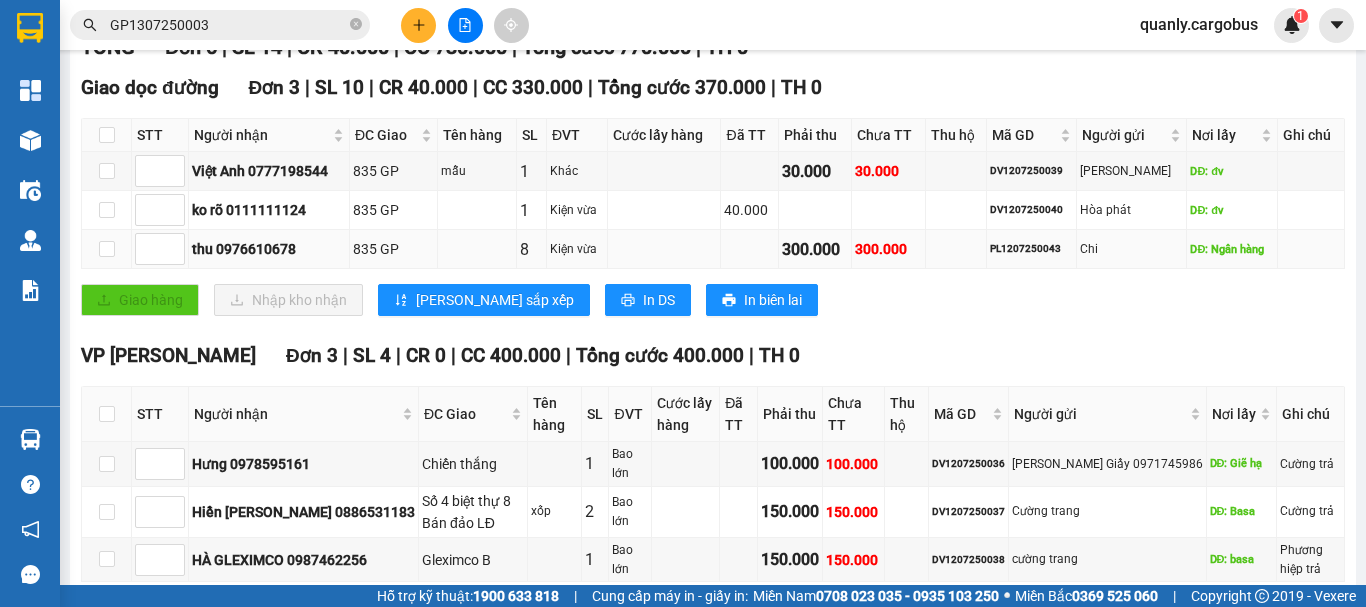 click on "PL1207250043" at bounding box center (1031, 249) 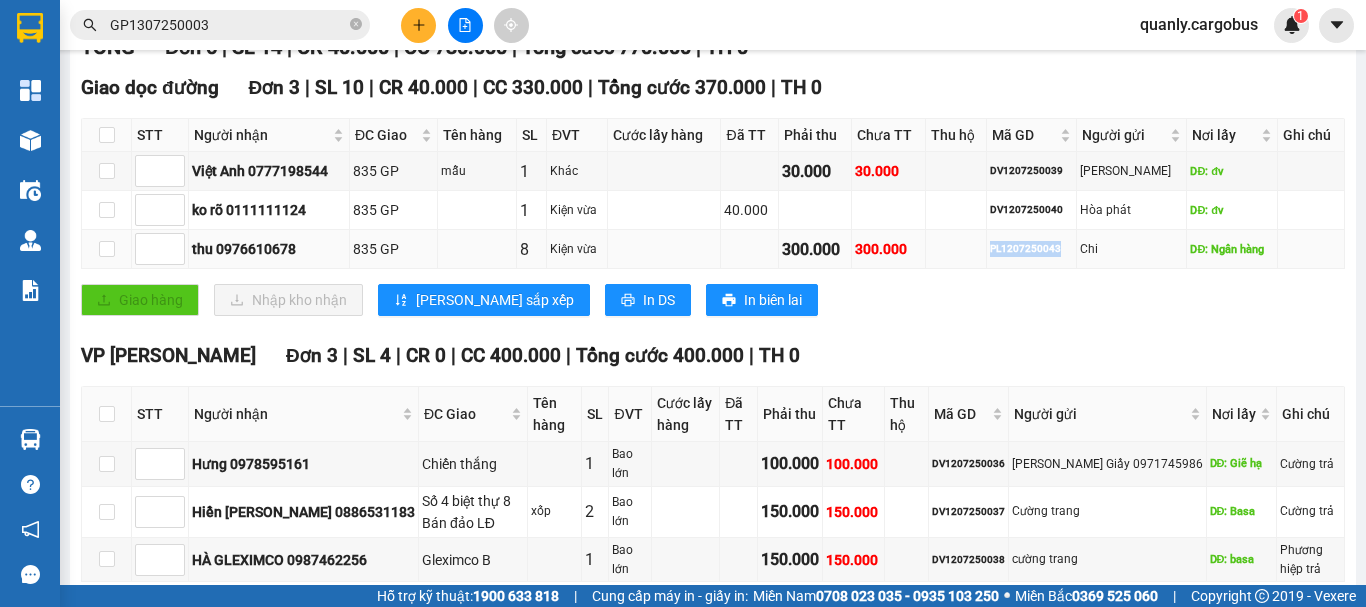copy on "PL1207250043" 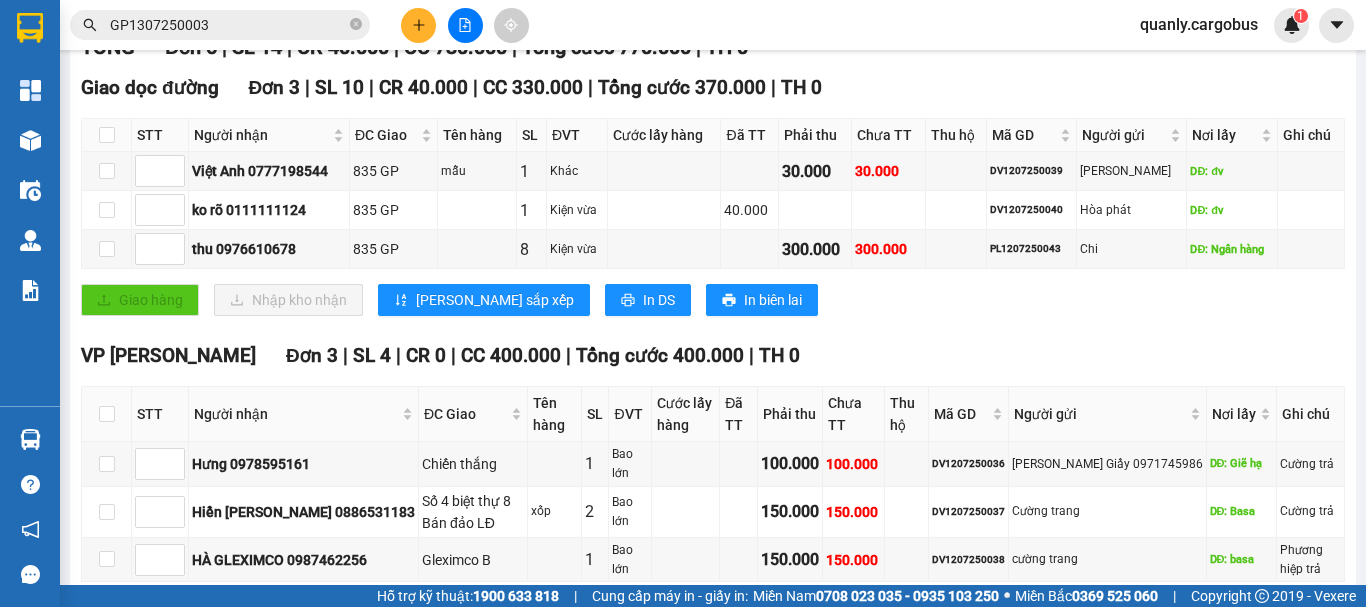 click on "GP1307250003" at bounding box center [228, 25] 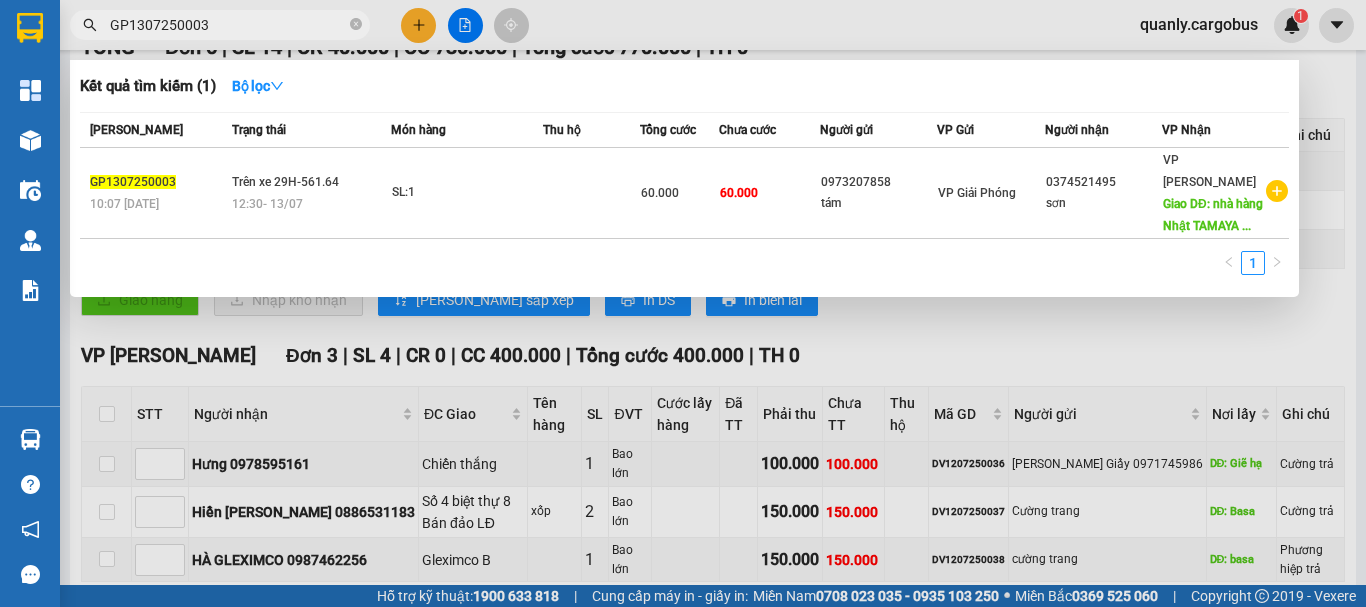 paste on "PL120725004" 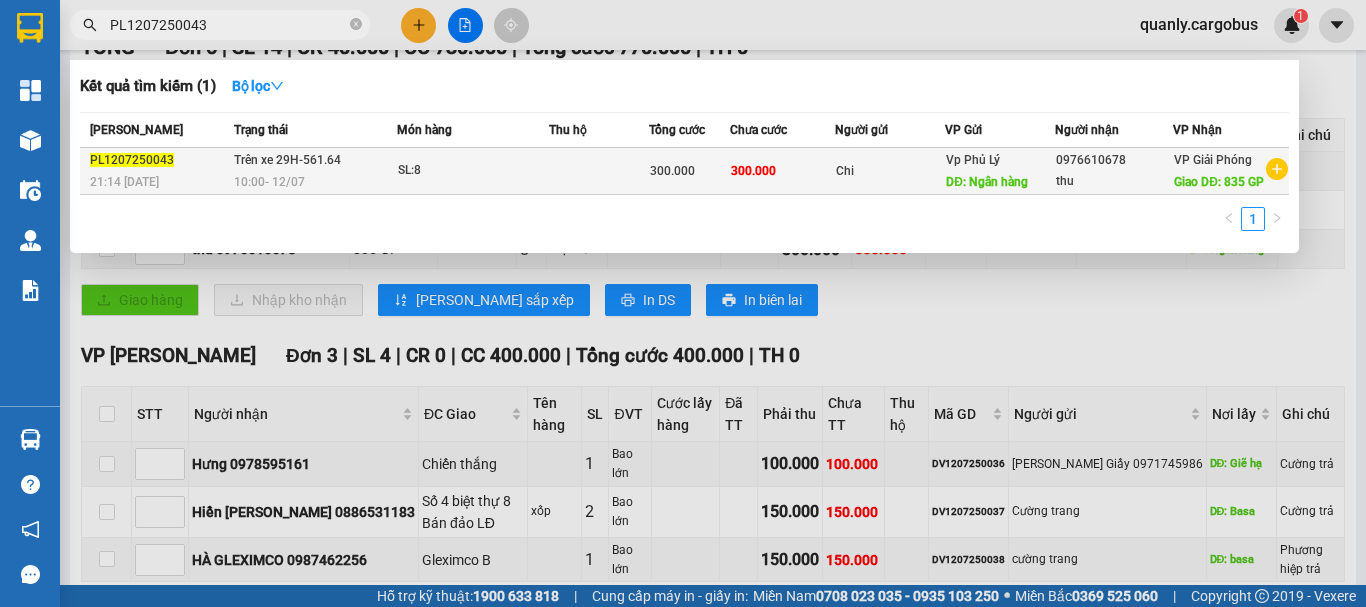 type on "PL1207250043" 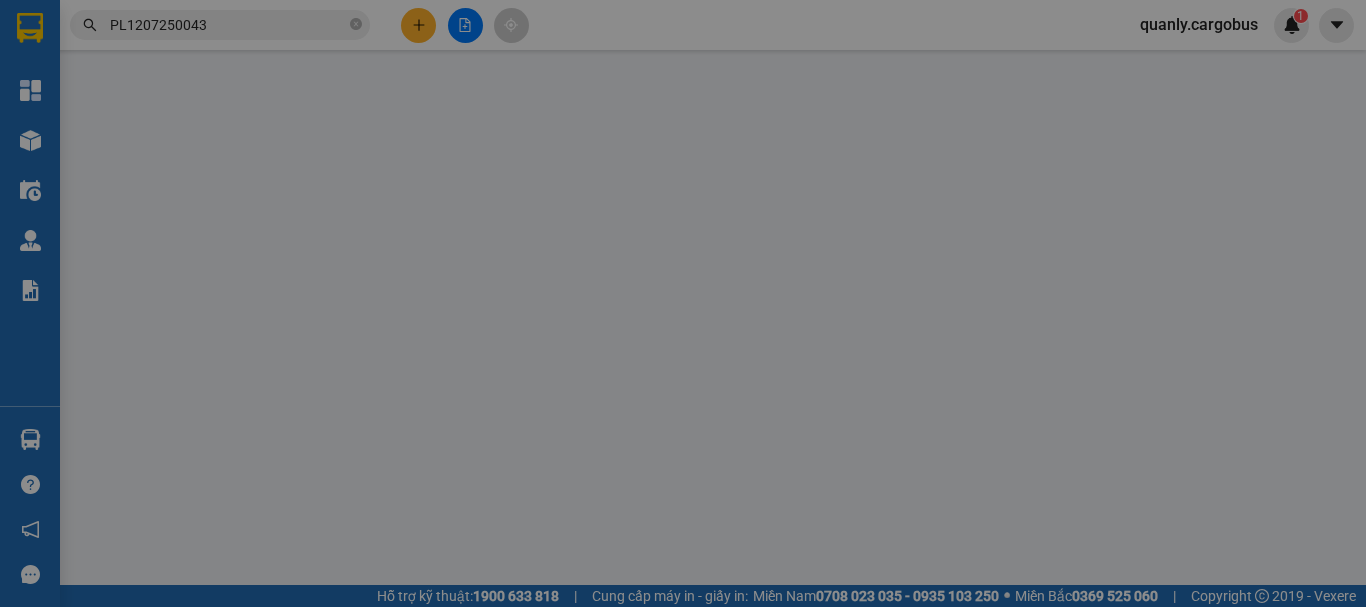 scroll, scrollTop: 0, scrollLeft: 0, axis: both 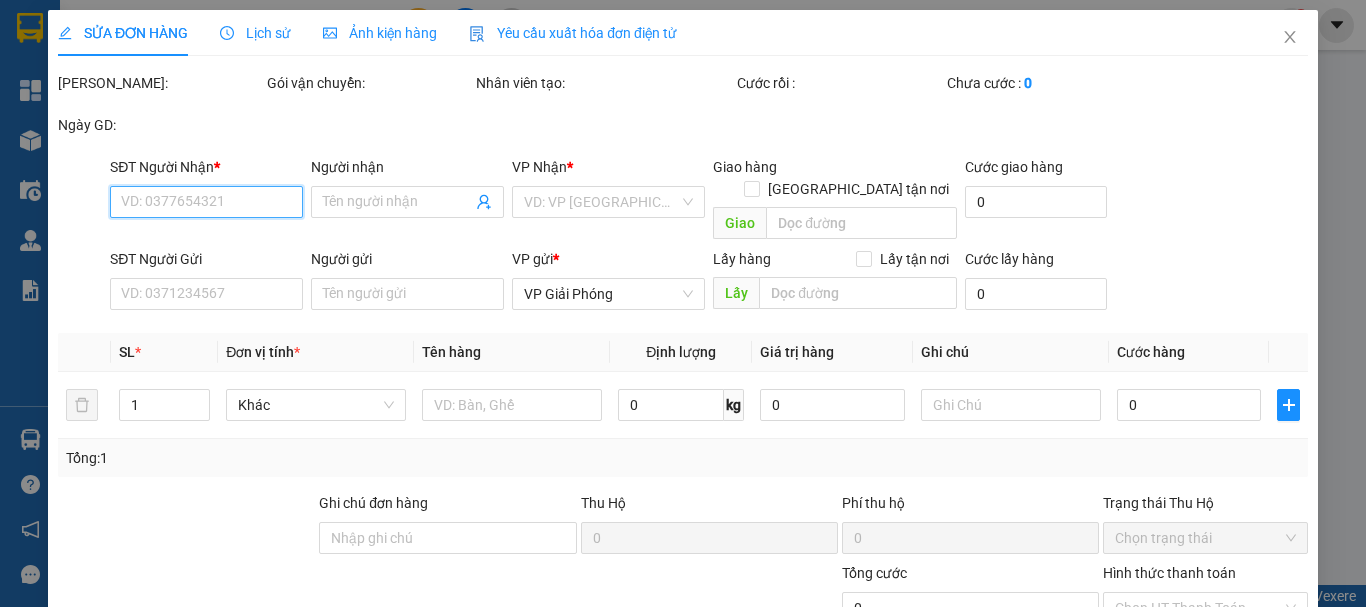 type on "0976610678" 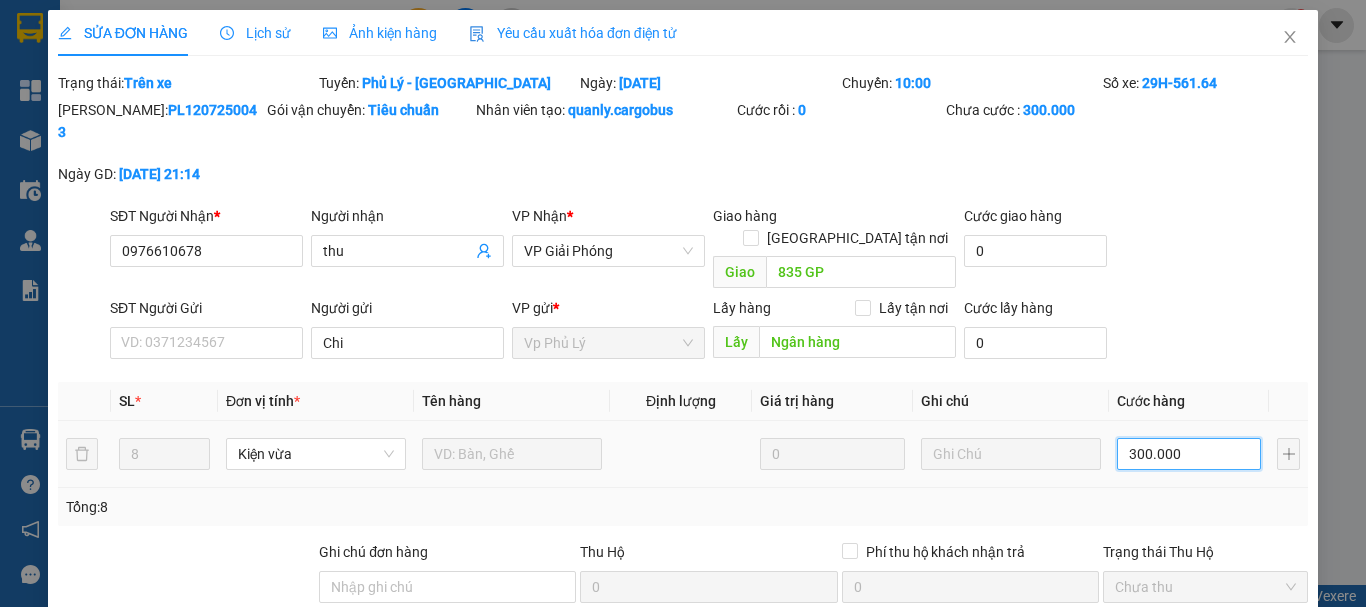 click on "300.000" at bounding box center (1189, 454) 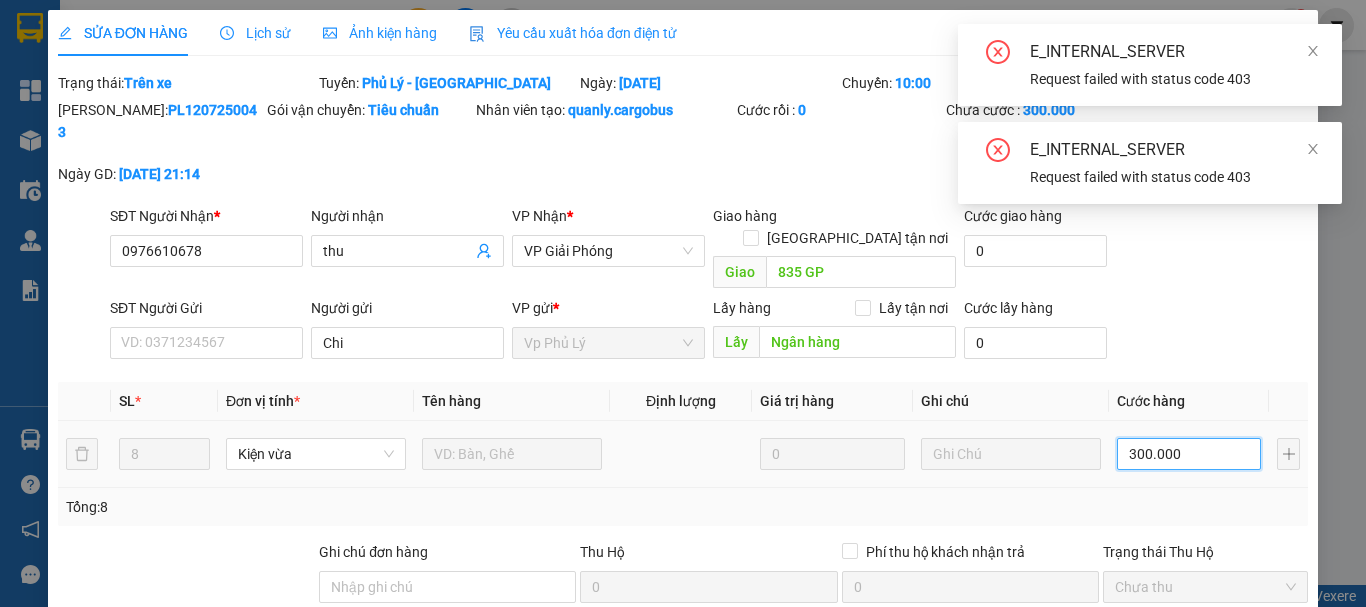 type on "2" 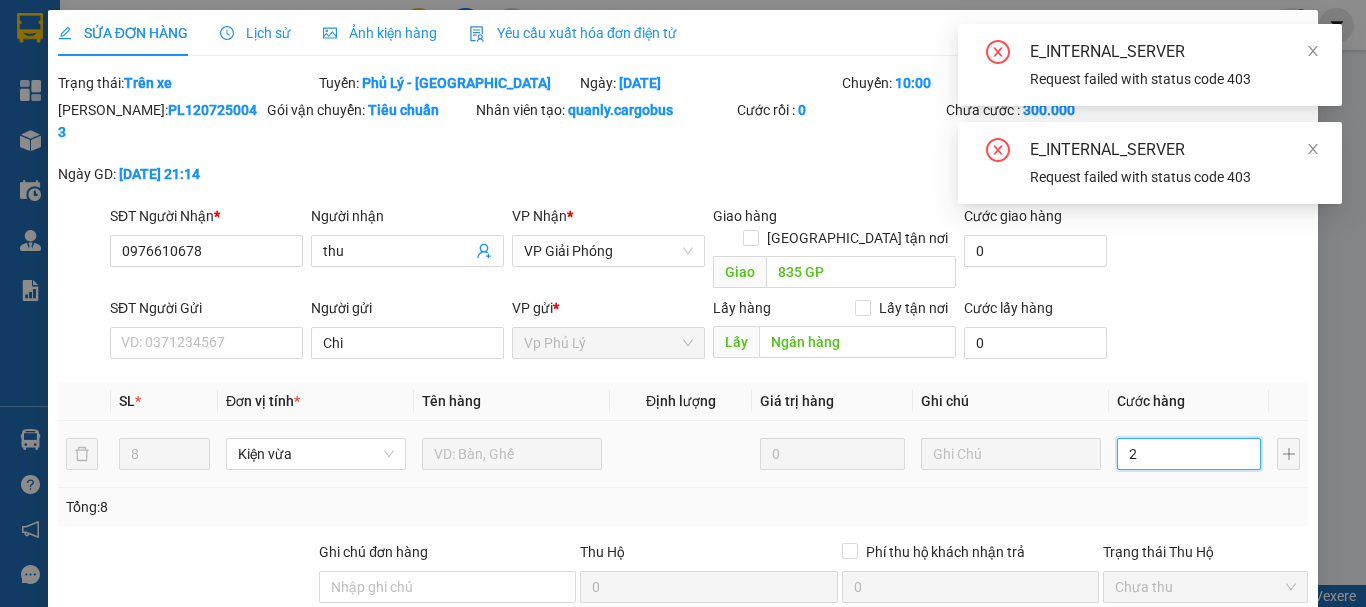 type on "2" 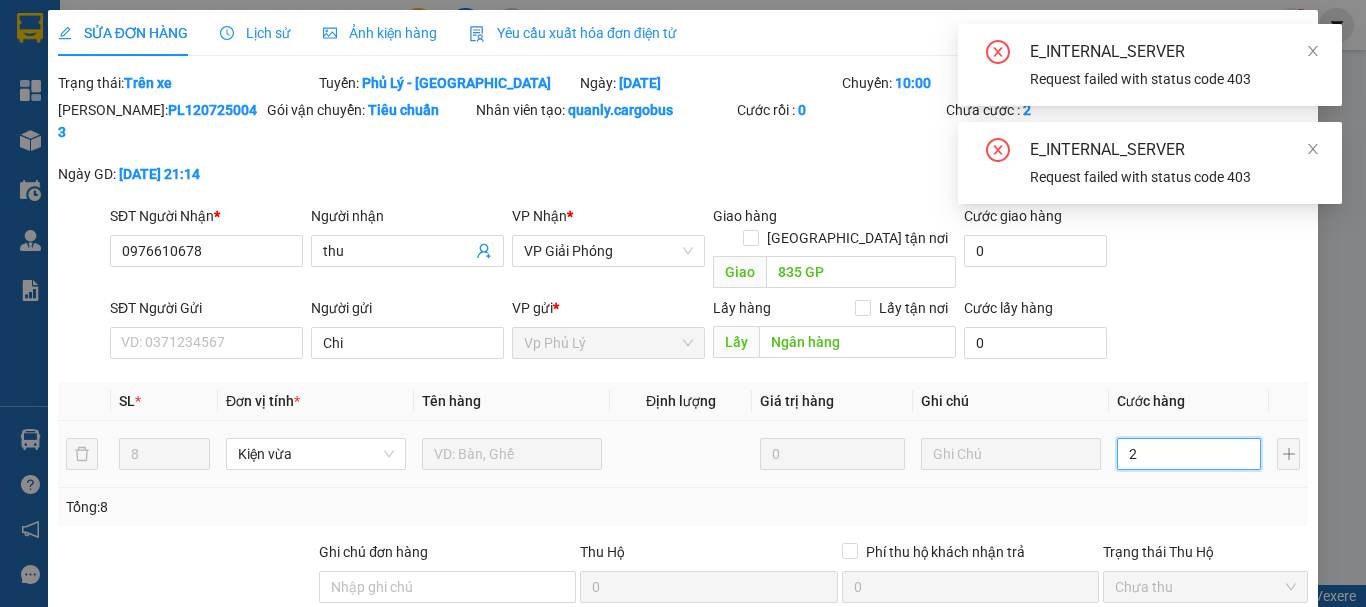 type on "25" 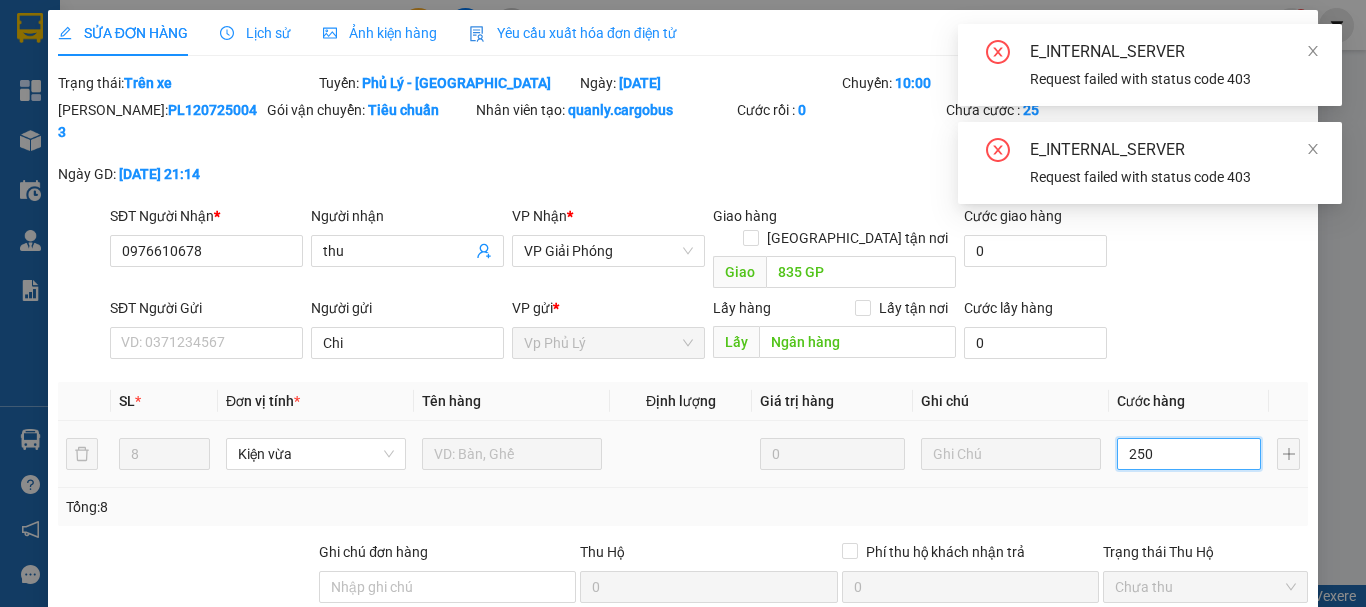type on "2.500" 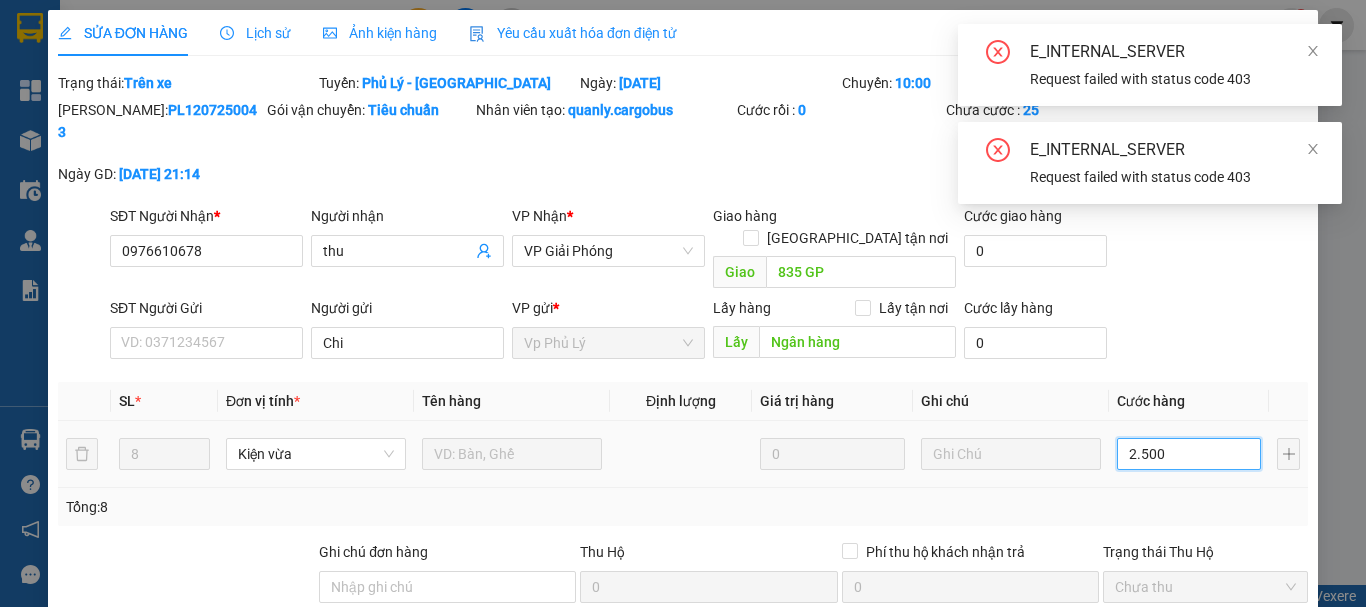 type on "2.500" 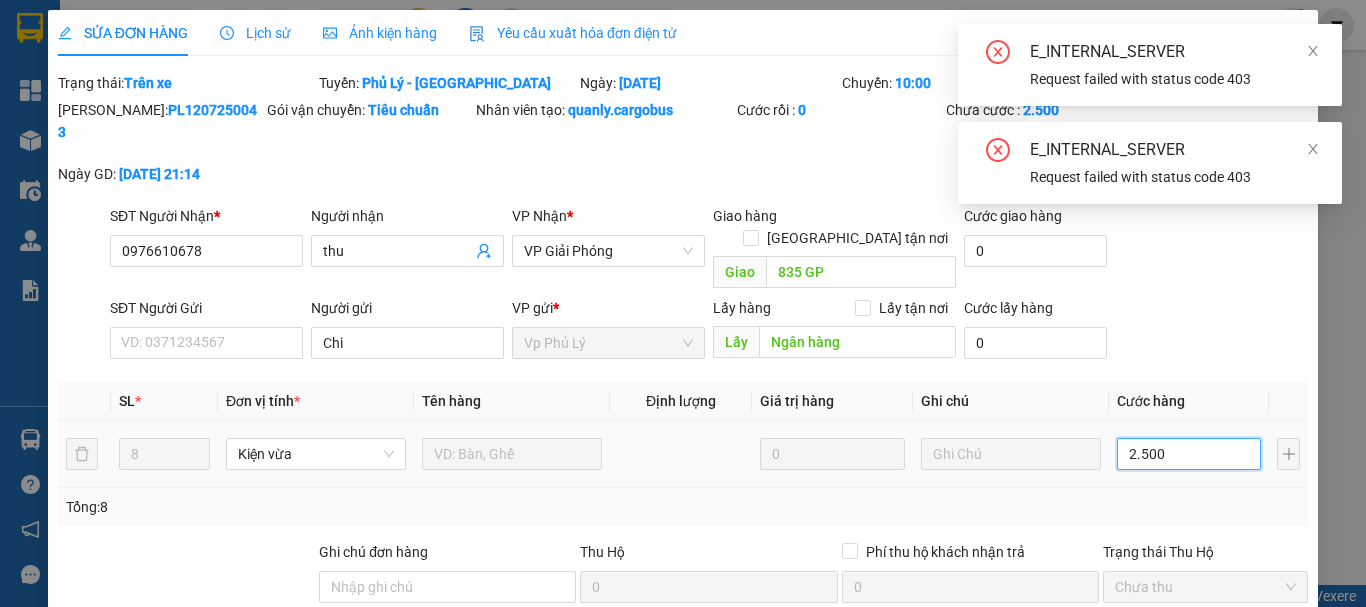 type on "25.000" 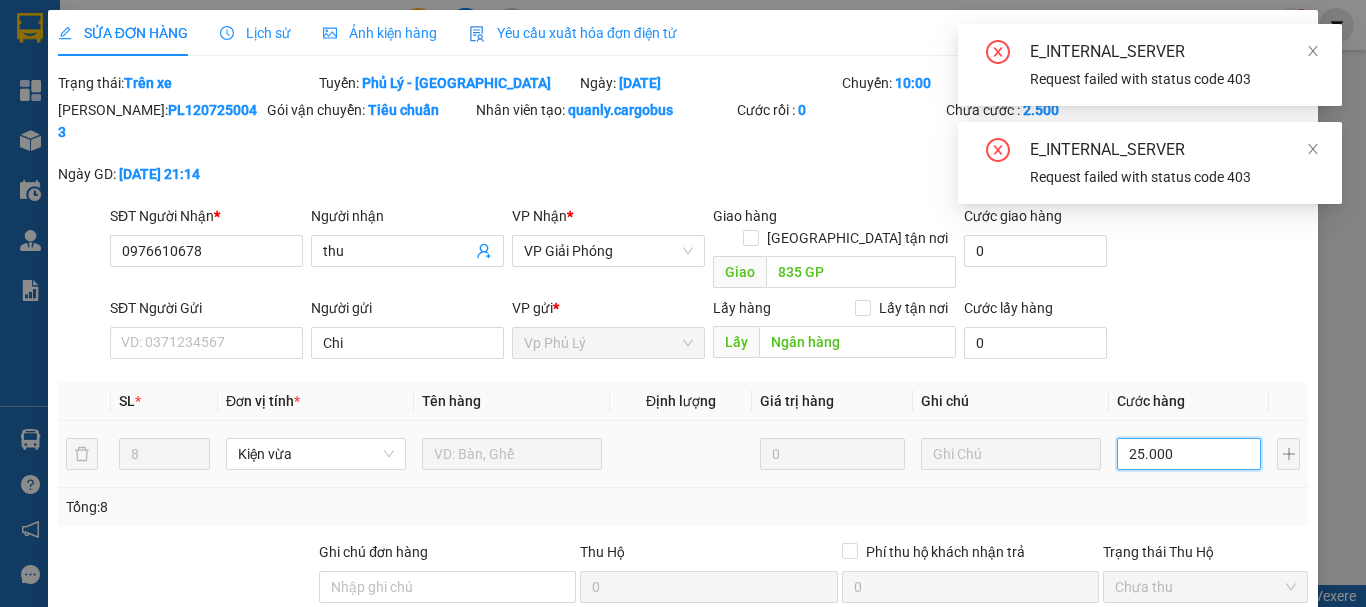 type on "25.000" 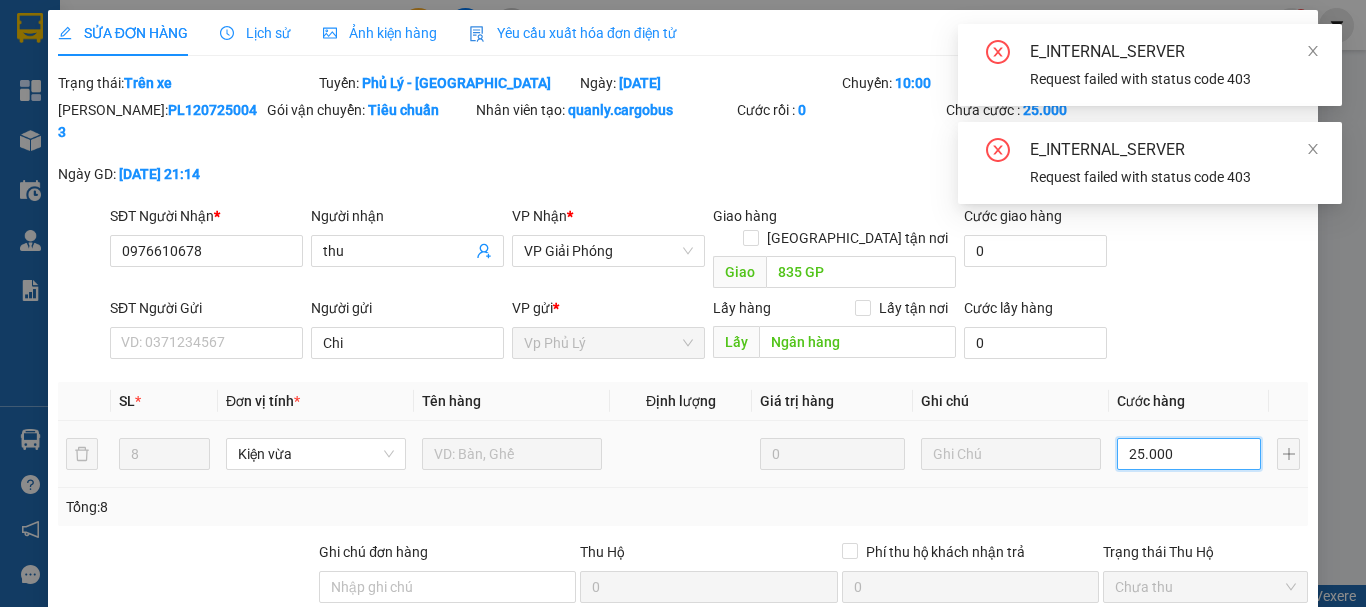 type on "250.000" 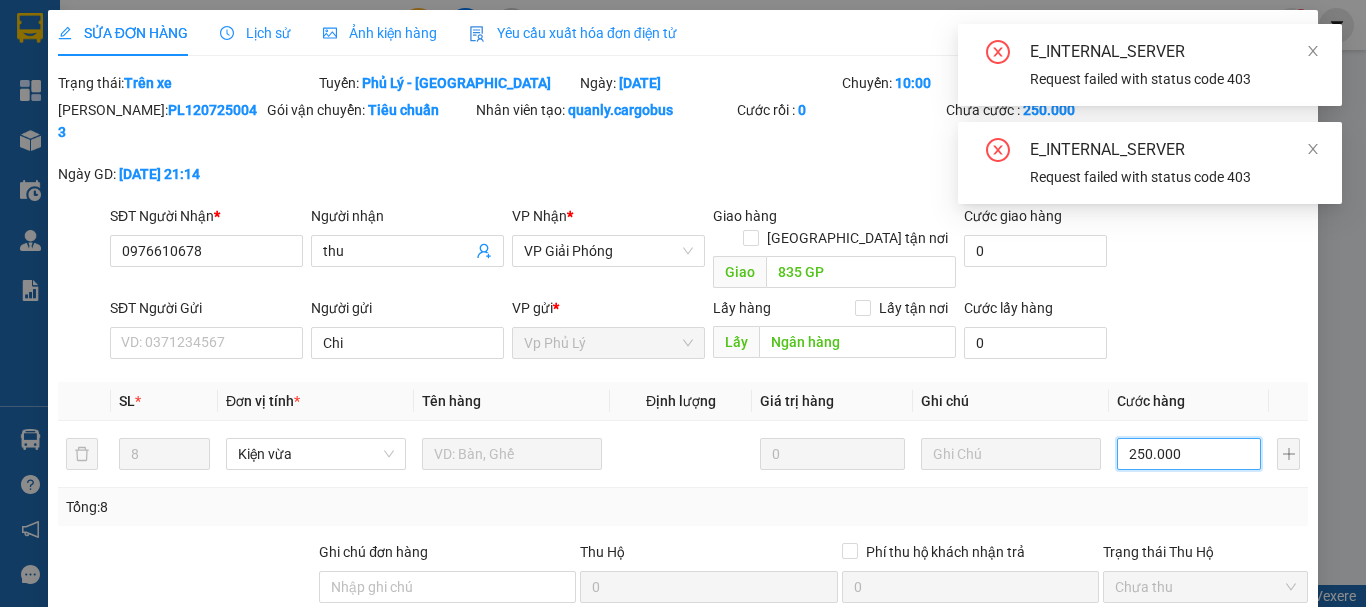 type on "250.000" 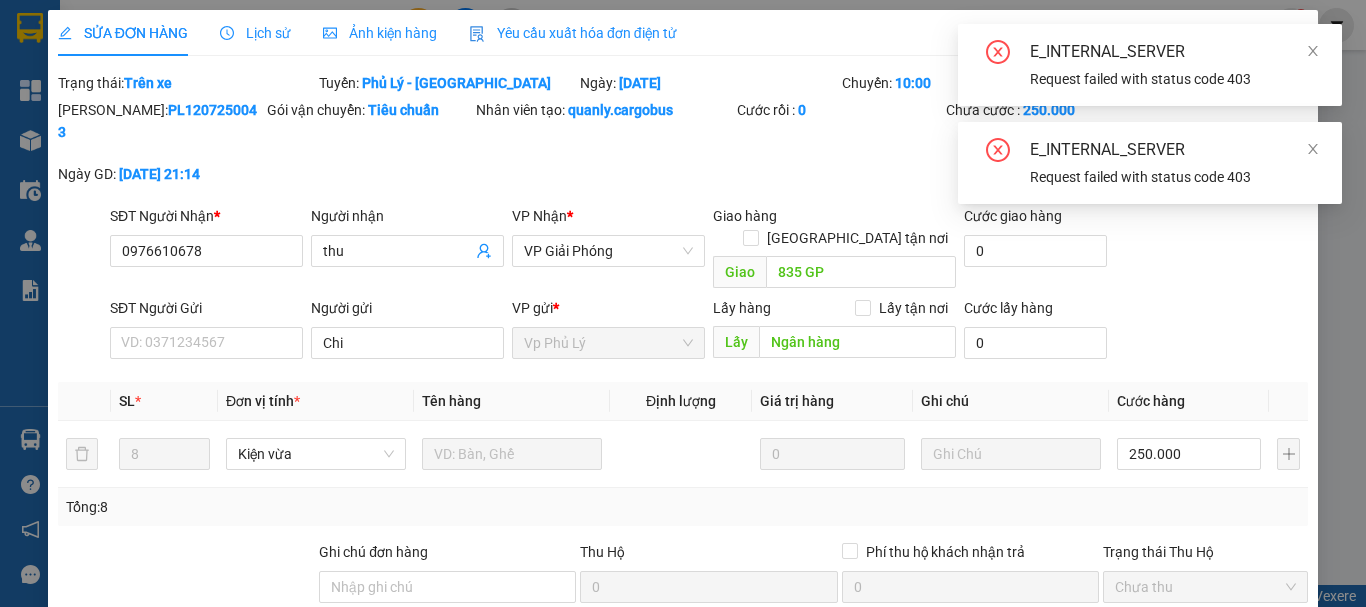 click on "Tổng:  8" at bounding box center (683, 507) 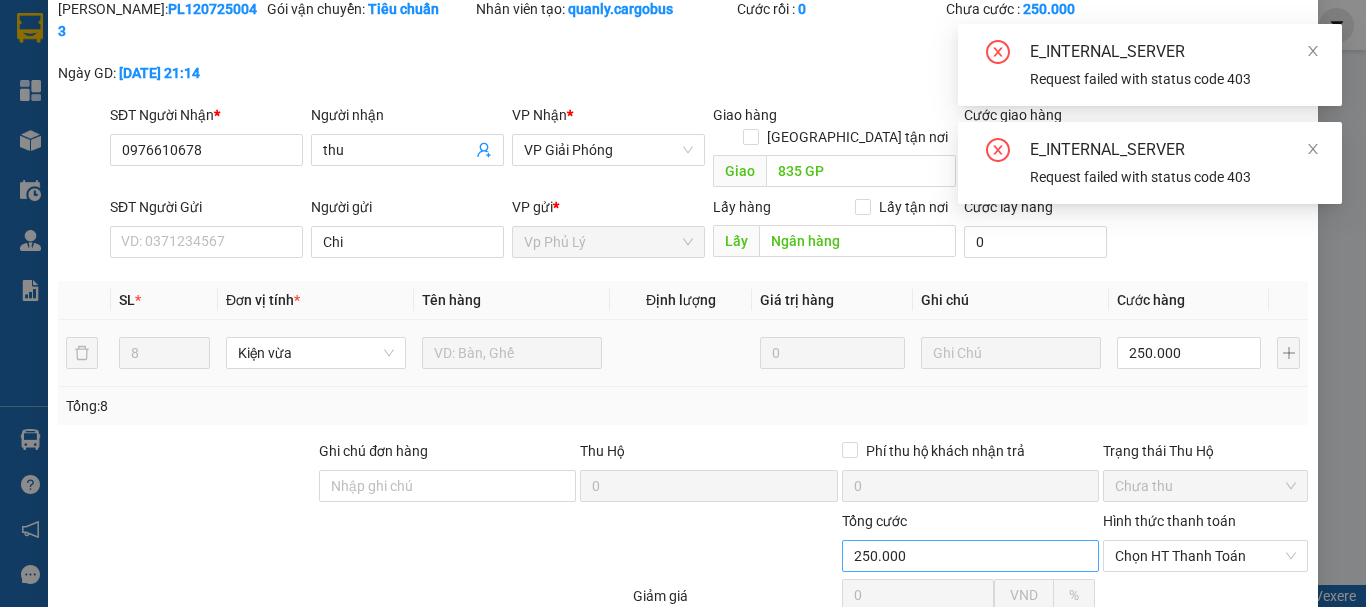 scroll, scrollTop: 196, scrollLeft: 0, axis: vertical 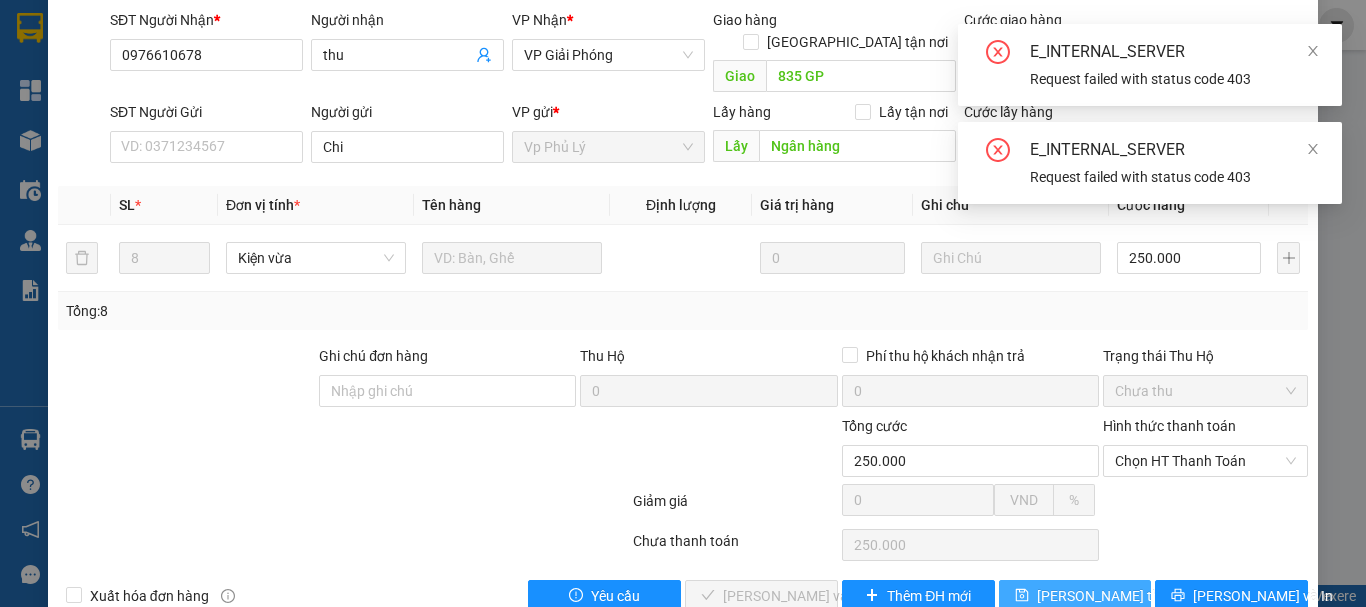 click on "[PERSON_NAME] thay đổi" at bounding box center (1117, 596) 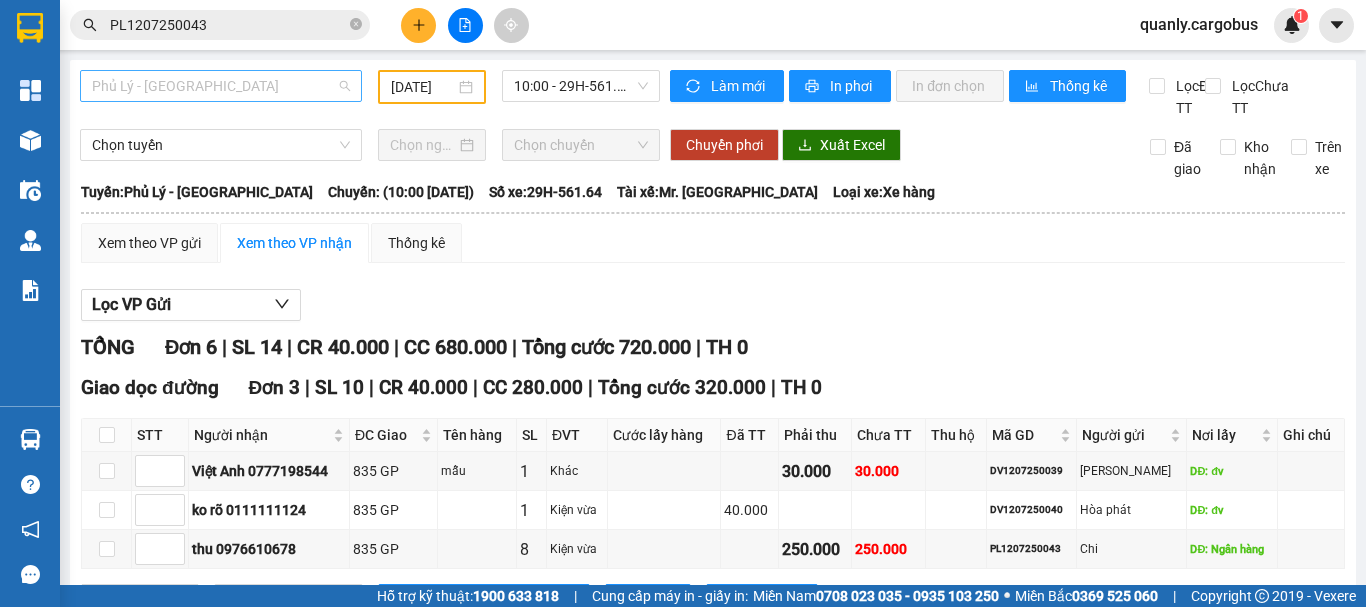 click on "Phủ Lý - [GEOGRAPHIC_DATA]" at bounding box center (221, 86) 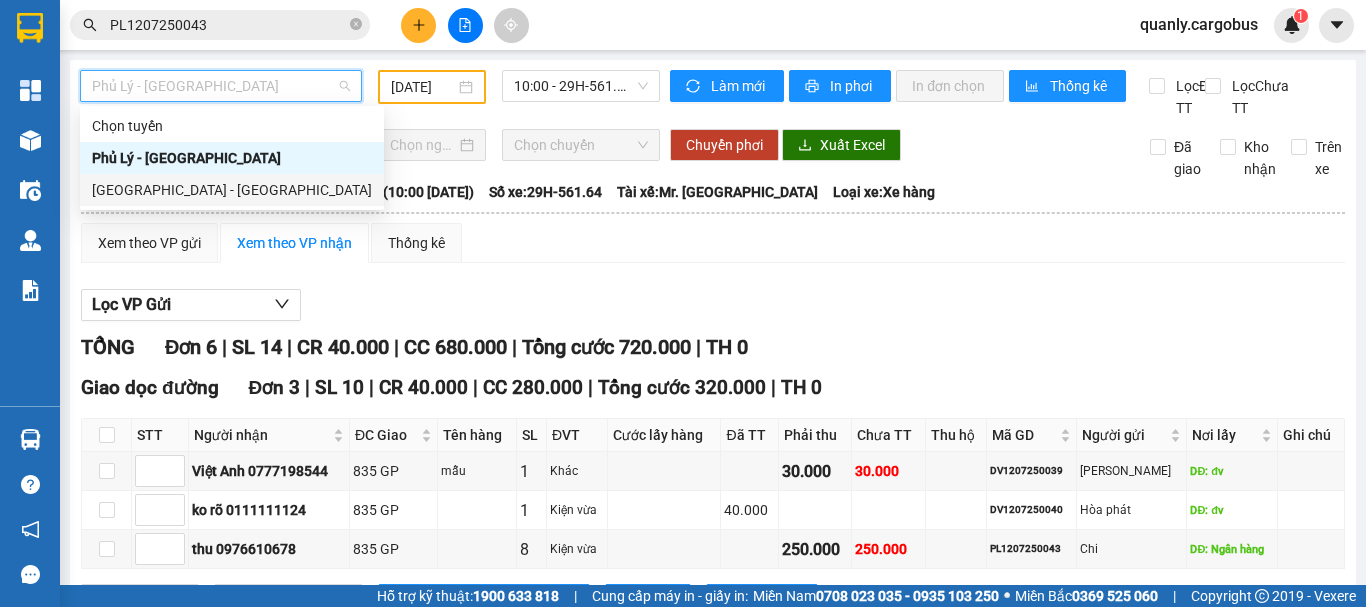 click on "[GEOGRAPHIC_DATA] - [GEOGRAPHIC_DATA]" at bounding box center (232, 190) 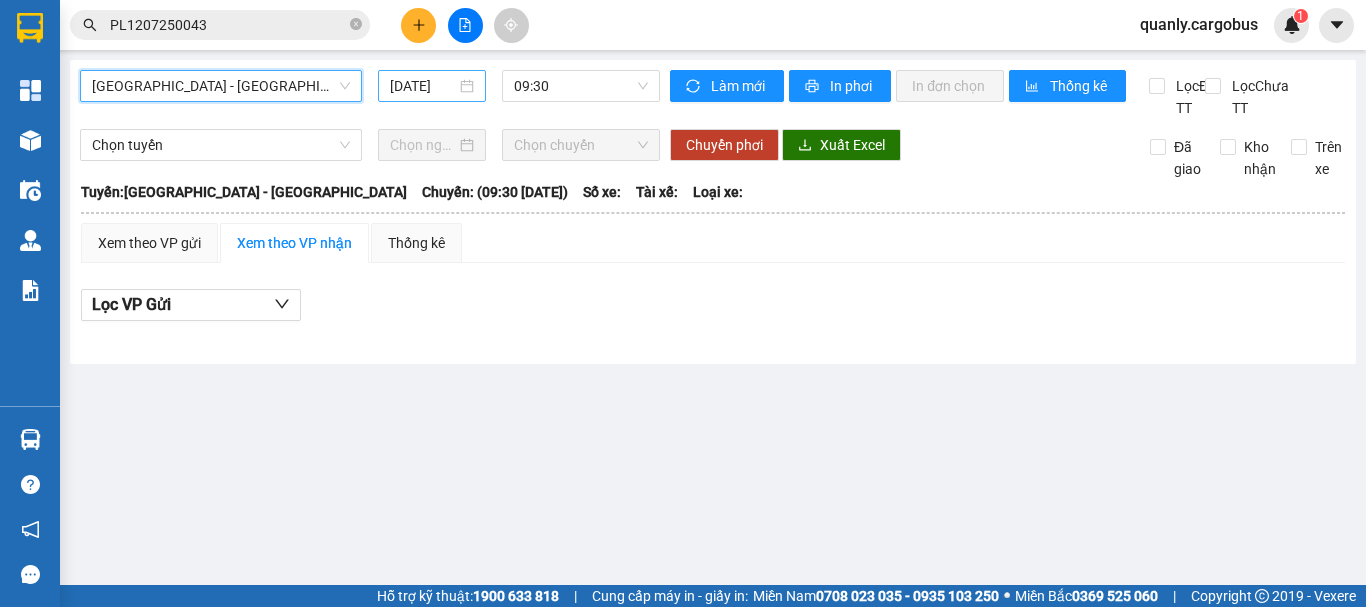 click on "[DATE]" at bounding box center [423, 86] 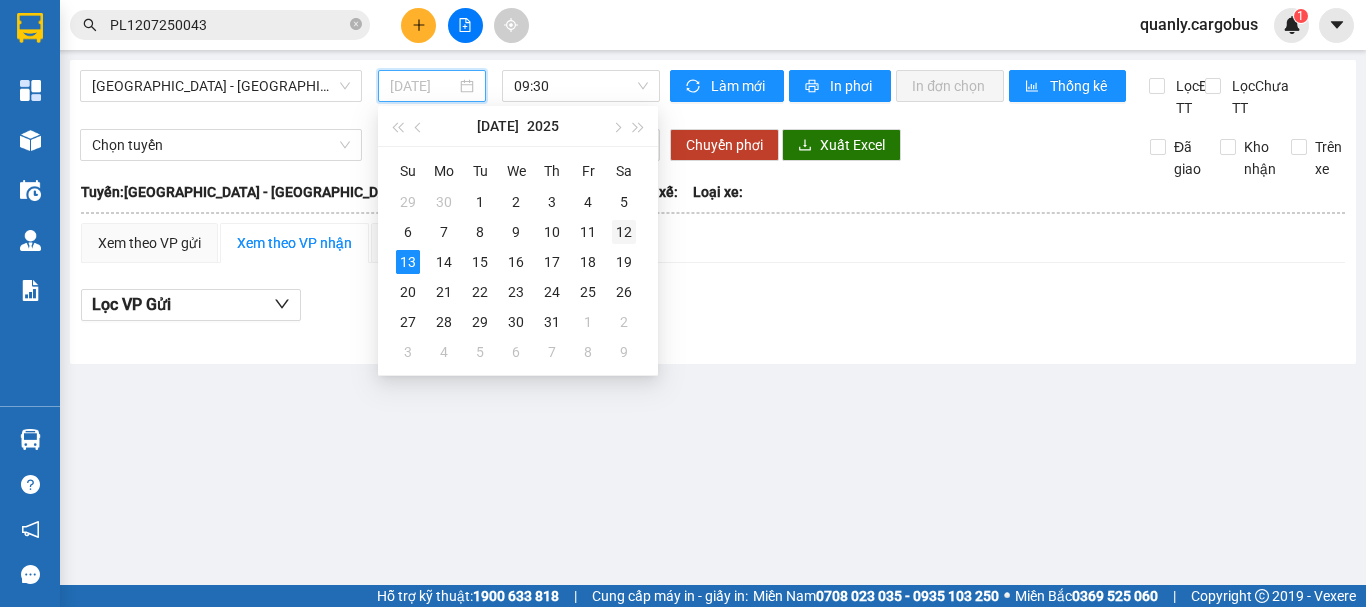 click on "12" at bounding box center (624, 232) 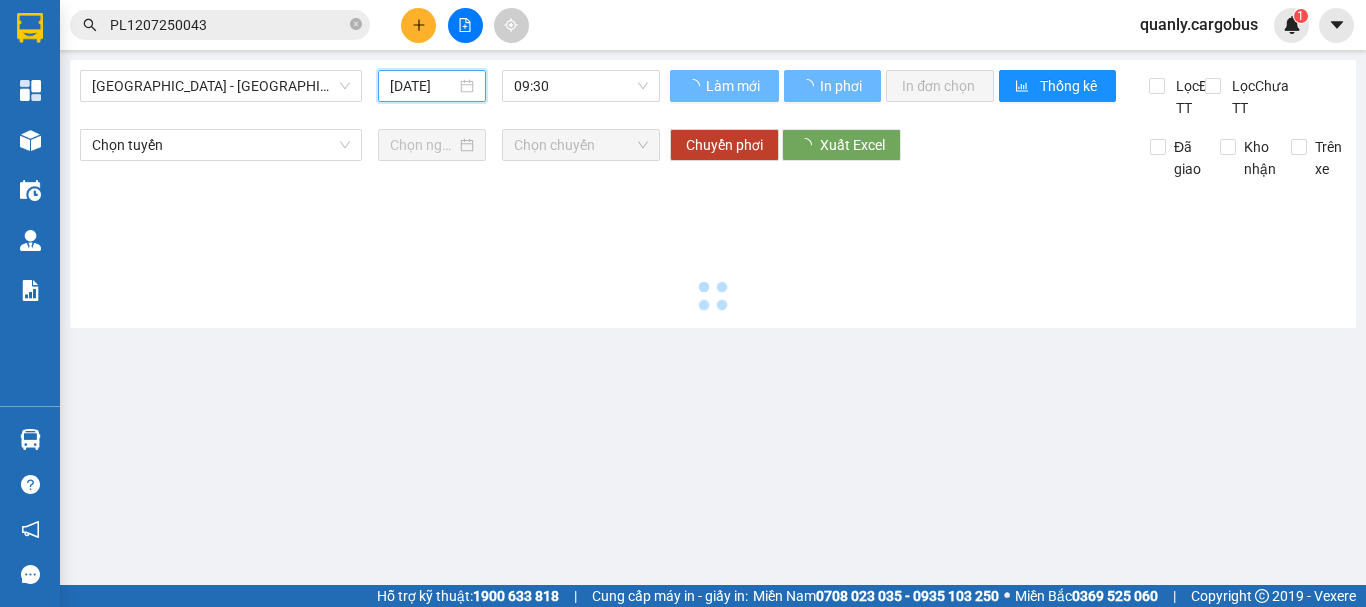 type on "[DATE]" 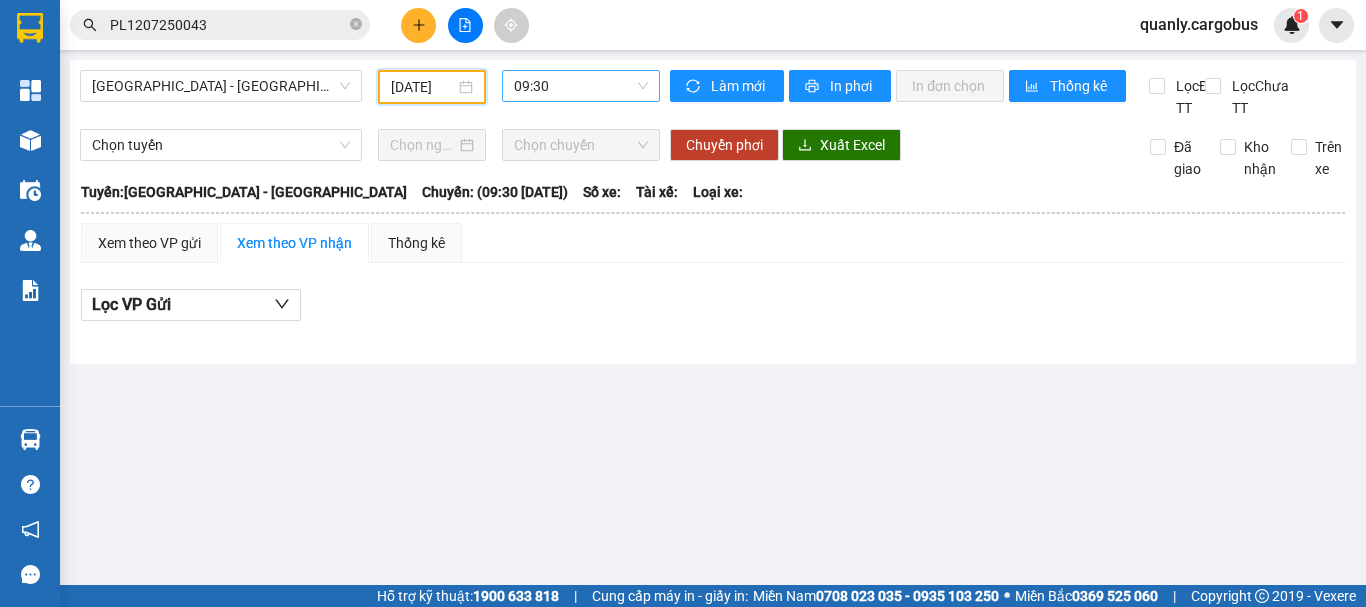 click on "09:30" at bounding box center [581, 86] 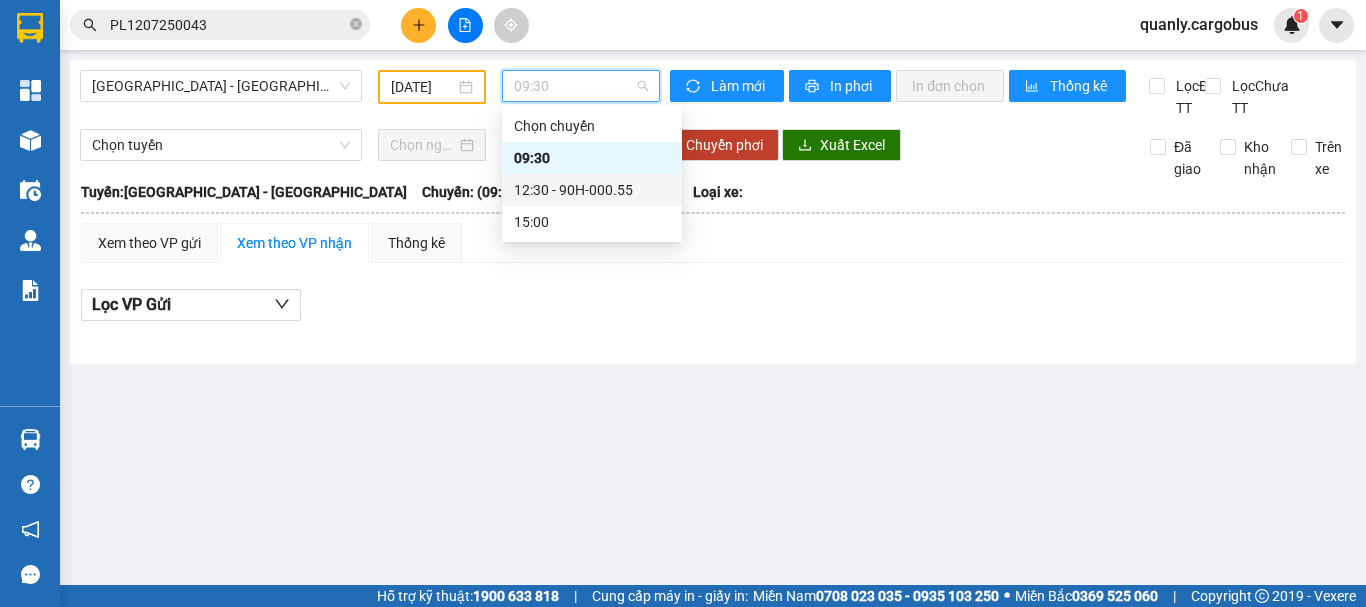 click on "12:30     - 90H-000.55" at bounding box center [592, 190] 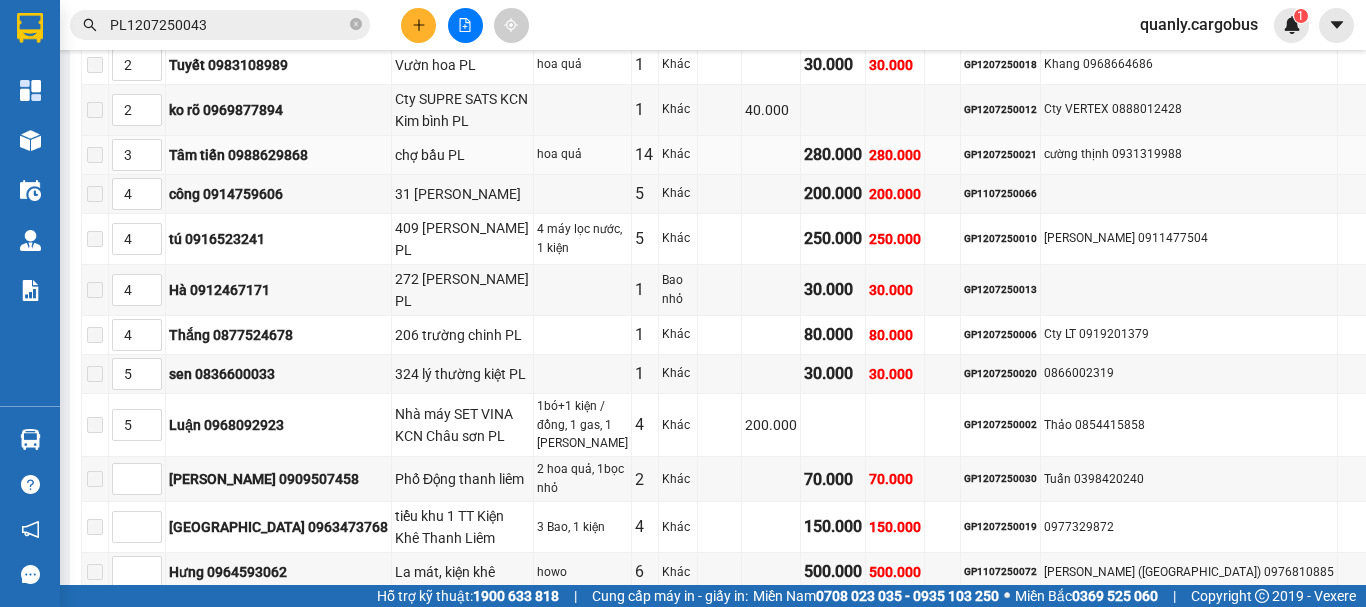 scroll, scrollTop: 1699, scrollLeft: 0, axis: vertical 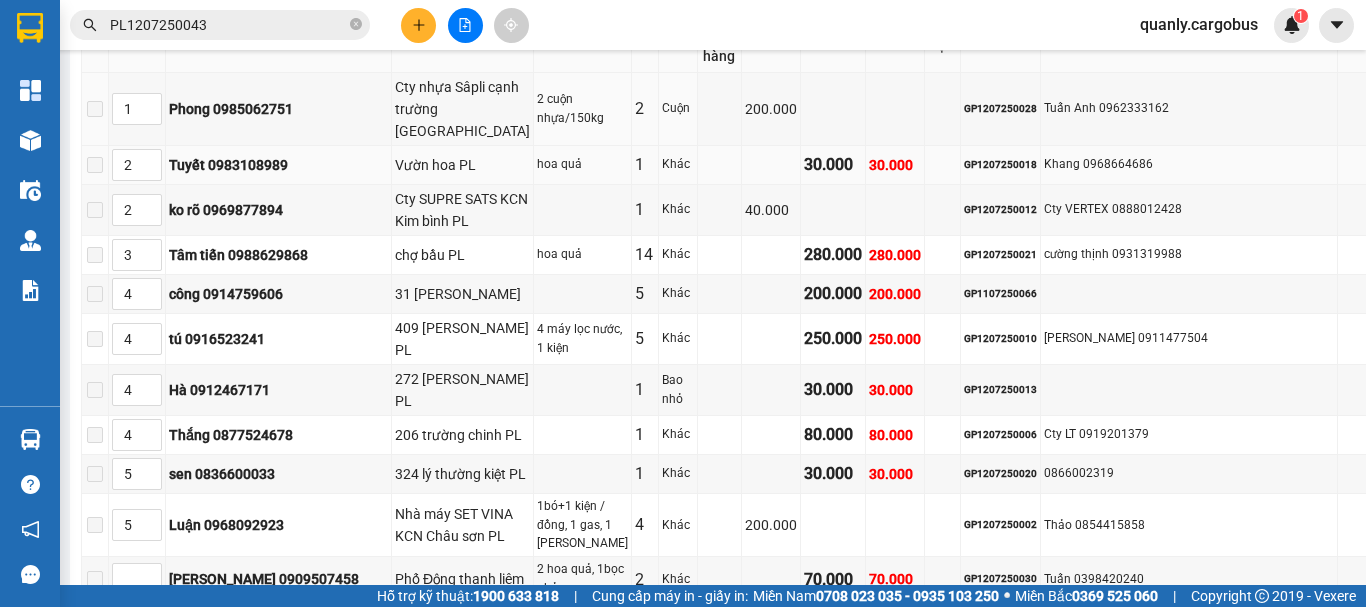 drag, startPoint x: 954, startPoint y: 234, endPoint x: 973, endPoint y: 303, distance: 71.568146 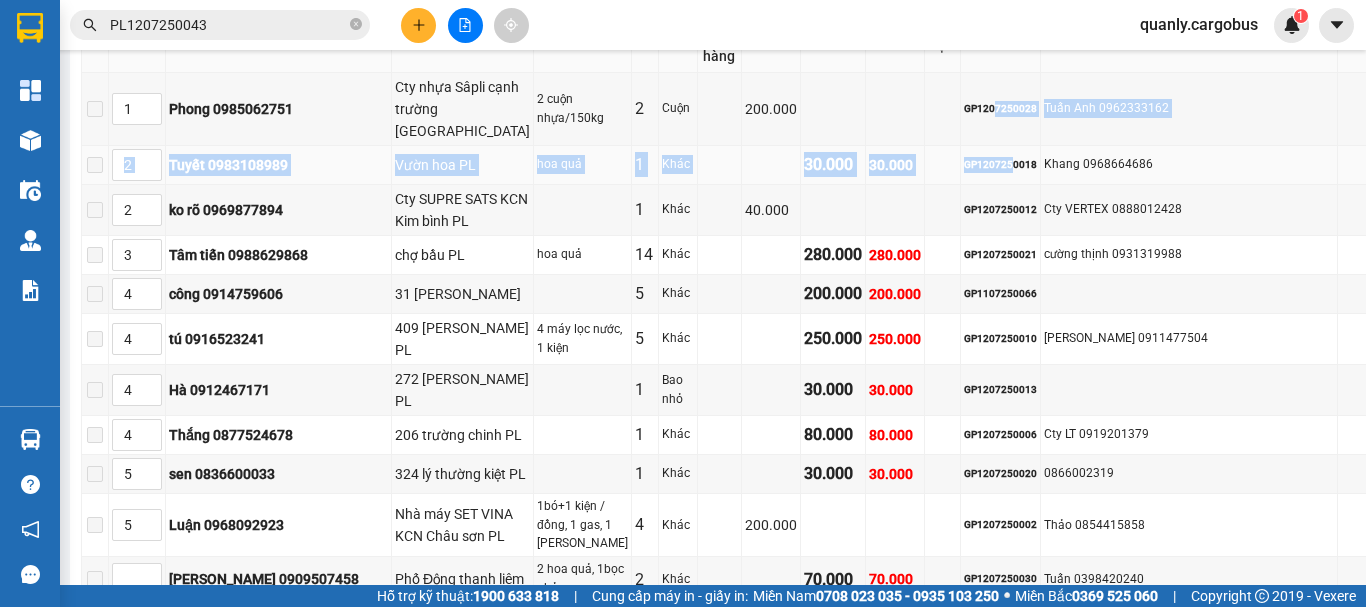 click on "GP1207250018" at bounding box center (1001, 165) 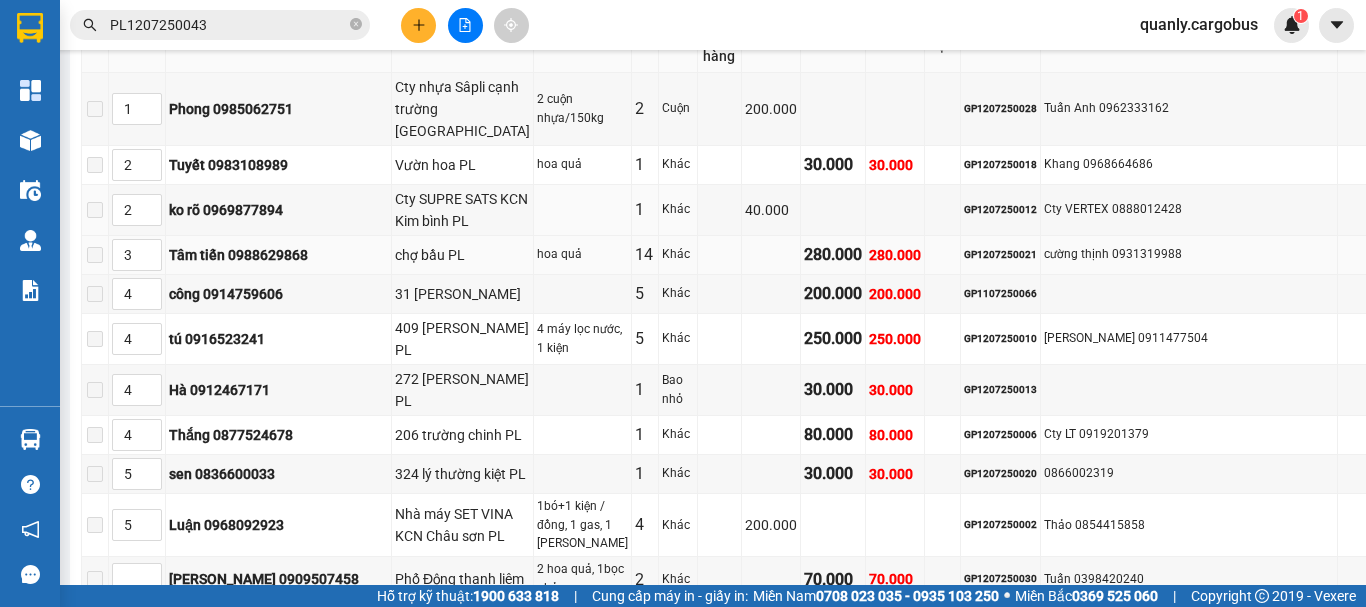 drag, startPoint x: 966, startPoint y: 324, endPoint x: 971, endPoint y: 359, distance: 35.35534 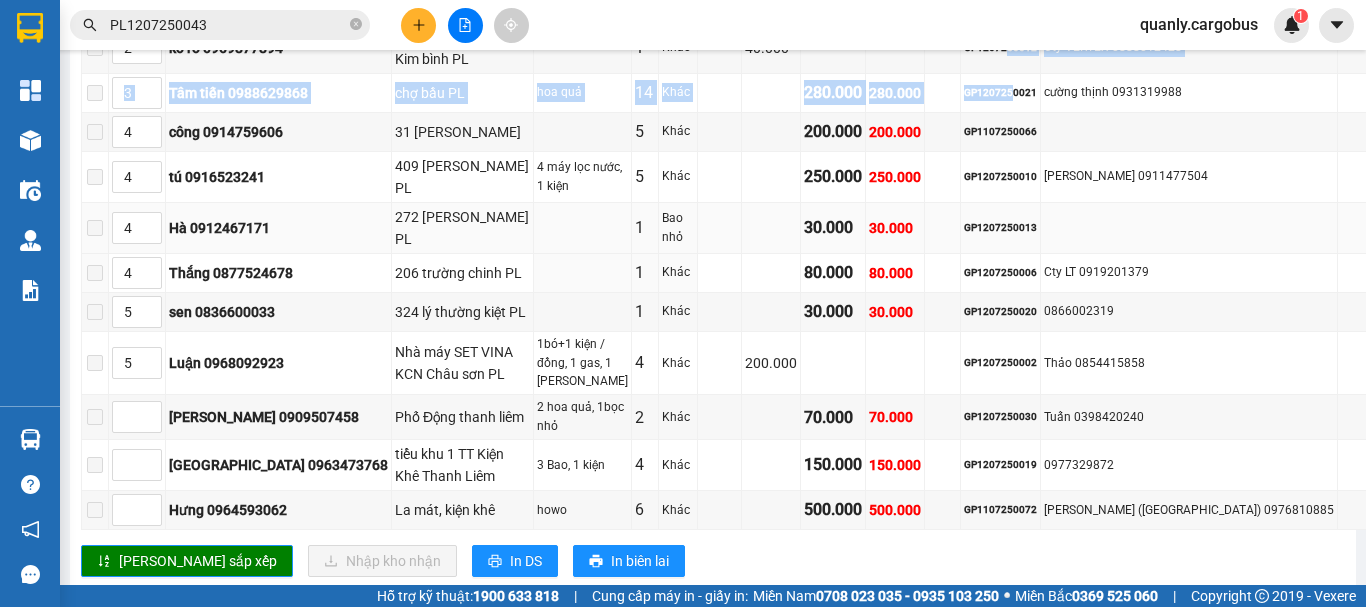 scroll, scrollTop: 1899, scrollLeft: 0, axis: vertical 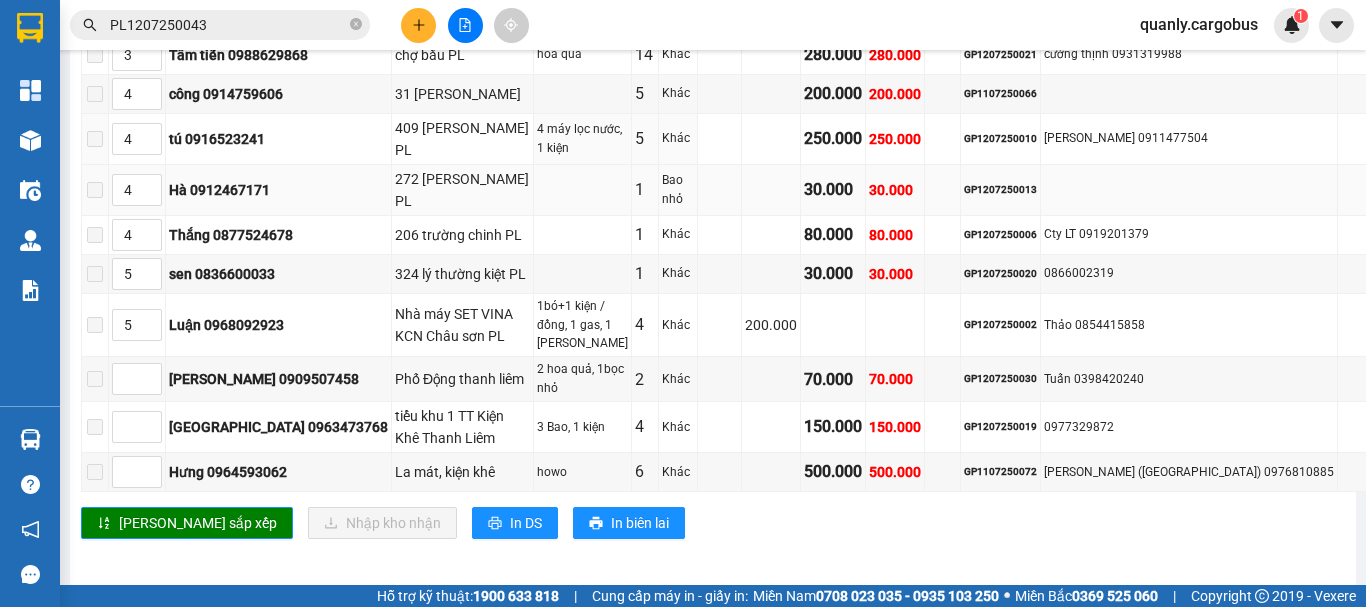 drag, startPoint x: 941, startPoint y: 287, endPoint x: 945, endPoint y: 327, distance: 40.1995 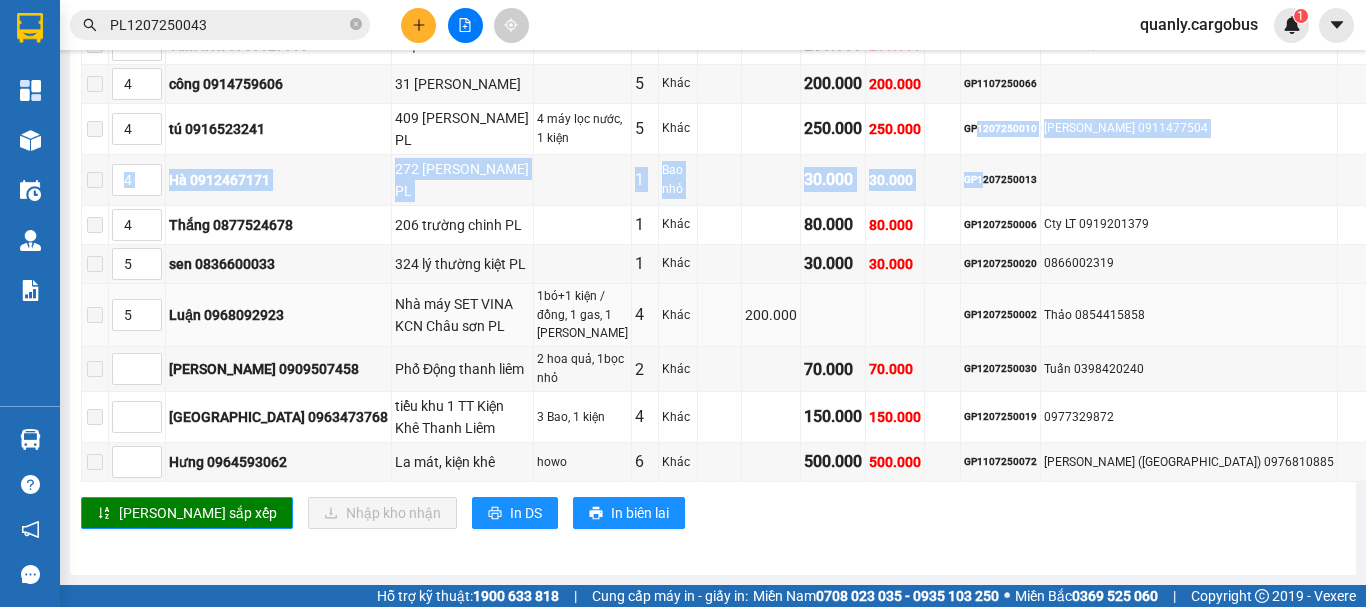 scroll, scrollTop: 2099, scrollLeft: 0, axis: vertical 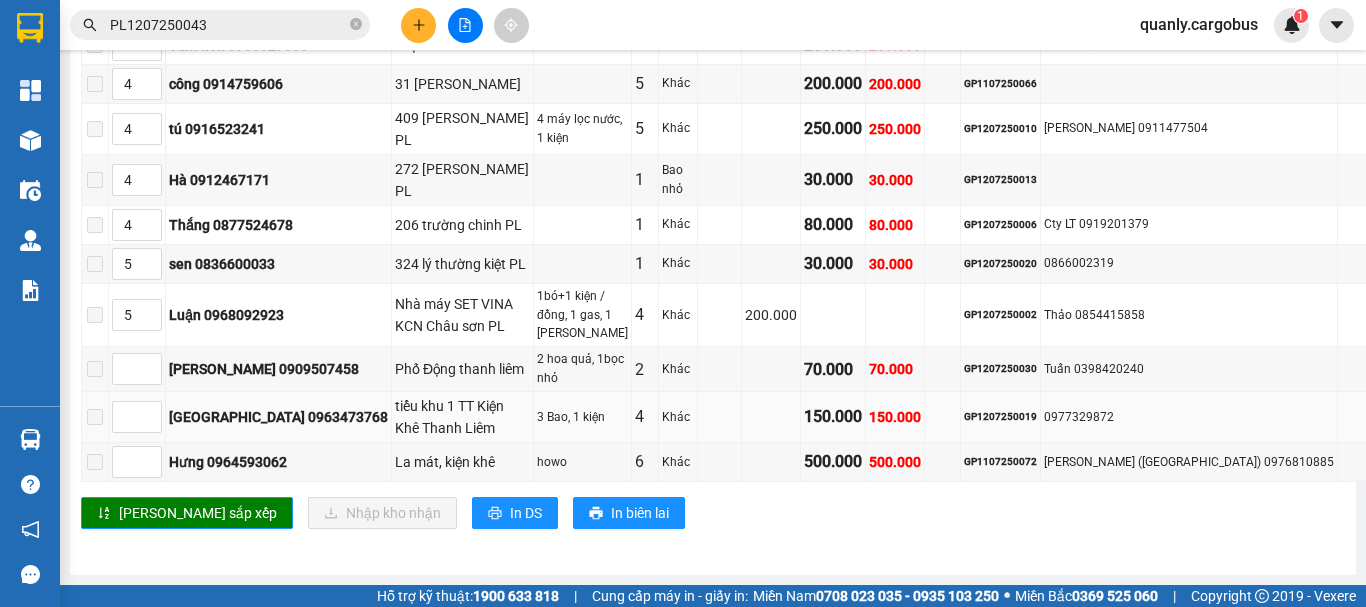 click on "GP1207250019" at bounding box center (1000, 417) 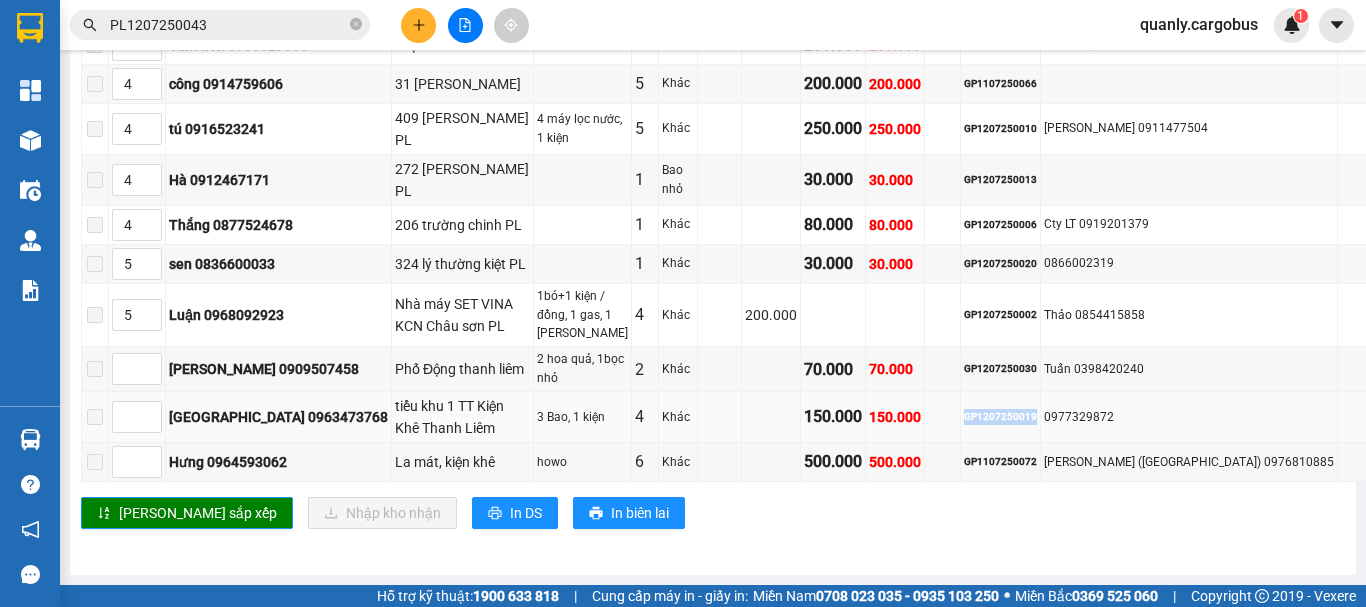 click on "GP1207250019" at bounding box center [1000, 417] 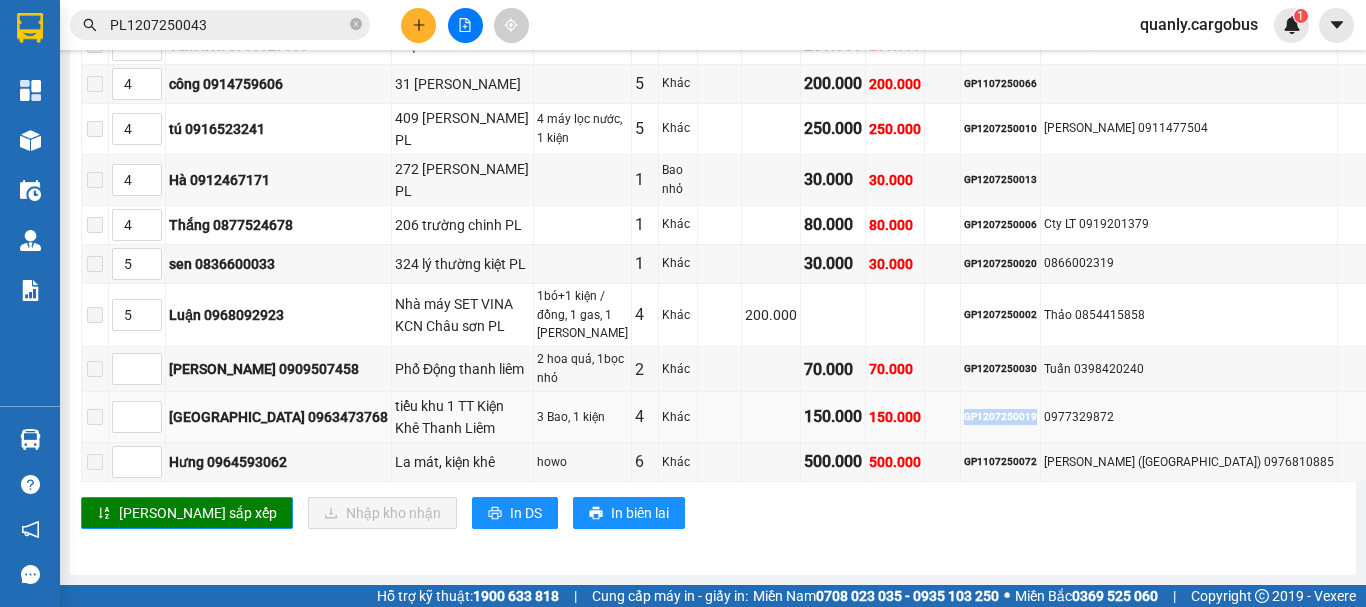 copy on "GP1207250019" 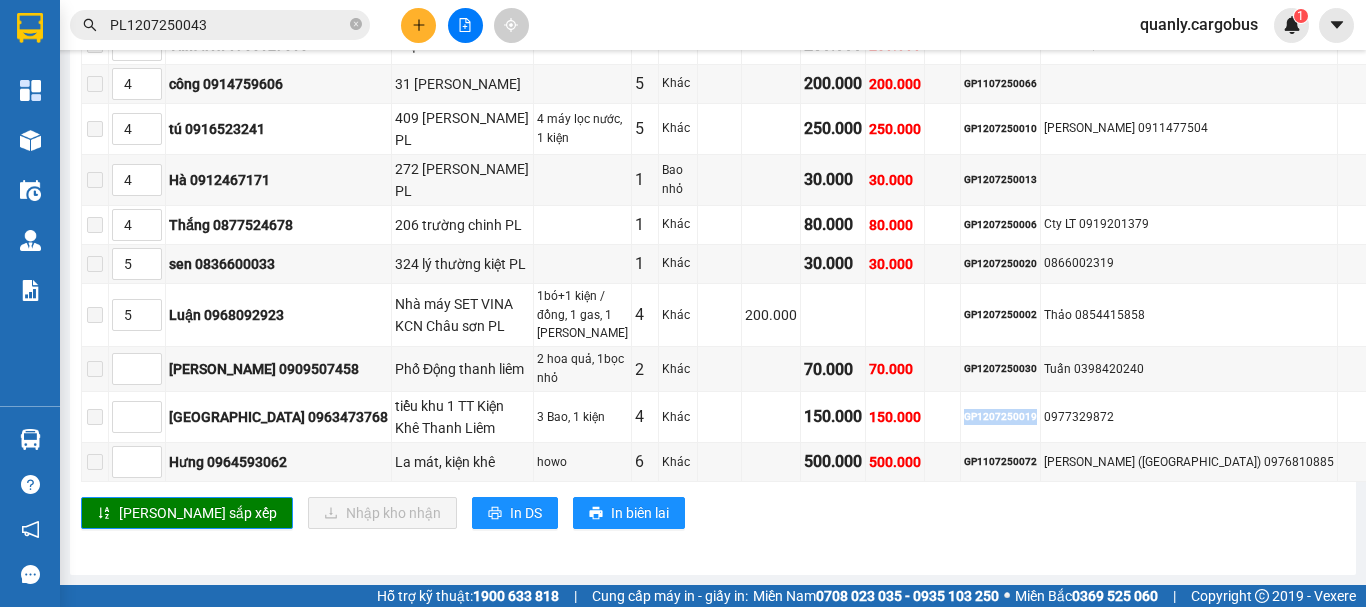 click on "PL1207250043" at bounding box center (228, 25) 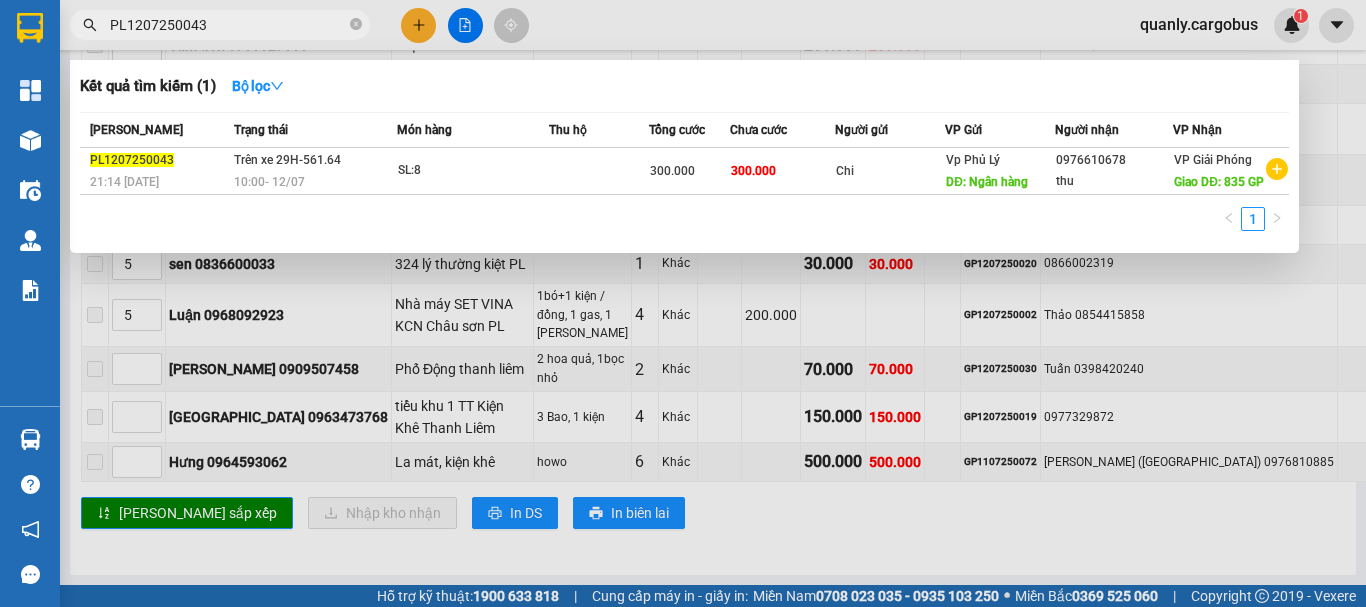 click on "PL1207250043" at bounding box center (228, 25) 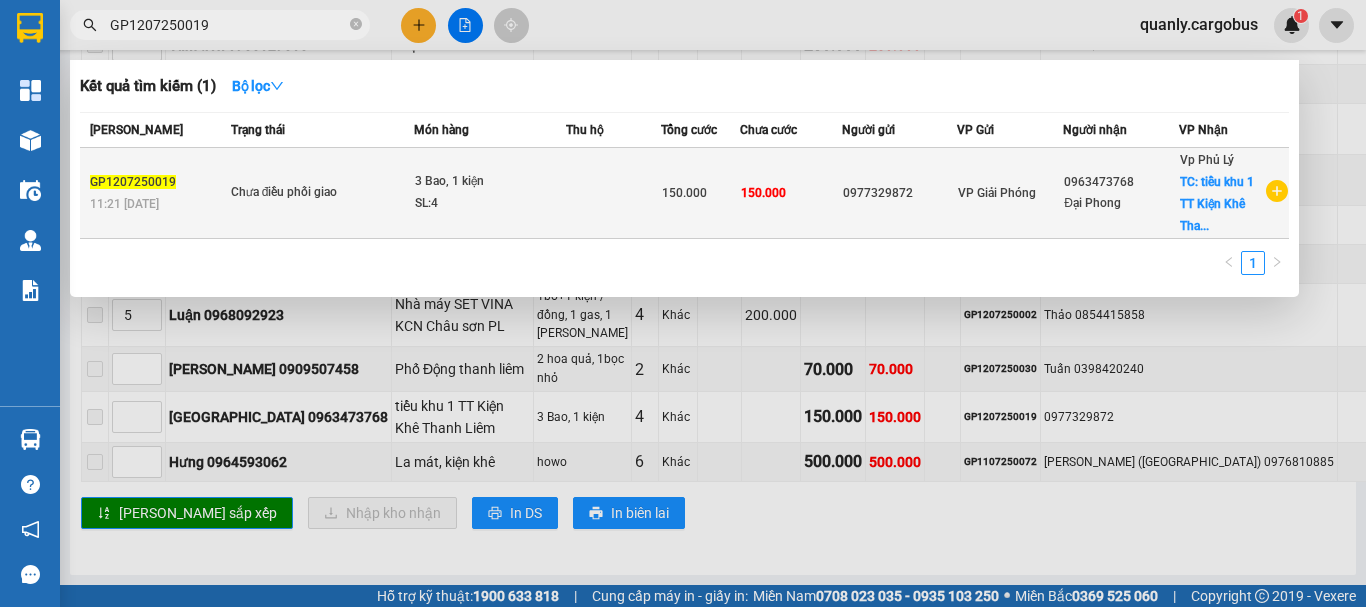 type on "GP1207250019" 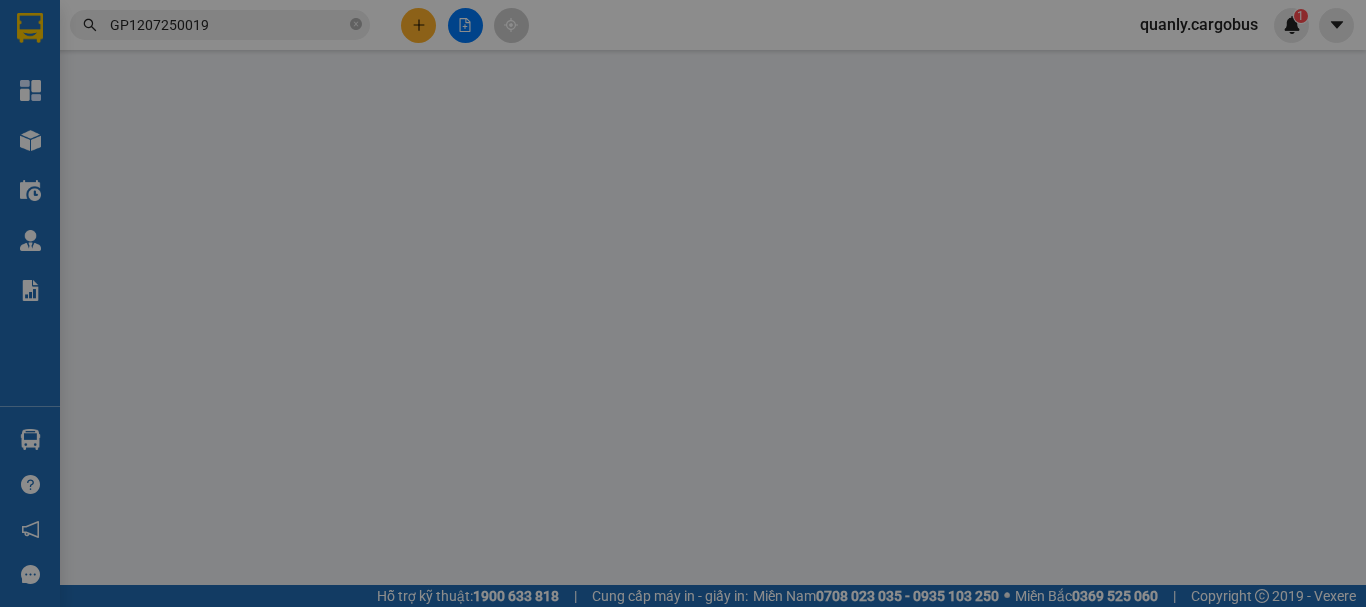 scroll, scrollTop: 0, scrollLeft: 0, axis: both 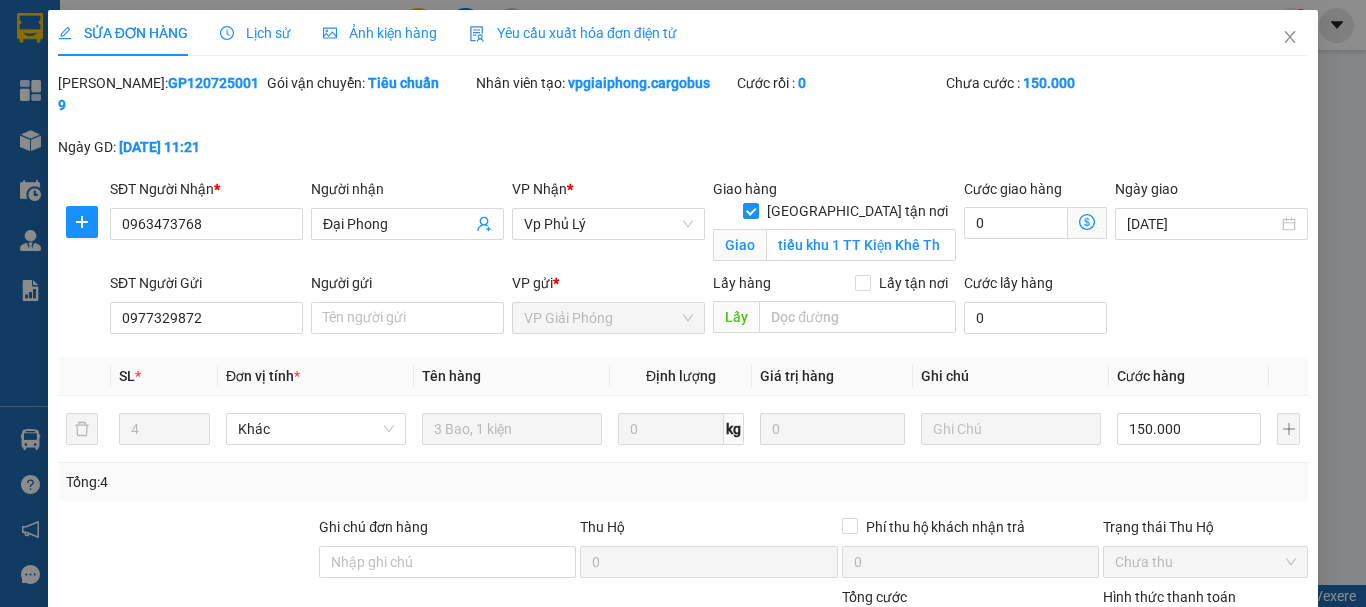 click on "Ảnh kiện hàng" at bounding box center (380, 33) 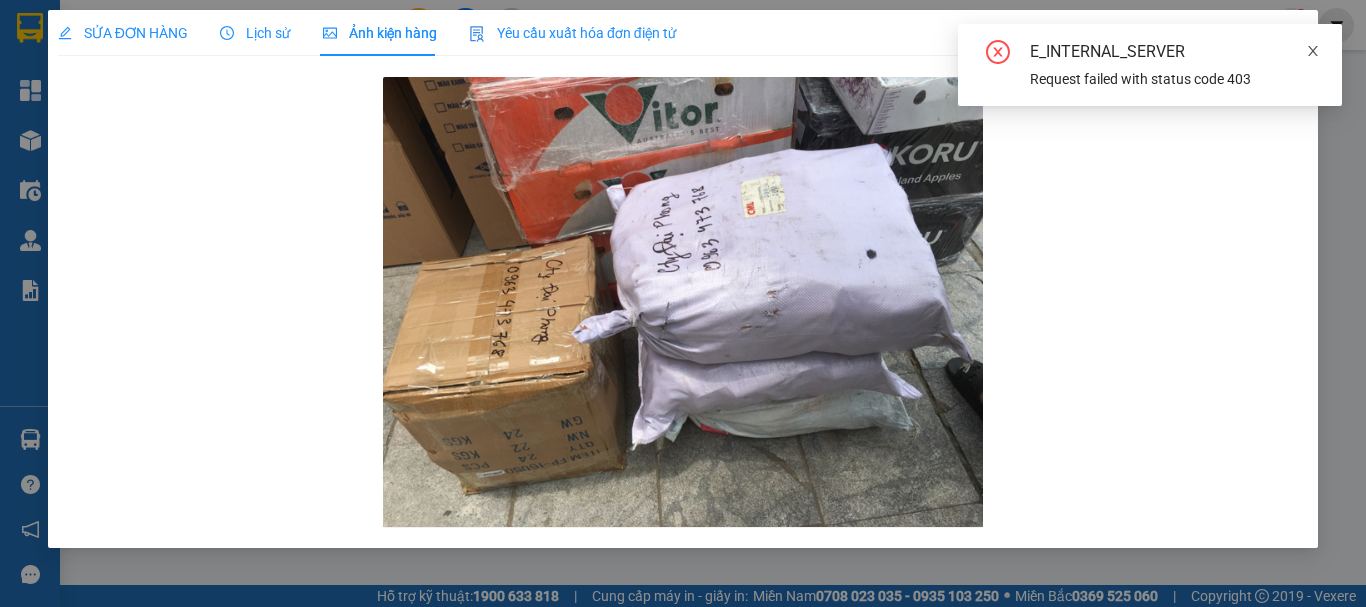 click 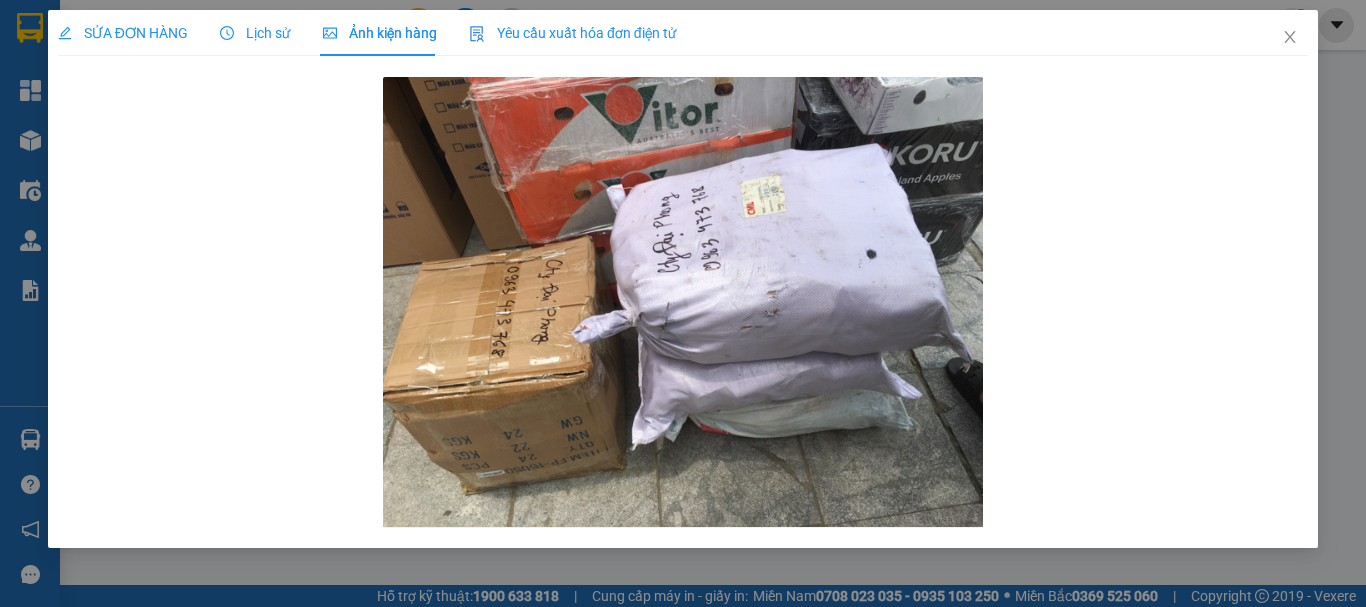 click on "SỬA ĐƠN HÀNG" at bounding box center (123, 33) 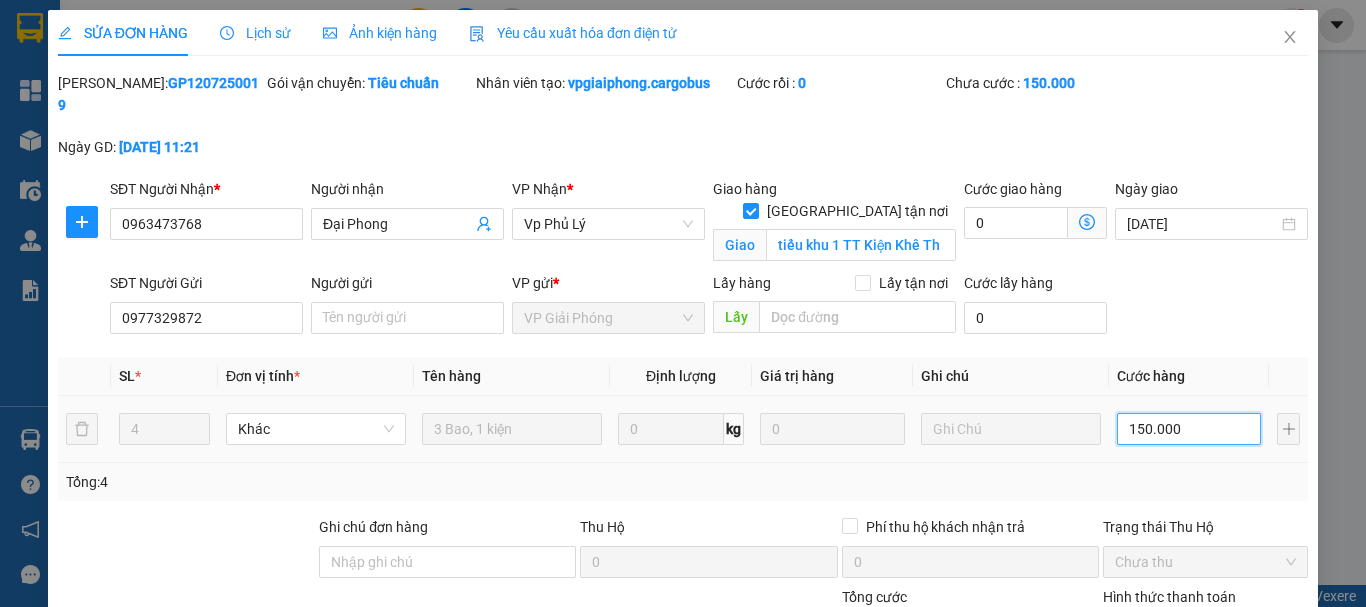 click on "150.000" at bounding box center (1189, 429) 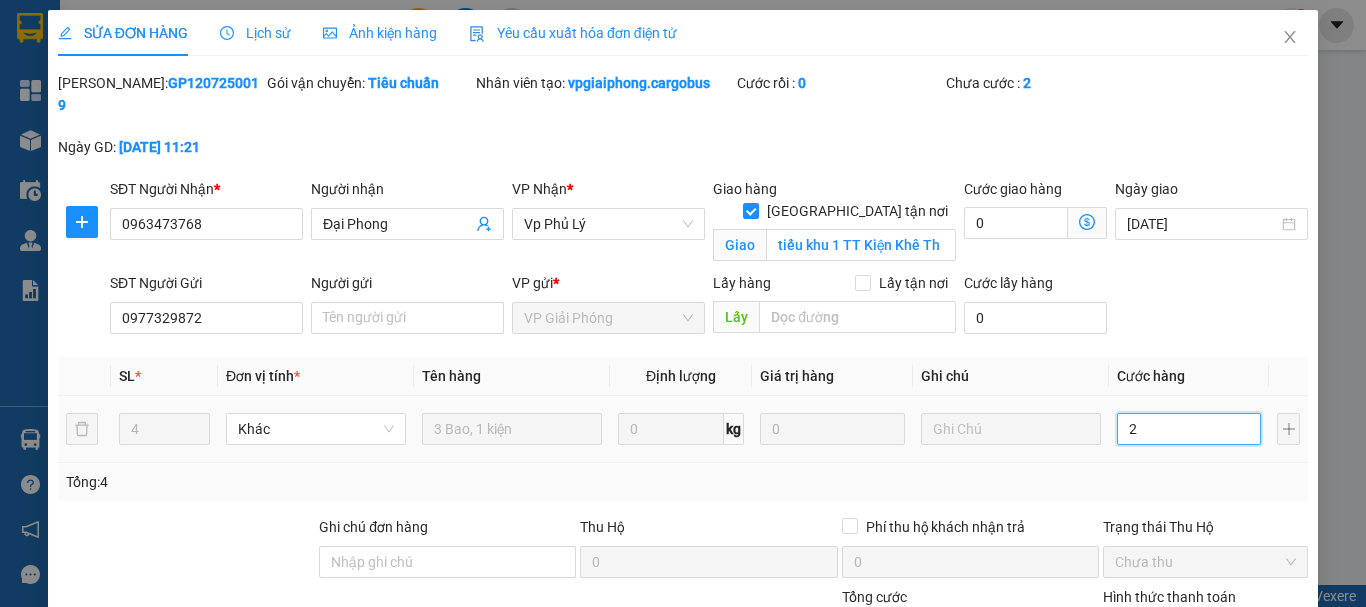type on "20" 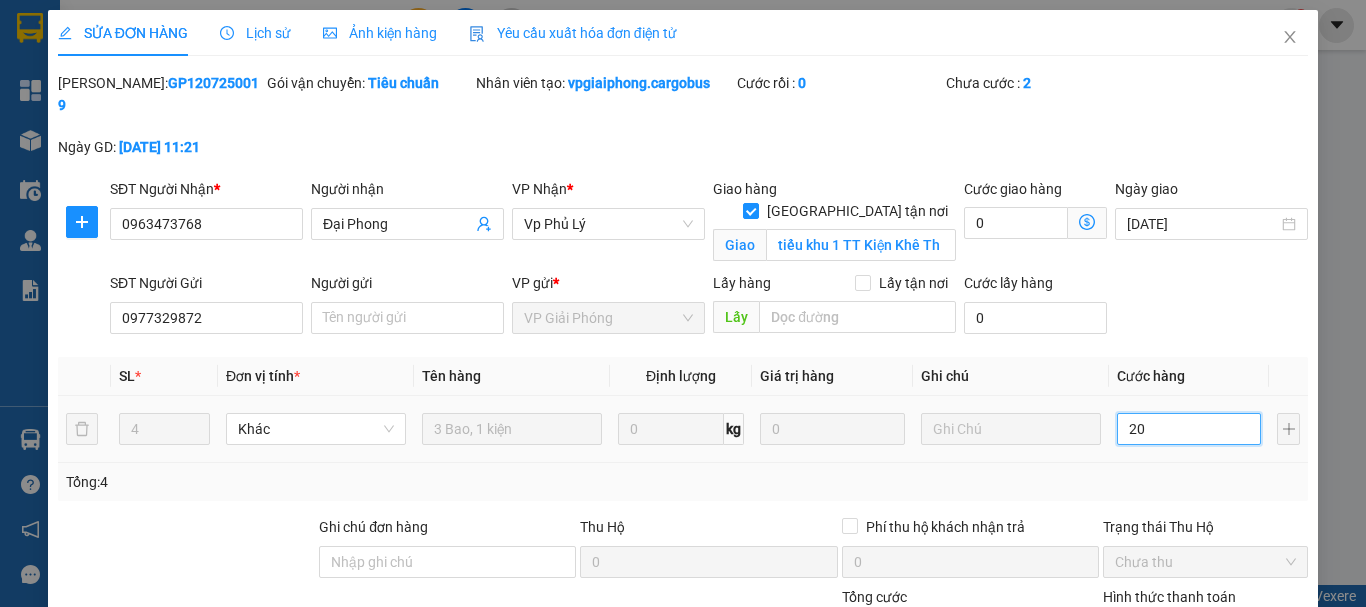 type on "200" 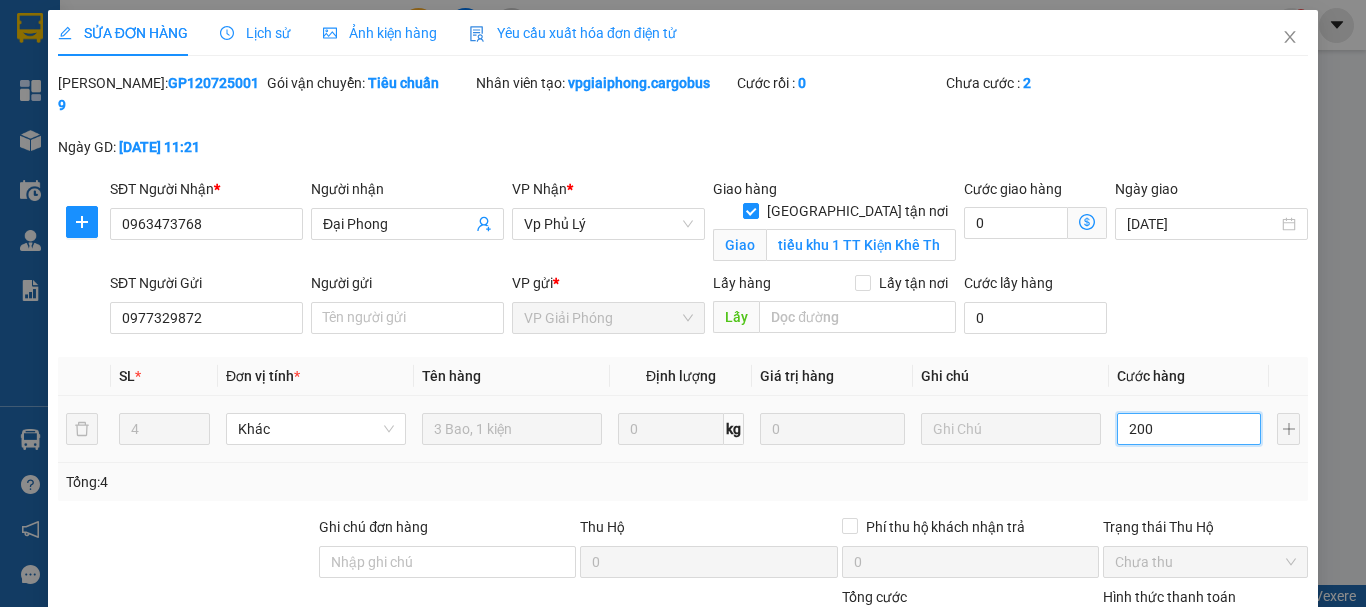 type on "200" 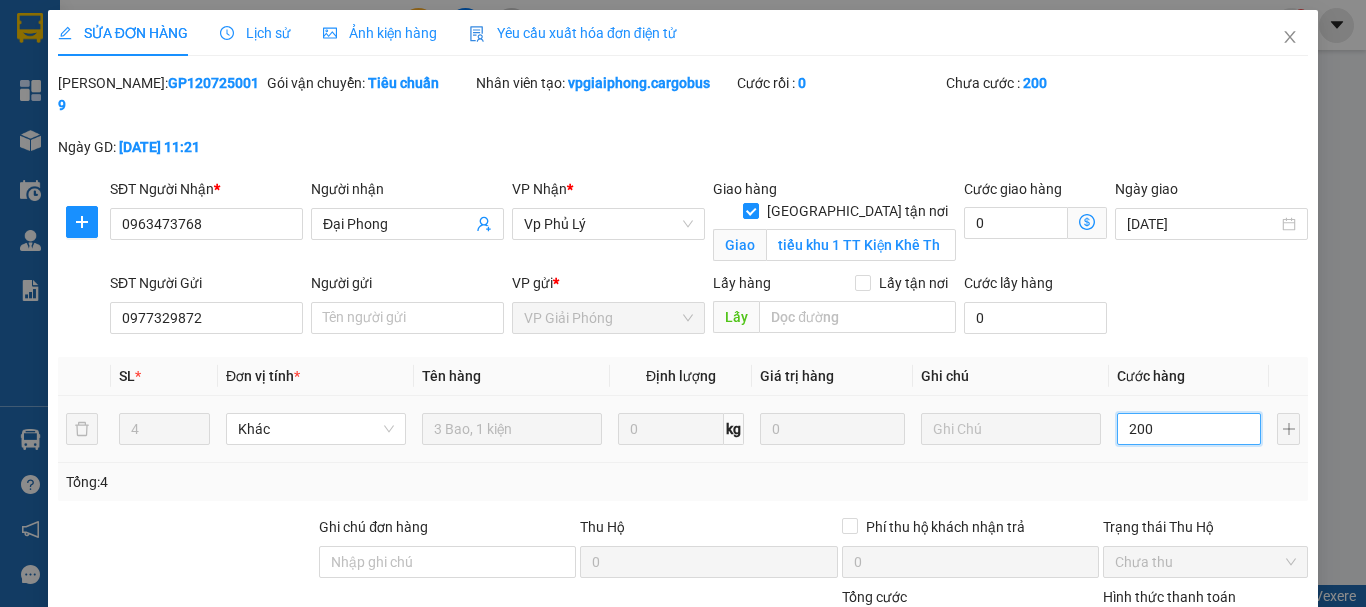 type on "2.000" 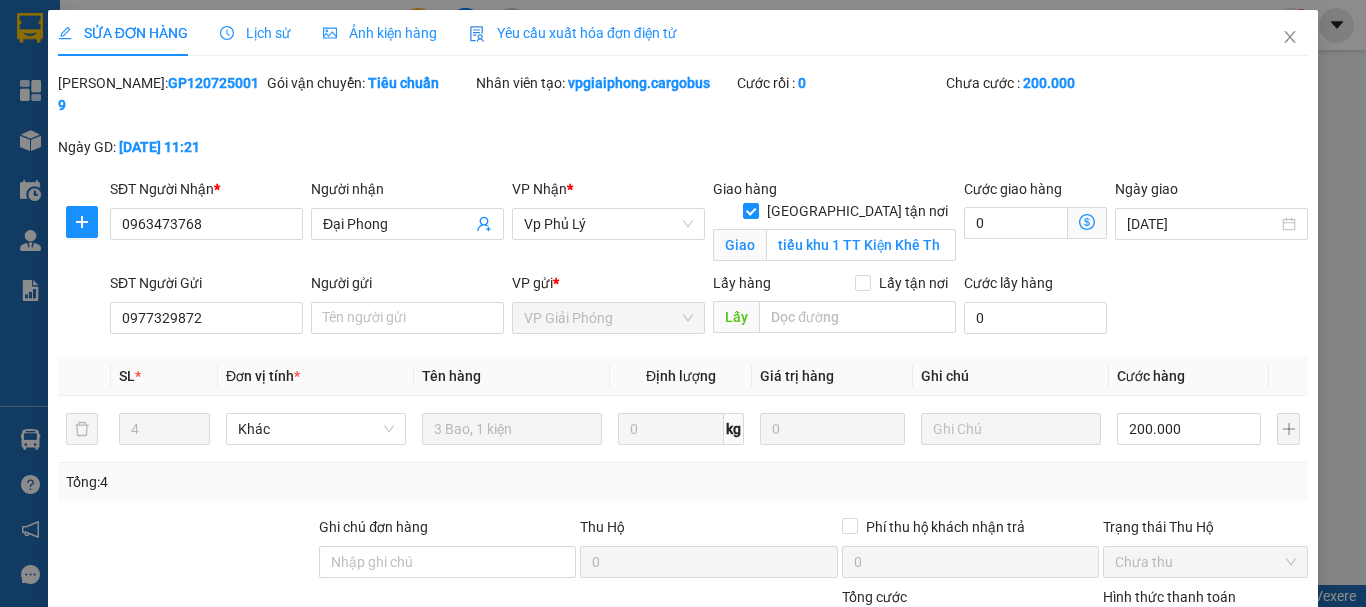 click on "SĐT Người Gửi 0977329872 Người gửi Tên người gửi VP gửi  * VP Giải Phóng Lấy hàng Lấy tận nơi Lấy Cước lấy hàng 0" at bounding box center [709, 307] 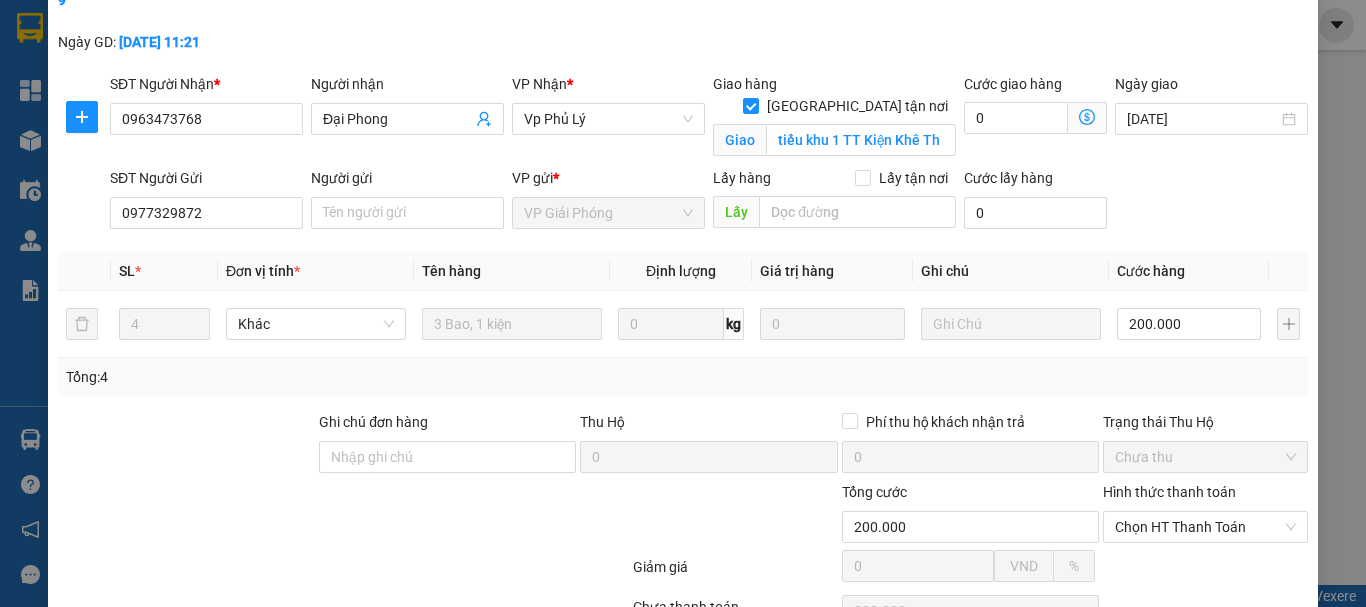 scroll, scrollTop: 193, scrollLeft: 0, axis: vertical 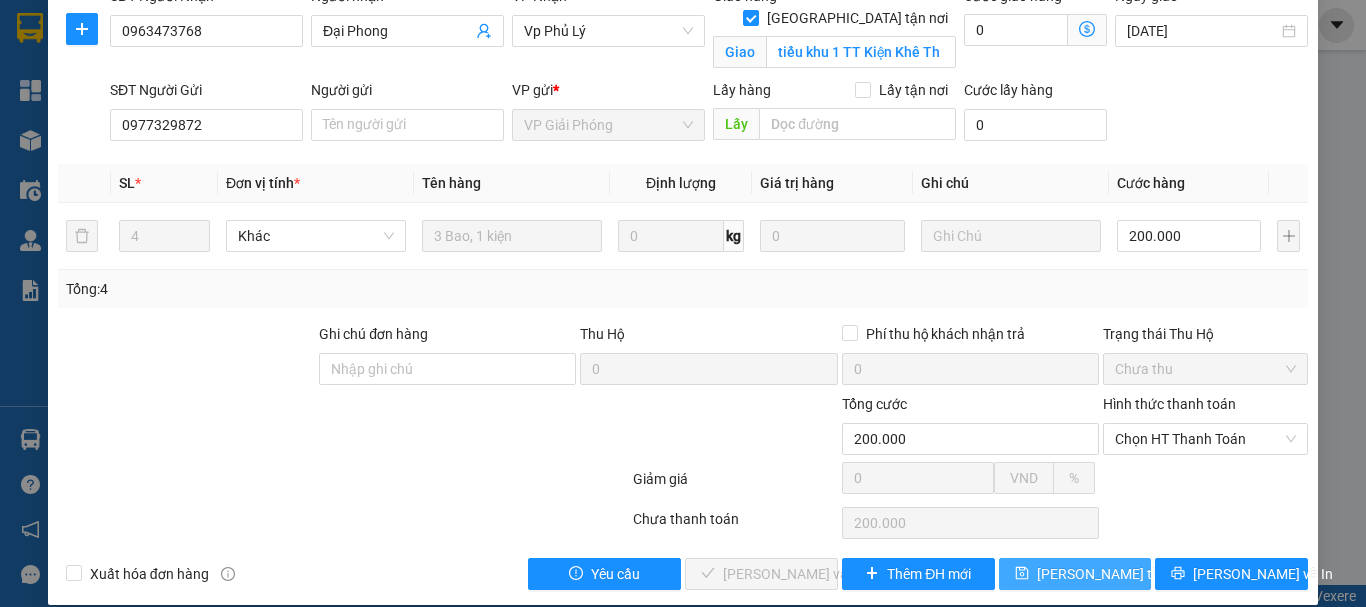 click on "[PERSON_NAME] thay đổi" at bounding box center (1075, 574) 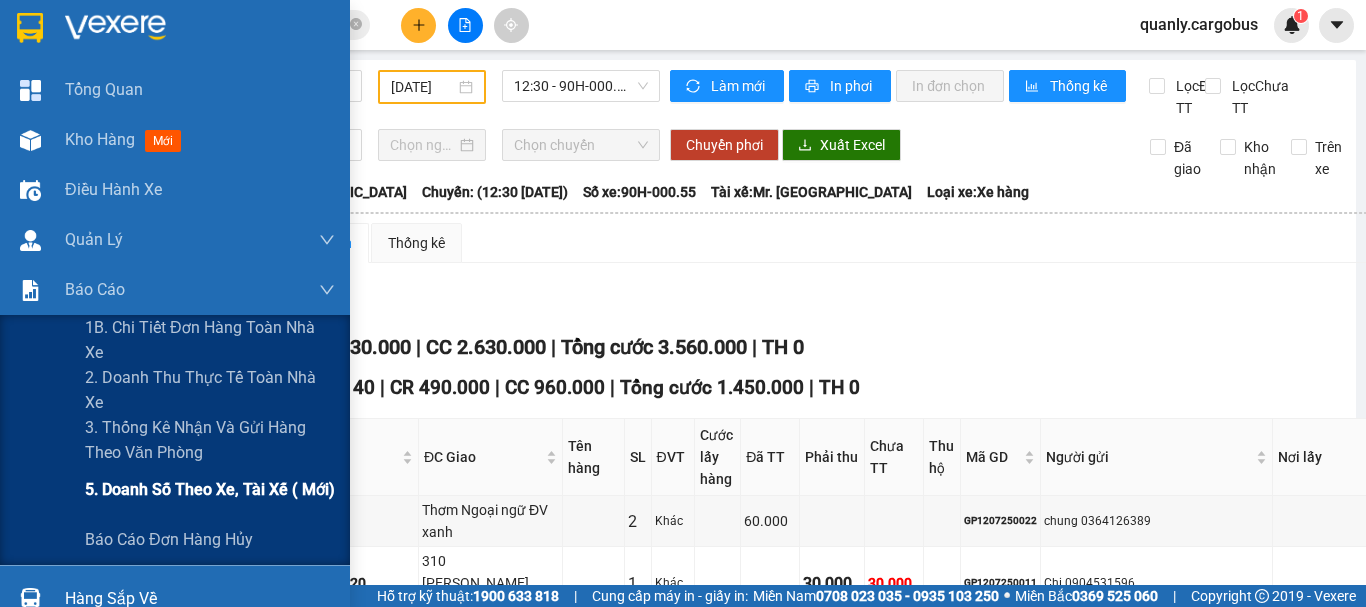 click on "5. Doanh số theo xe, tài xế ( mới)" at bounding box center (210, 489) 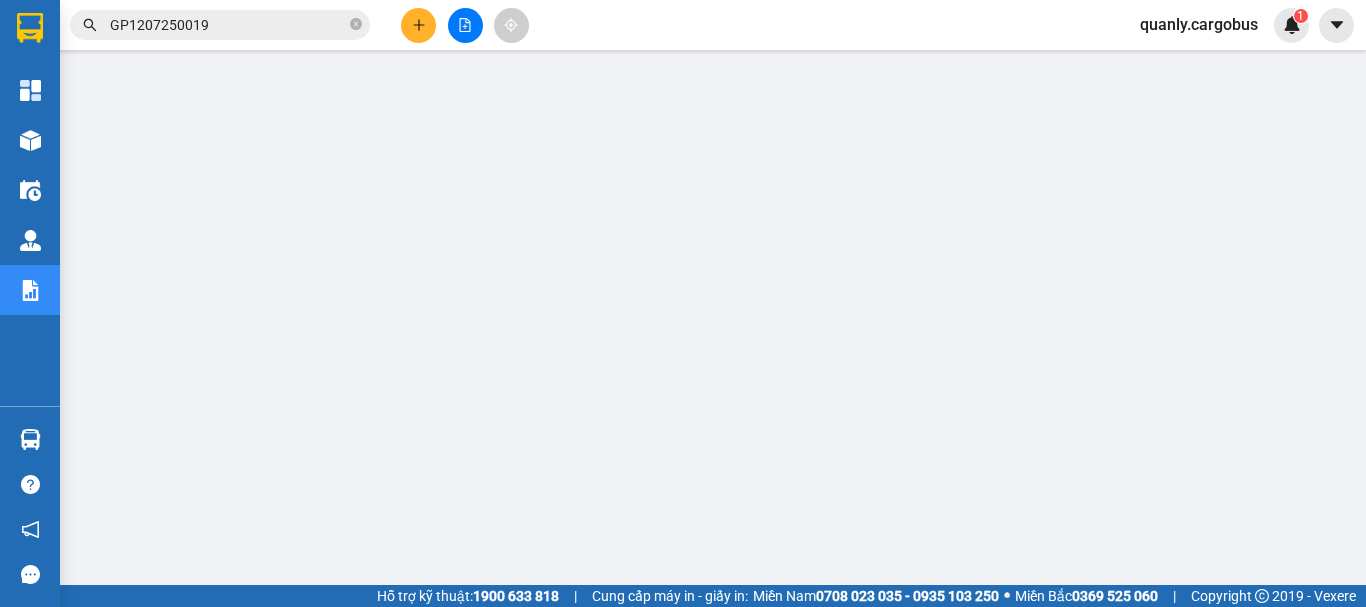 scroll, scrollTop: 200, scrollLeft: 0, axis: vertical 